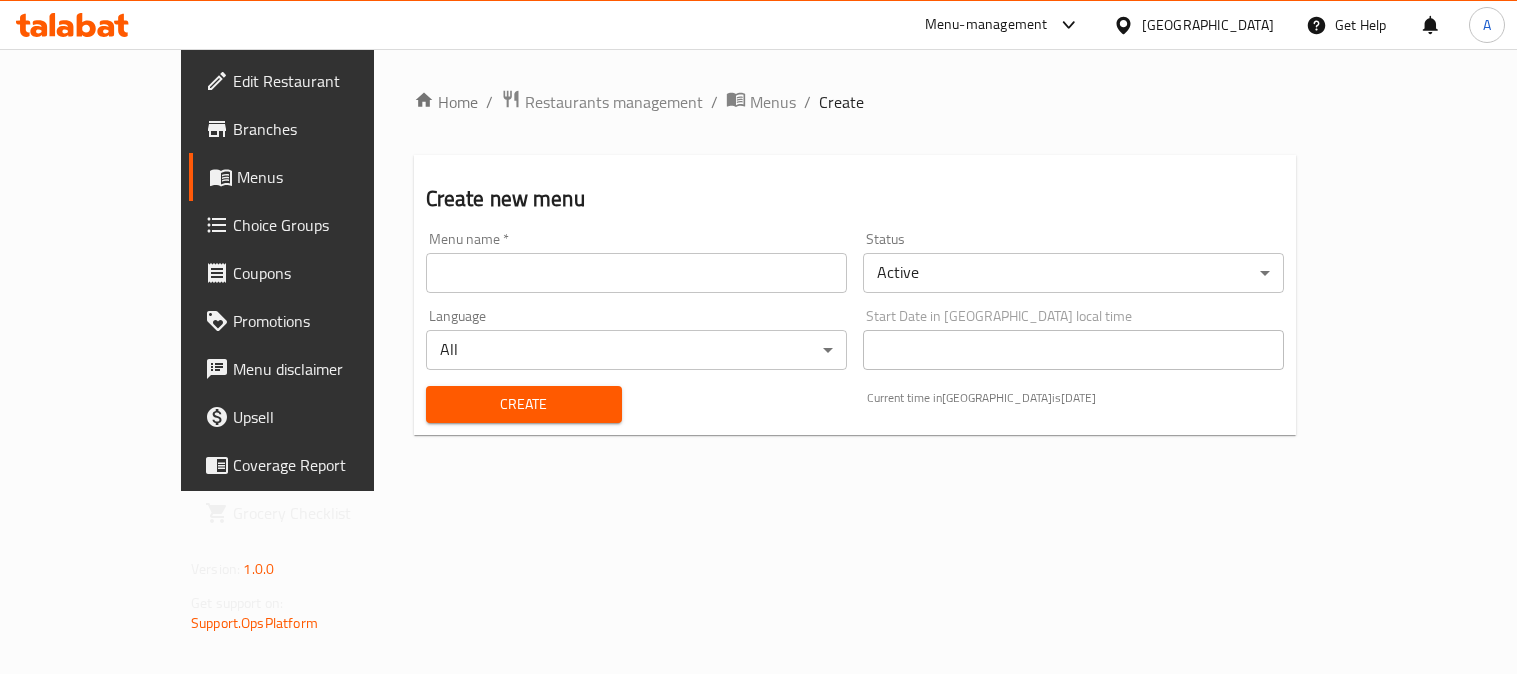 scroll, scrollTop: 0, scrollLeft: 0, axis: both 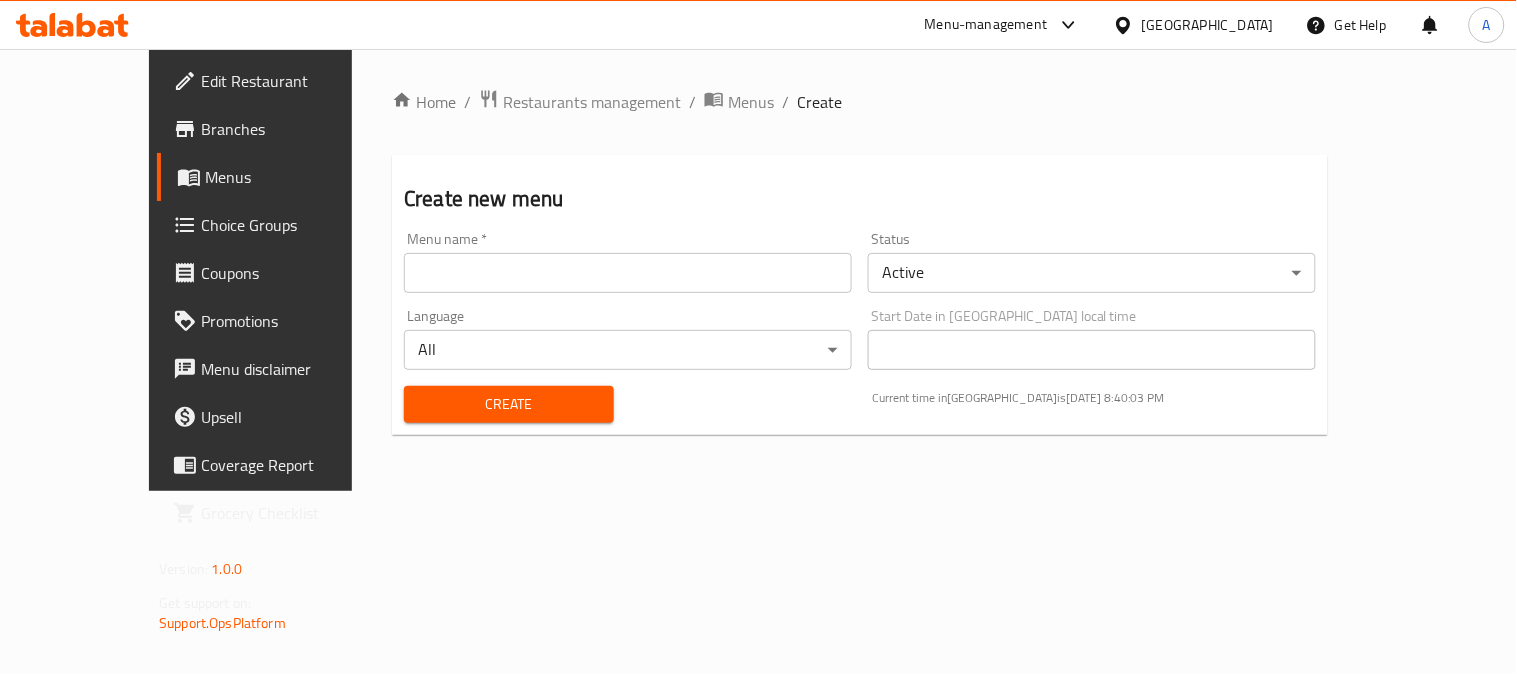 click at bounding box center [628, 273] 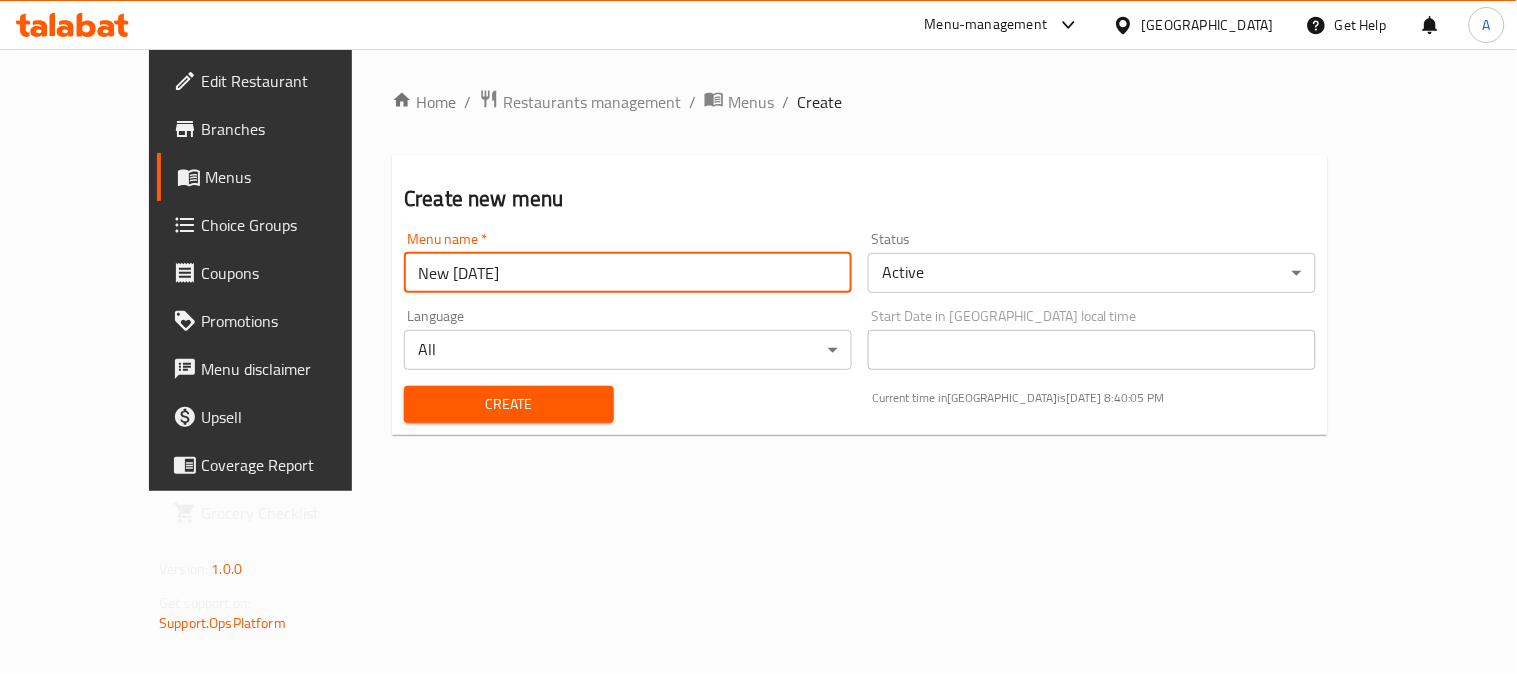 drag, startPoint x: 355, startPoint y: 268, endPoint x: 370, endPoint y: 271, distance: 15.297058 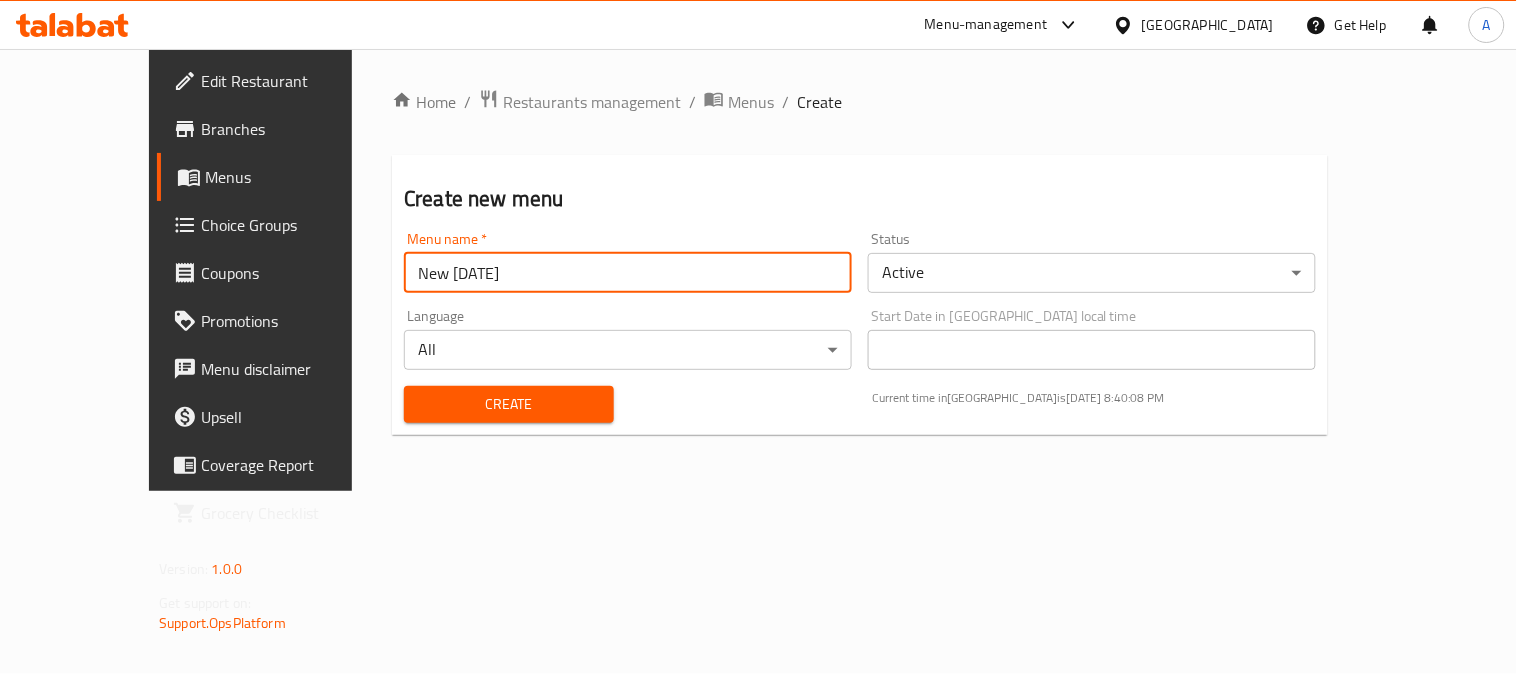 click on "New 13/5/2025" at bounding box center [628, 273] 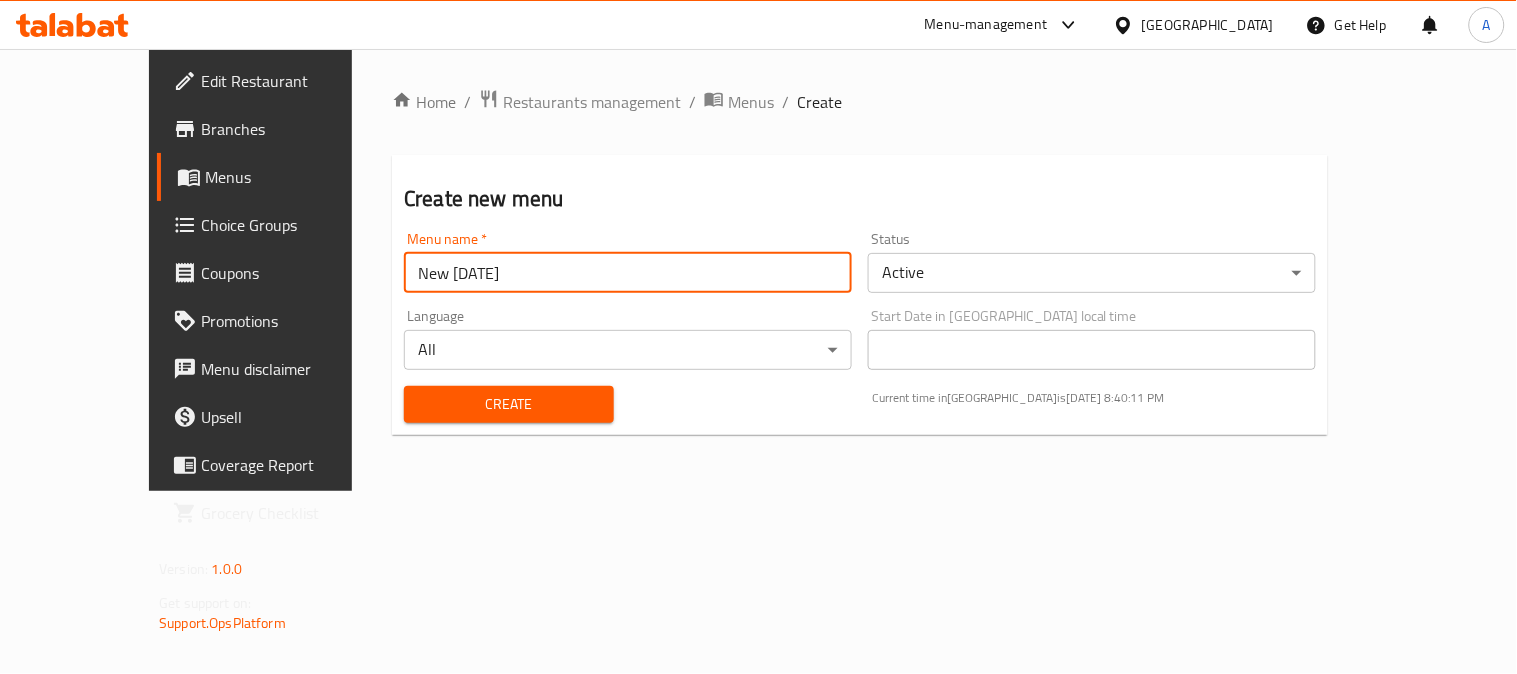 type on "New 13/7/2025" 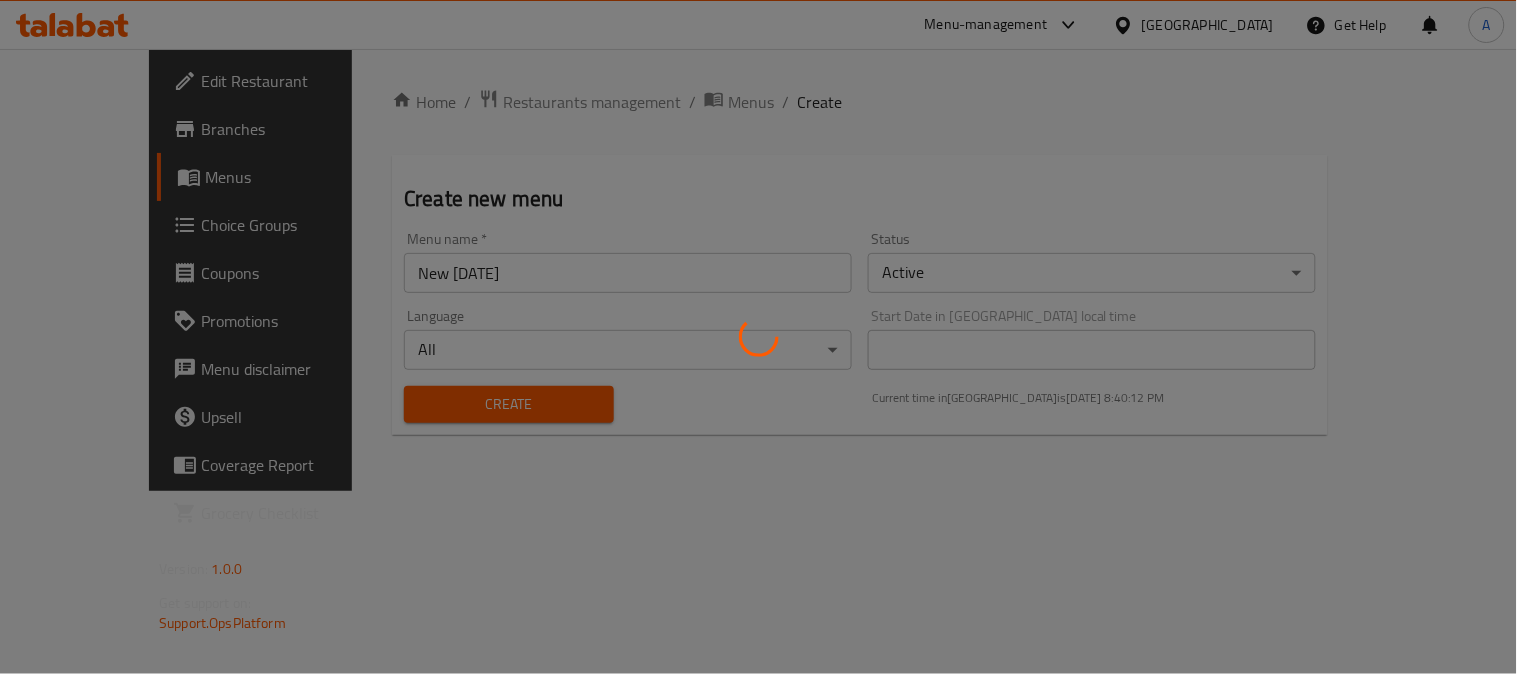 type 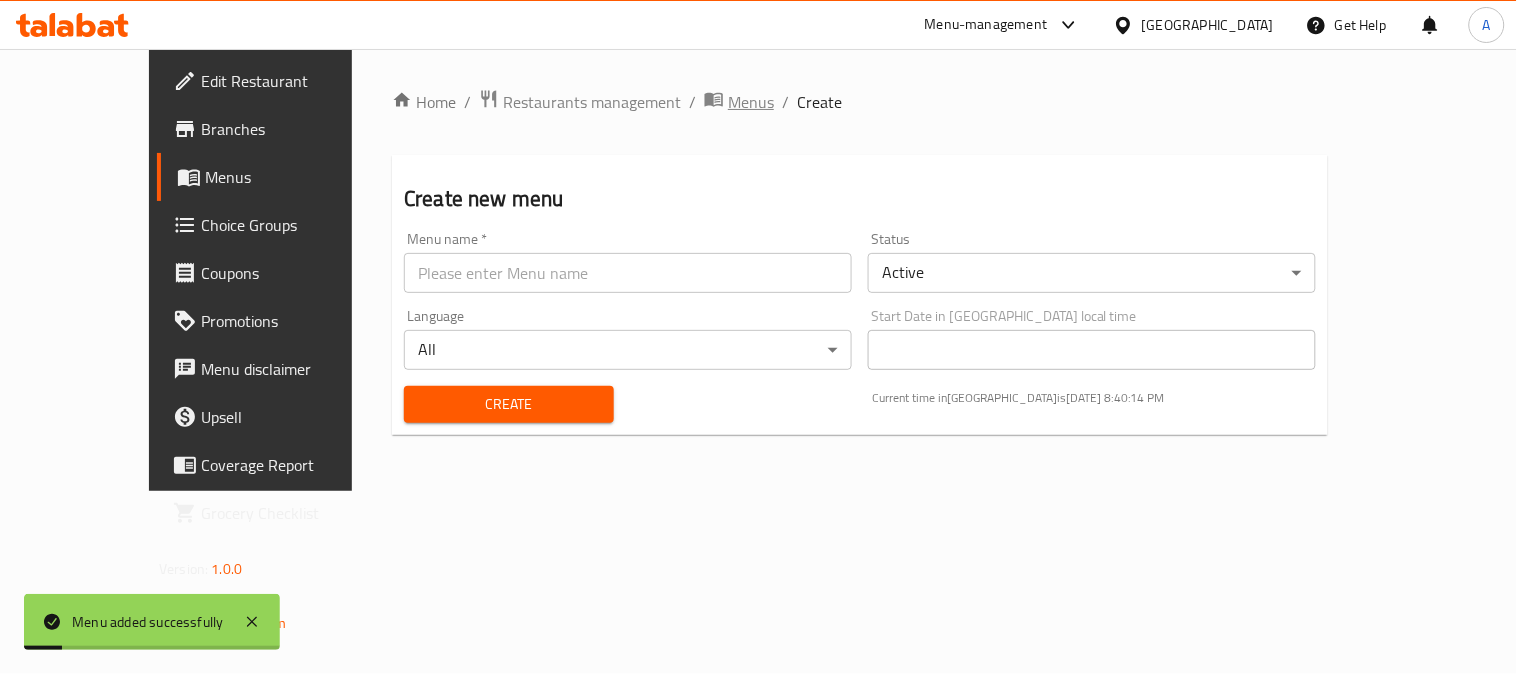 click on "Menus" at bounding box center [751, 102] 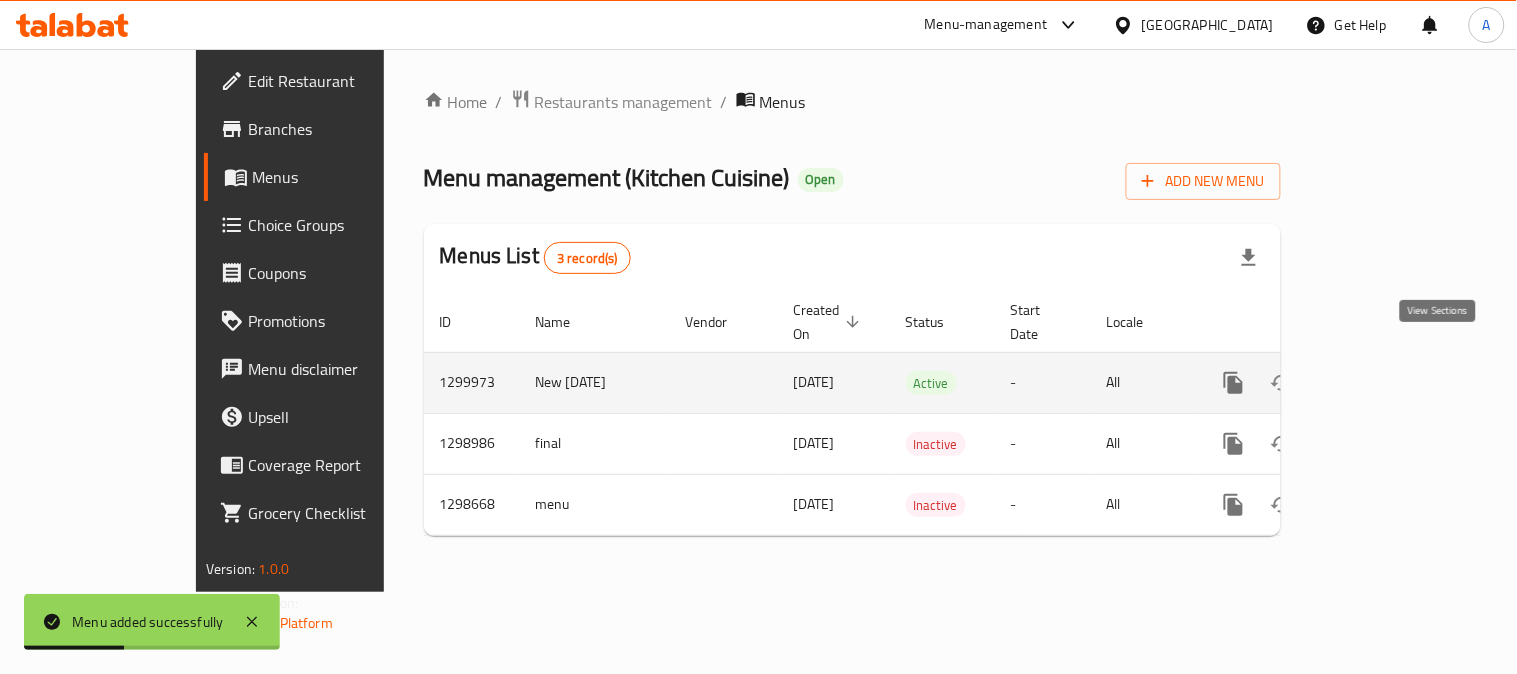 click 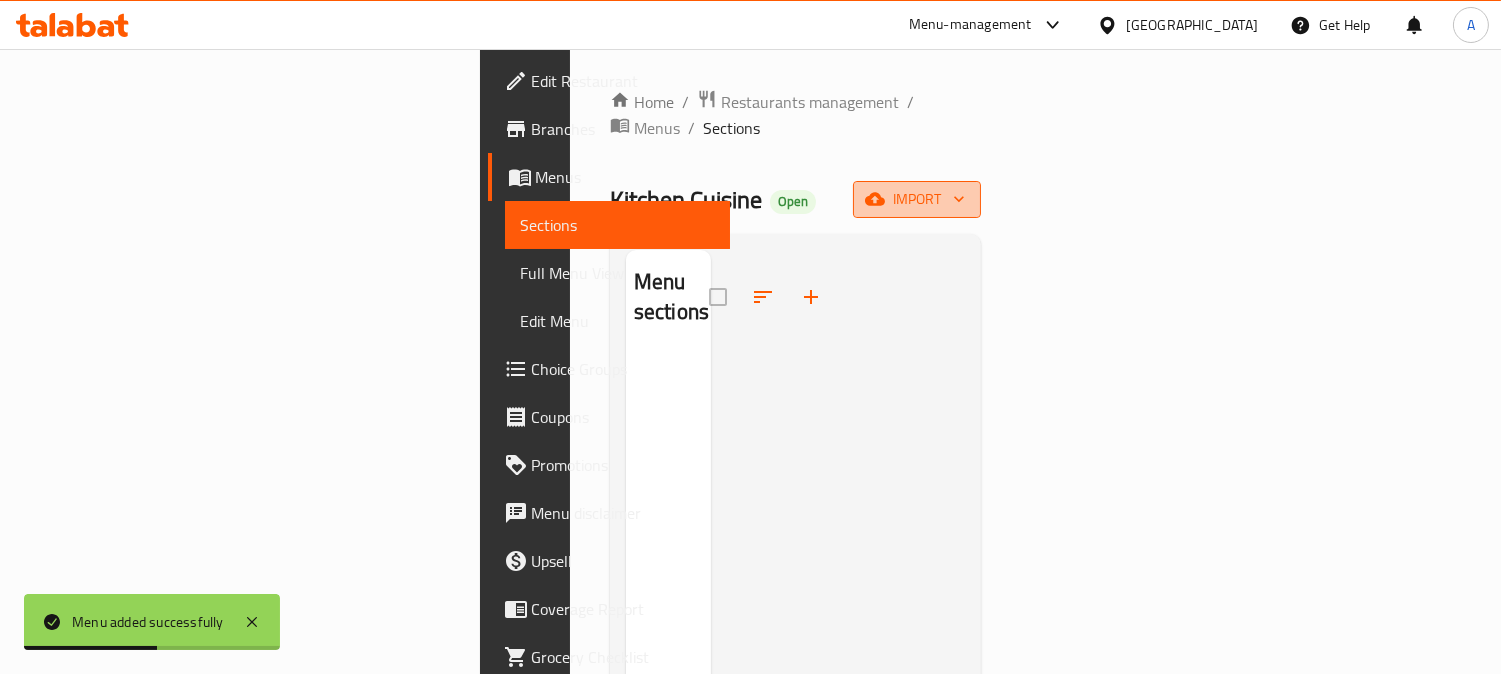 click on "import" at bounding box center [917, 199] 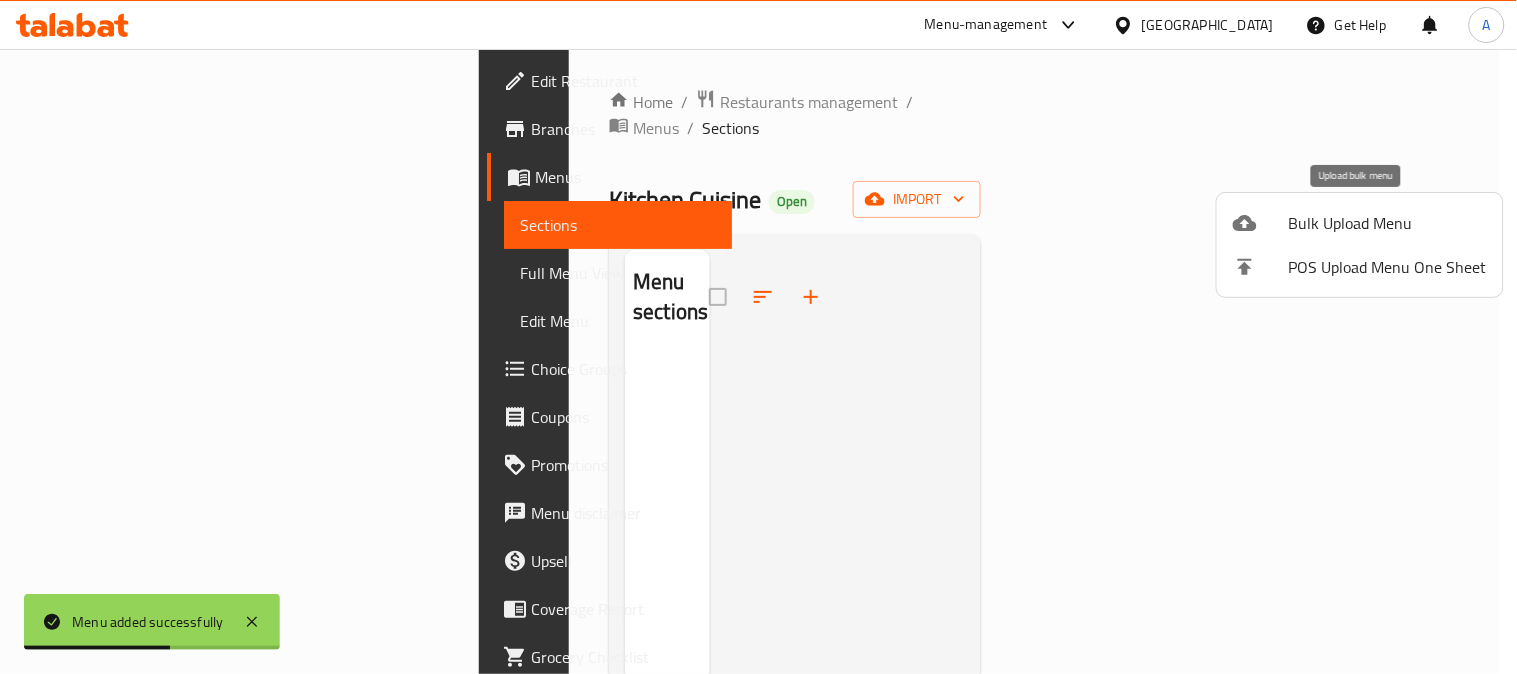 click on "Bulk Upload Menu" at bounding box center [1360, 223] 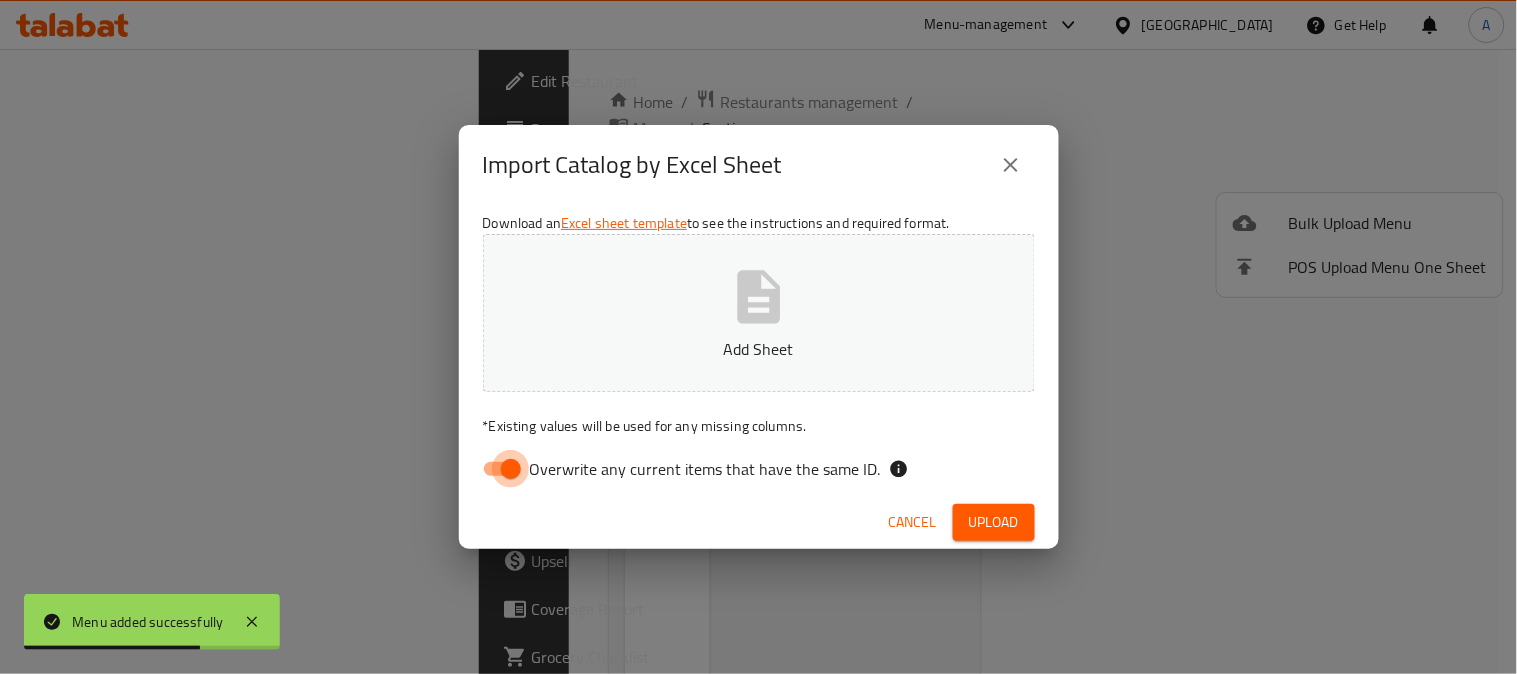 click on "Overwrite any current items that have the same ID." at bounding box center [511, 469] 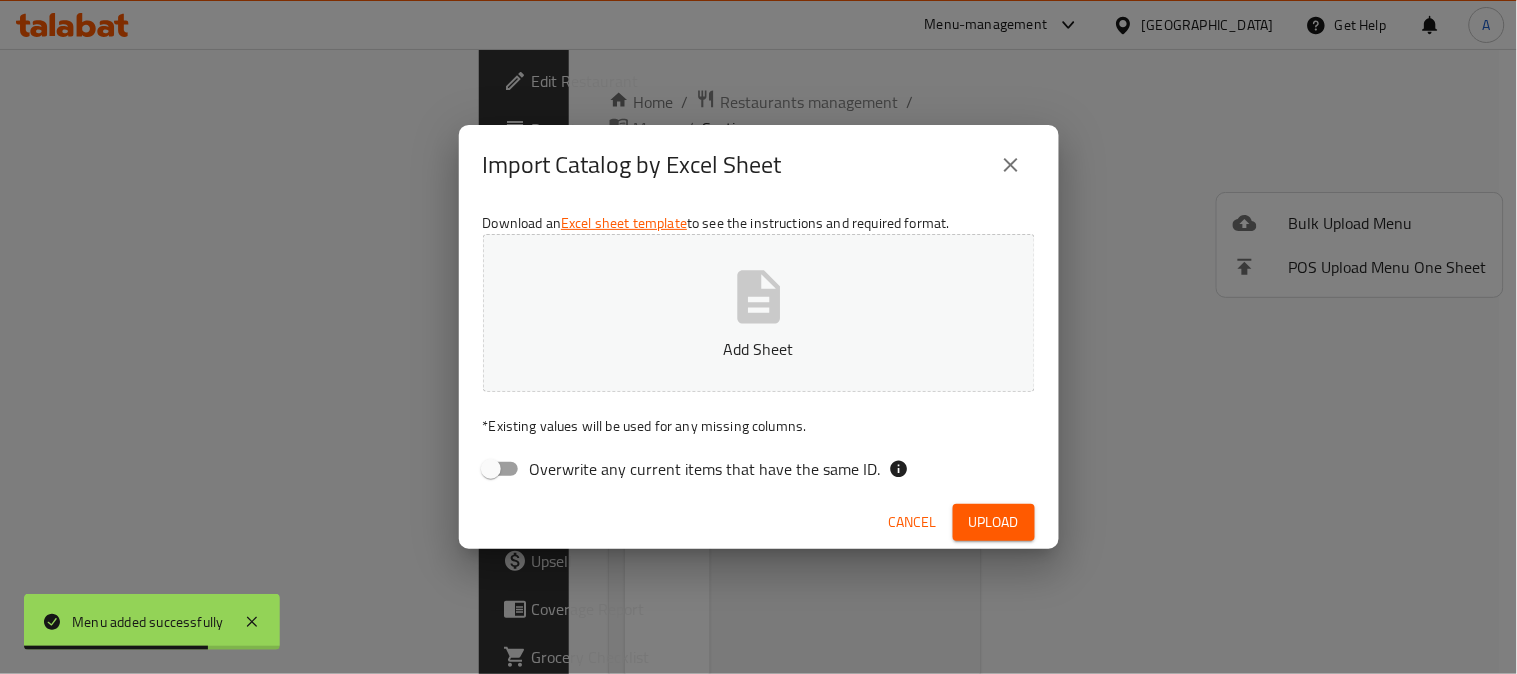 click 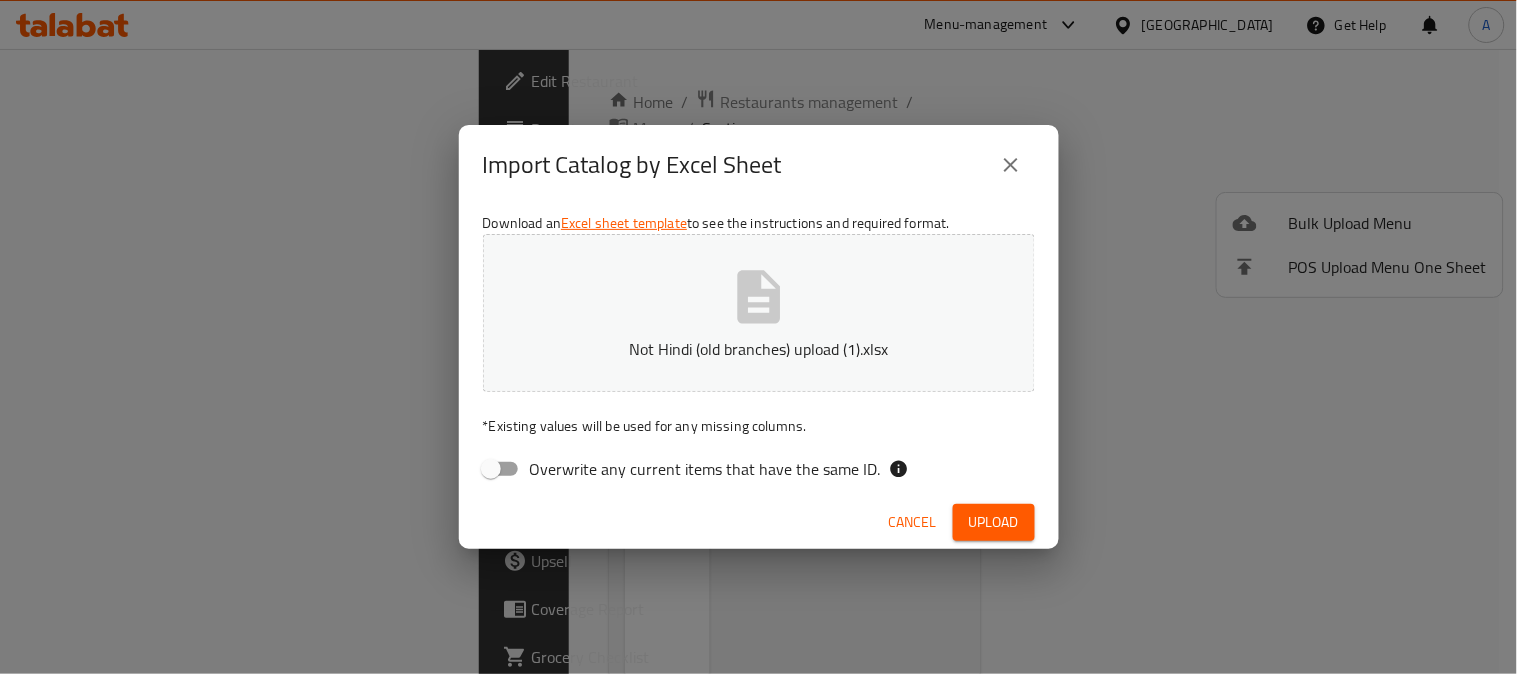 drag, startPoint x: 987, startPoint y: 520, endPoint x: 1033, endPoint y: 507, distance: 47.801674 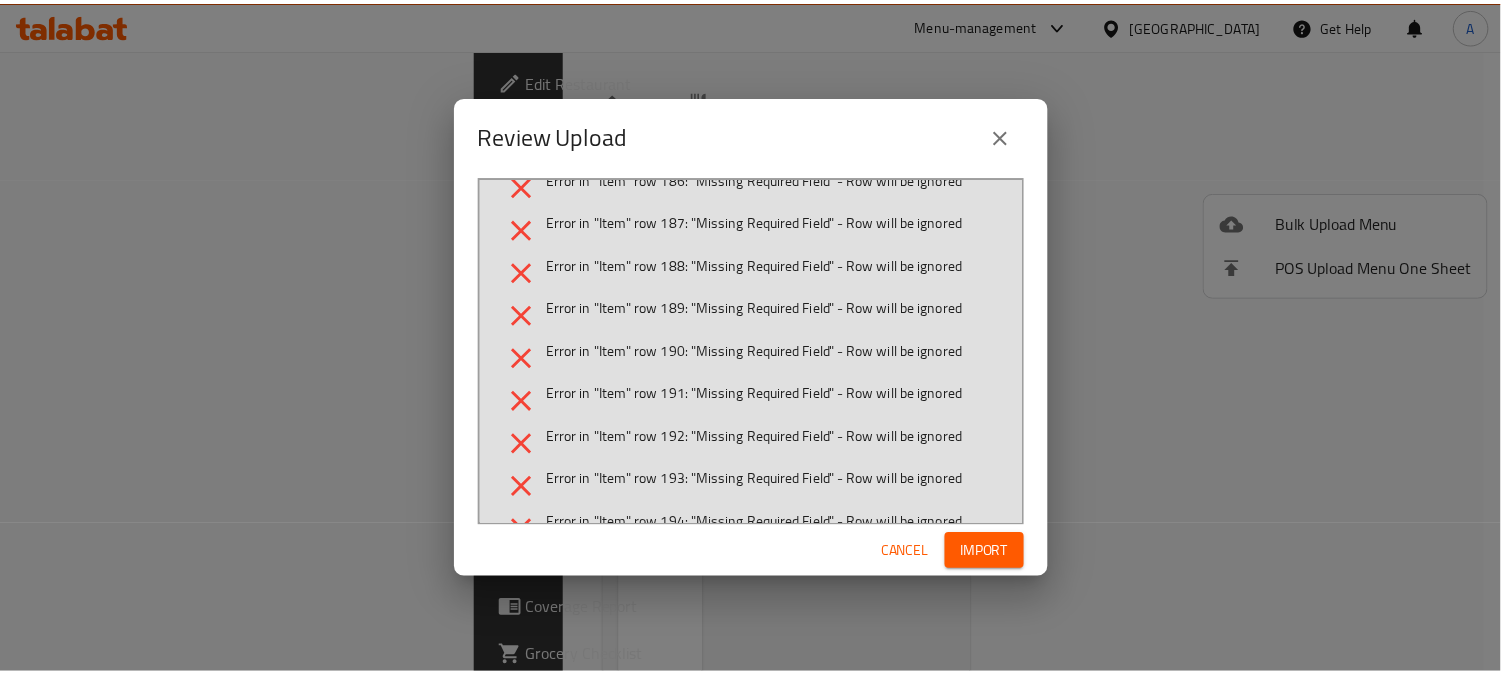 scroll, scrollTop: 0, scrollLeft: 0, axis: both 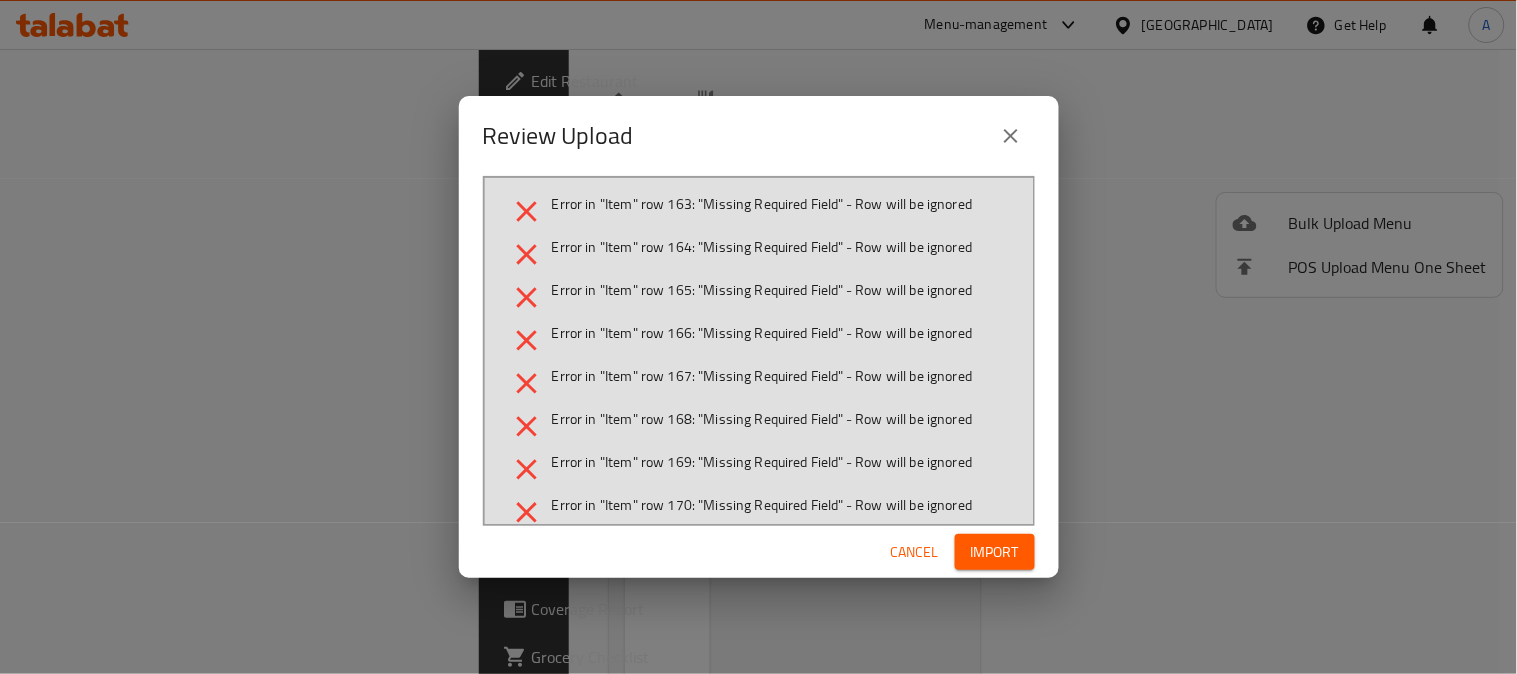 click on "Cancel" at bounding box center (915, 552) 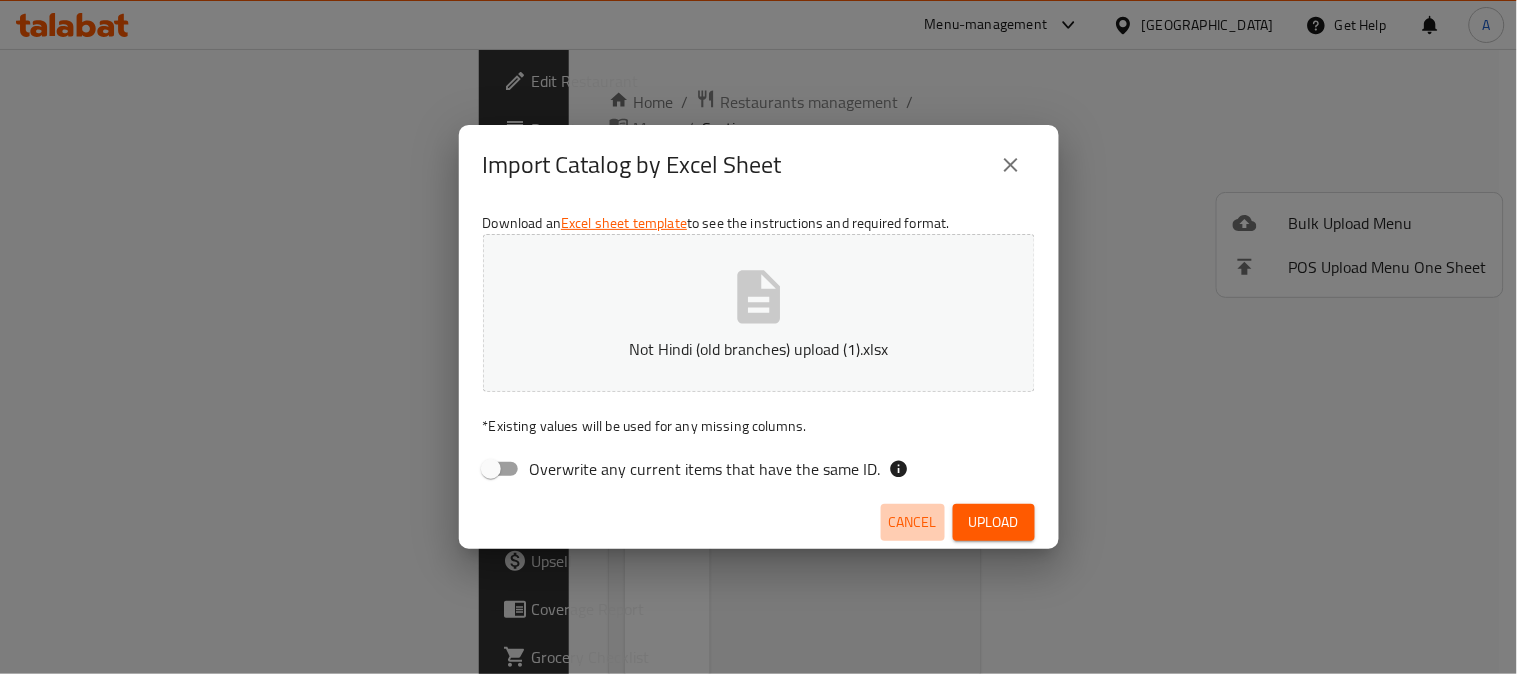 drag, startPoint x: 908, startPoint y: 524, endPoint x: 1007, endPoint y: 286, distance: 257.7693 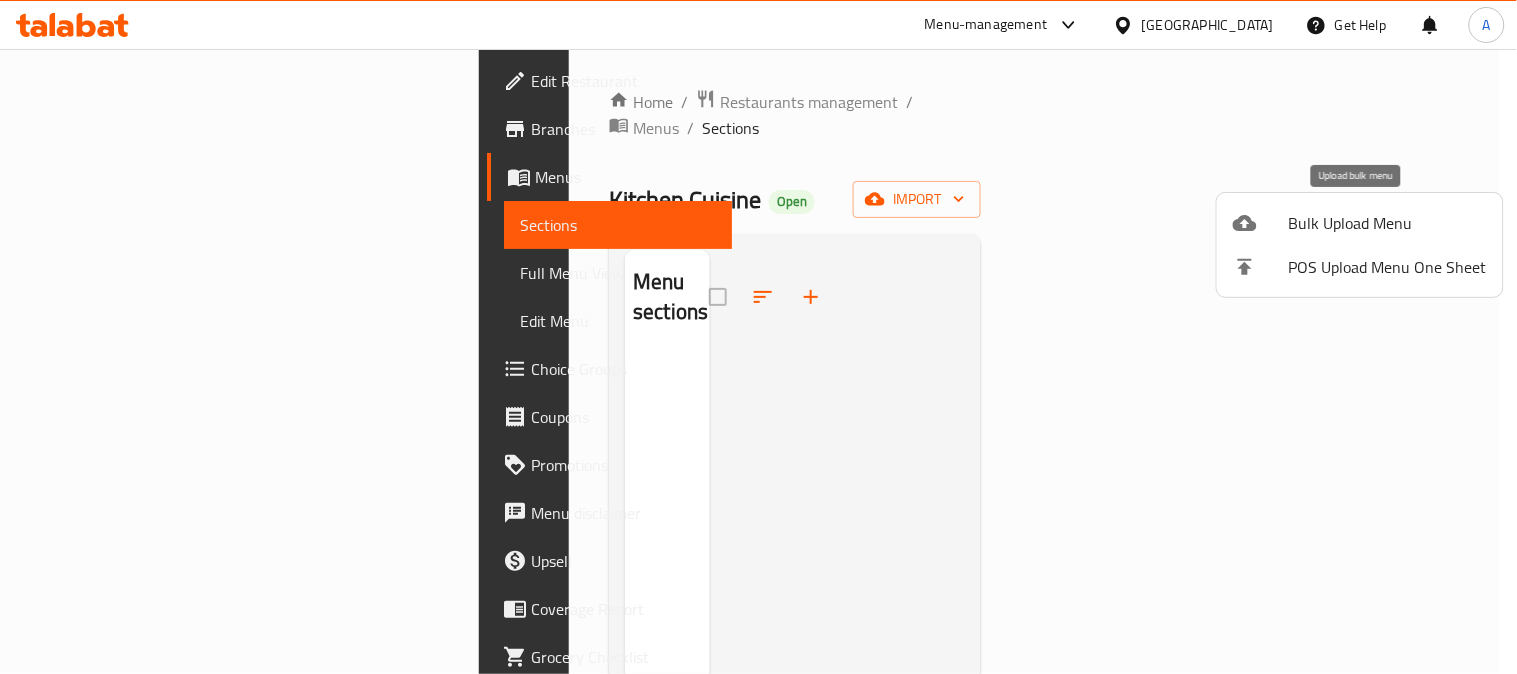 click on "Bulk Upload Menu" at bounding box center (1388, 223) 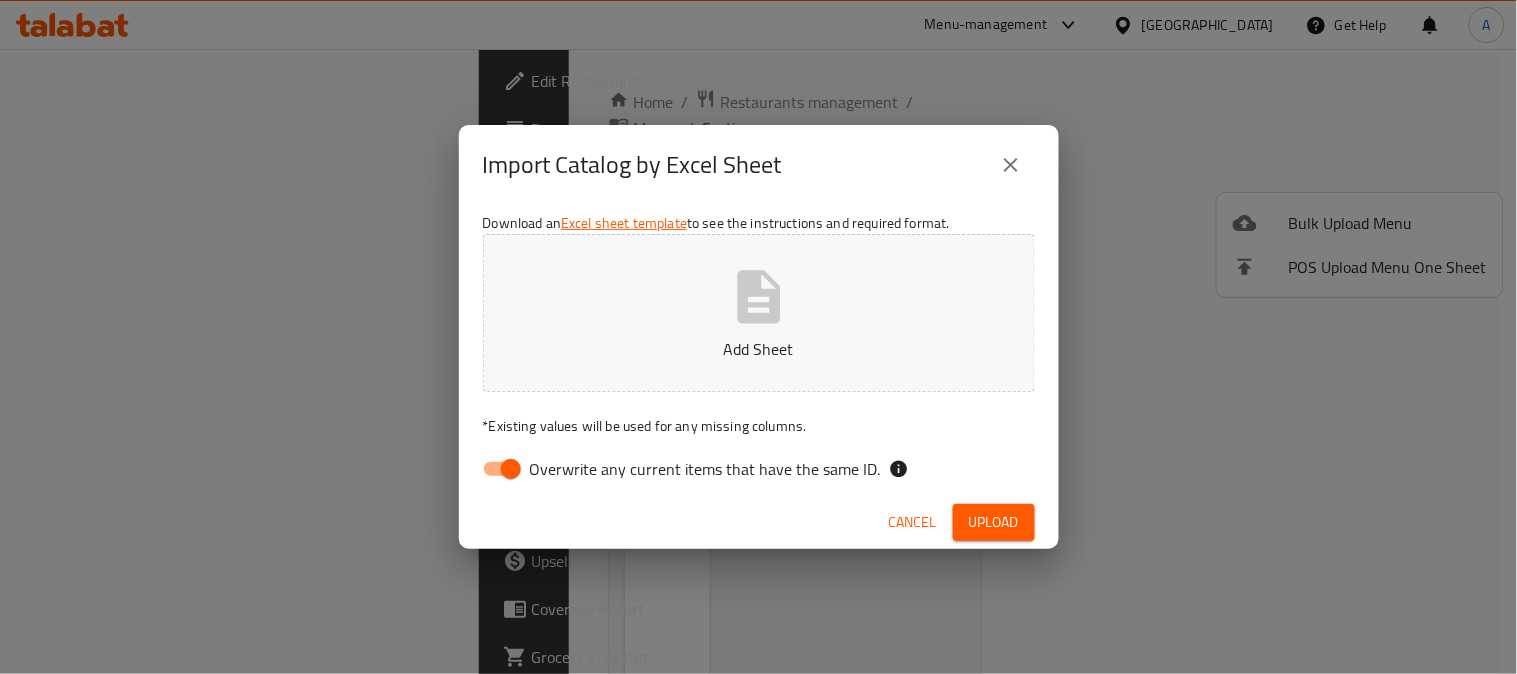 click on "Overwrite any current items that have the same ID." at bounding box center [705, 469] 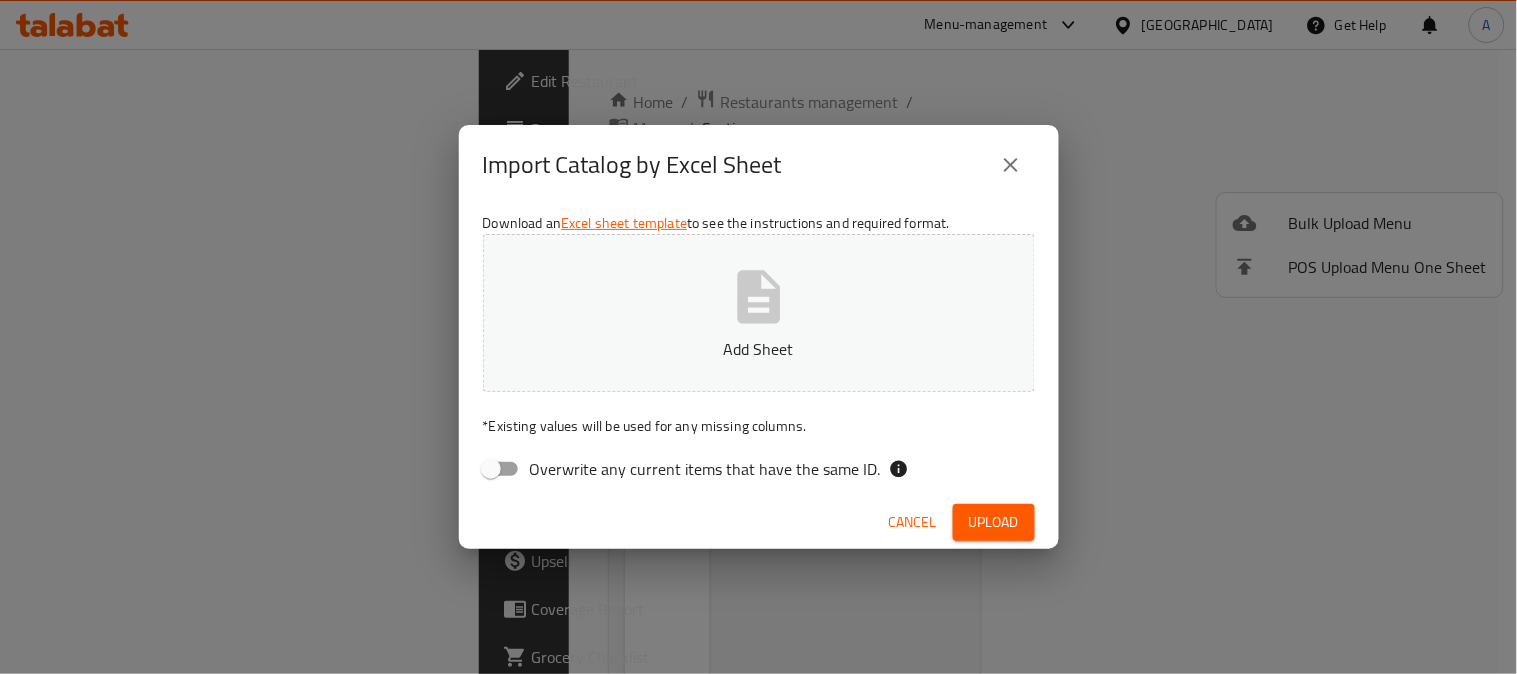 click 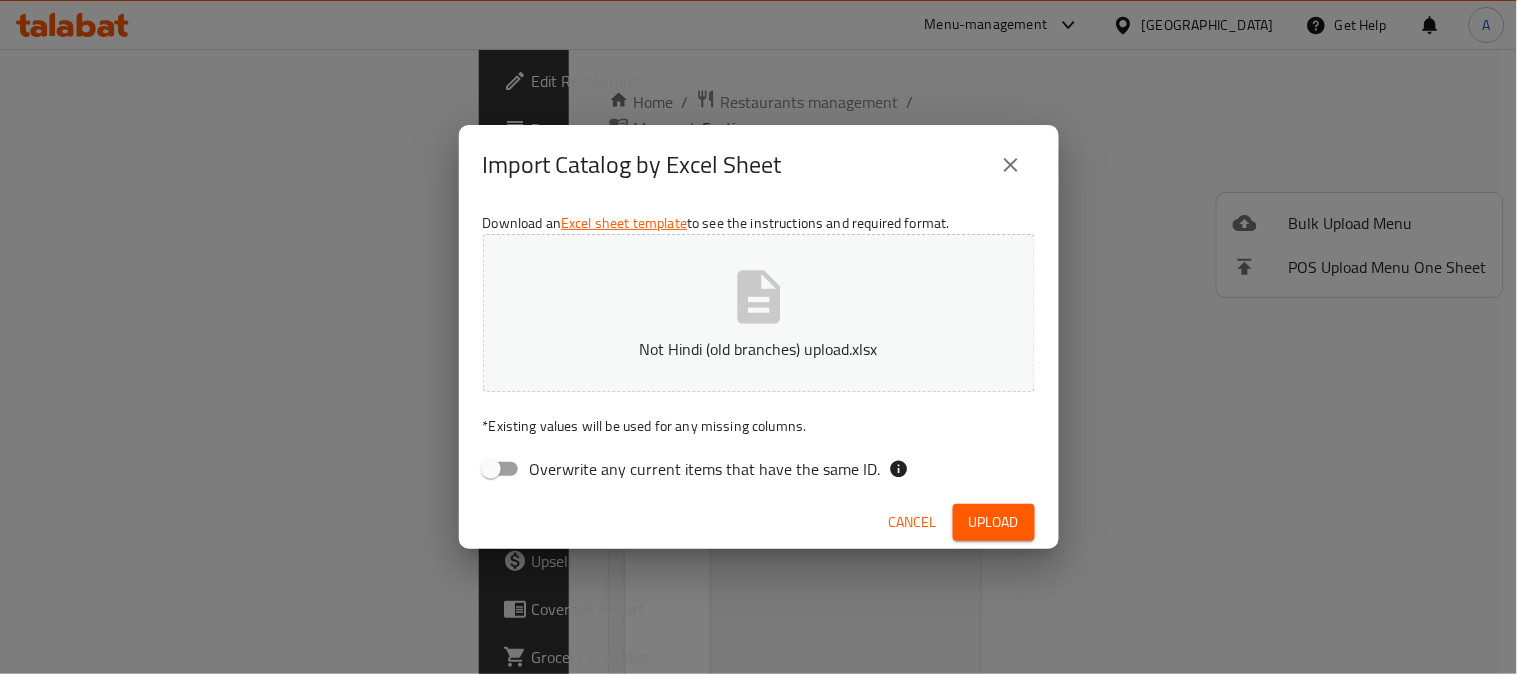 click on "Upload" at bounding box center [994, 522] 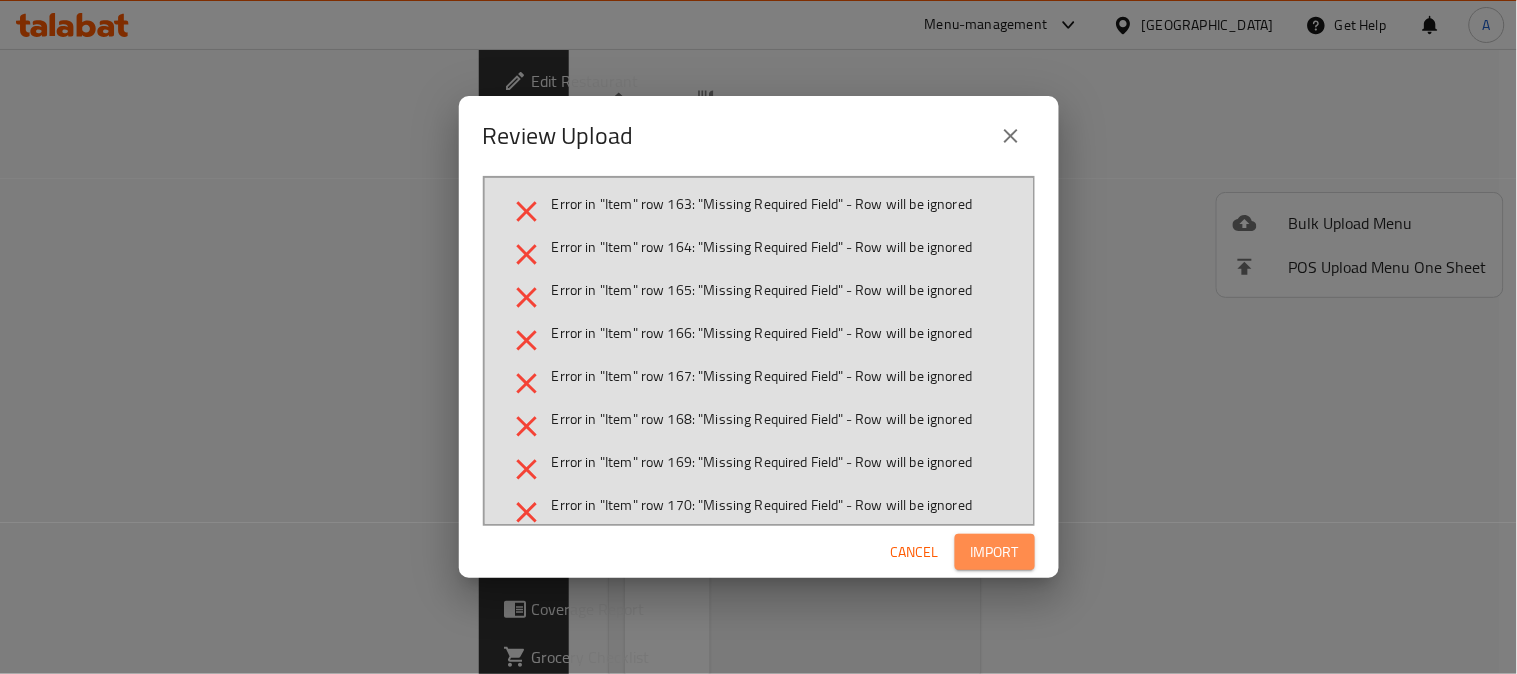 click on "Import" at bounding box center (995, 552) 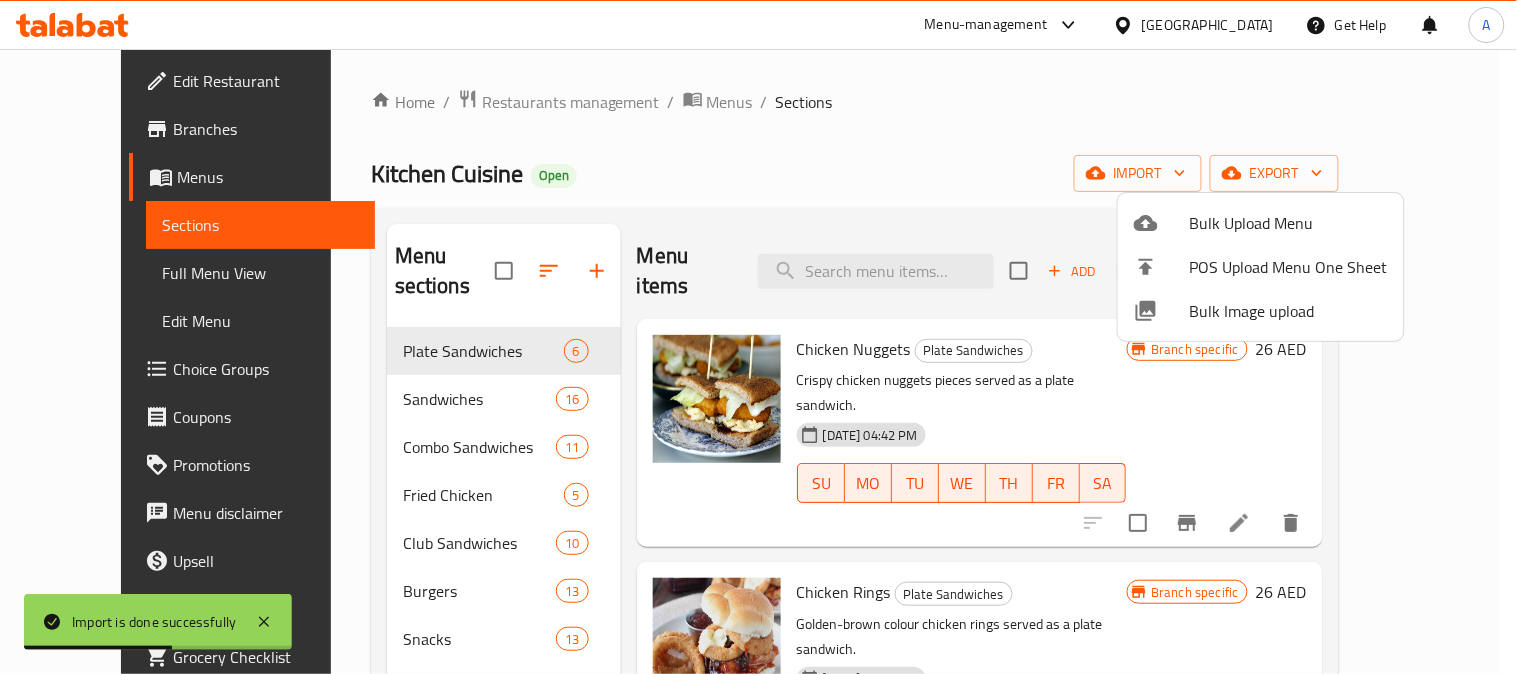 click at bounding box center [758, 337] 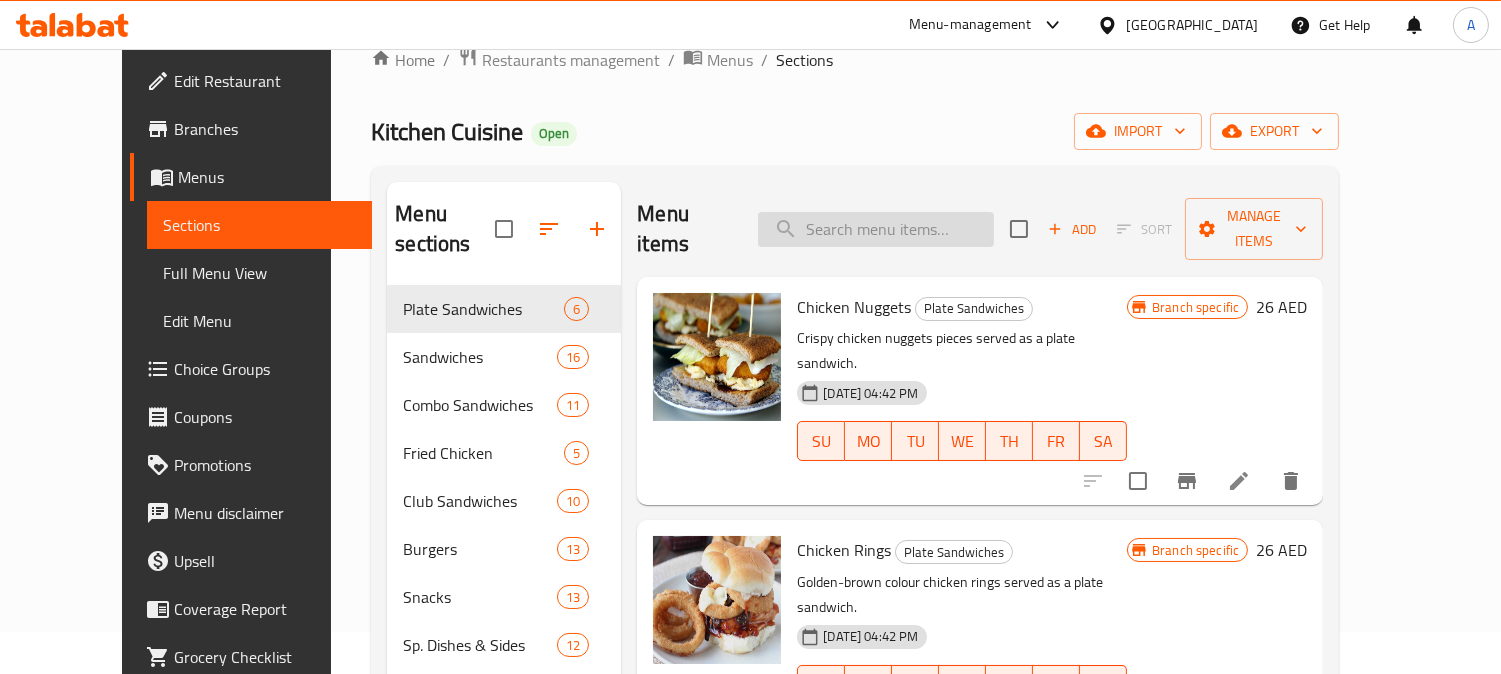 scroll, scrollTop: 0, scrollLeft: 0, axis: both 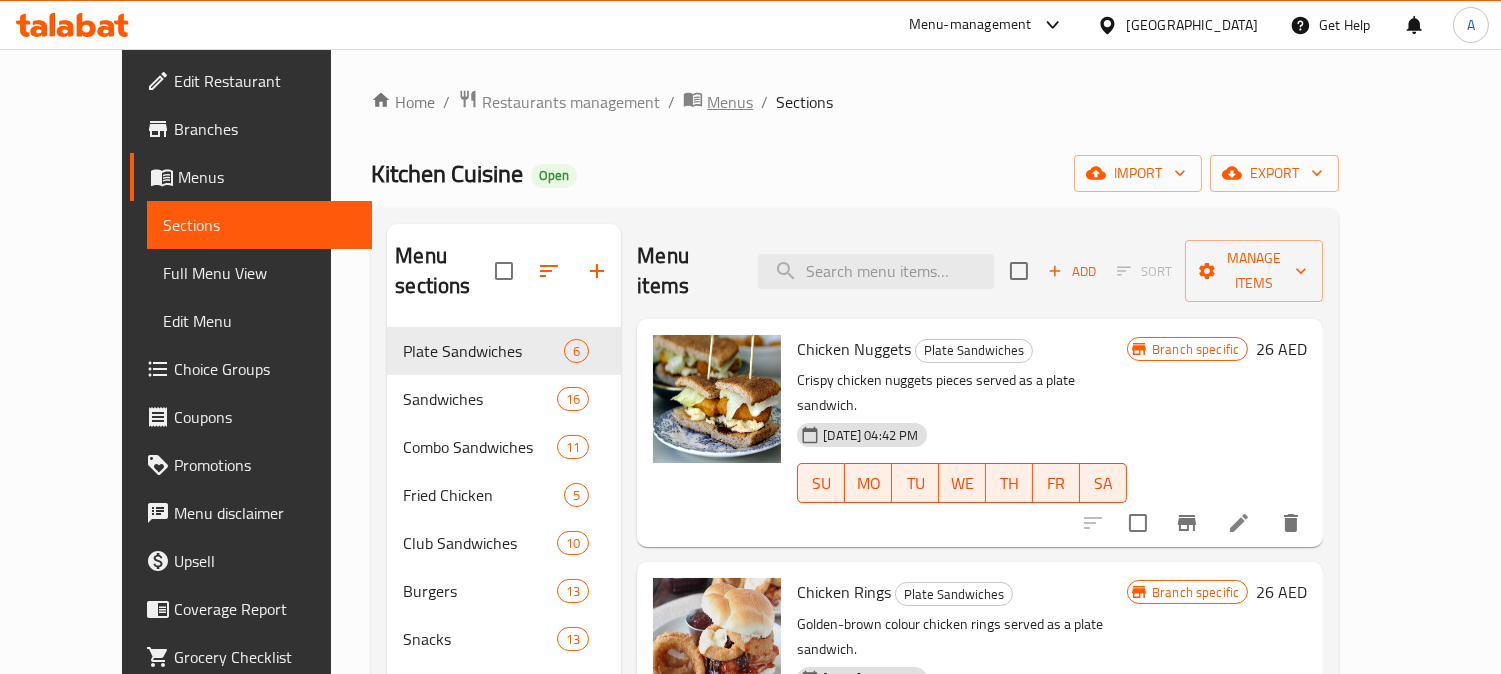 click on "Menus" at bounding box center [730, 102] 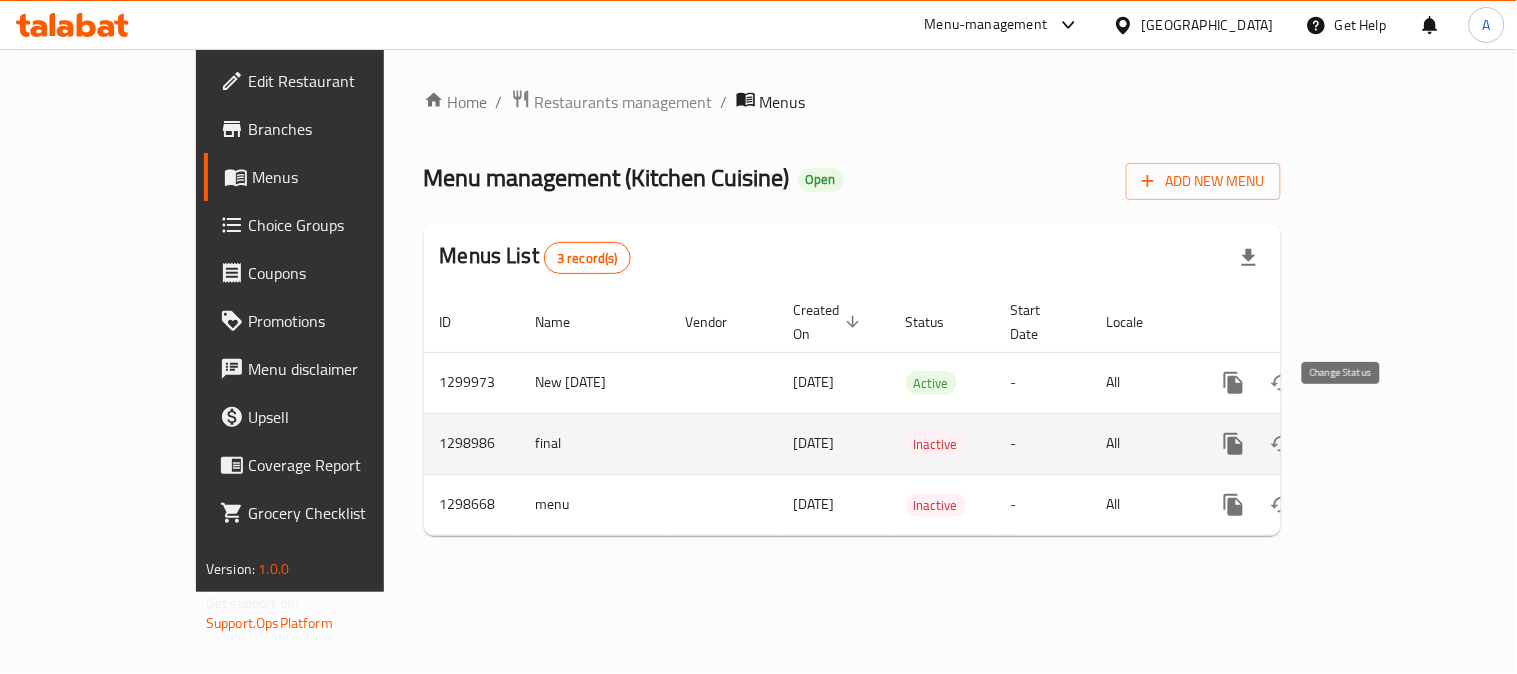 click 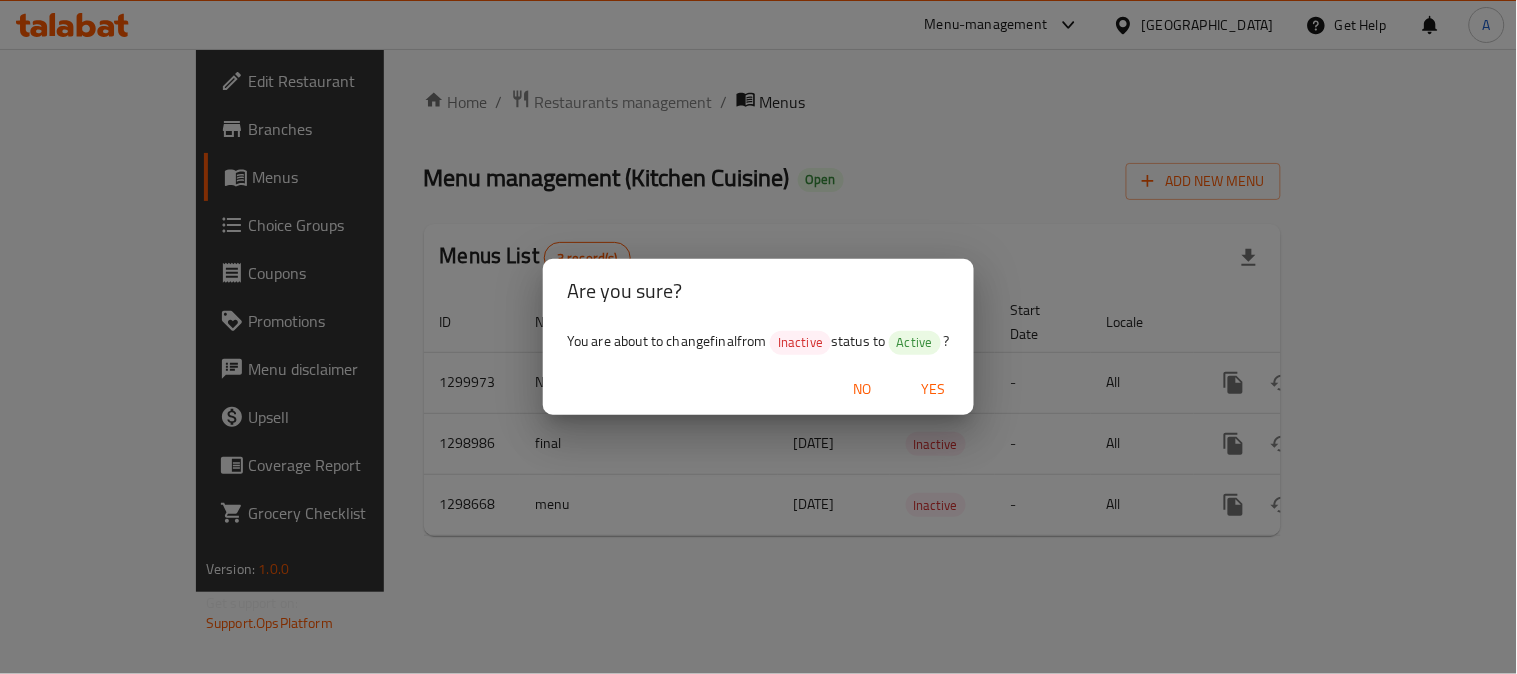 click on "Yes" at bounding box center [934, 389] 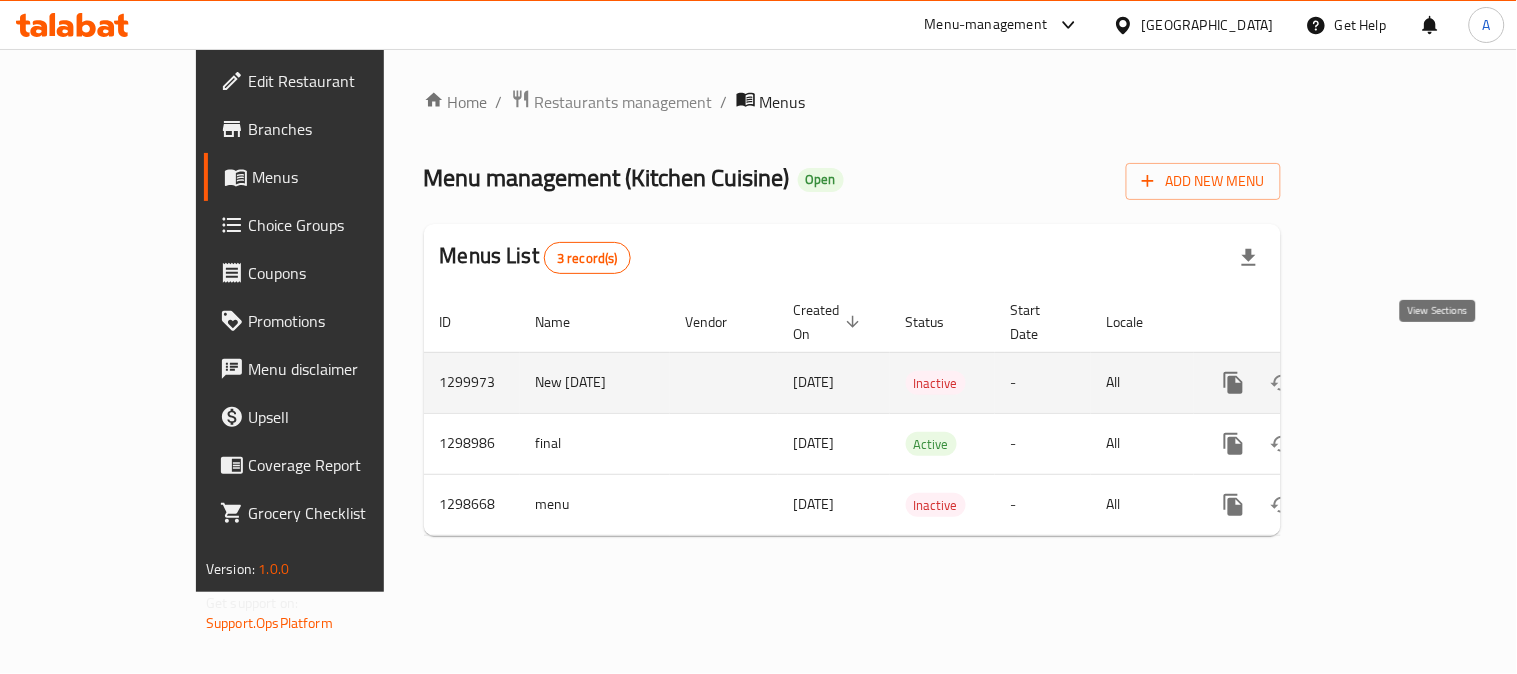 click 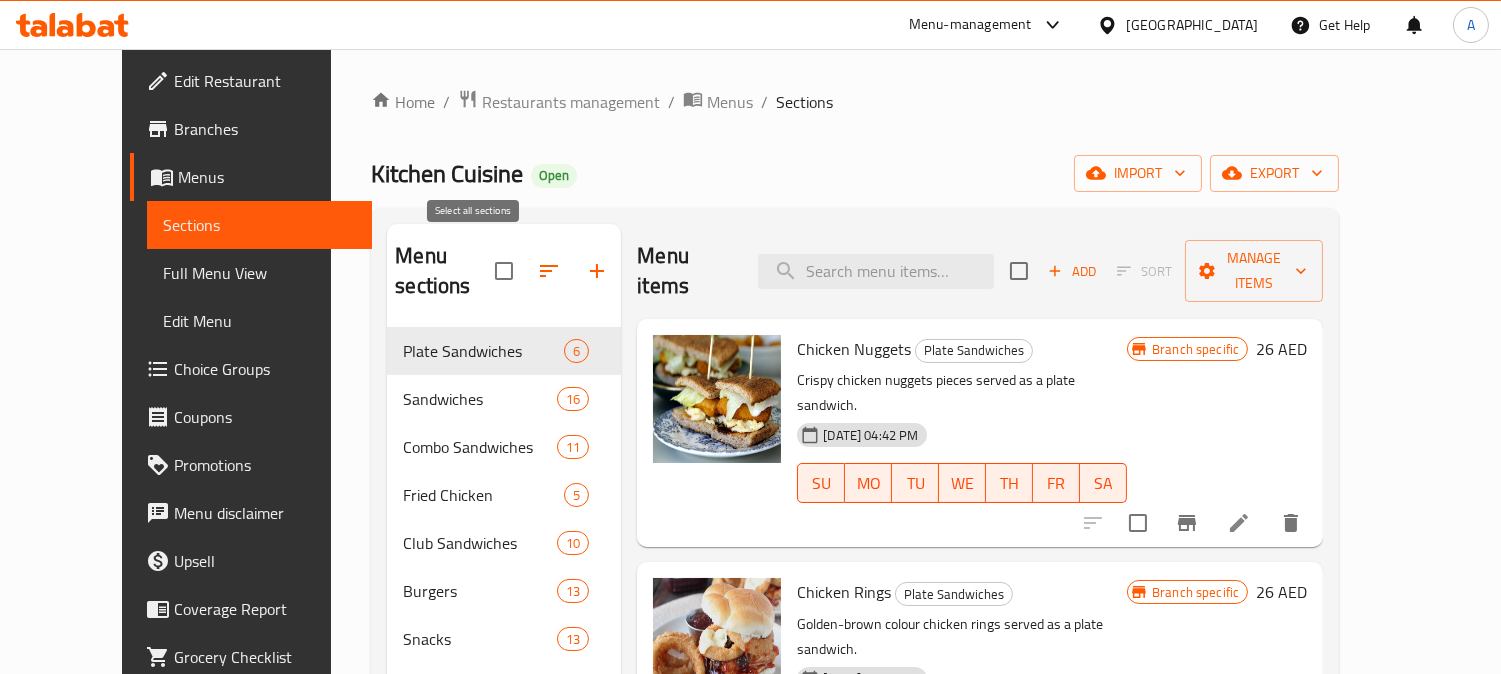 click at bounding box center [504, 271] 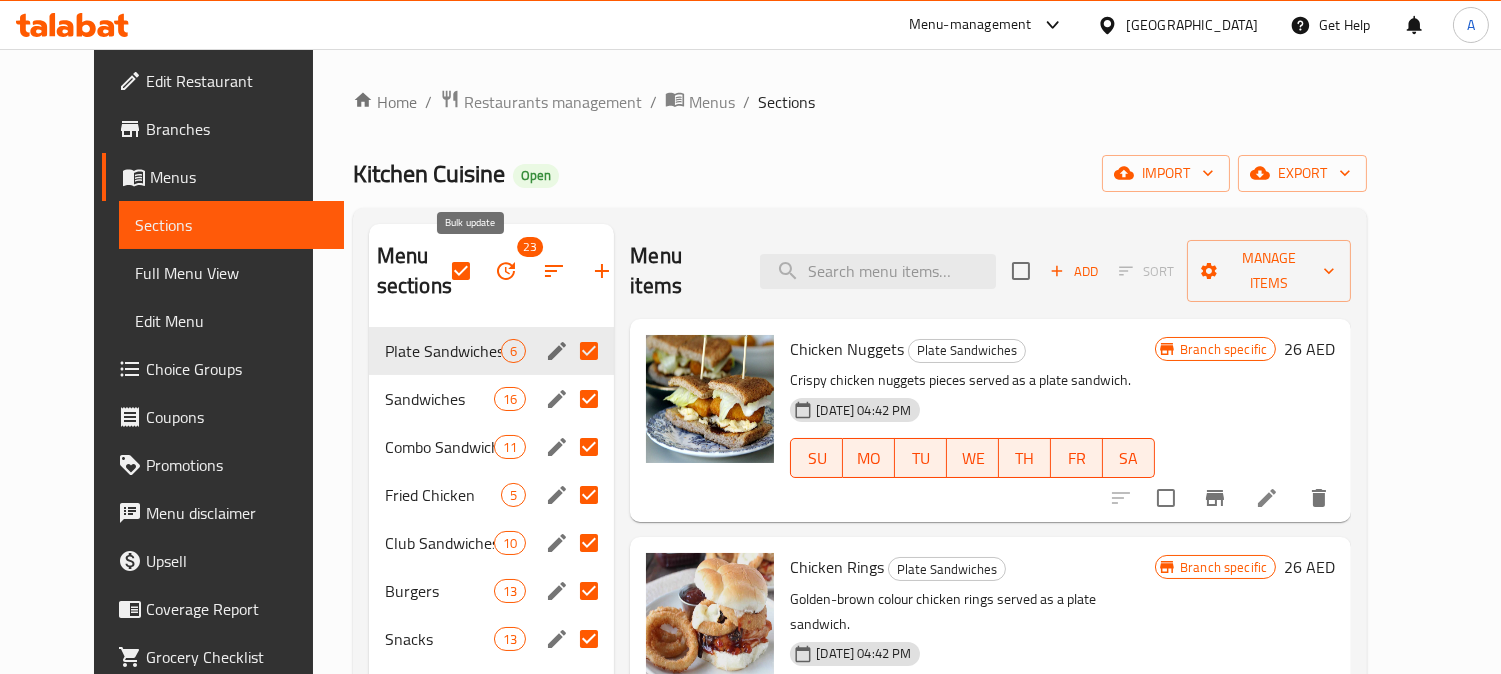 click 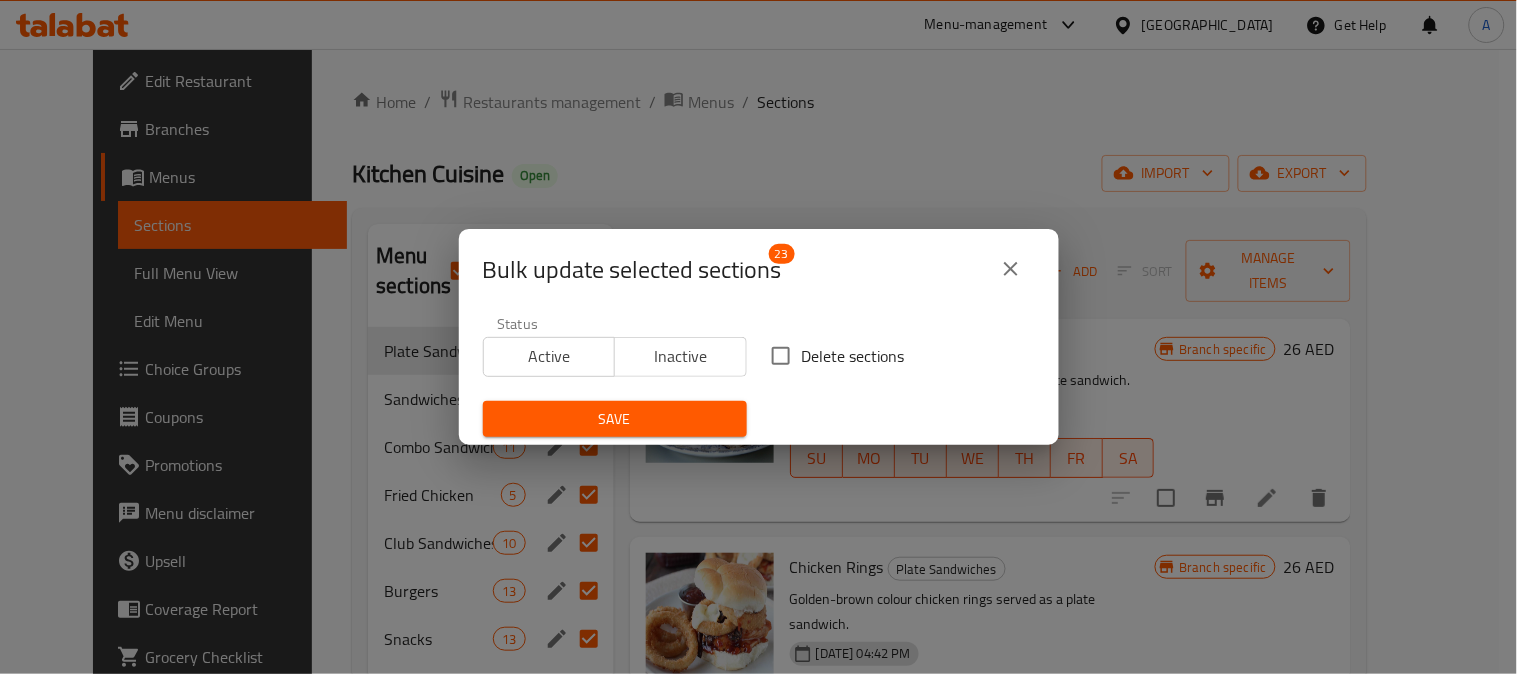 click on "Delete sections" at bounding box center (853, 356) 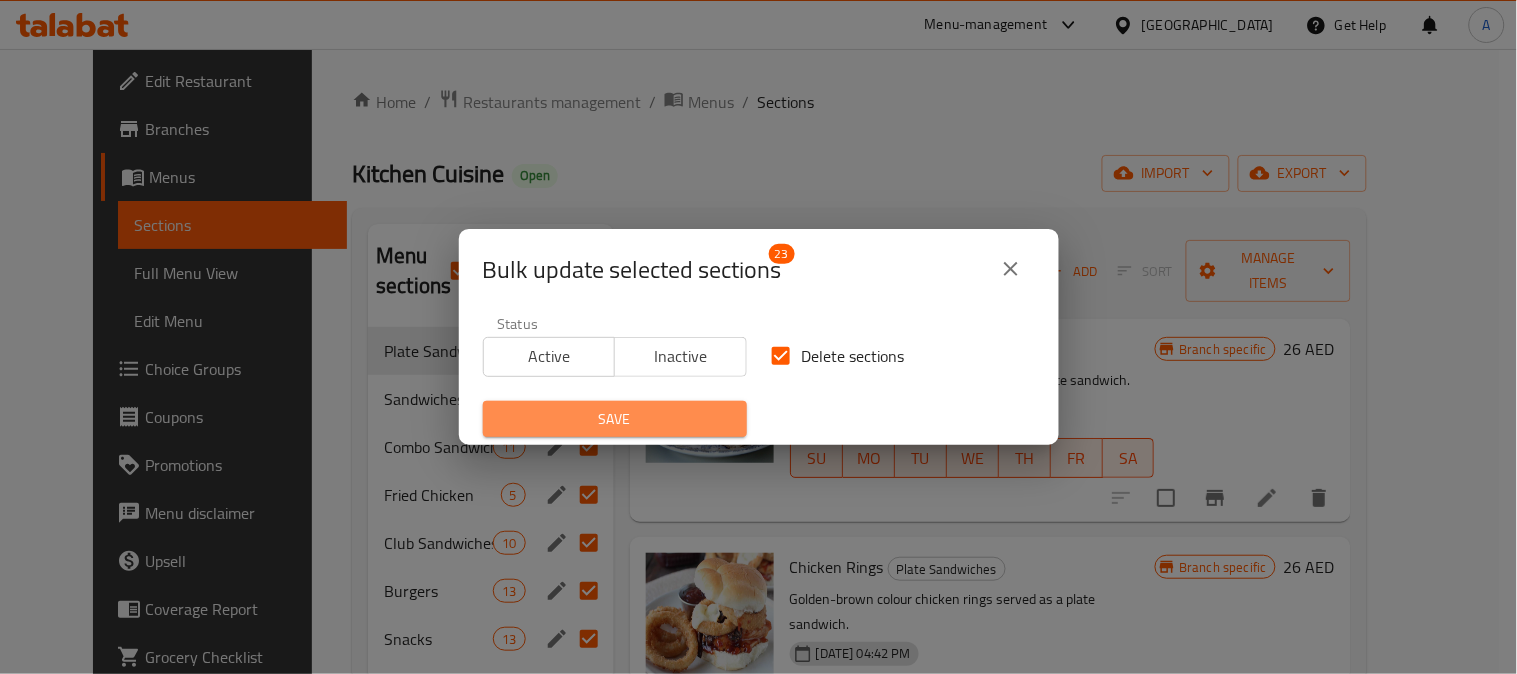 click on "Save" at bounding box center [615, 419] 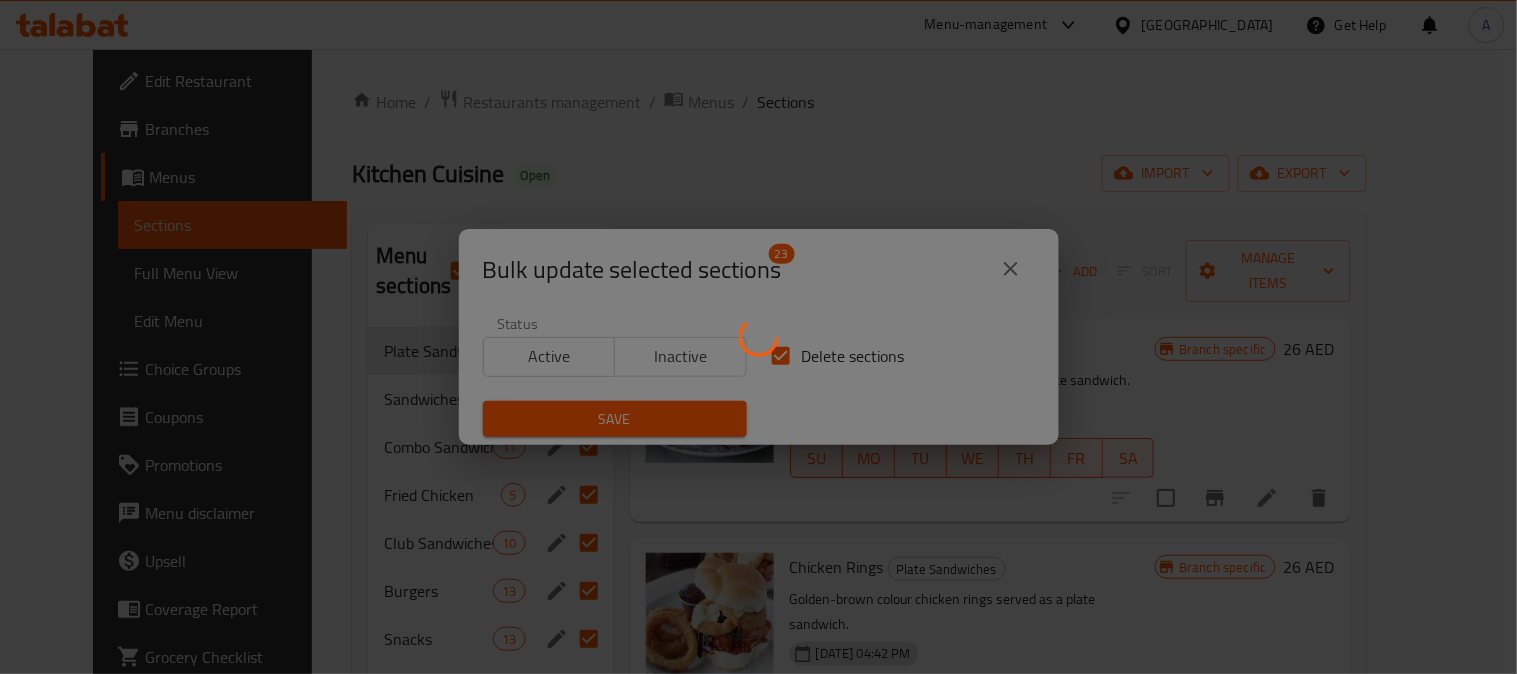 checkbox on "false" 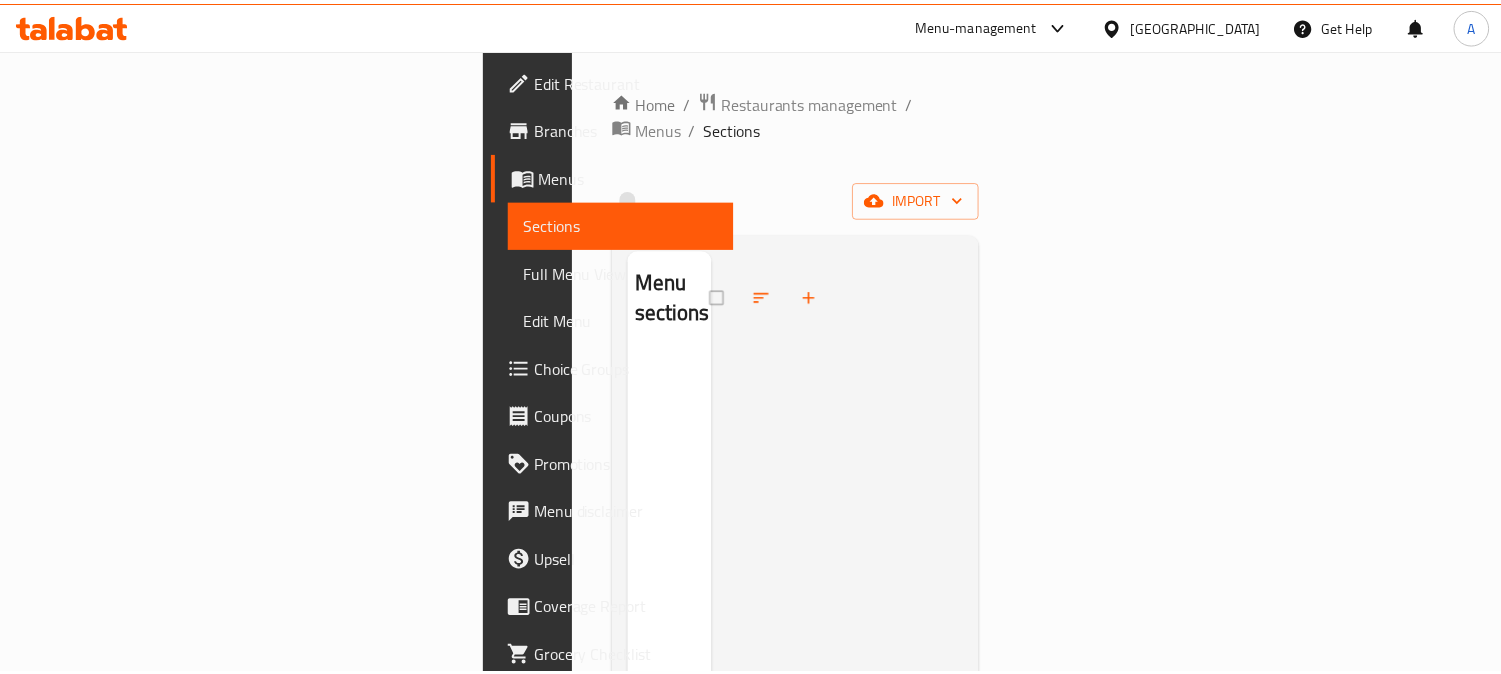 scroll, scrollTop: 0, scrollLeft: 0, axis: both 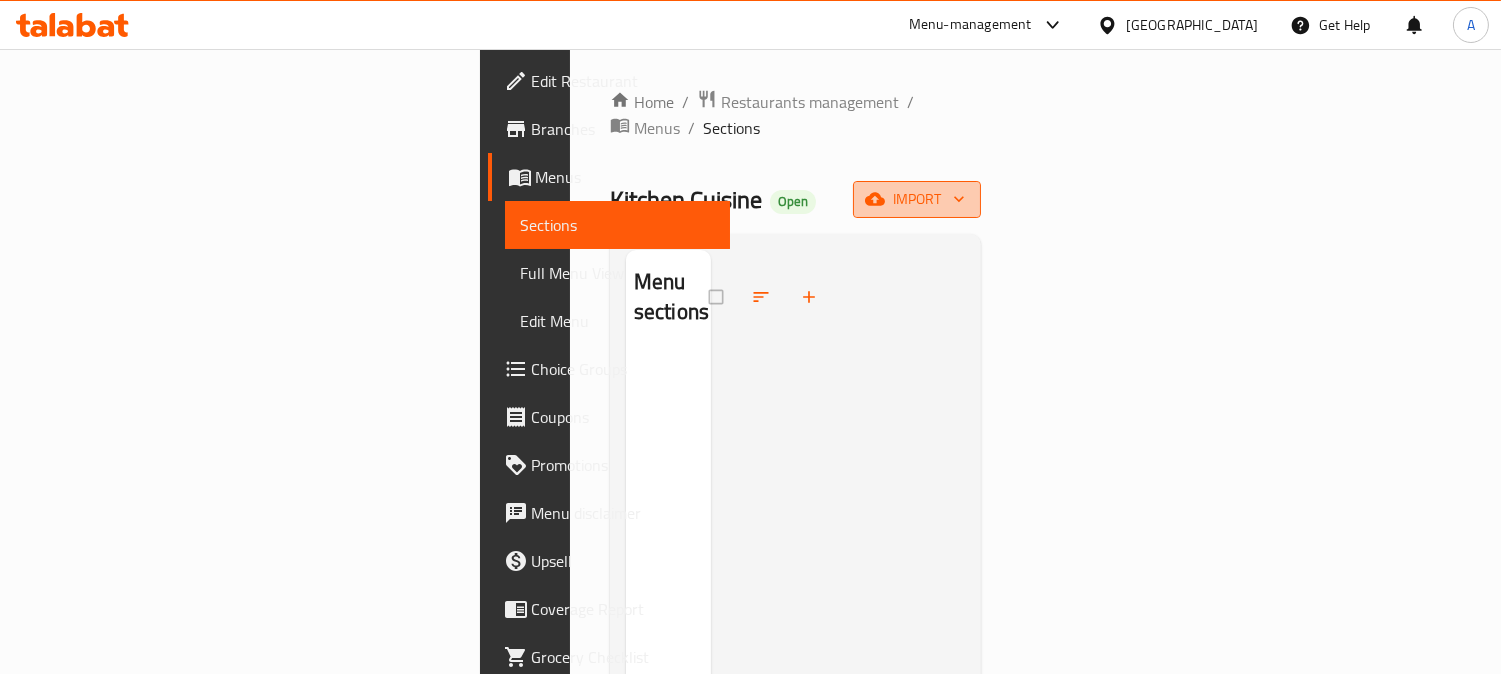 click 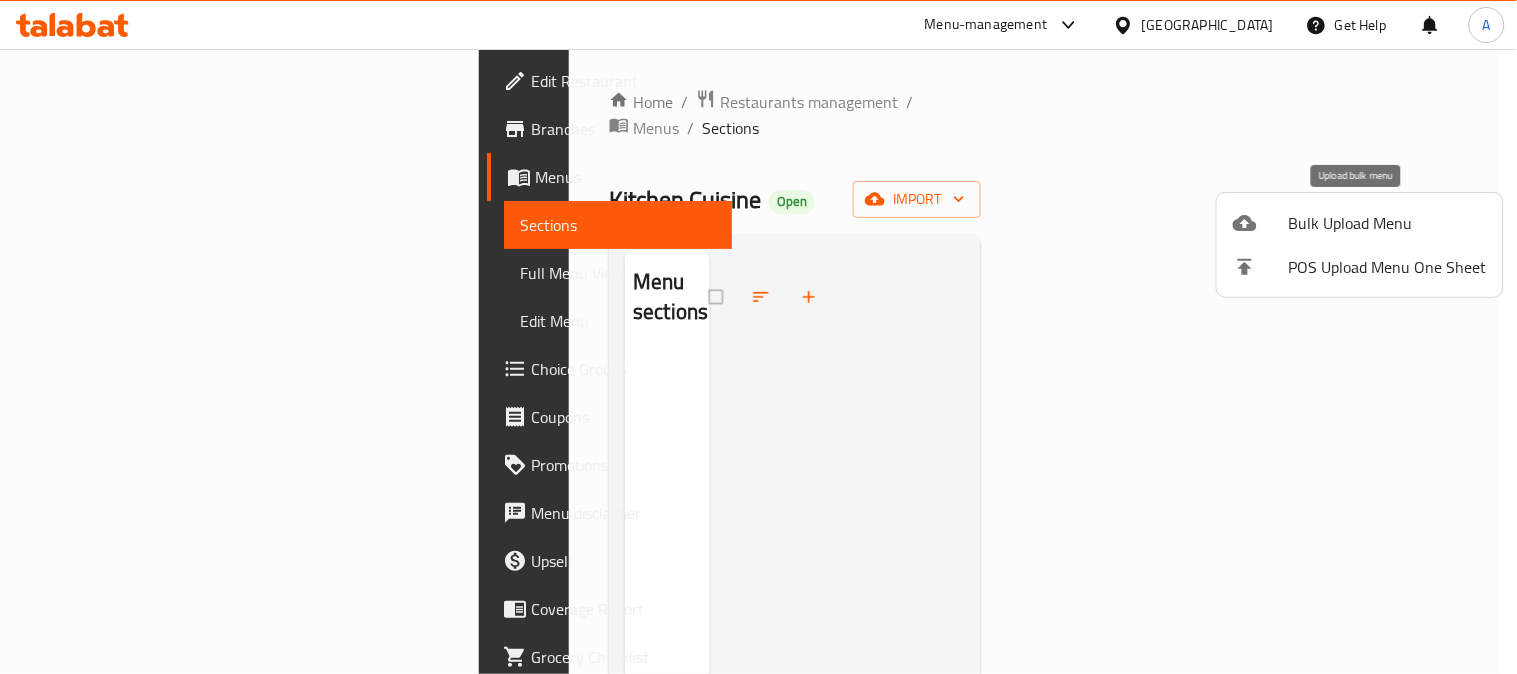 click on "Bulk Upload Menu" at bounding box center [1388, 223] 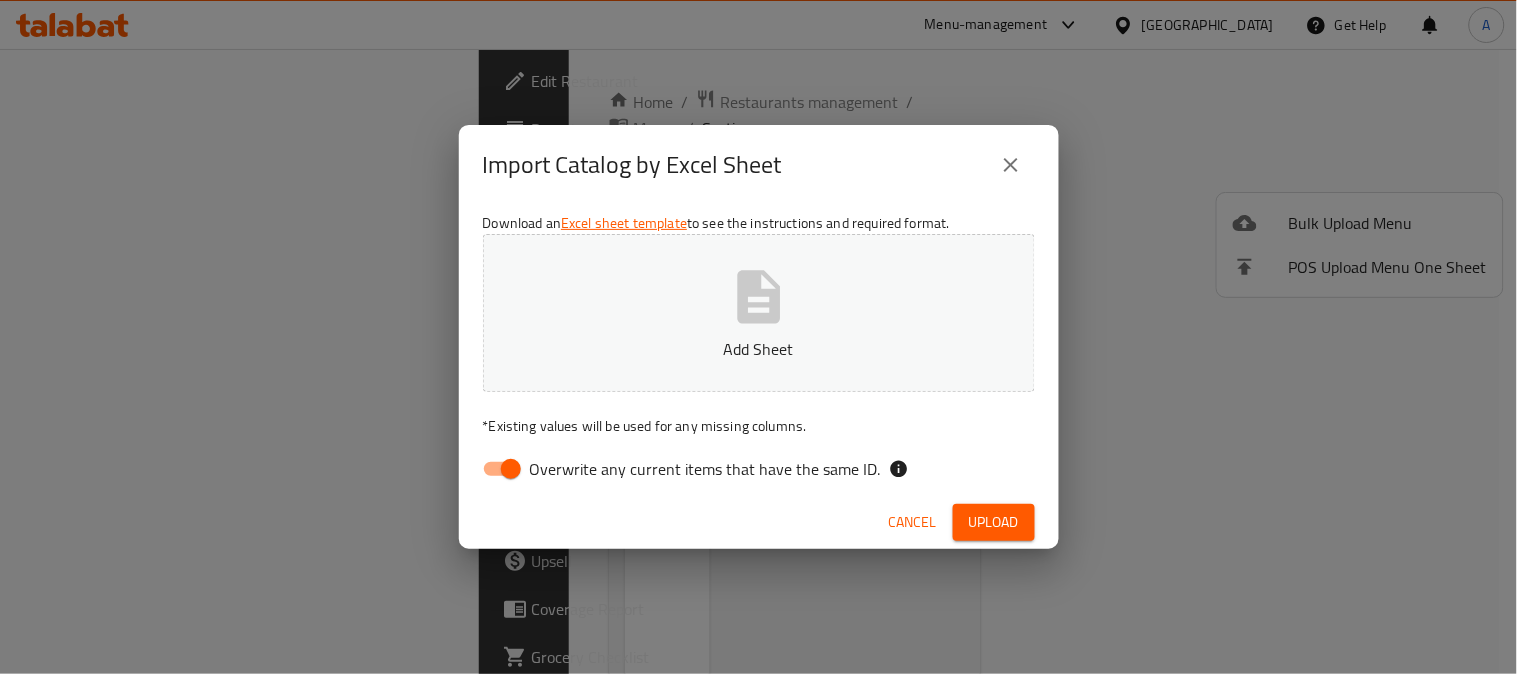 click on "Overwrite any current items that have the same ID." at bounding box center (705, 469) 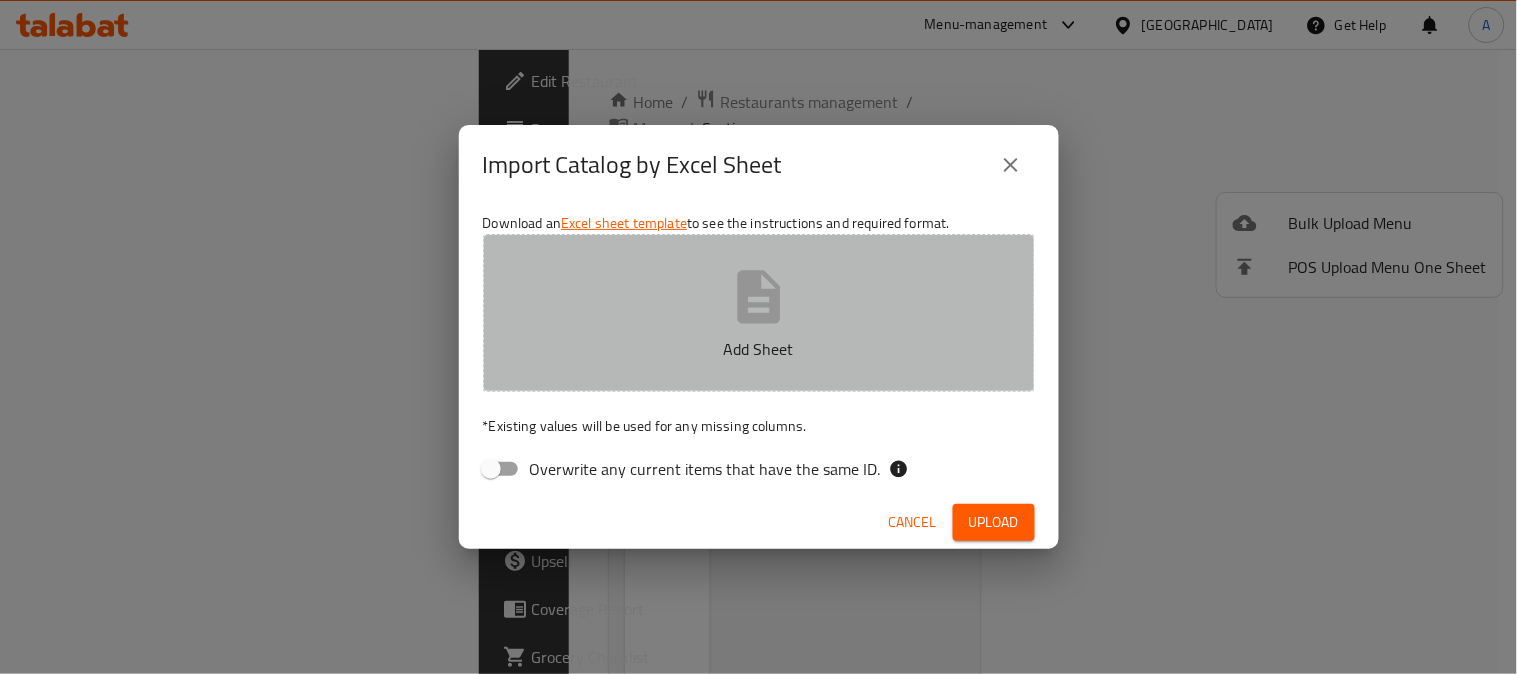 click on "Add Sheet" at bounding box center [759, 313] 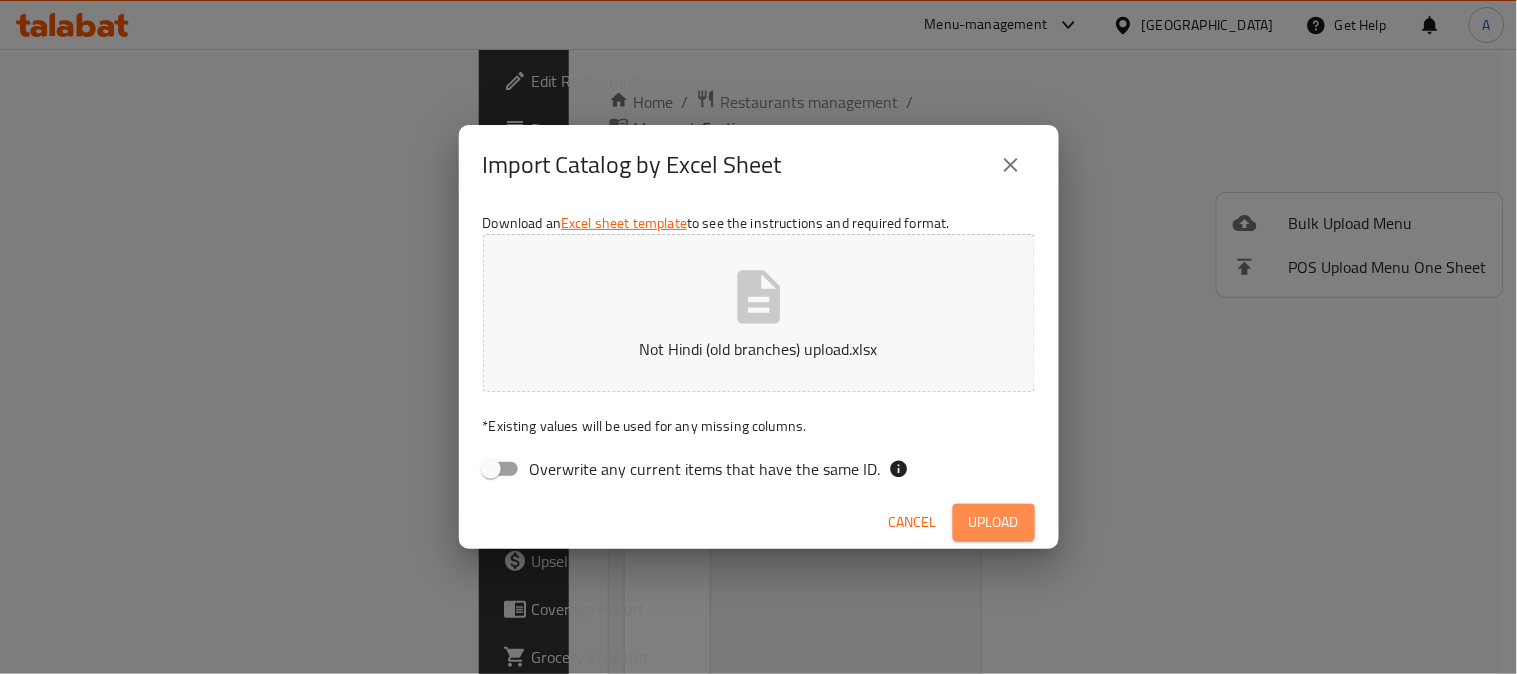 click on "Upload" at bounding box center [994, 522] 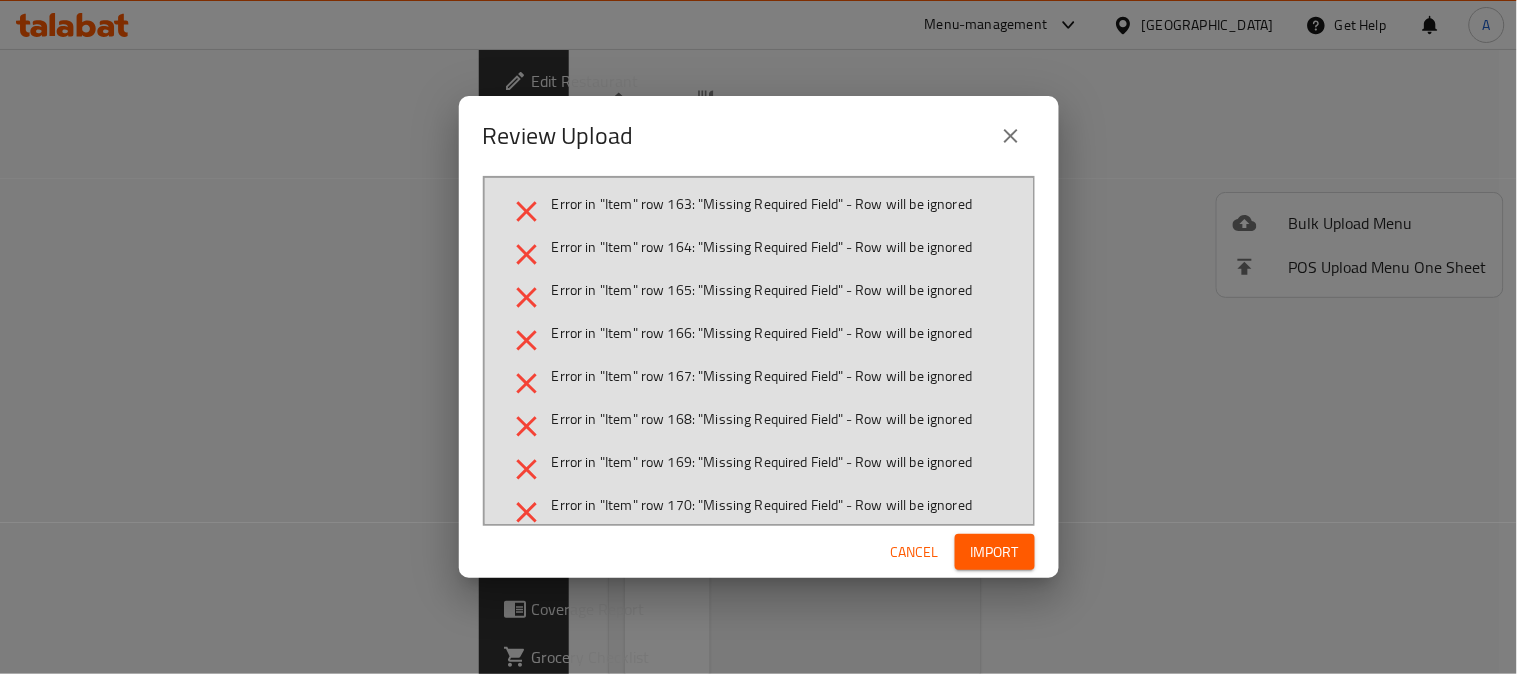 click on "Import" at bounding box center (995, 552) 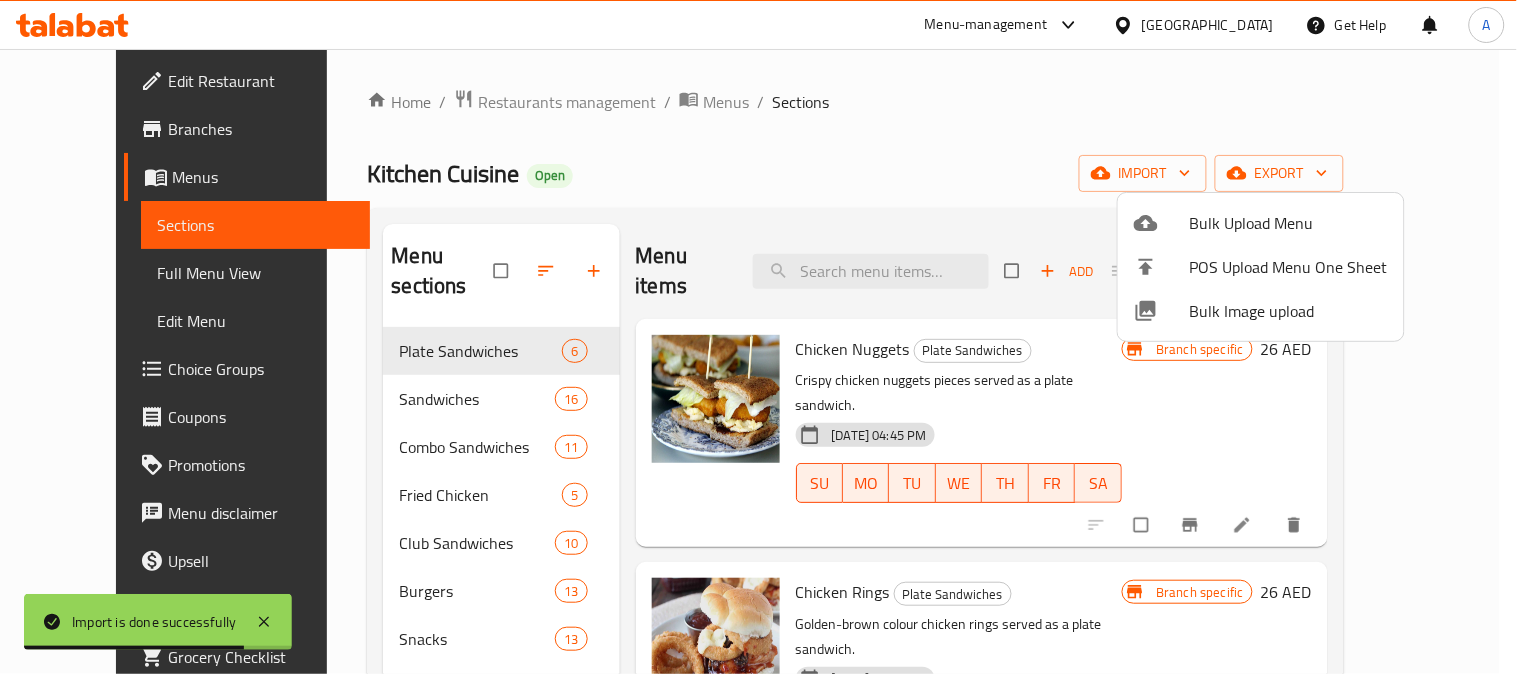 click at bounding box center [758, 337] 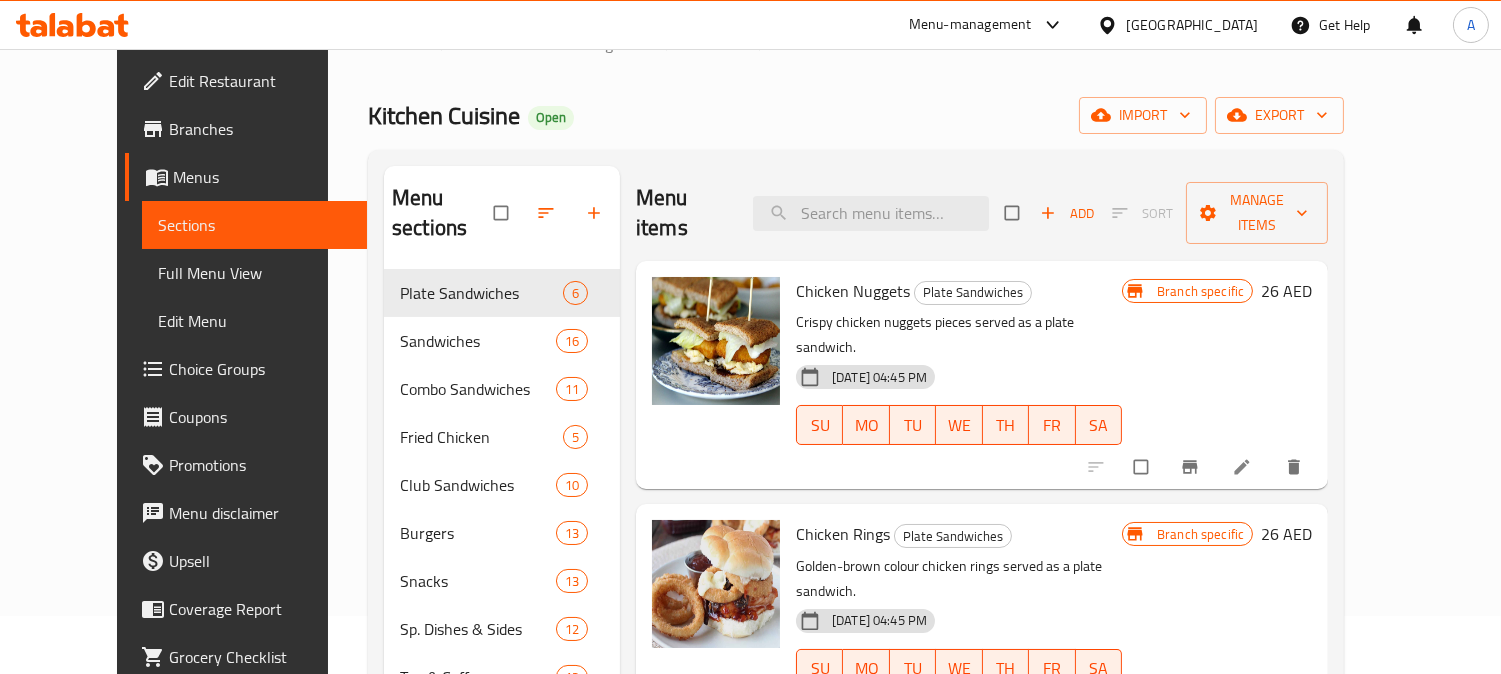 scroll, scrollTop: 0, scrollLeft: 0, axis: both 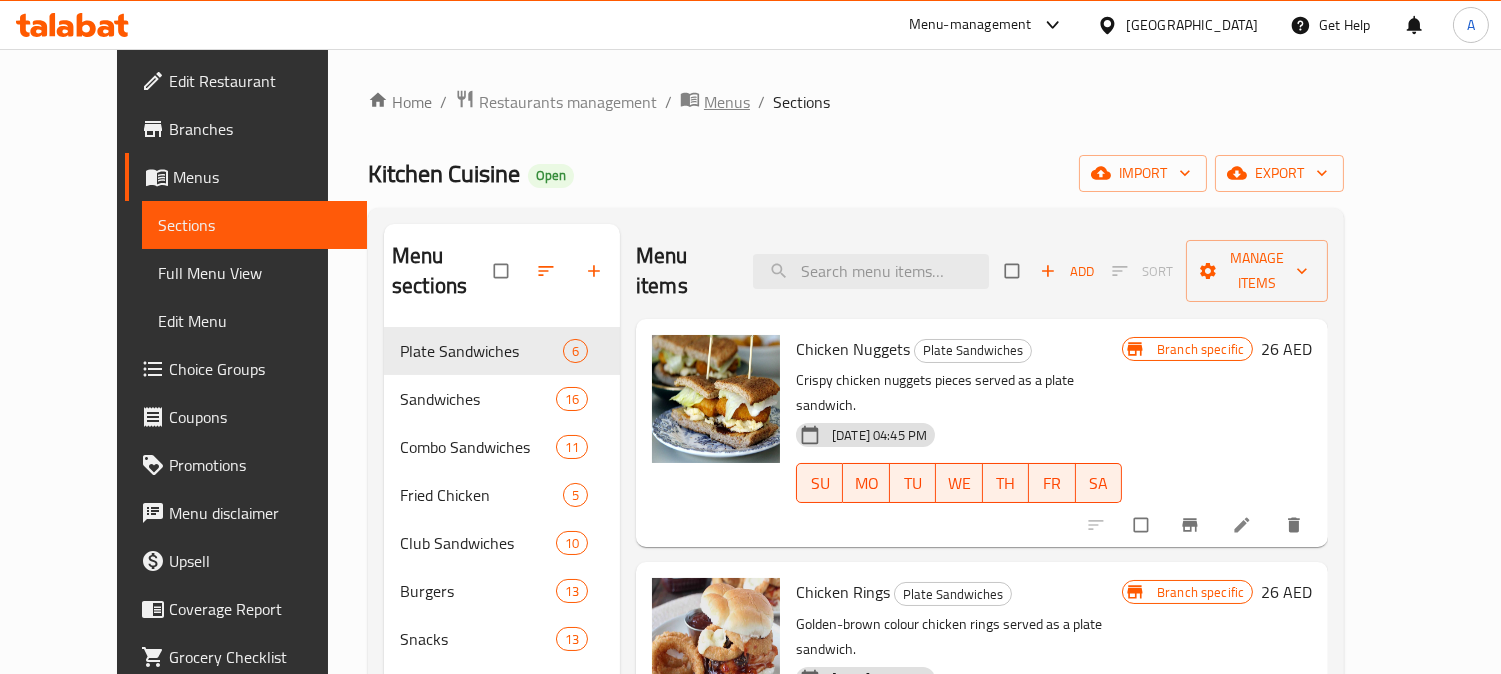 click on "Menus" at bounding box center [727, 102] 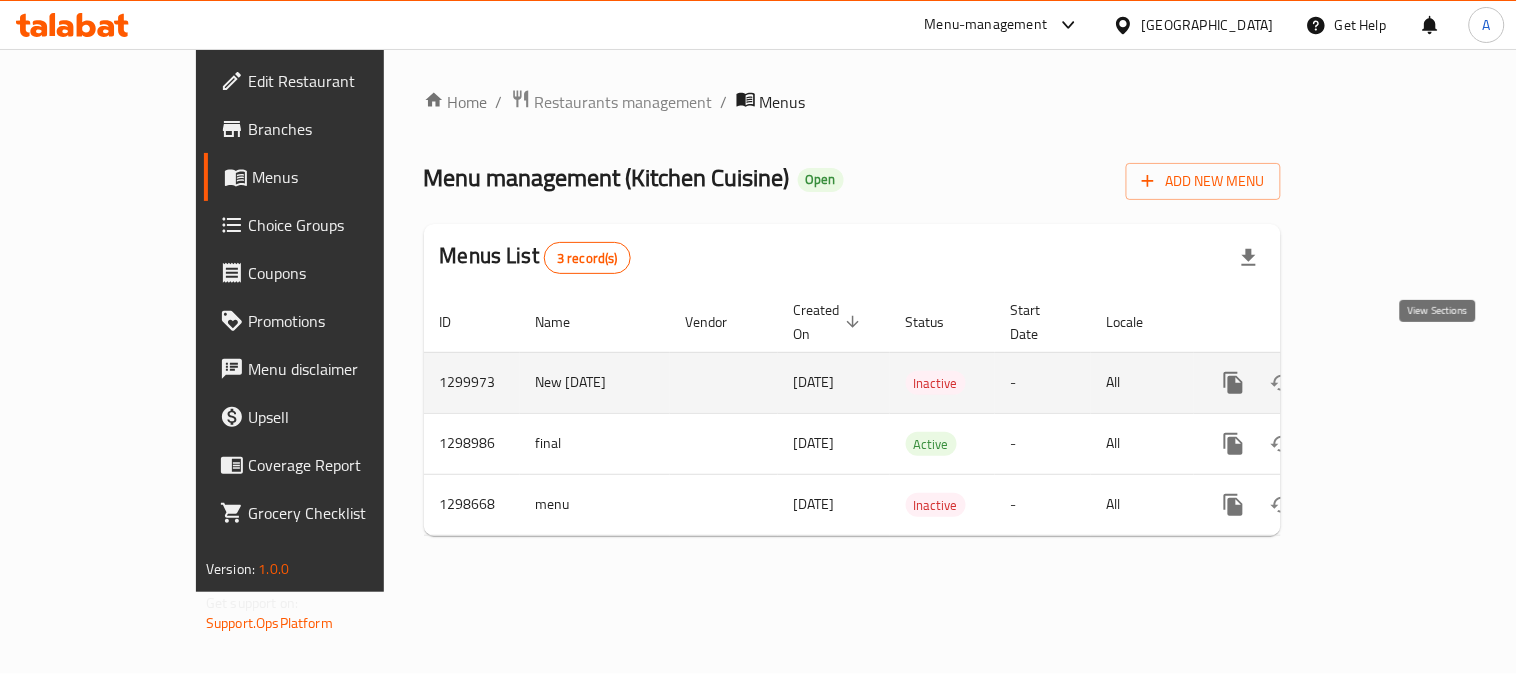 click 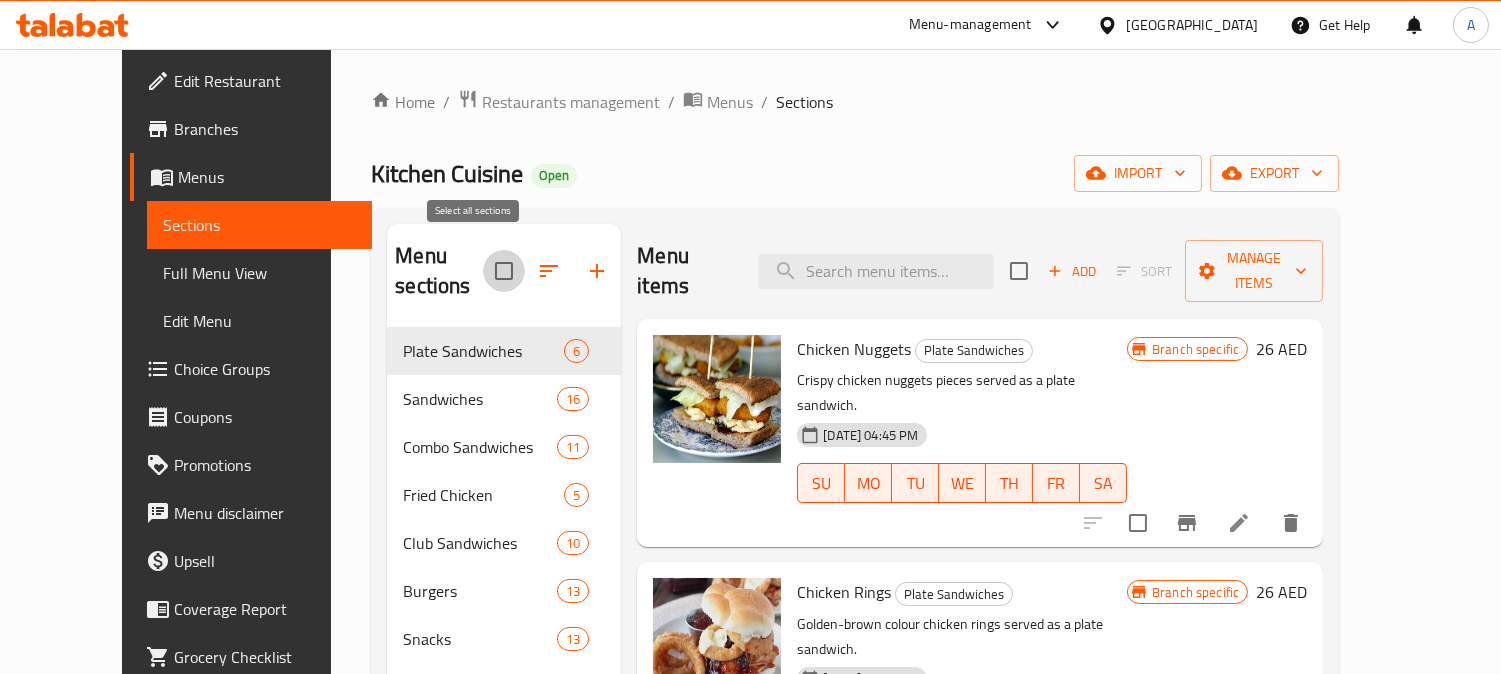 click at bounding box center (504, 271) 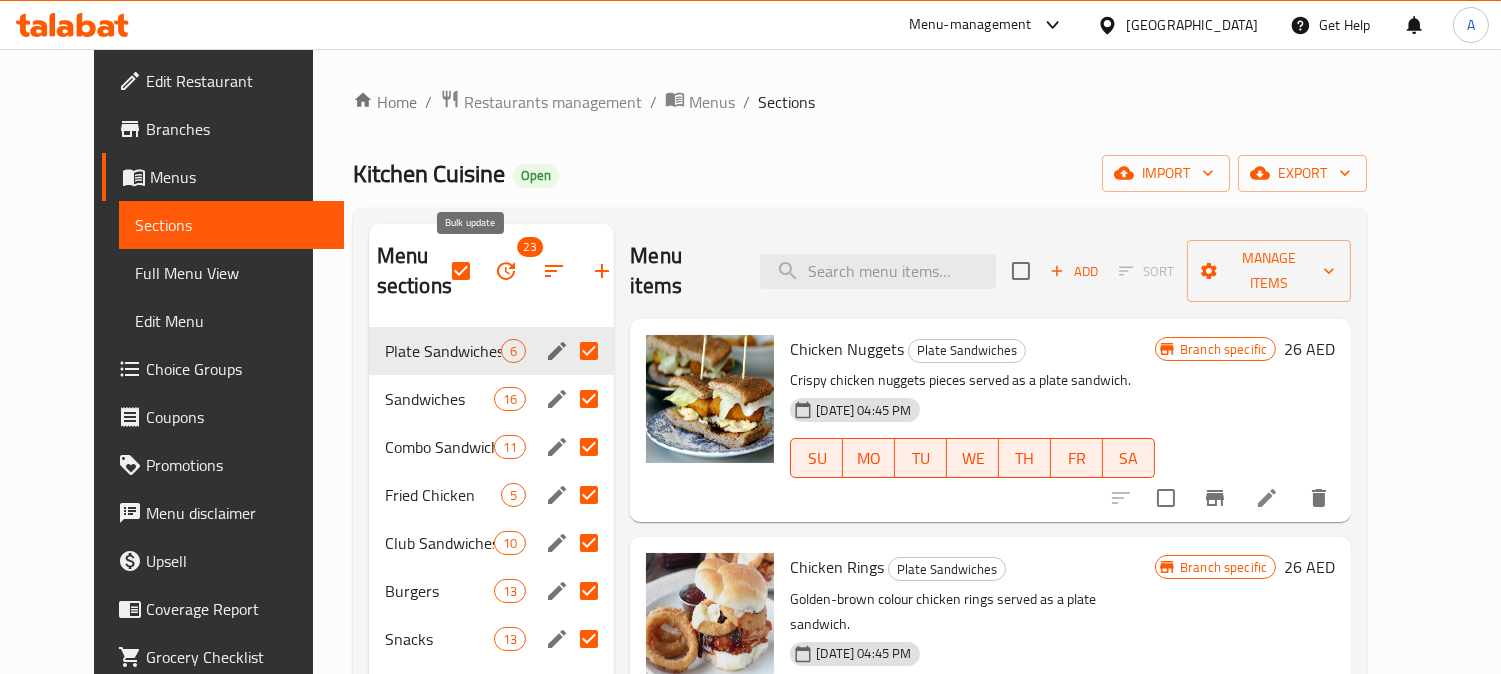 click 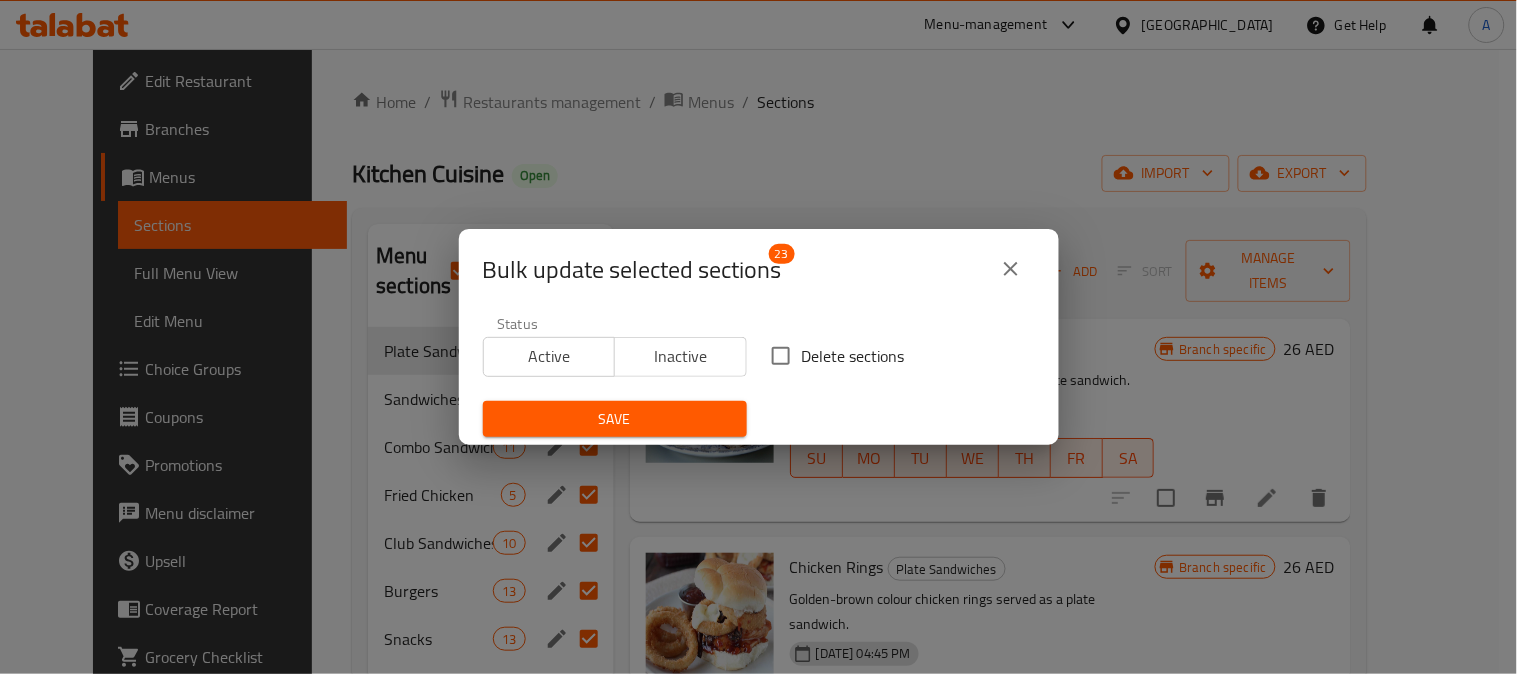 click on "Delete sections" at bounding box center [853, 356] 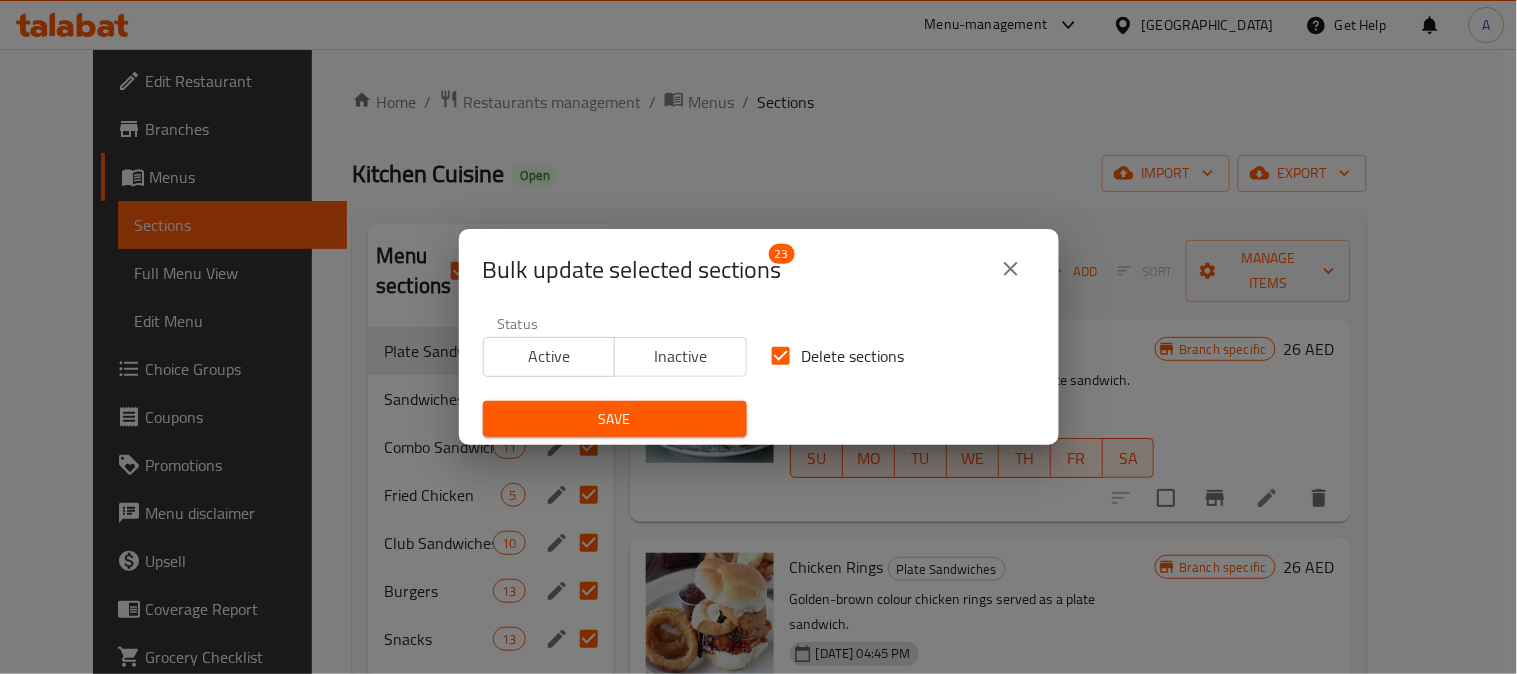 drag, startPoint x: 638, startPoint y: 420, endPoint x: 831, endPoint y: 373, distance: 198.64038 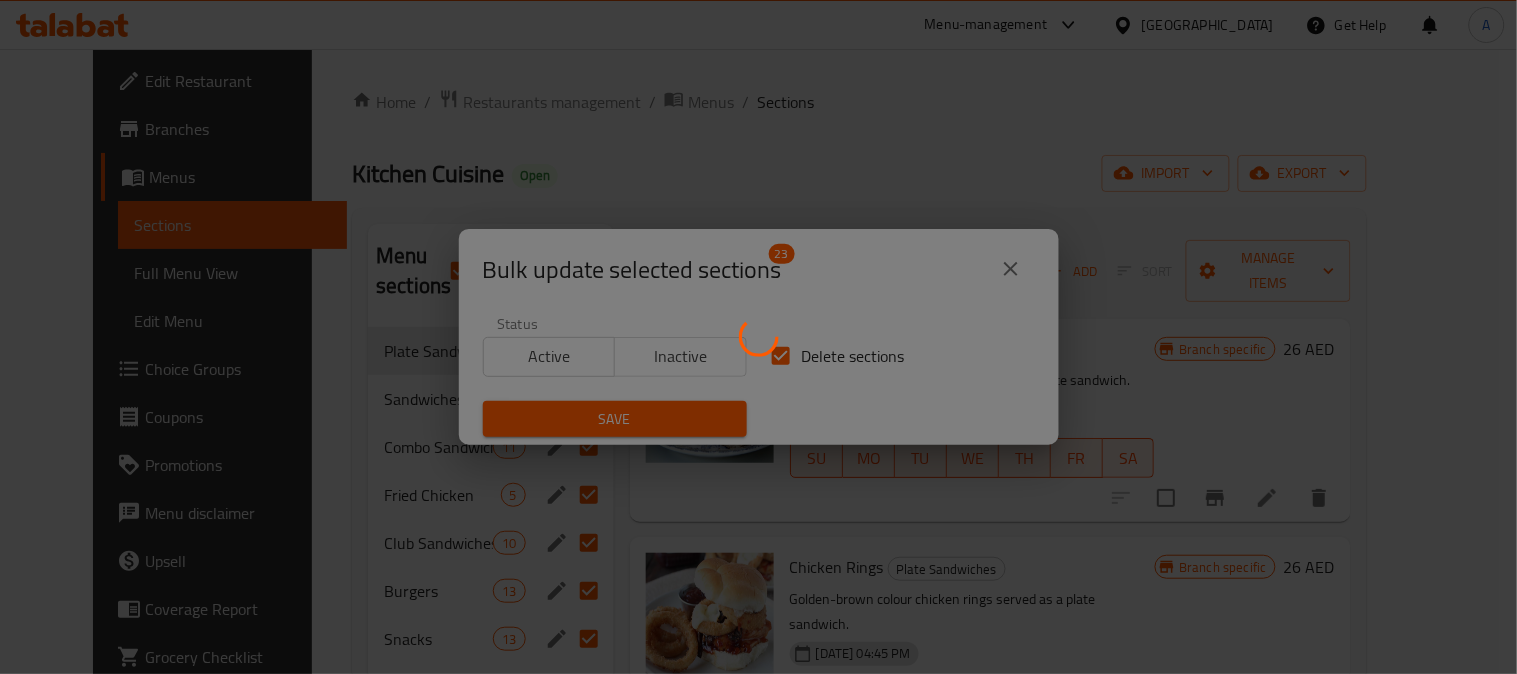 checkbox on "false" 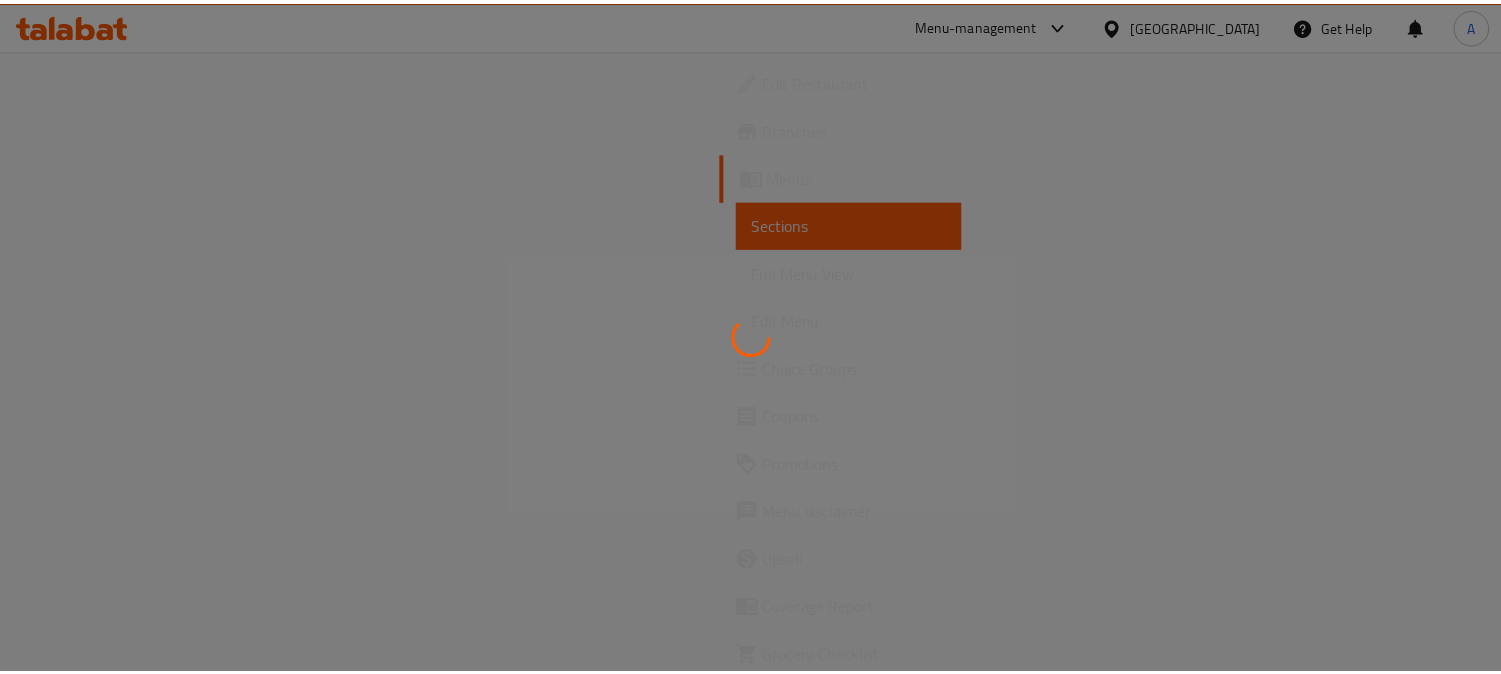 scroll, scrollTop: 0, scrollLeft: 0, axis: both 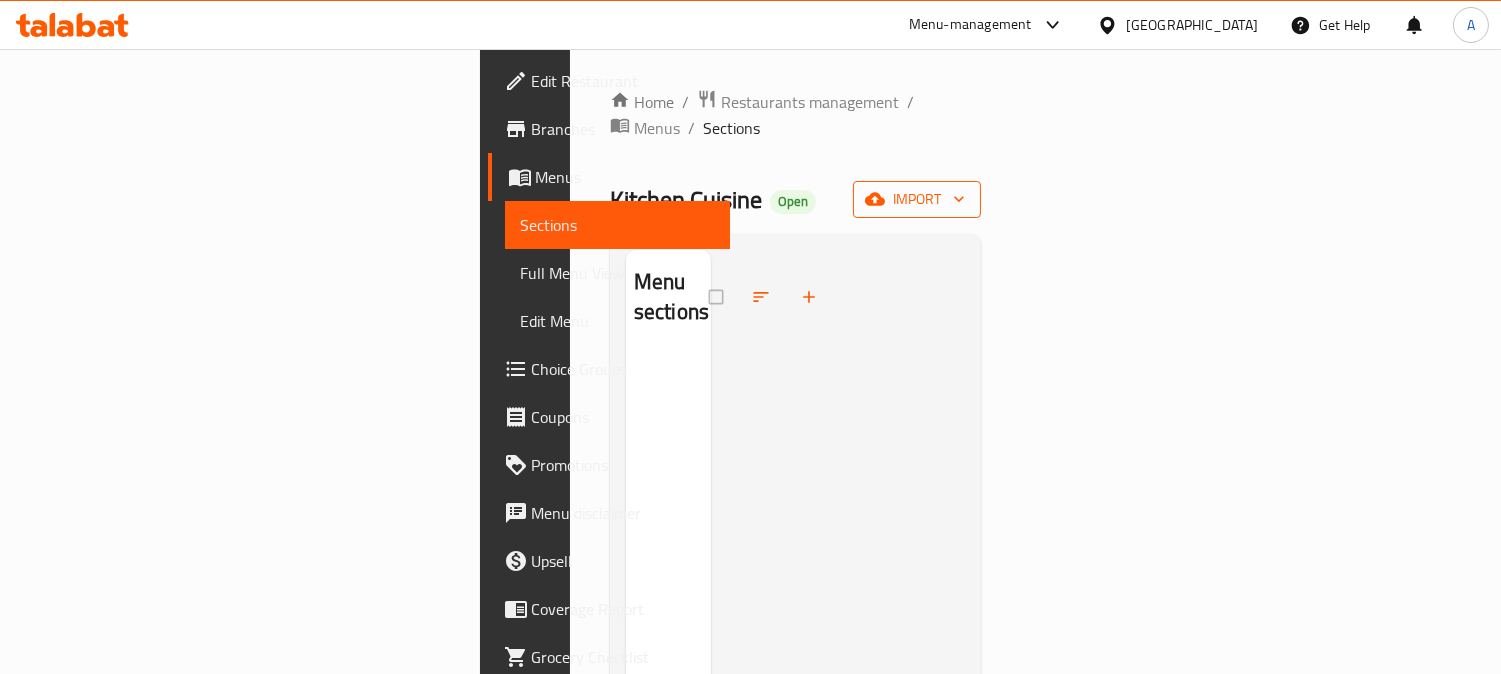 click on "import" at bounding box center (917, 199) 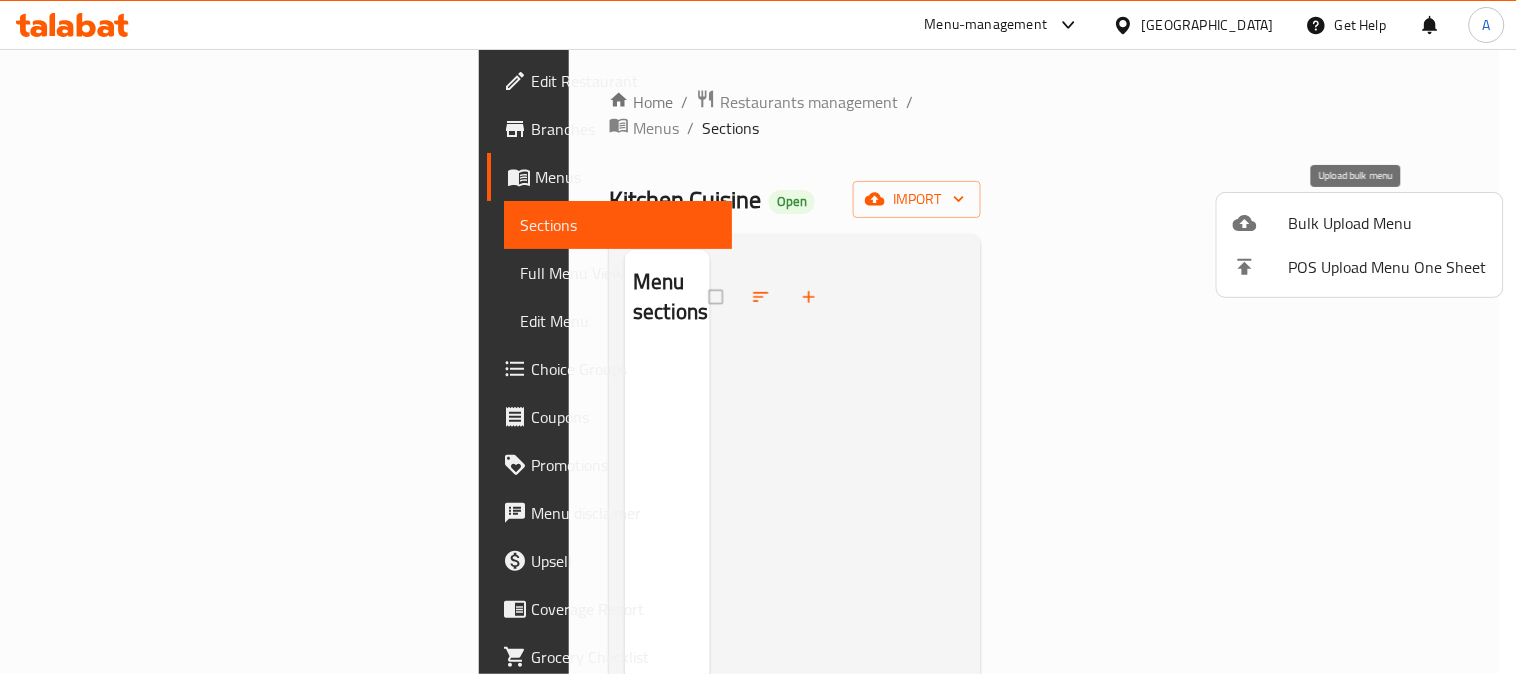 click at bounding box center (1261, 223) 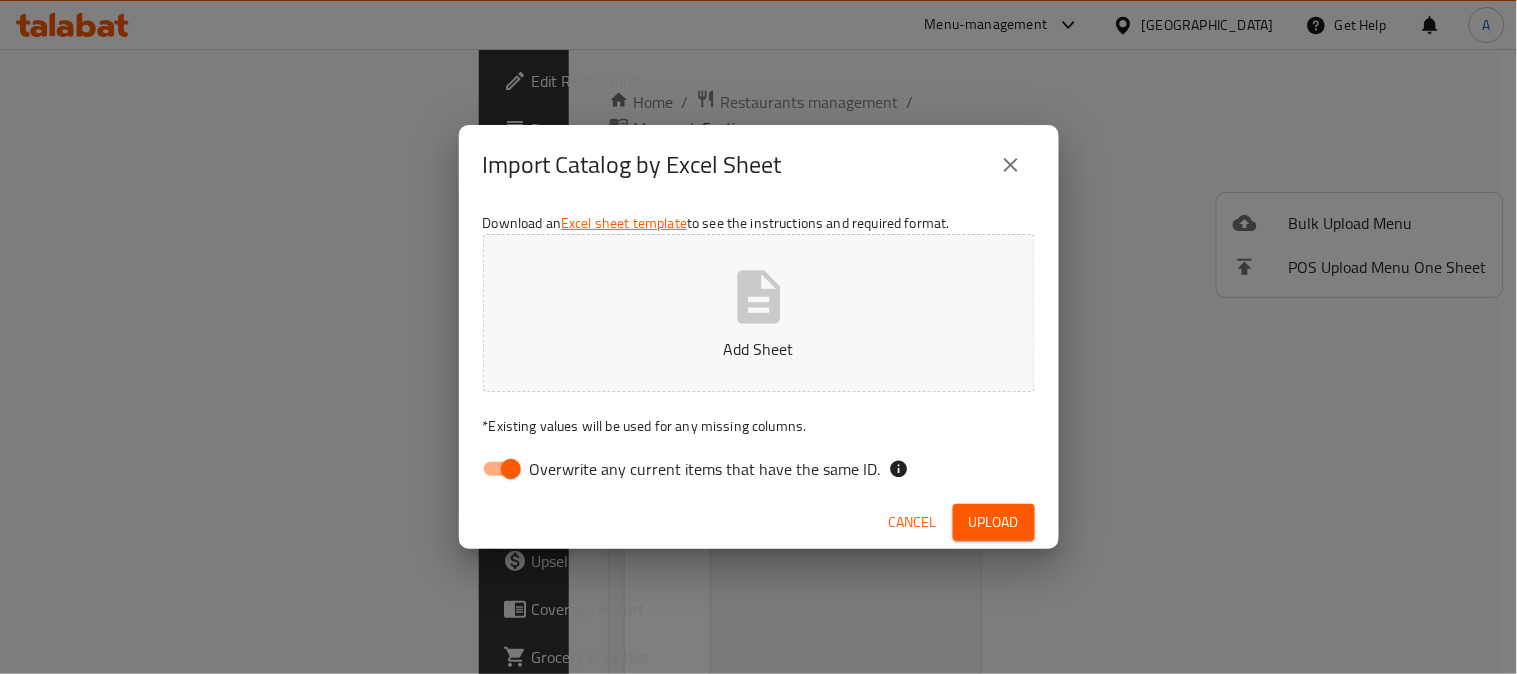 click on "Overwrite any current items that have the same ID." at bounding box center (705, 469) 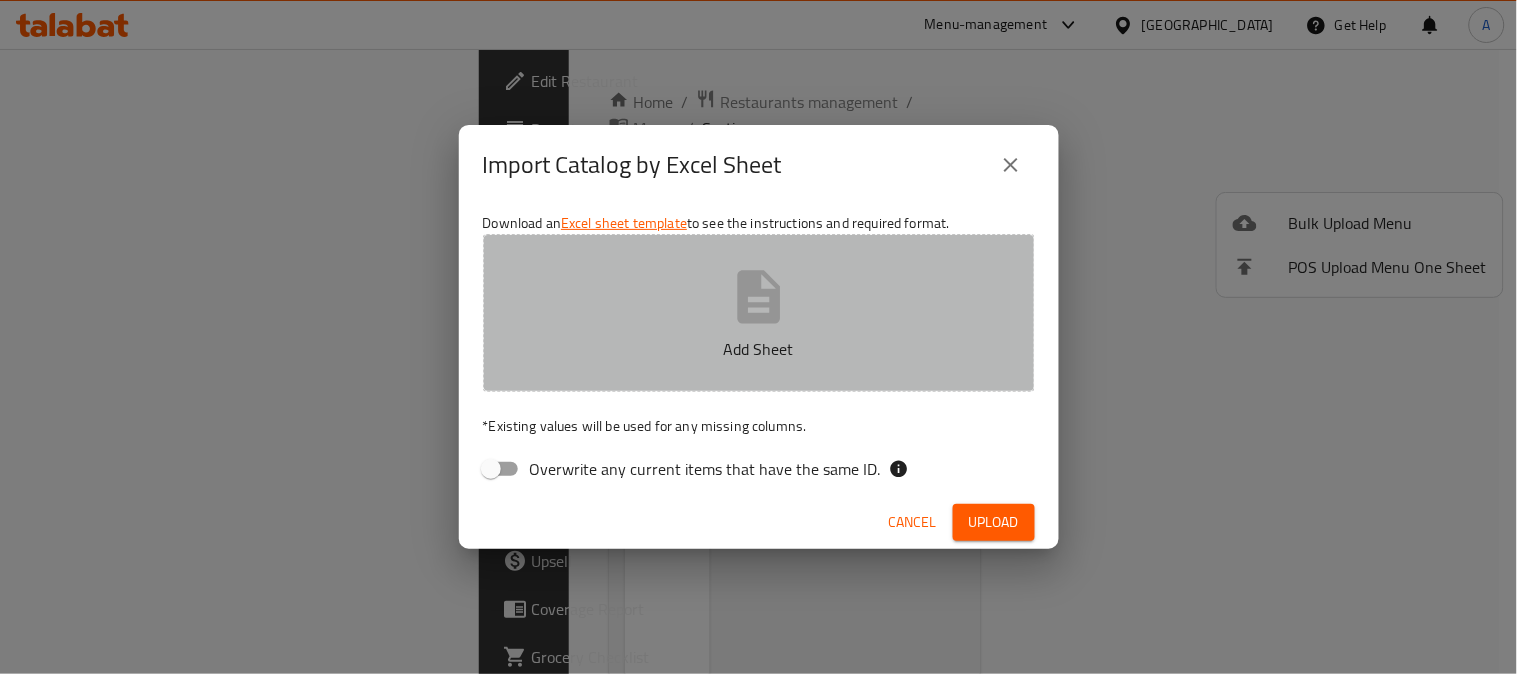 click 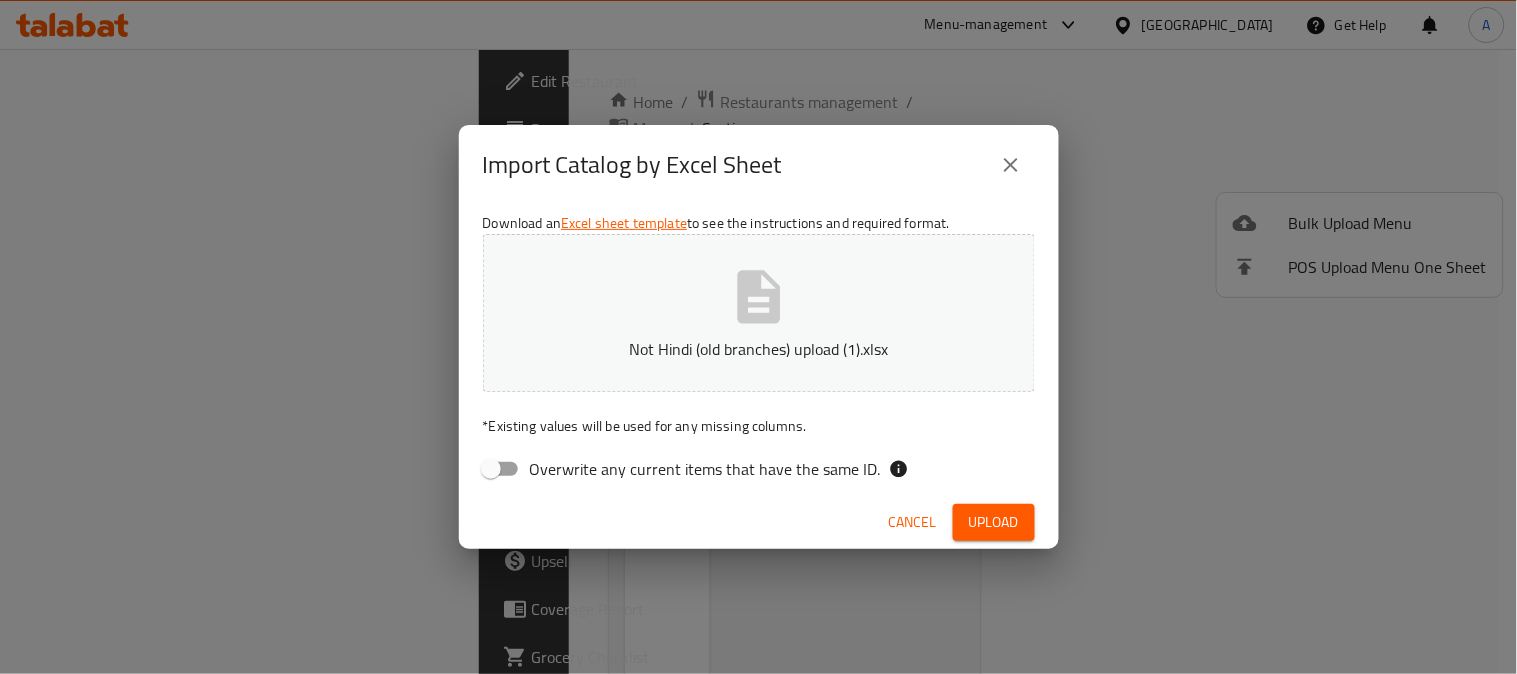 click on "Upload" at bounding box center [994, 522] 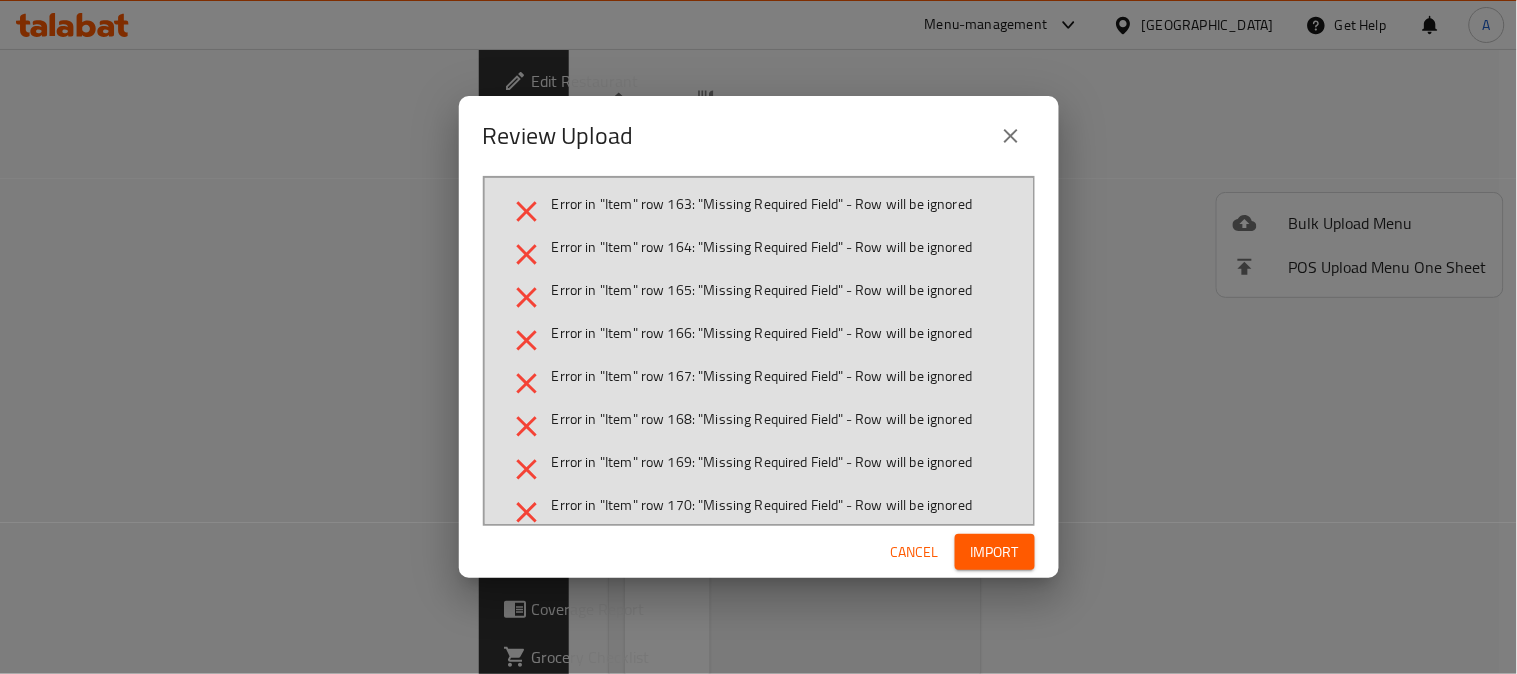 drag, startPoint x: 1017, startPoint y: 551, endPoint x: 1054, endPoint y: 531, distance: 42.059483 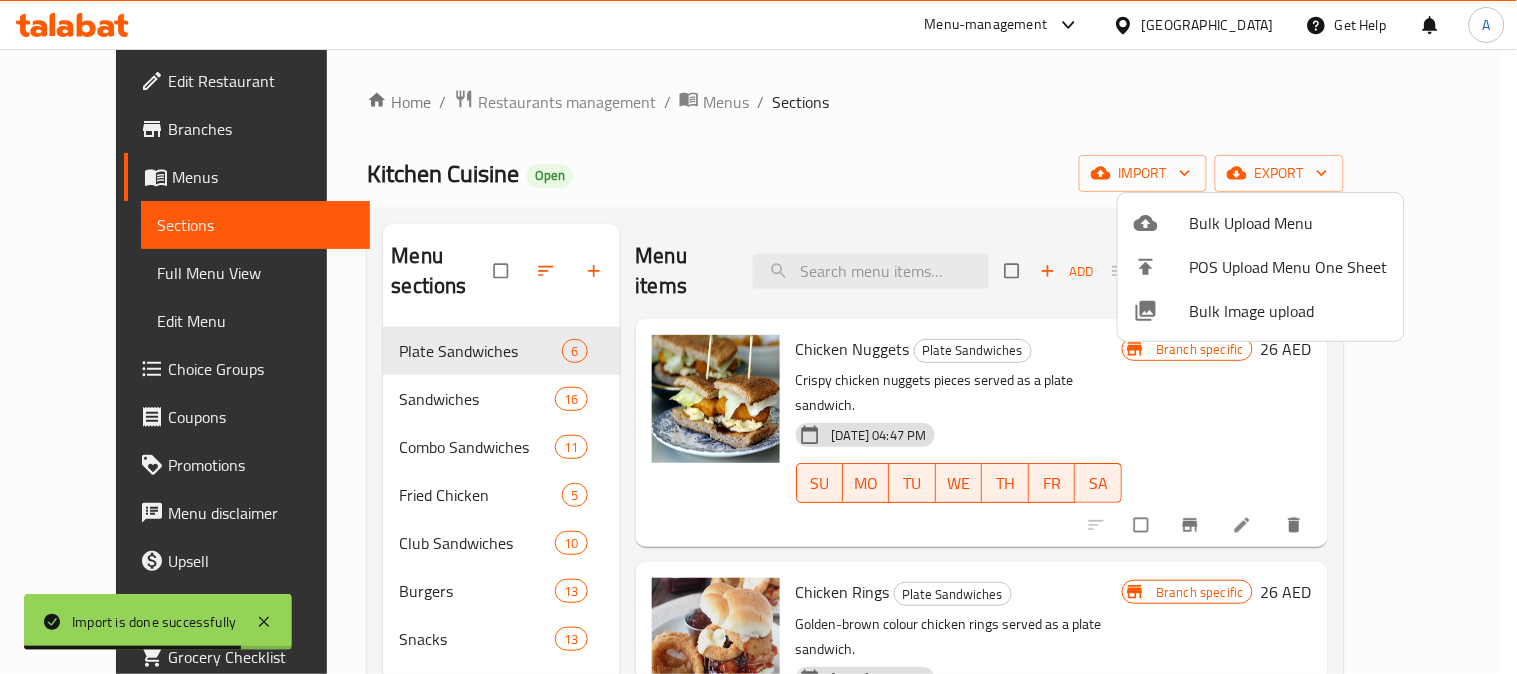 click at bounding box center [758, 337] 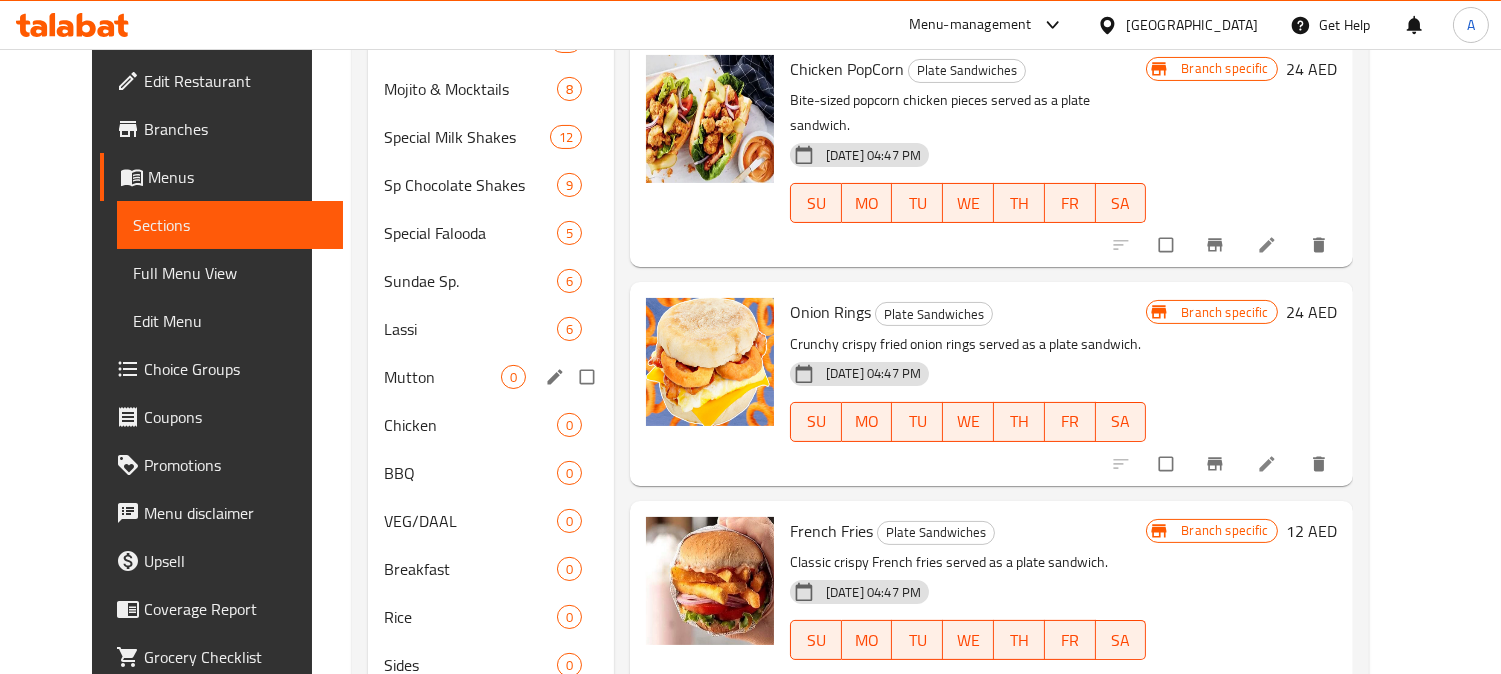 scroll, scrollTop: 790, scrollLeft: 0, axis: vertical 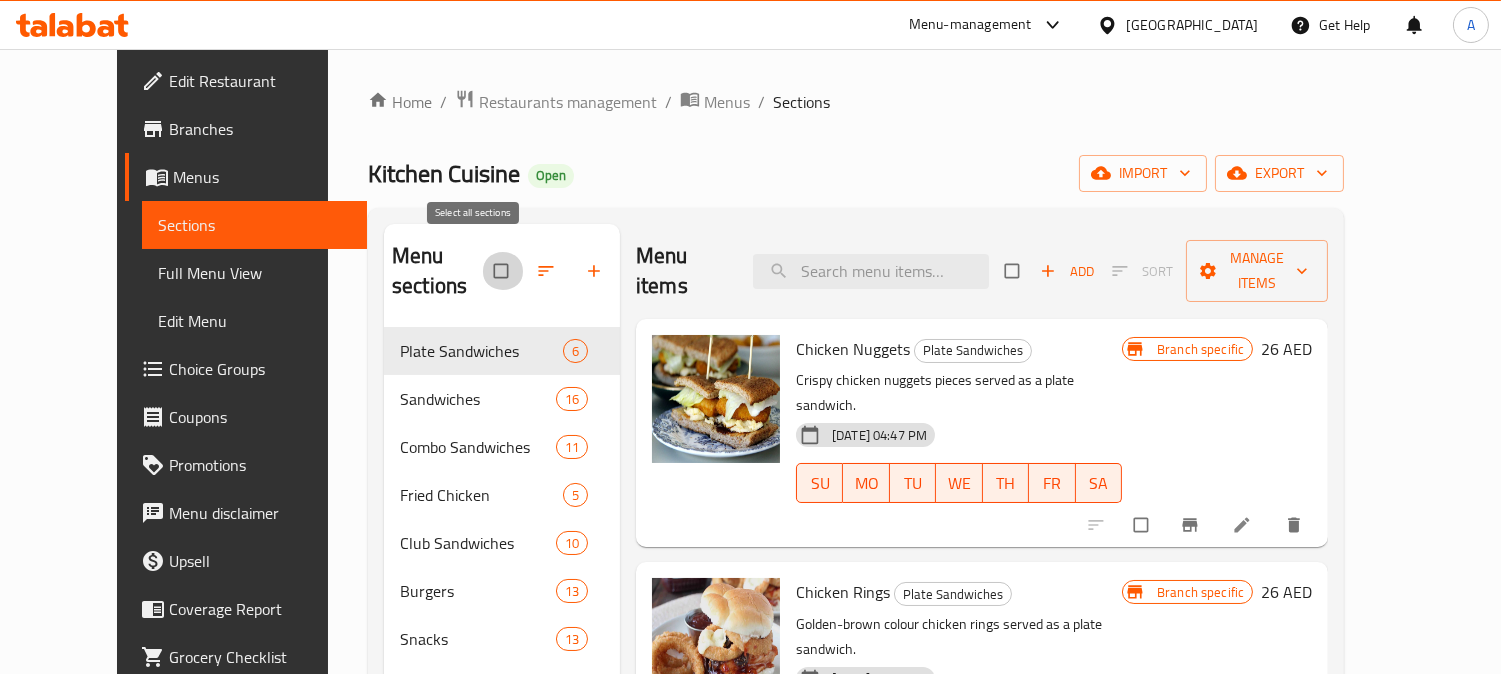 click at bounding box center [503, 271] 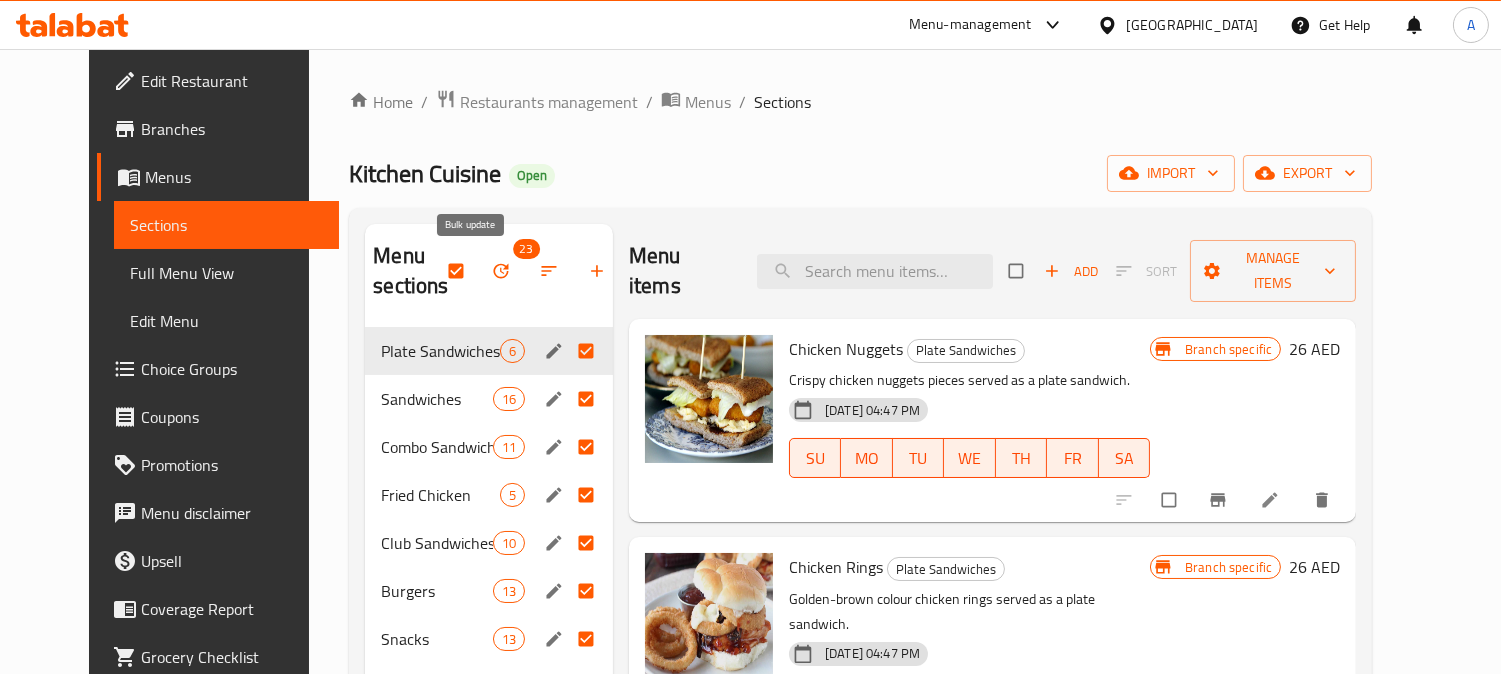 click at bounding box center (503, 271) 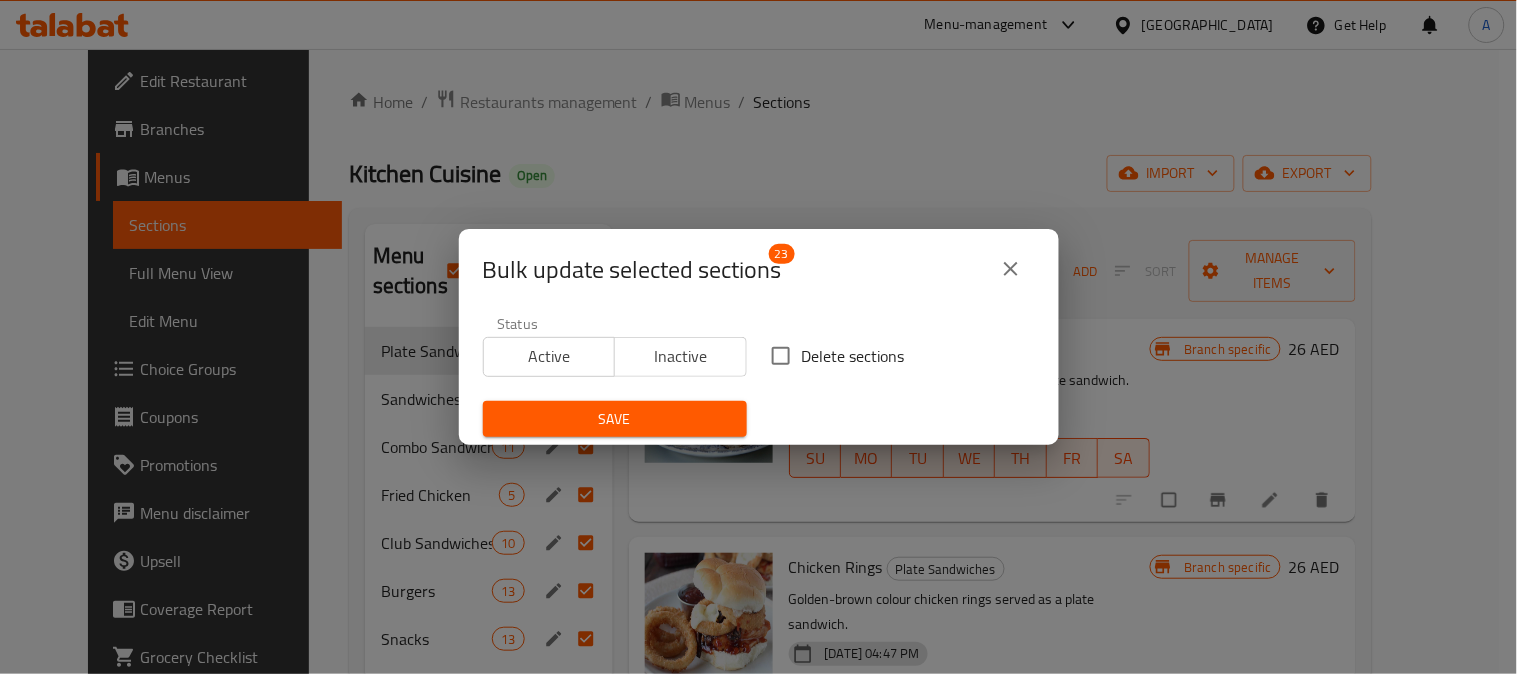 click on "Delete sections" at bounding box center [853, 356] 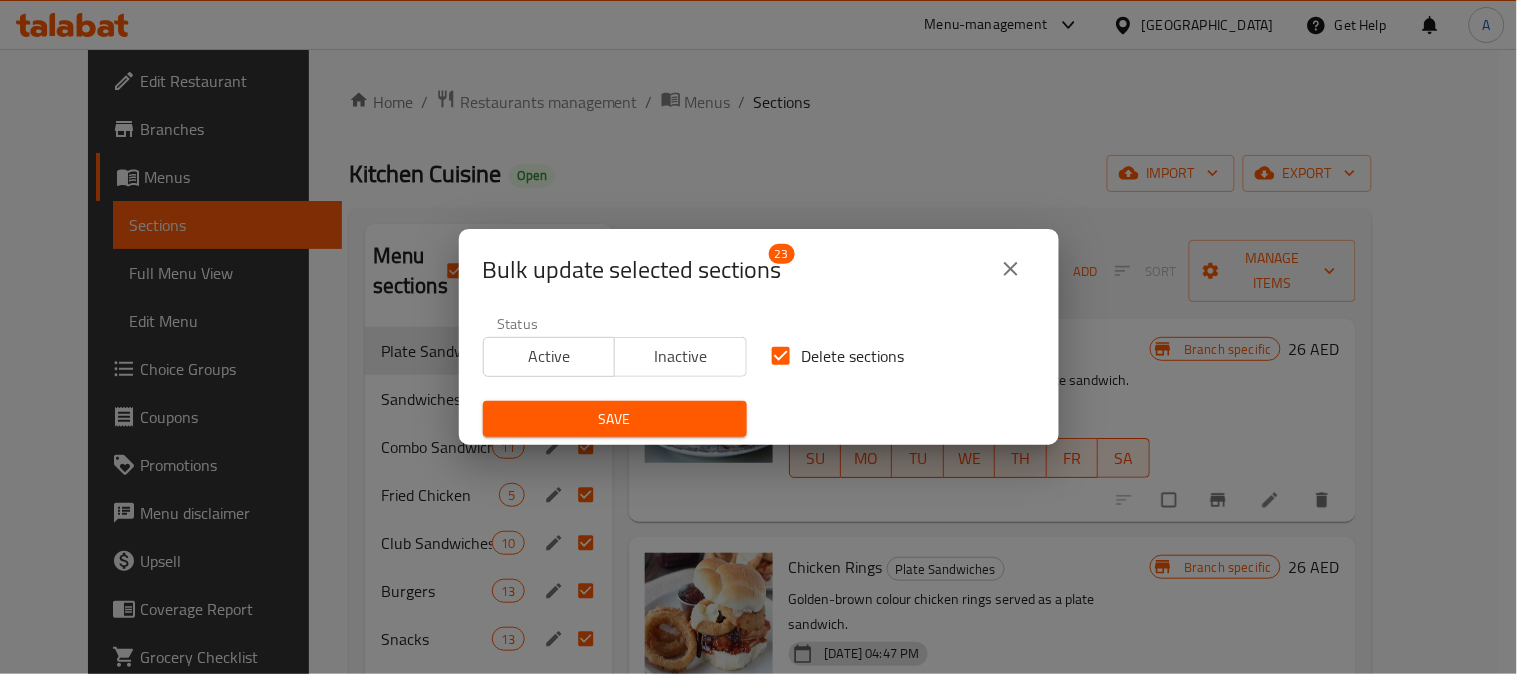 click on "Save" at bounding box center [615, 419] 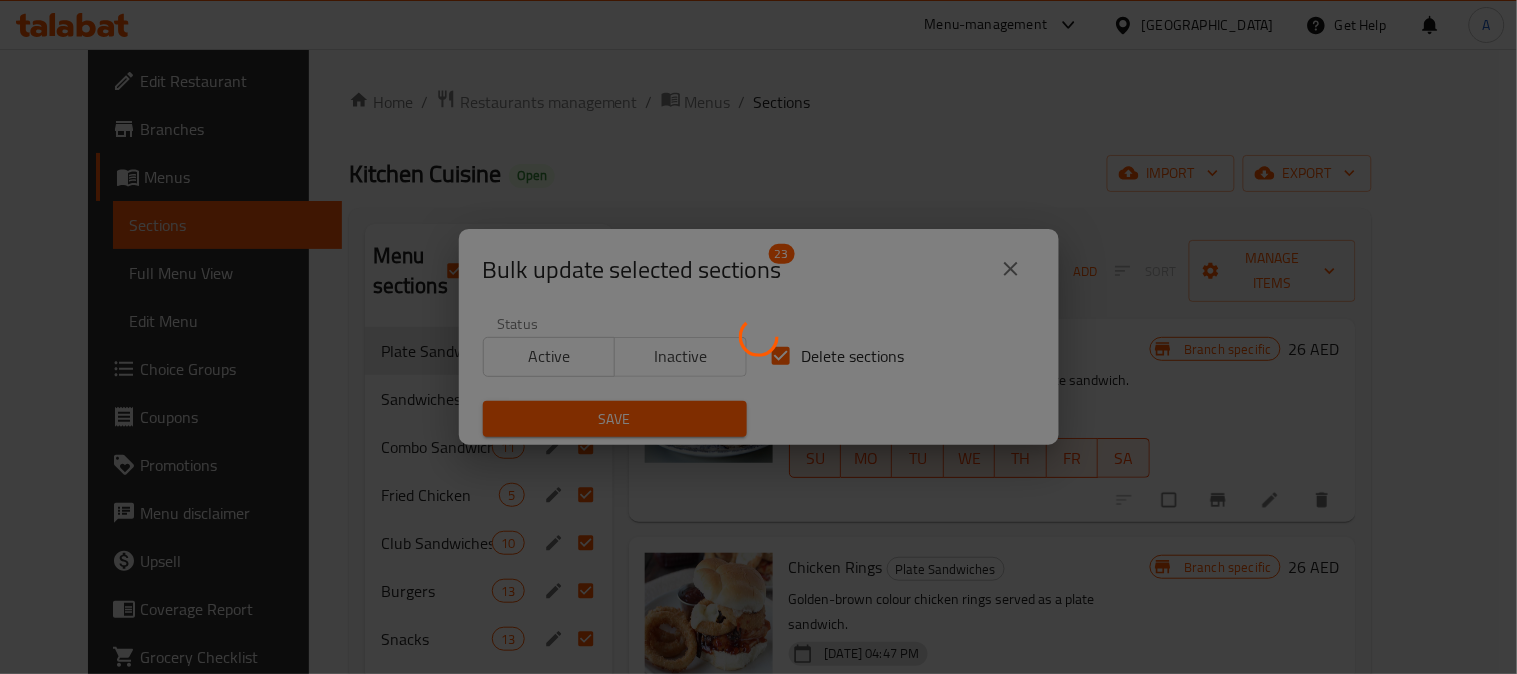 checkbox on "false" 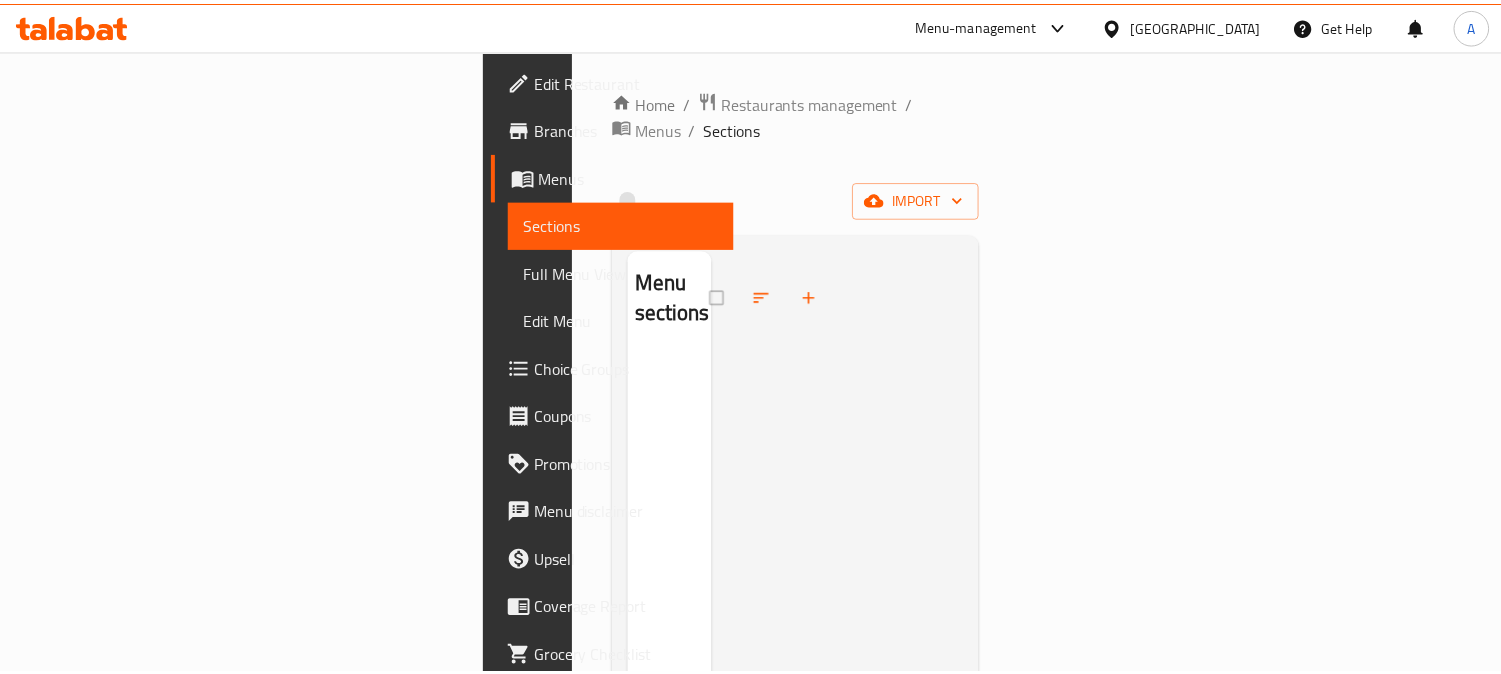 scroll, scrollTop: 0, scrollLeft: 0, axis: both 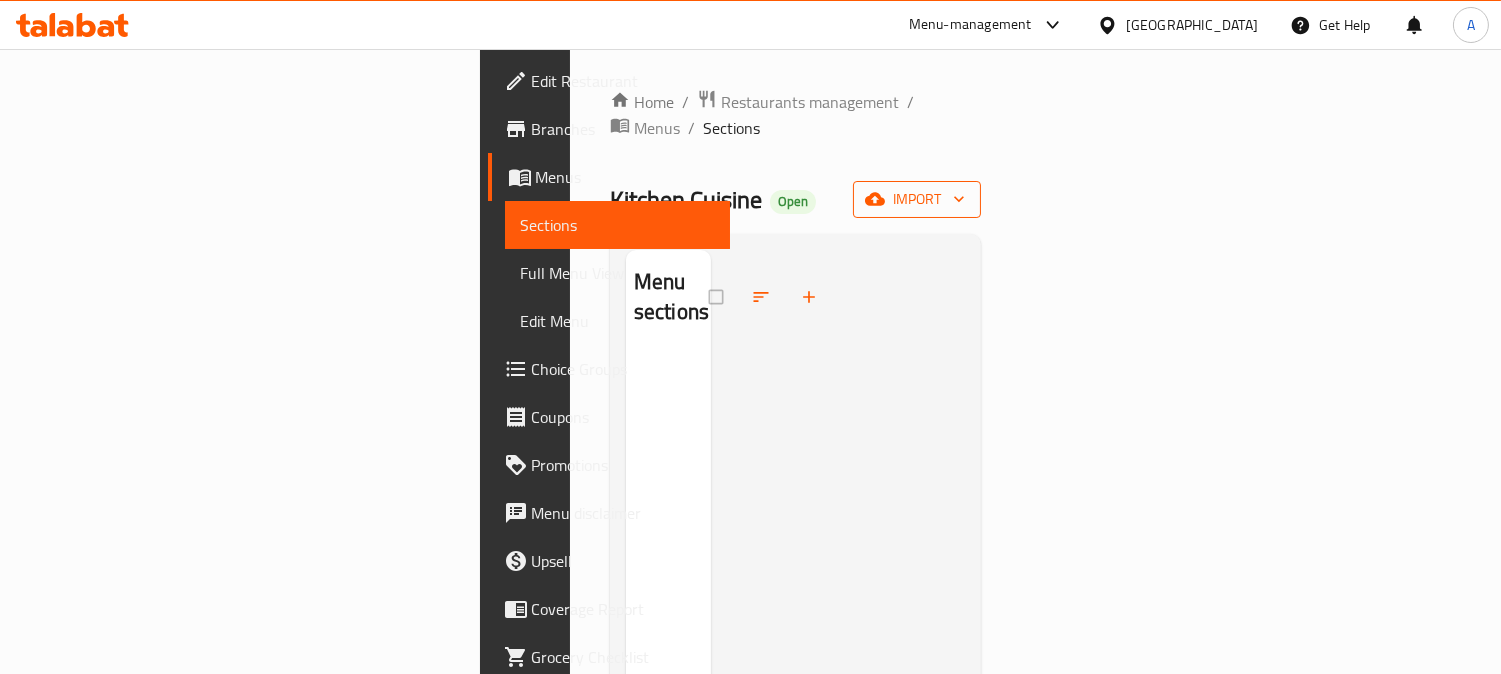 click 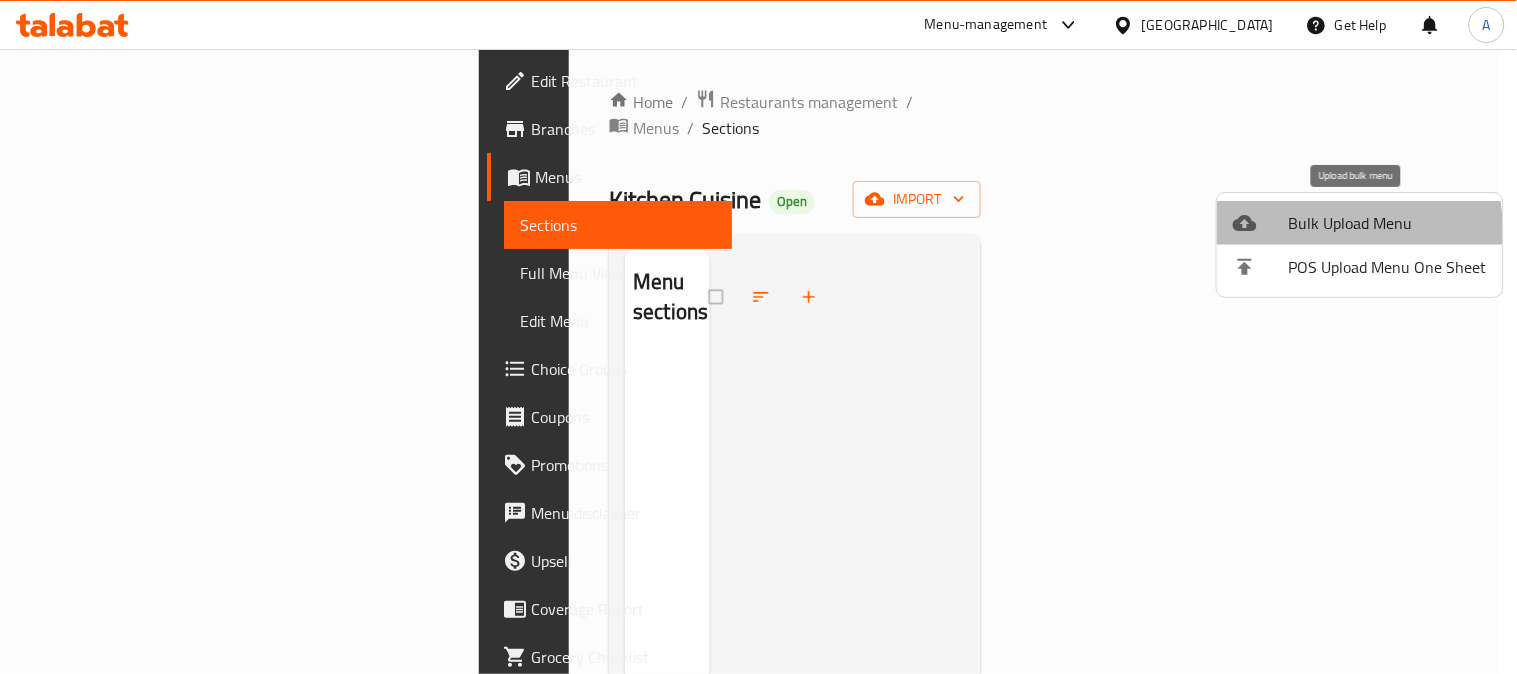 click on "Bulk Upload Menu" at bounding box center (1360, 223) 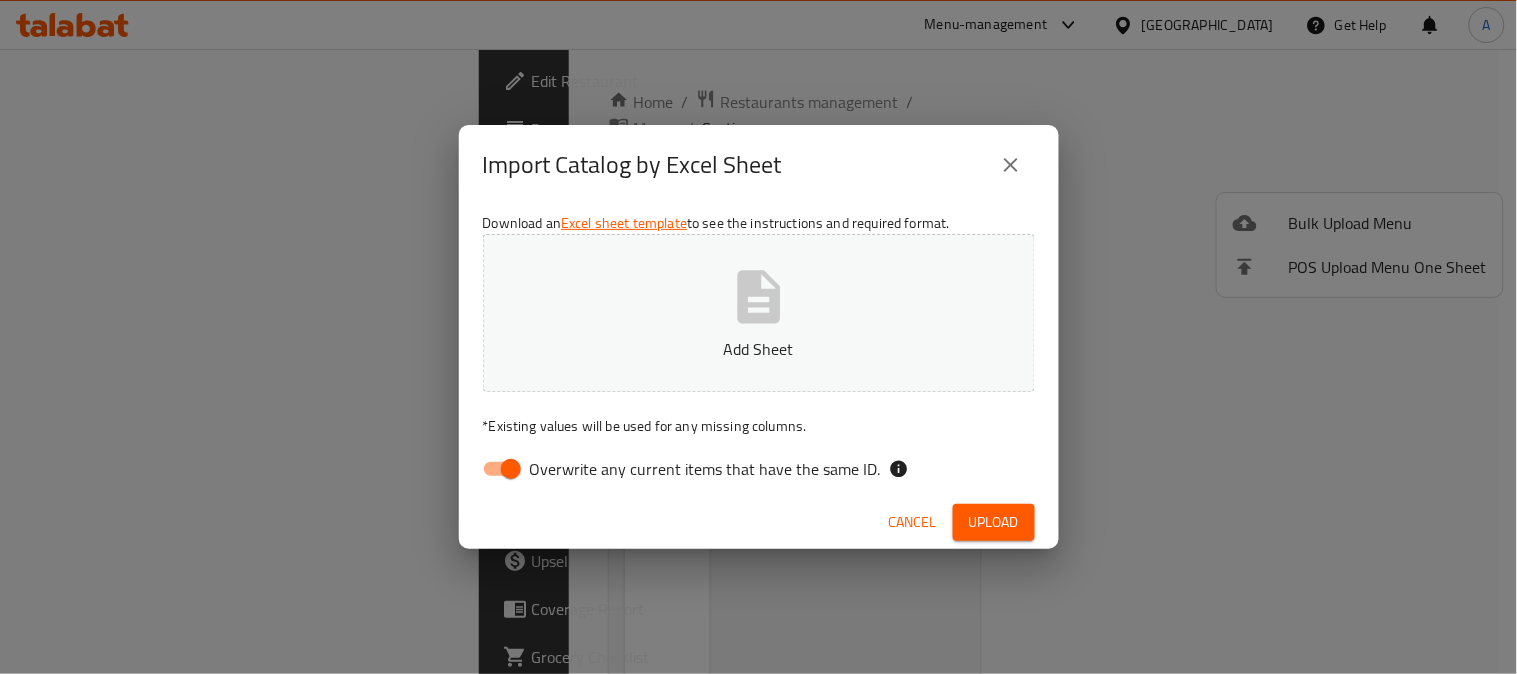 click on "Overwrite any current items that have the same ID." at bounding box center (511, 469) 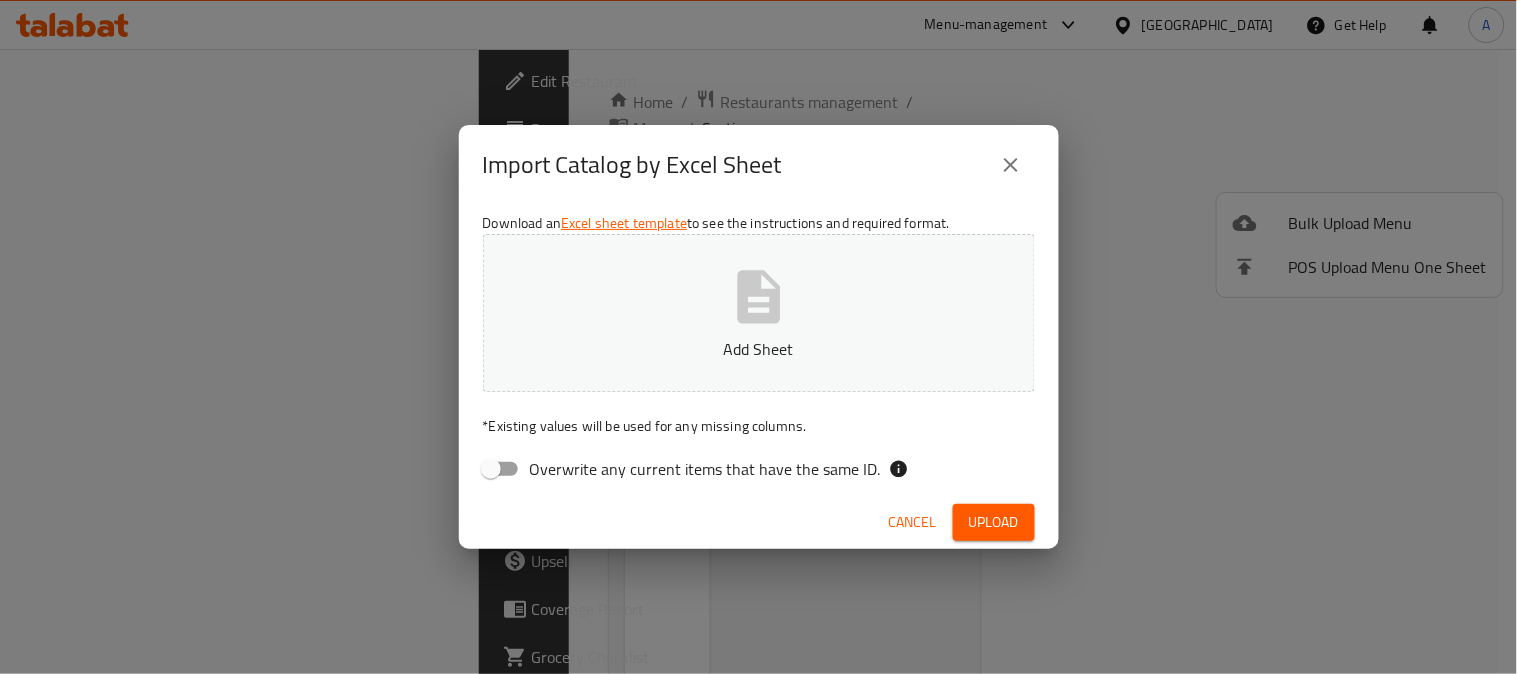 click on "Add Sheet" at bounding box center [759, 349] 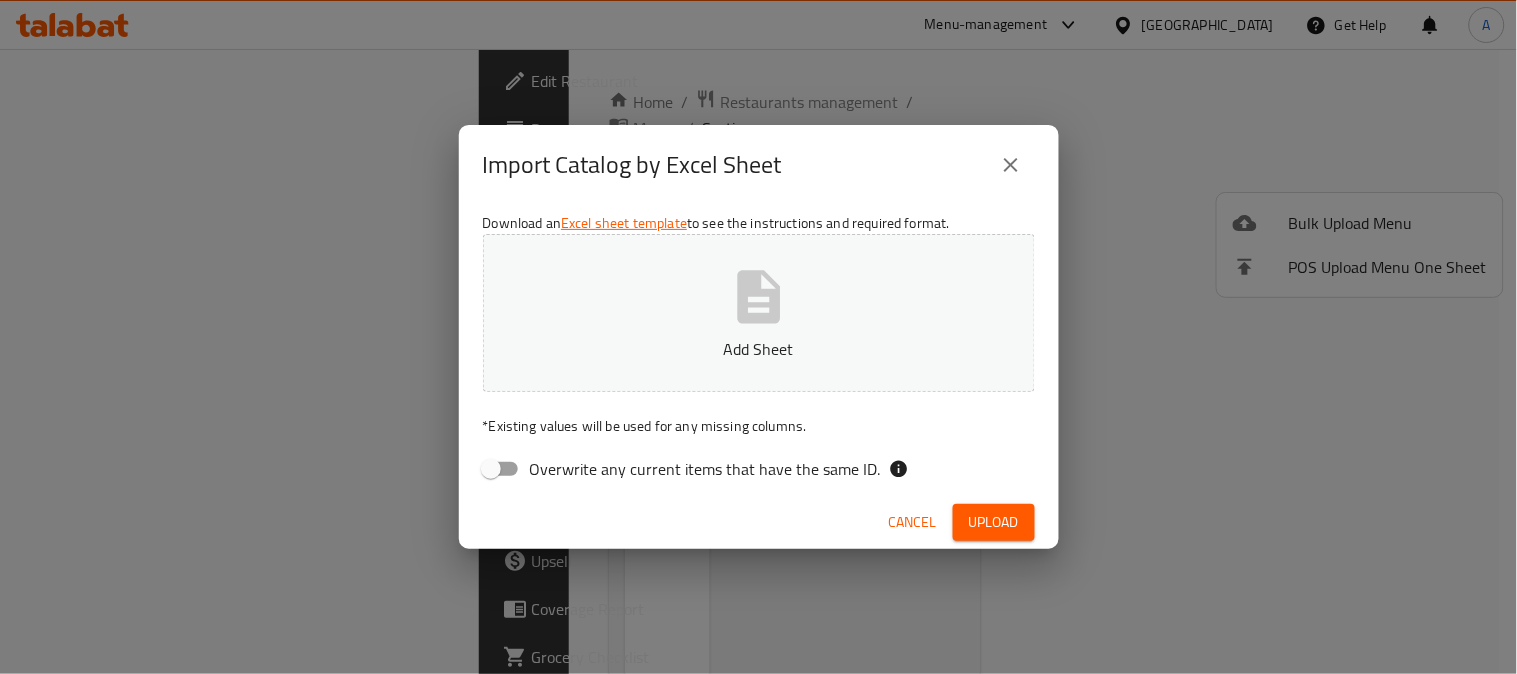 click on "Add Sheet" at bounding box center (759, 313) 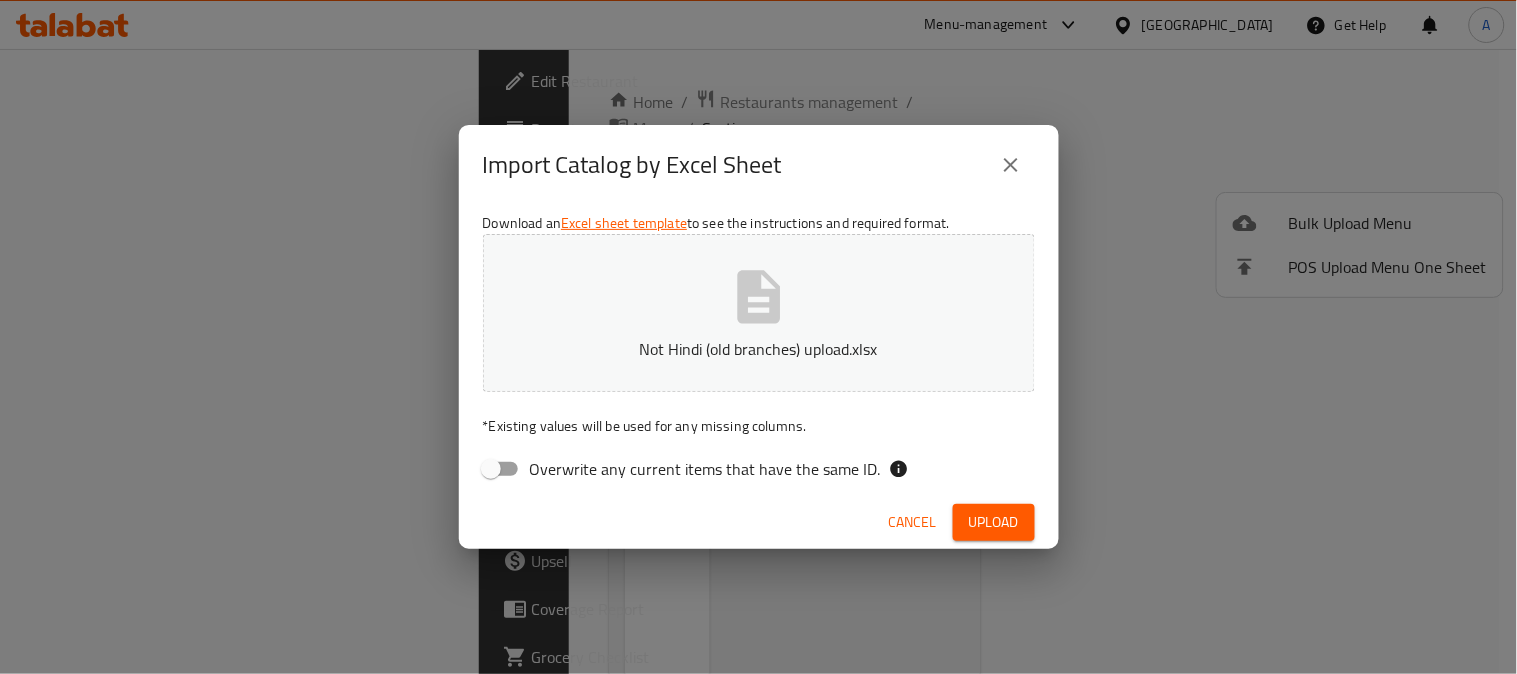 click on "Upload" at bounding box center [994, 522] 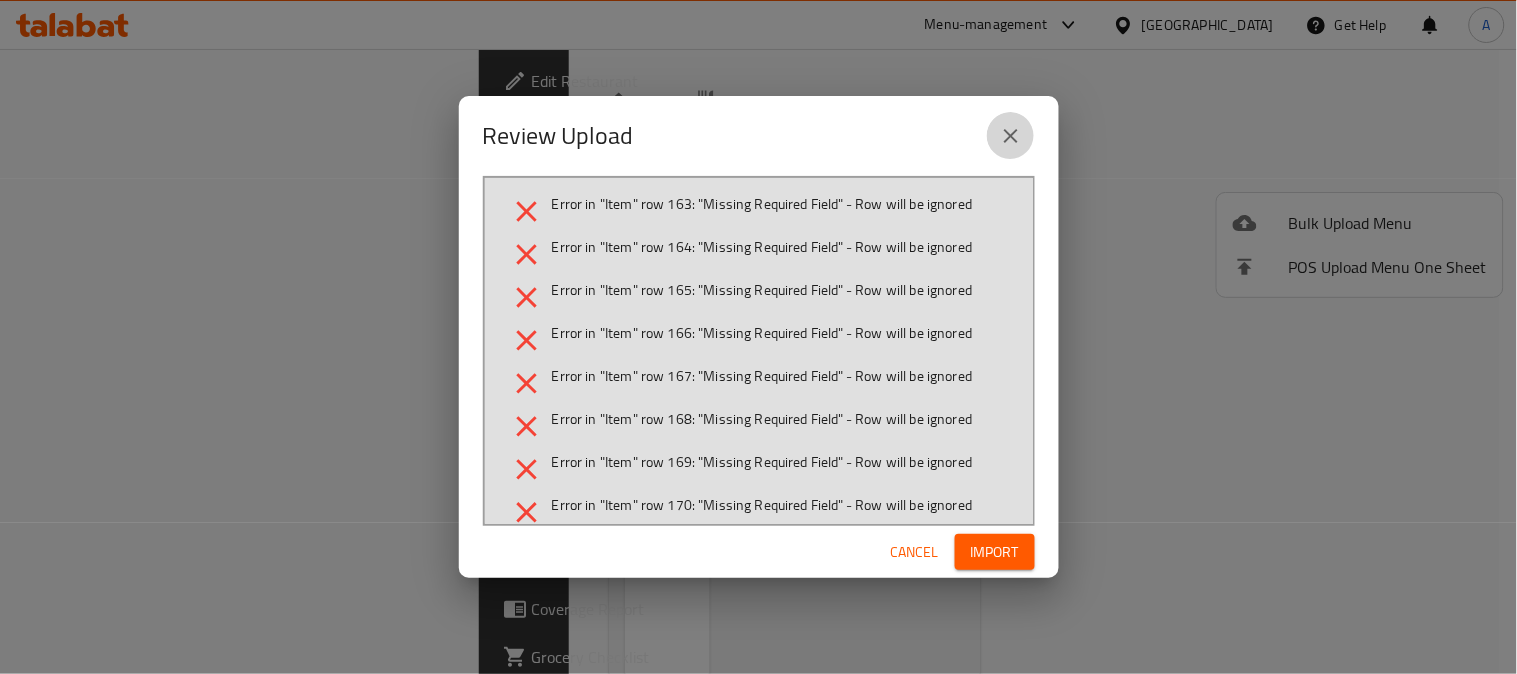 click 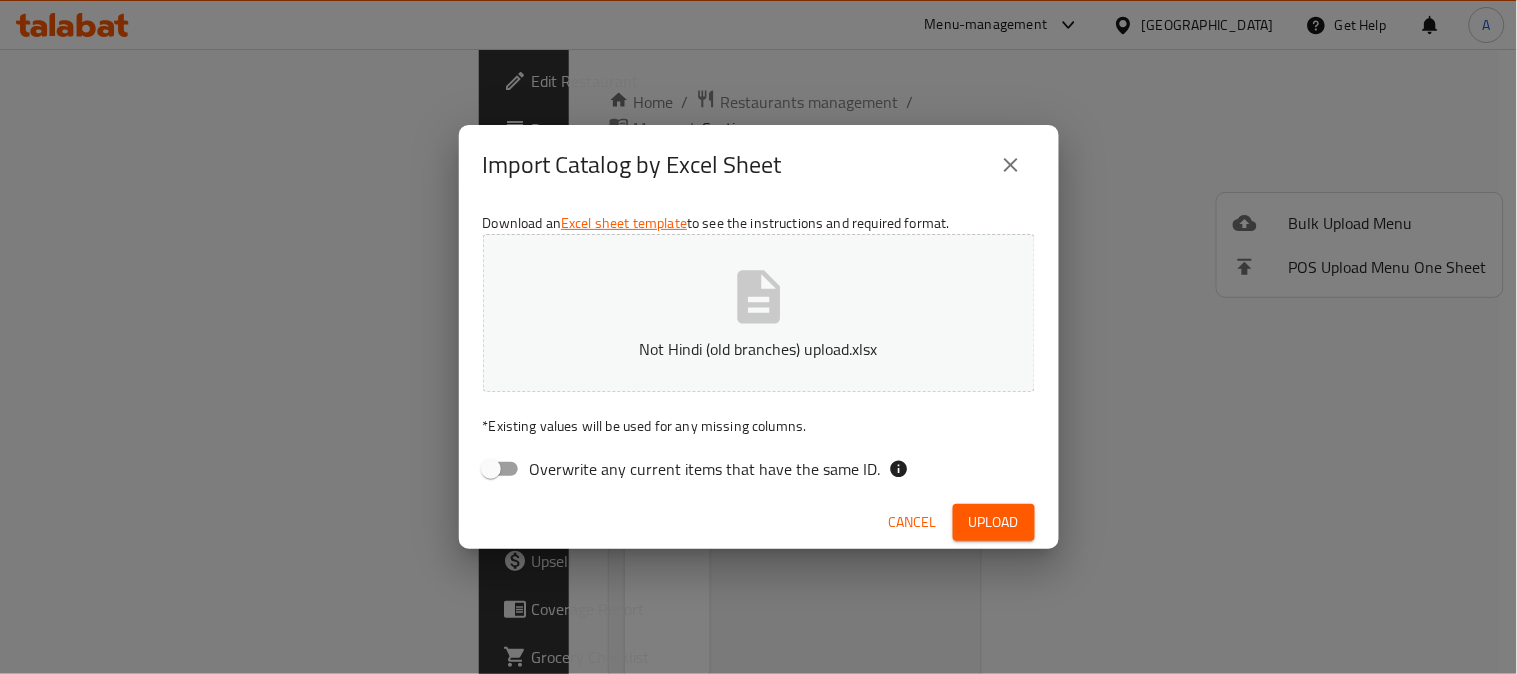 click 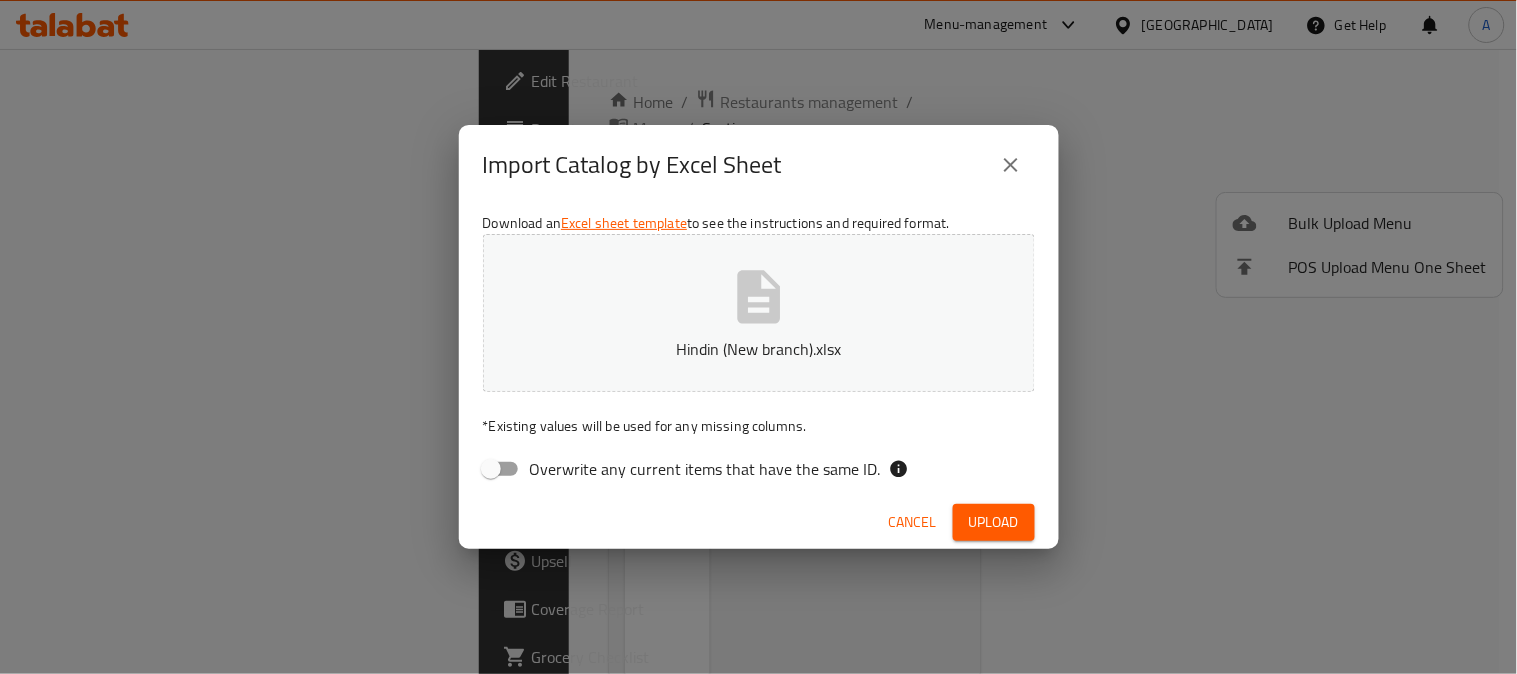 click 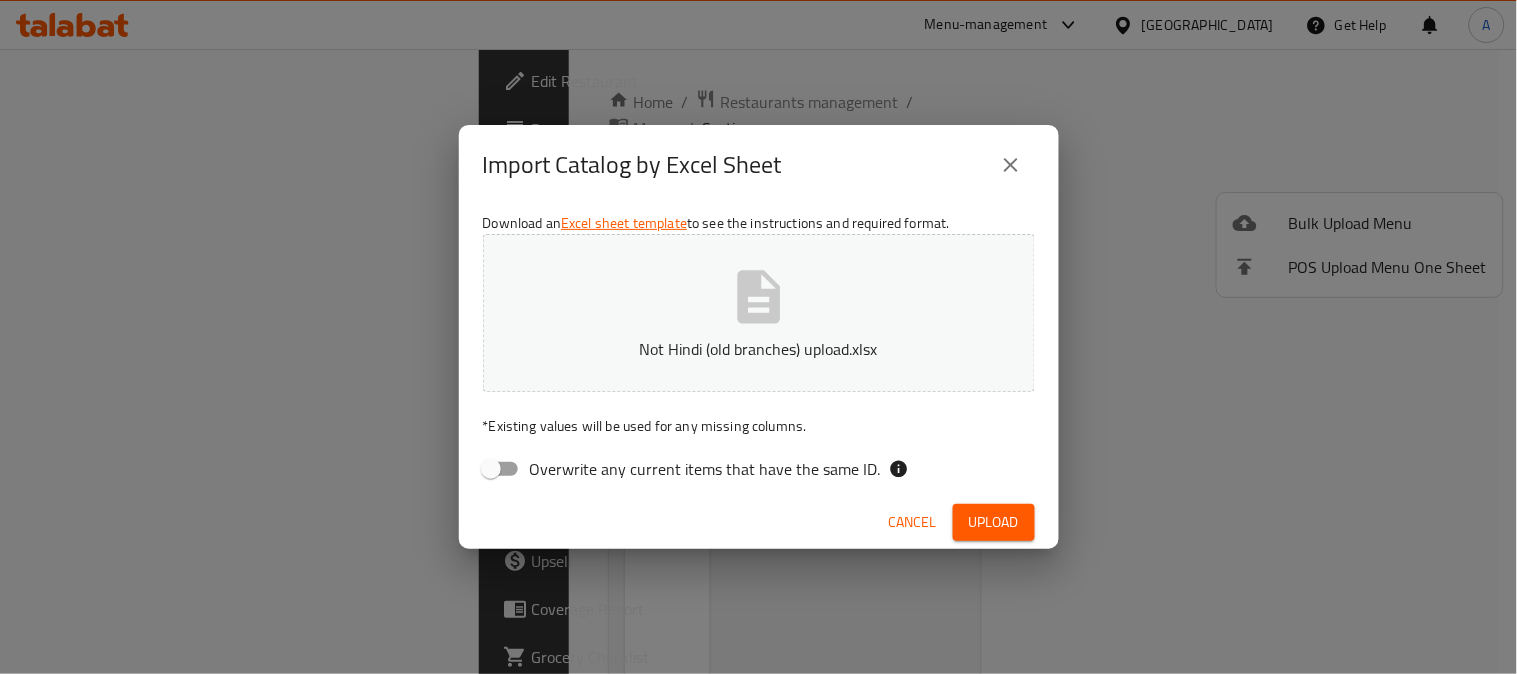 click on "Upload" at bounding box center (994, 522) 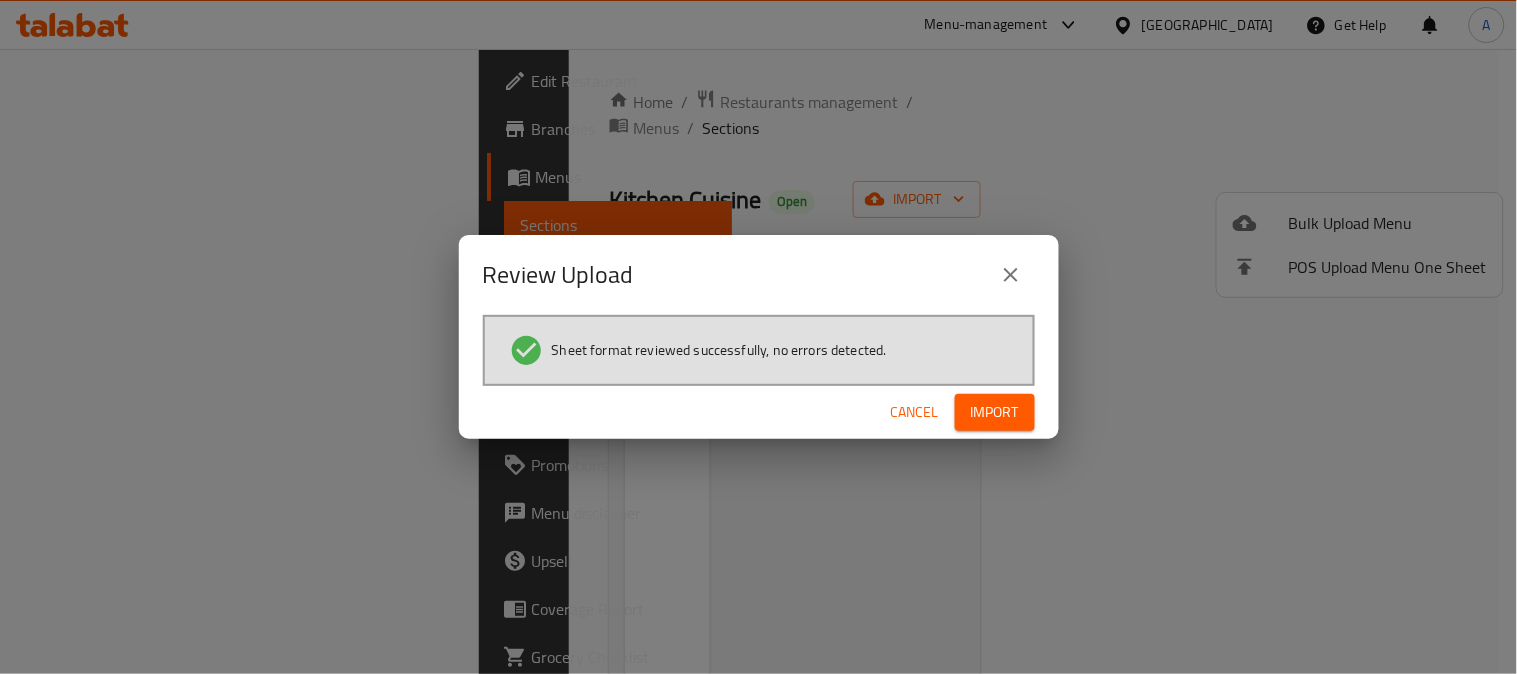 click on "Import" at bounding box center (995, 412) 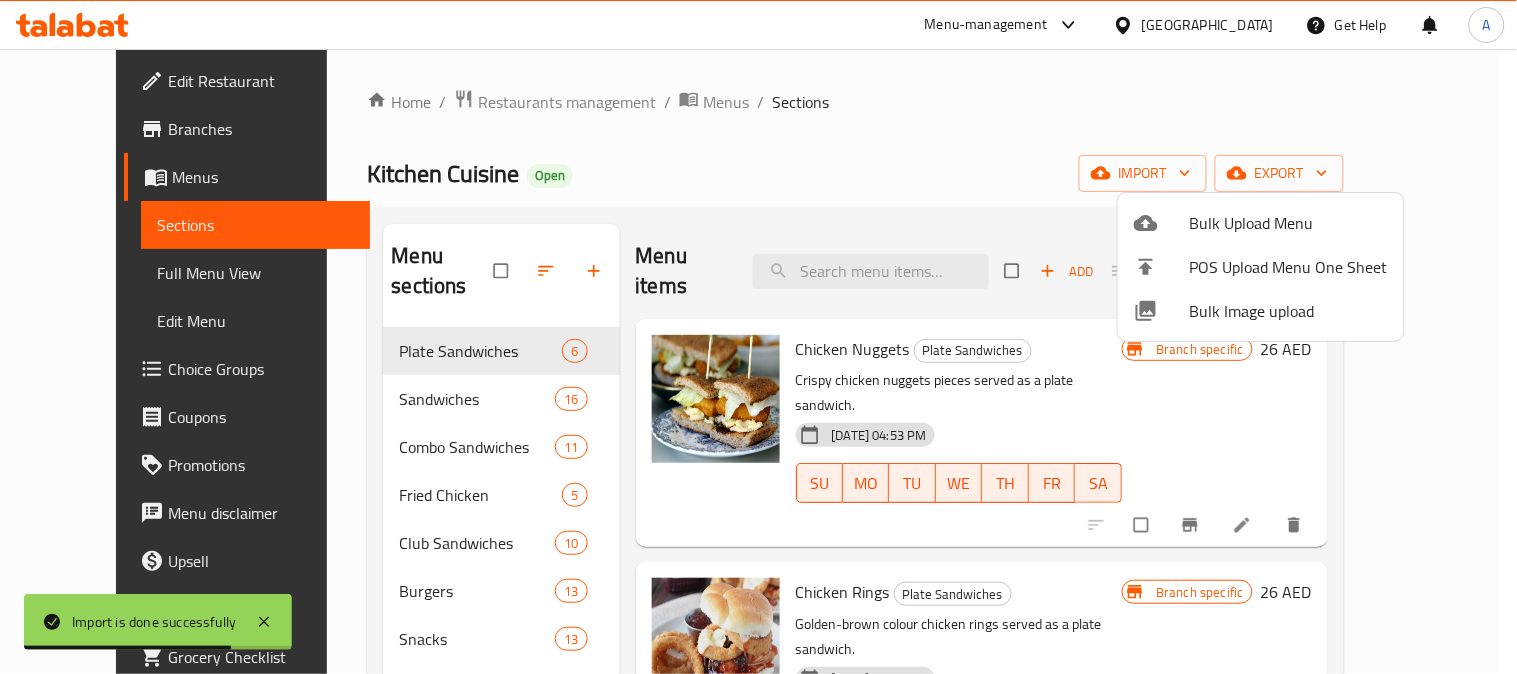 click at bounding box center [758, 337] 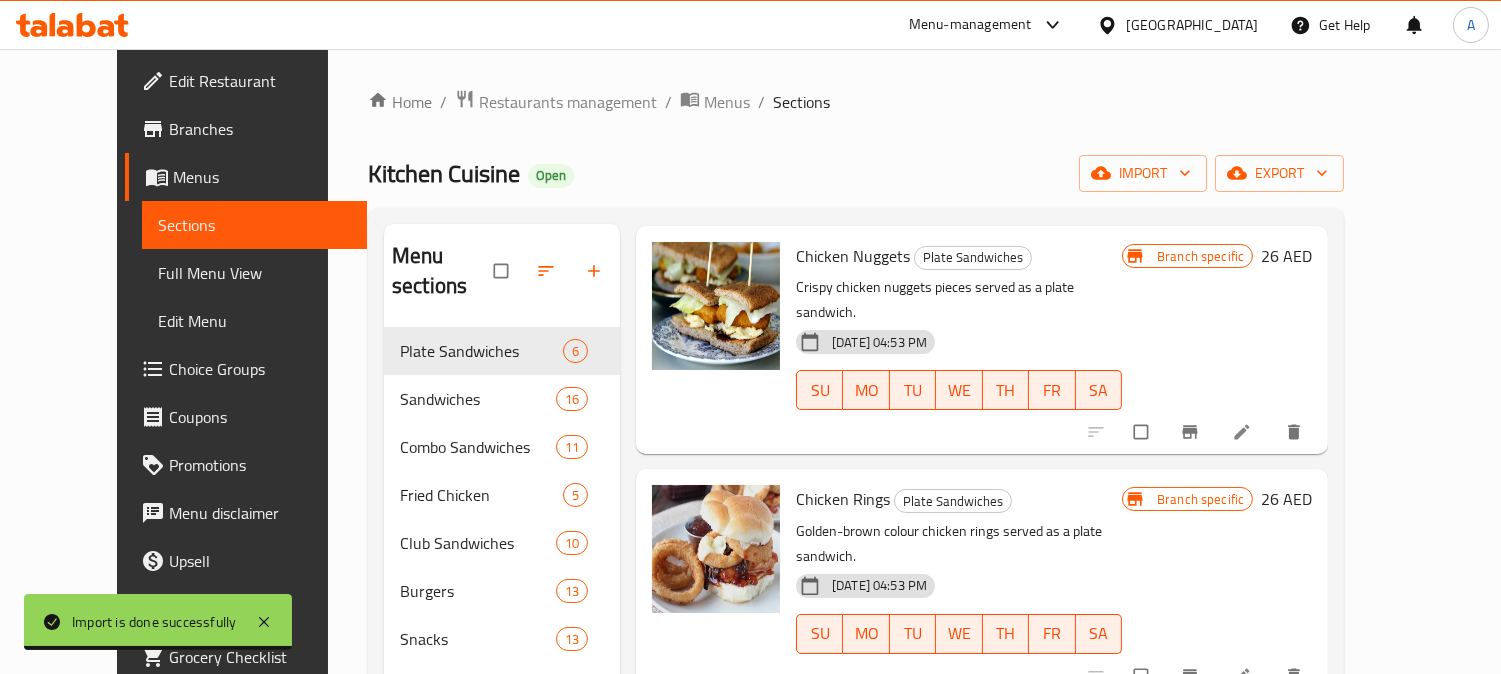scroll, scrollTop: 200, scrollLeft: 0, axis: vertical 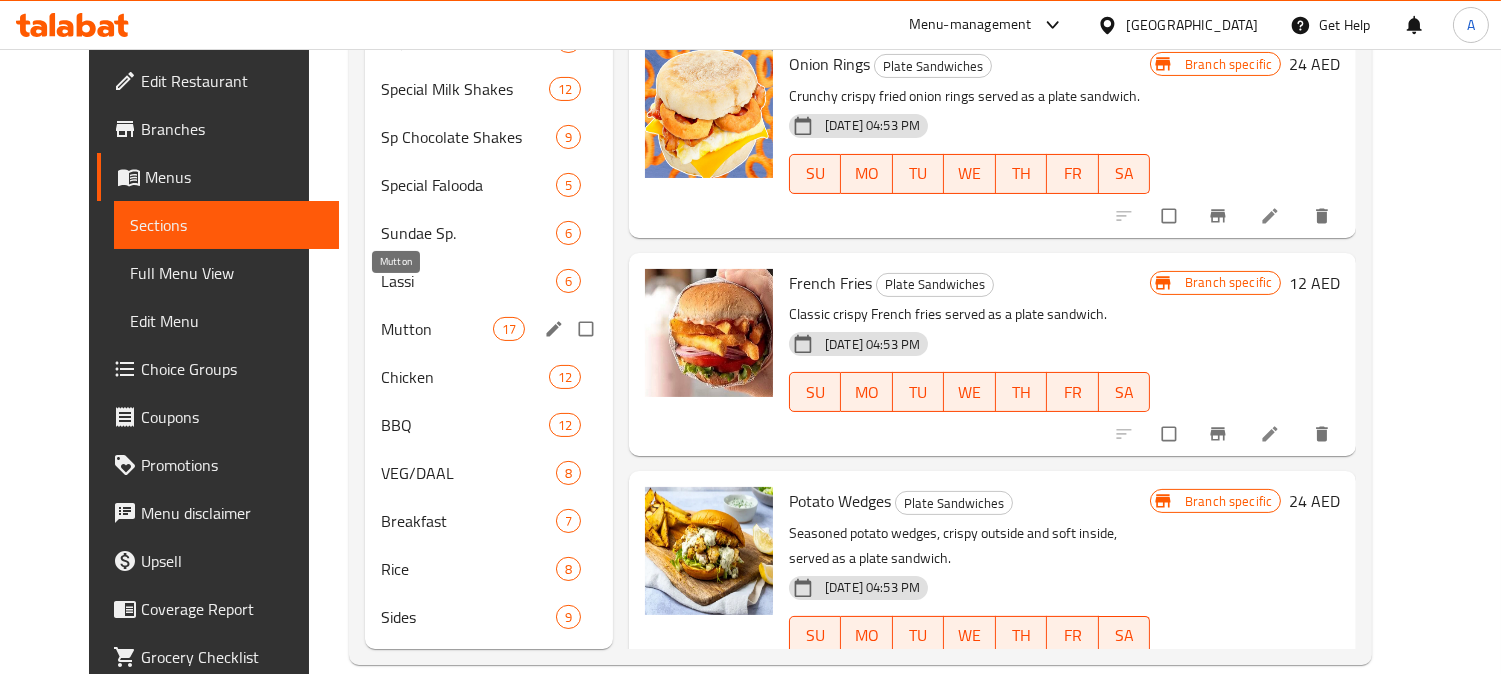 click on "Mutton" at bounding box center (436, 329) 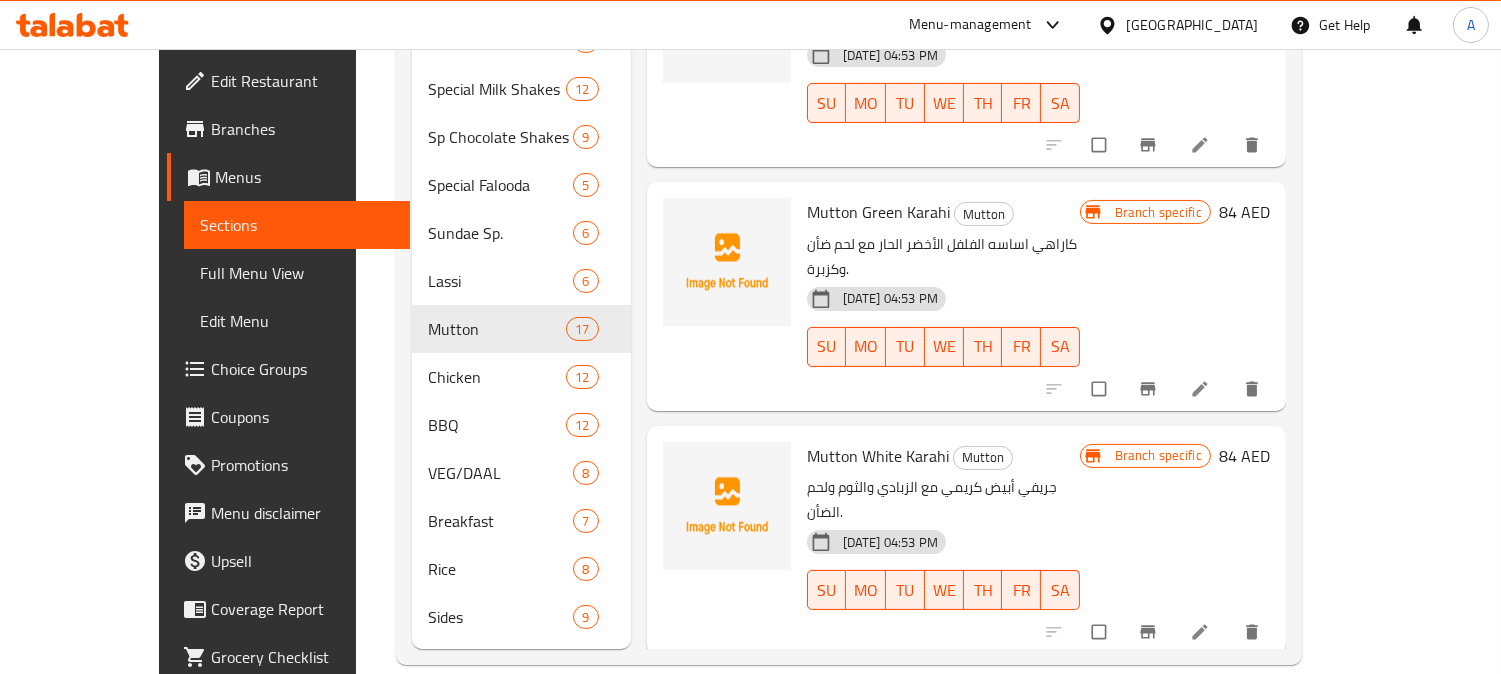 scroll, scrollTop: 0, scrollLeft: 0, axis: both 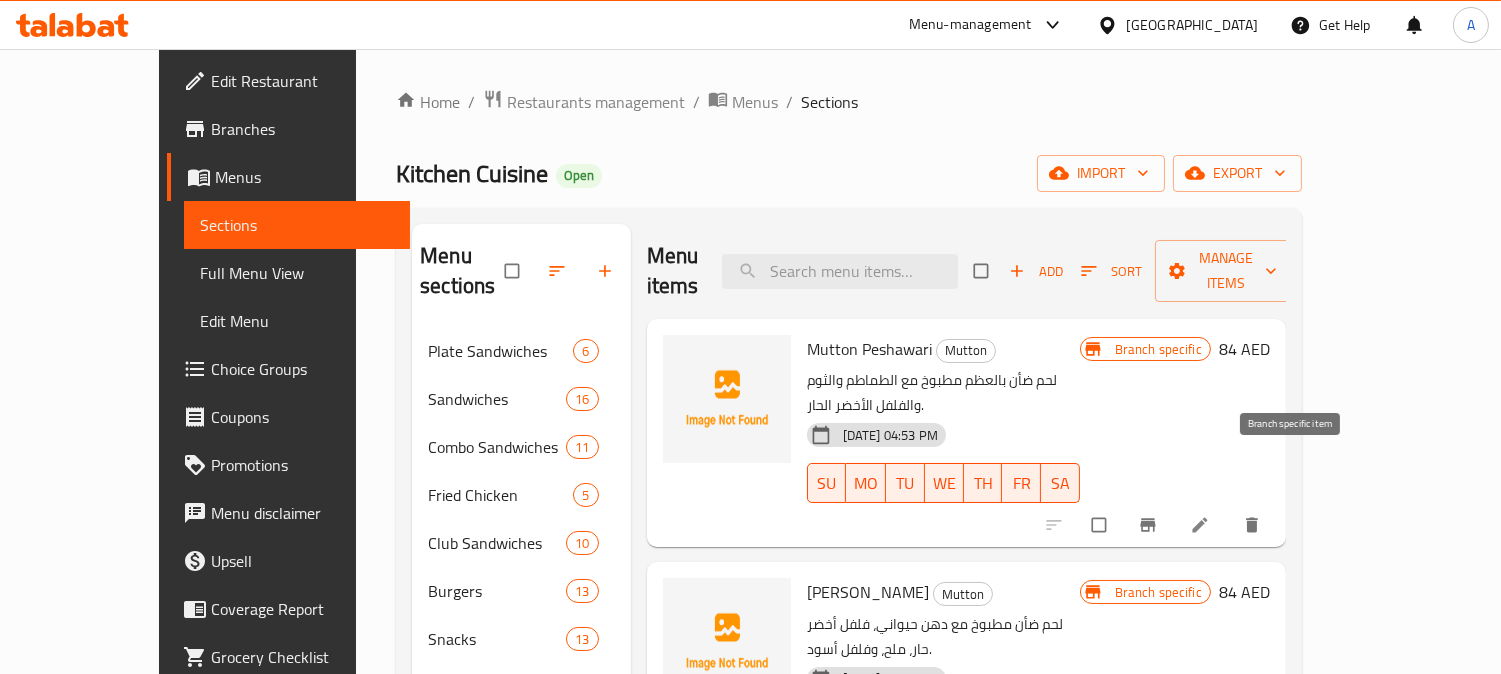 click 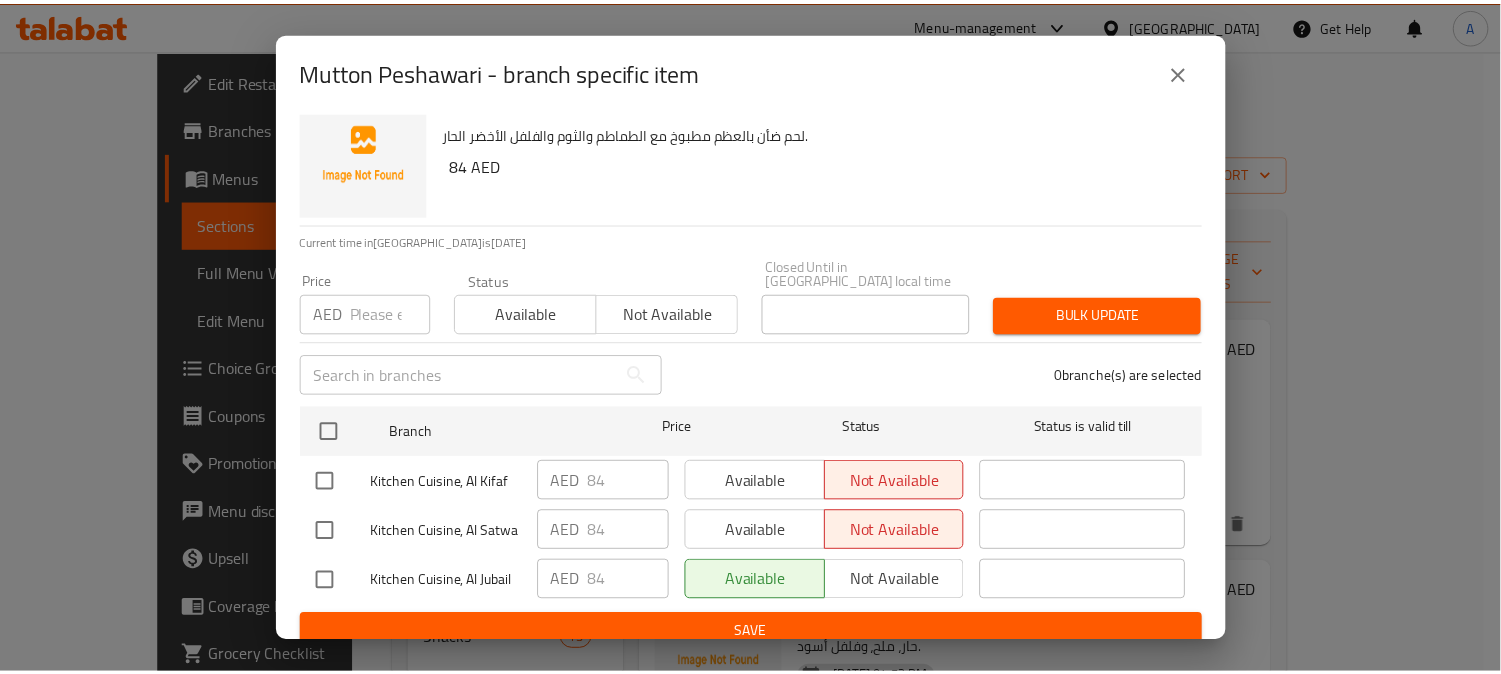scroll, scrollTop: 48, scrollLeft: 0, axis: vertical 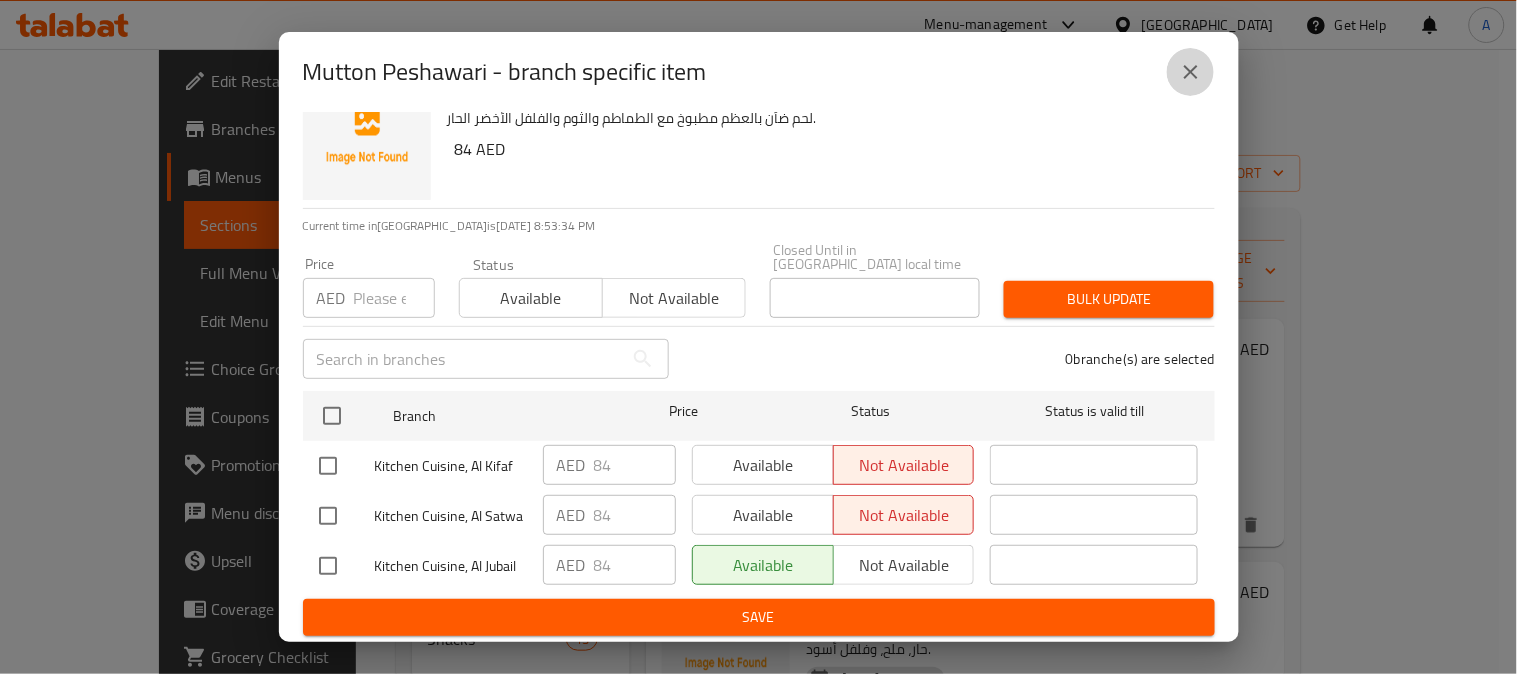 click 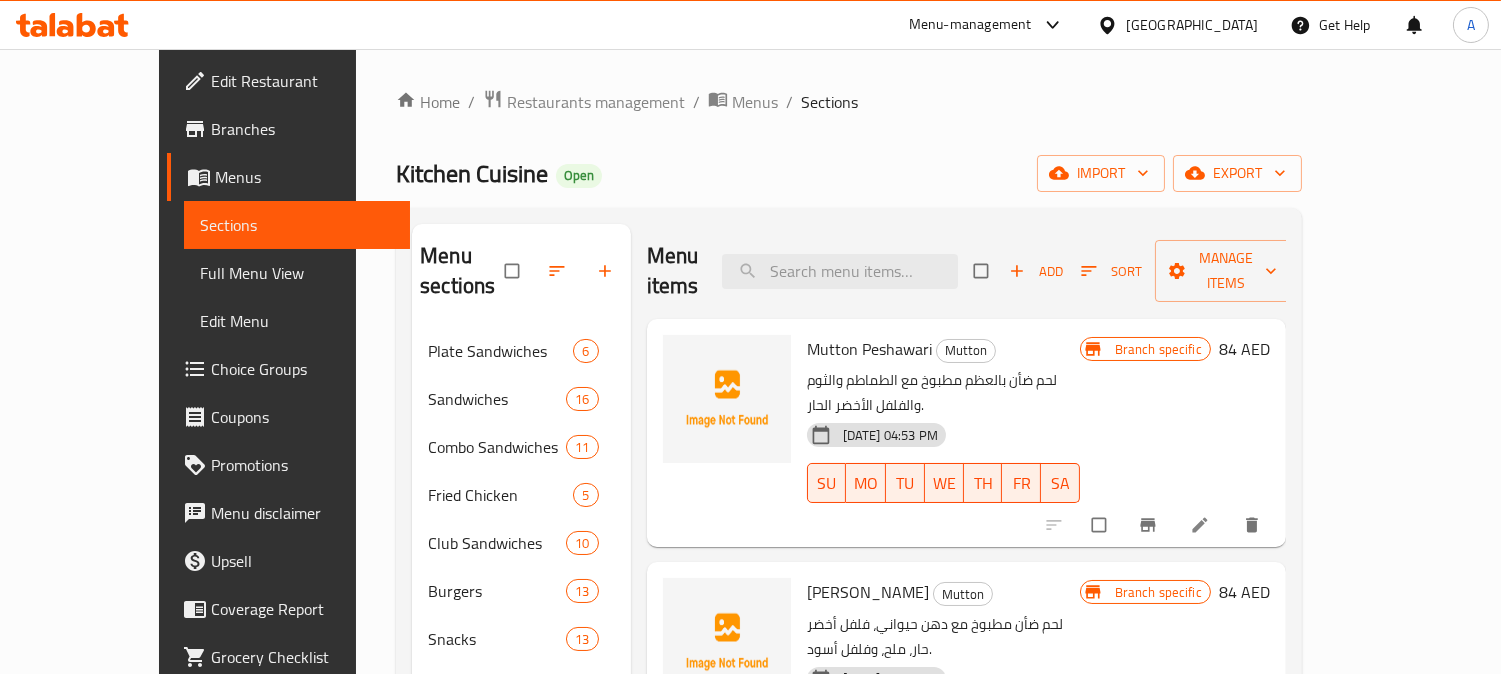 click on "Full Menu View" at bounding box center [297, 273] 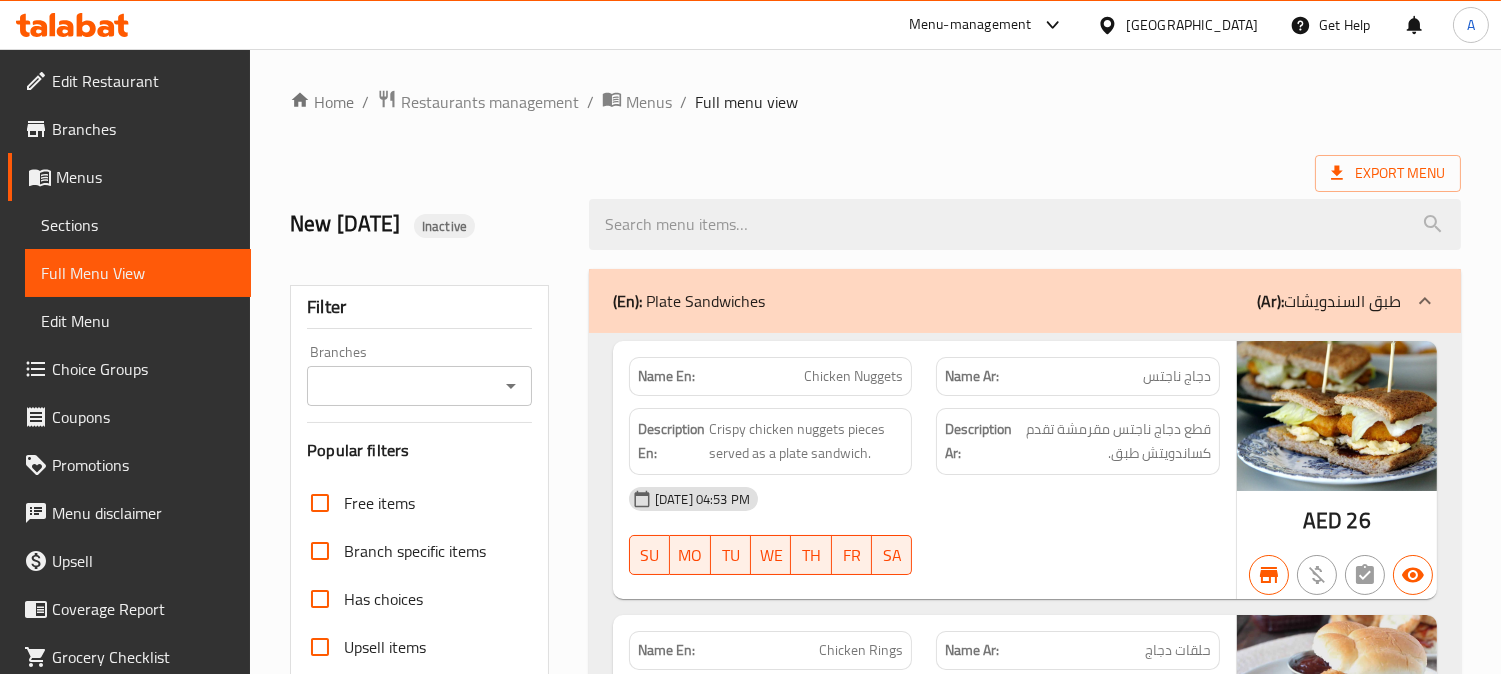 click 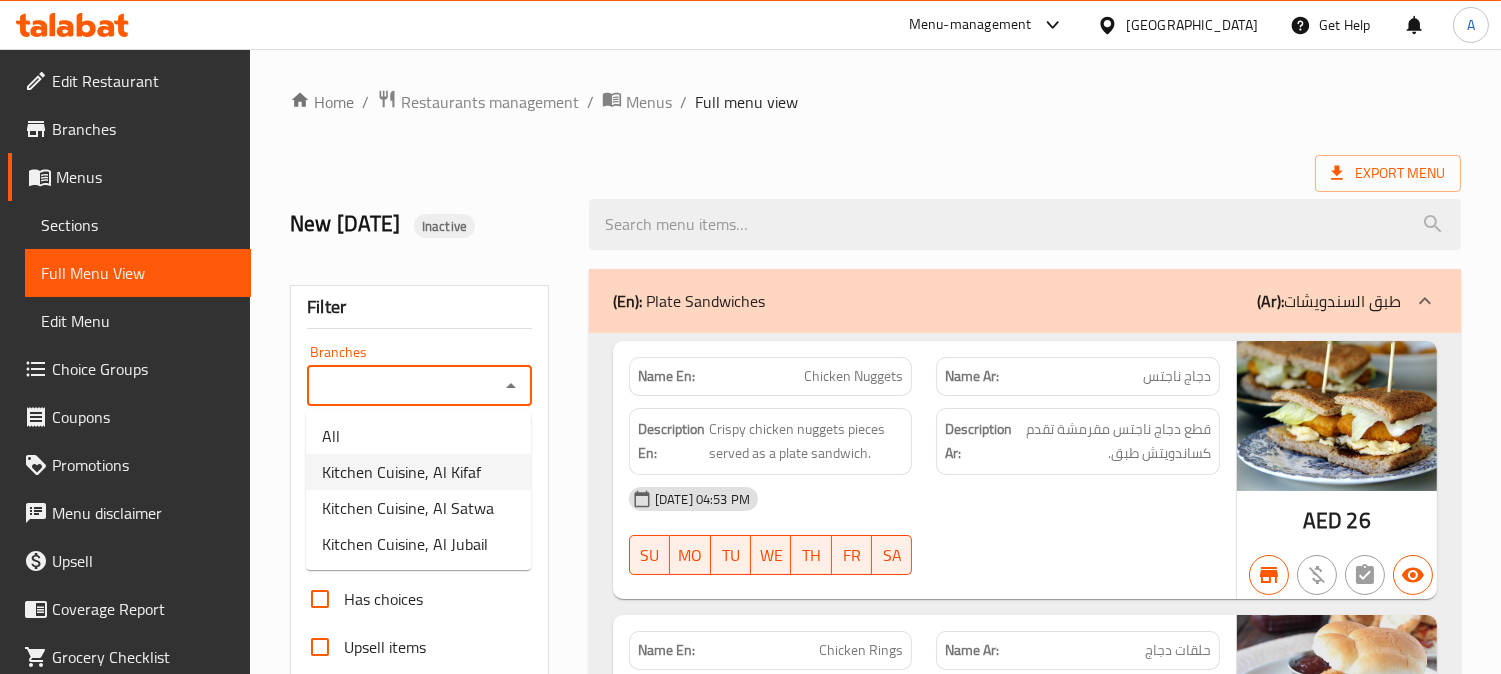 click on "Kitchen Cuisine, Al Kifaf" at bounding box center (401, 472) 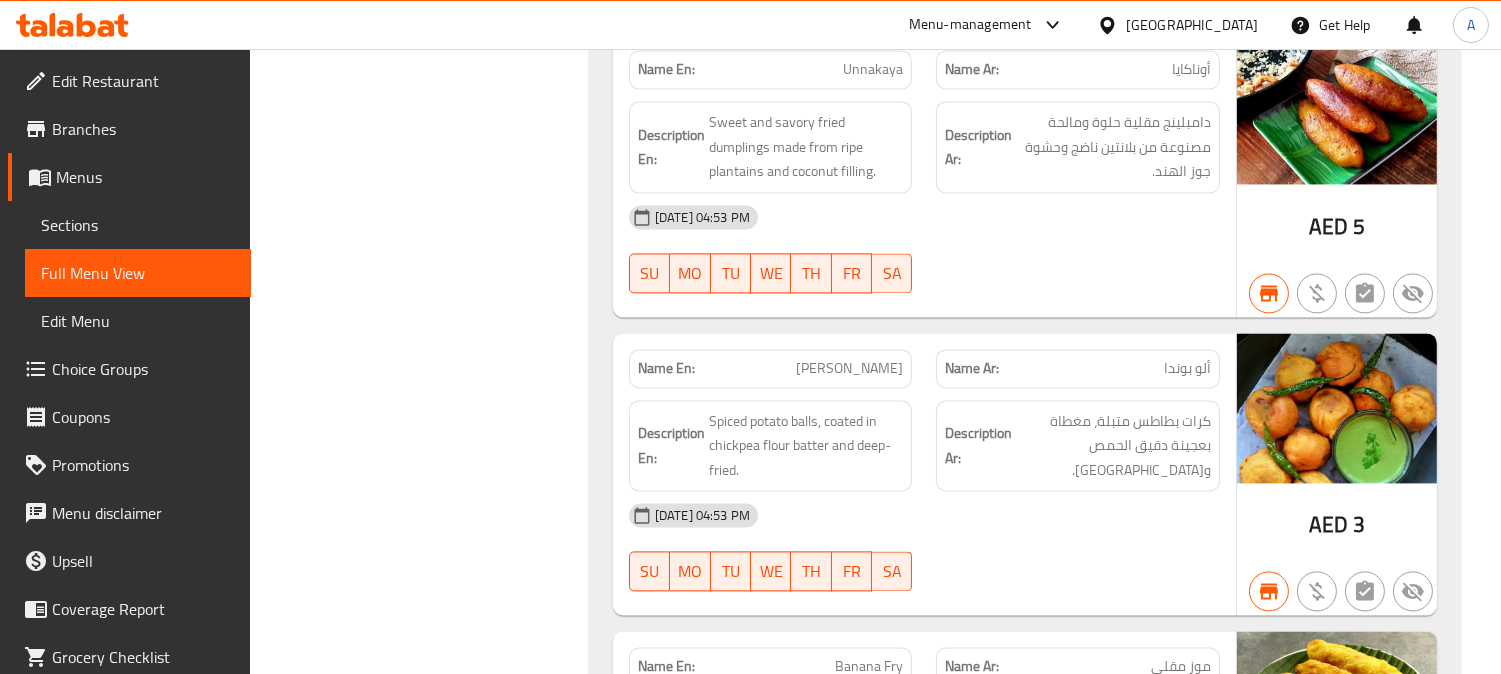 scroll, scrollTop: 21904, scrollLeft: 0, axis: vertical 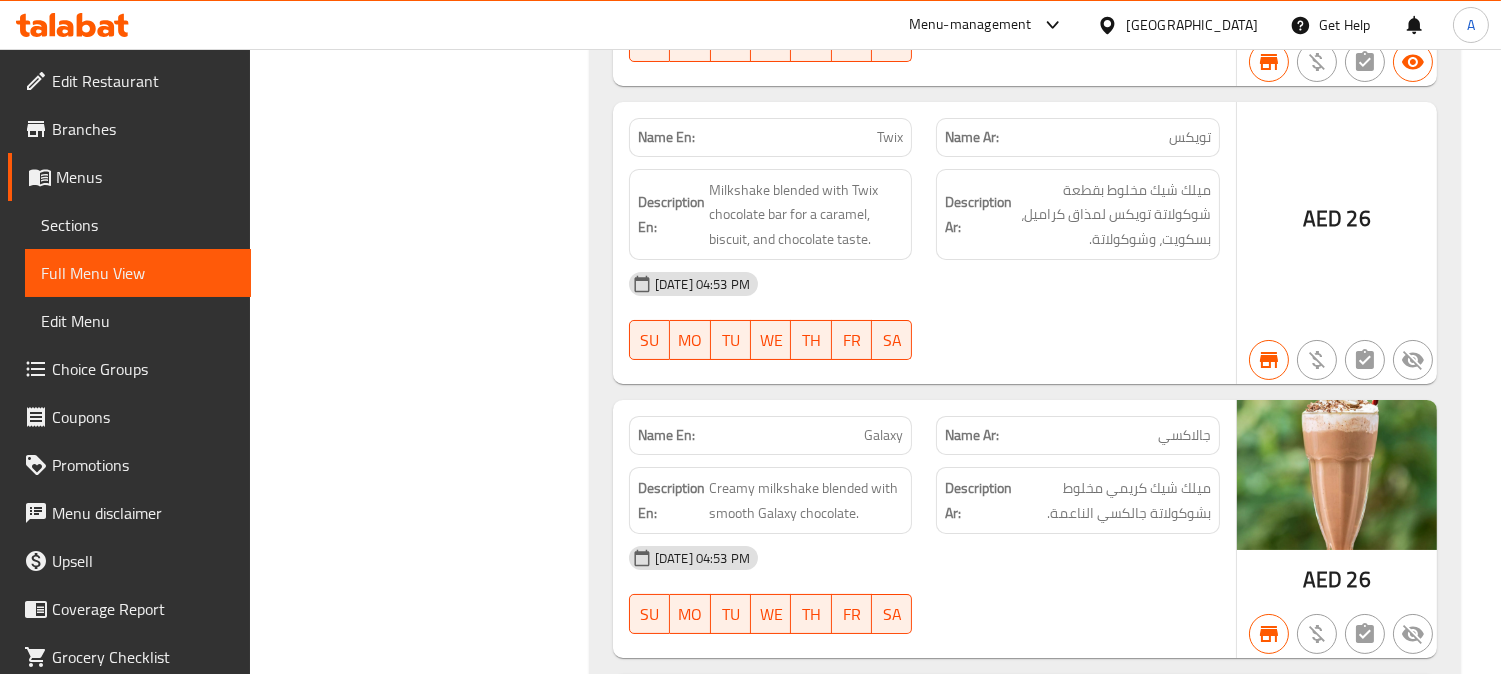 drag, startPoint x: 536, startPoint y: 410, endPoint x: 505, endPoint y: 414, distance: 31.257 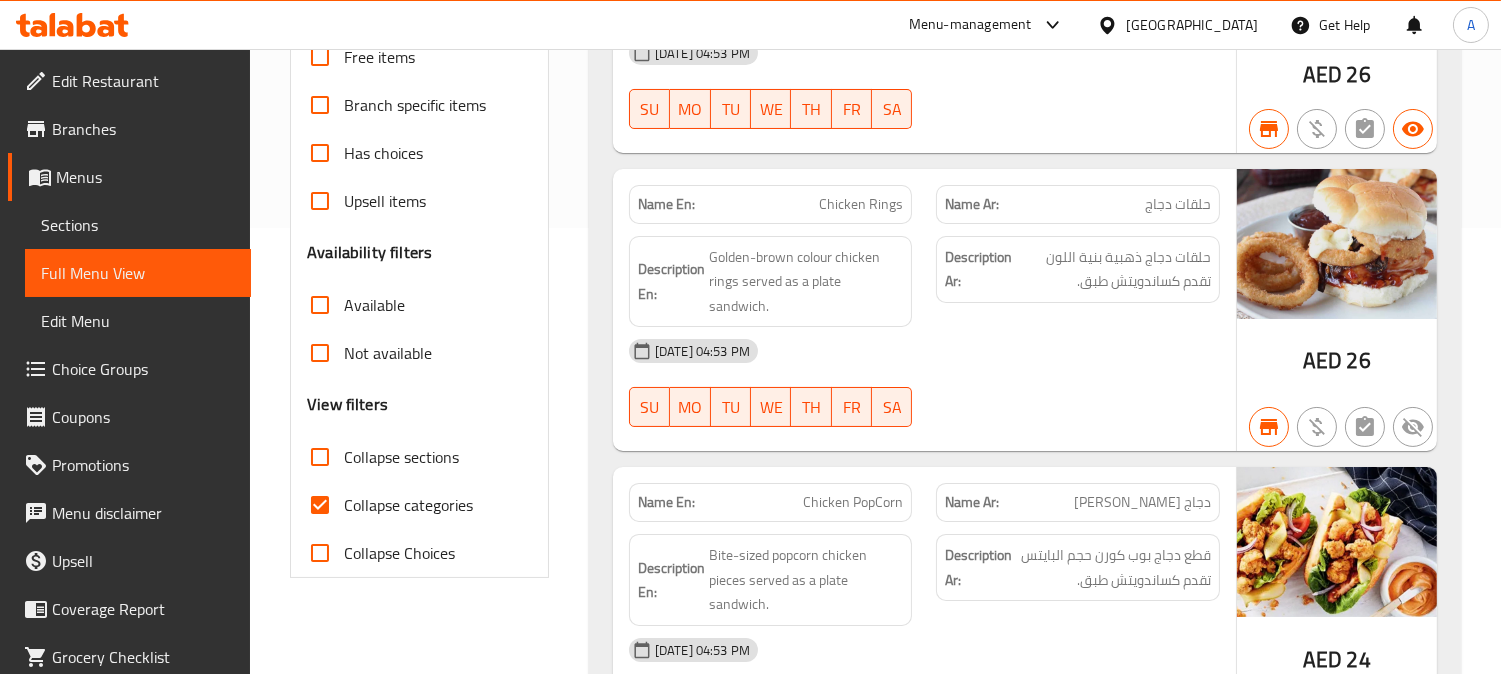scroll, scrollTop: 444, scrollLeft: 0, axis: vertical 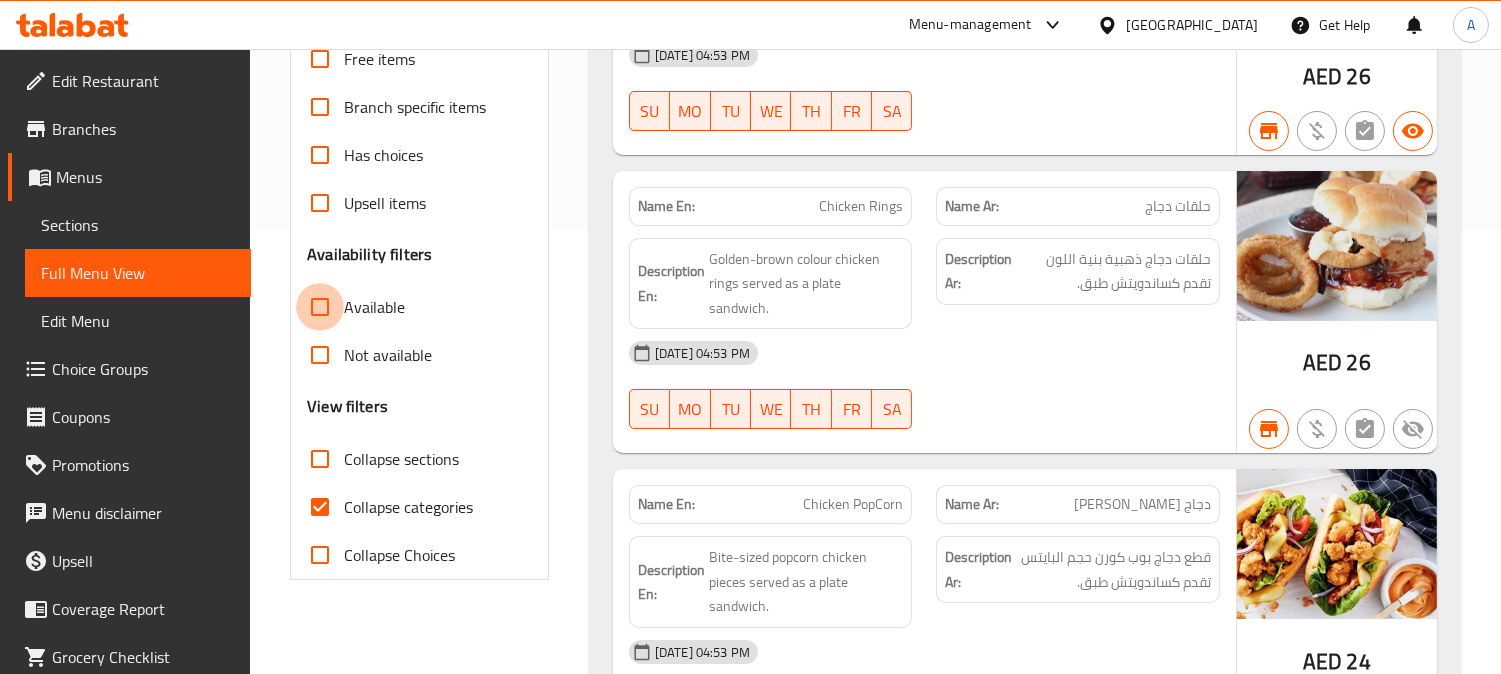 click on "Available" at bounding box center (320, 307) 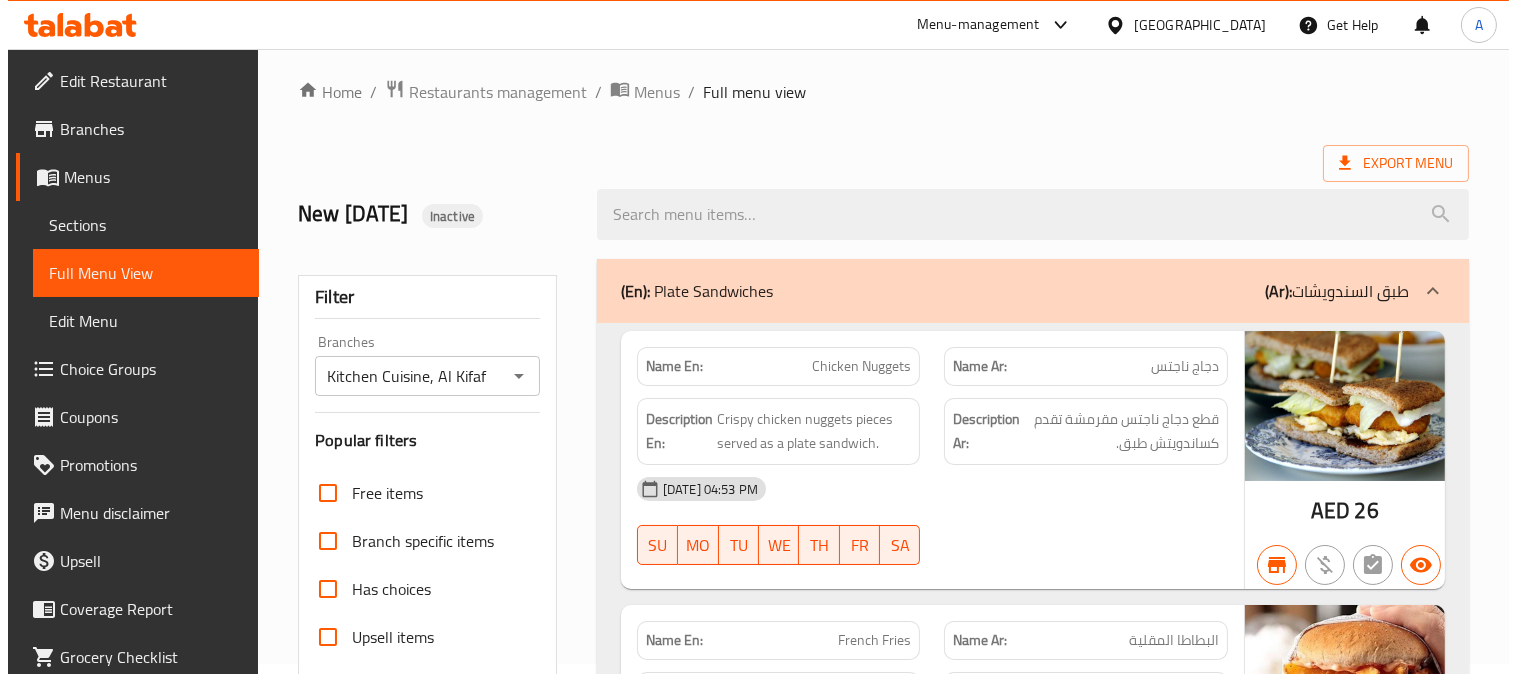 scroll, scrollTop: 0, scrollLeft: 0, axis: both 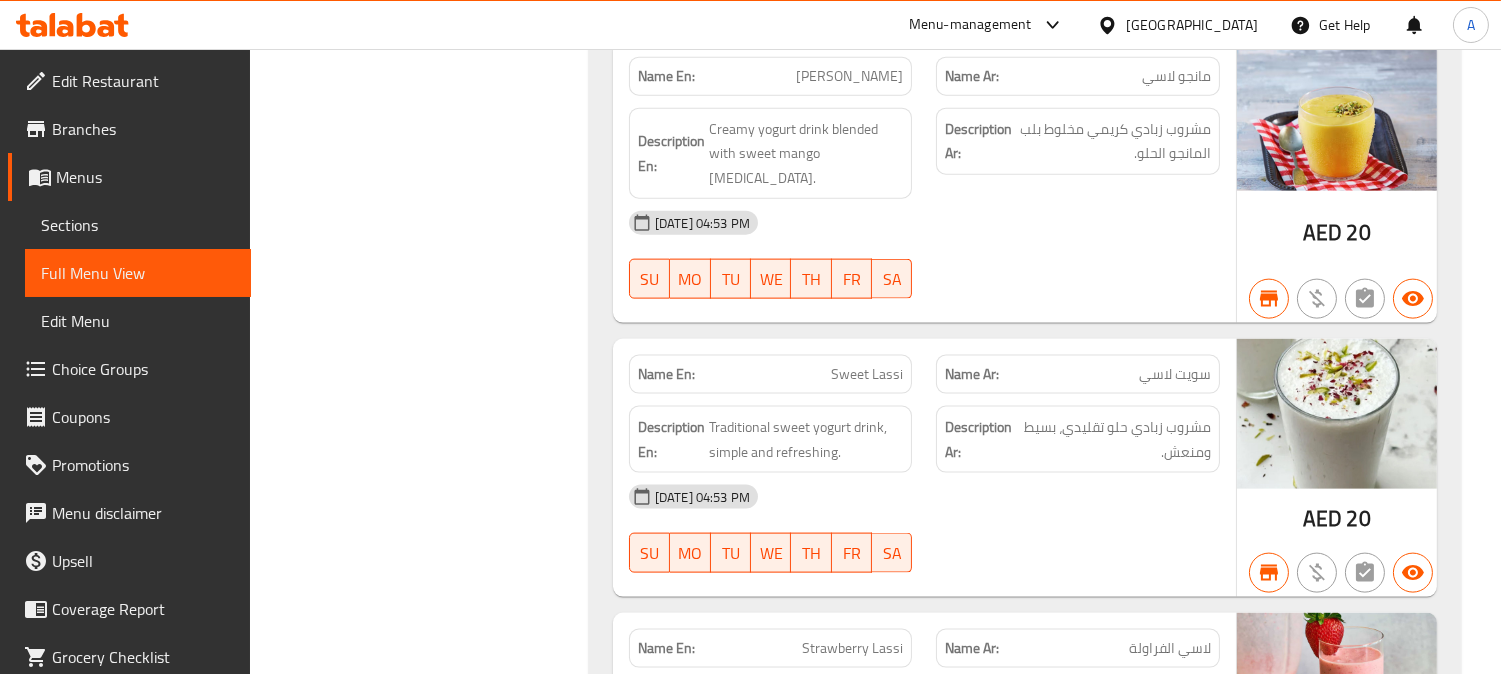 click on "Filter Branches Kitchen Cuisine, Al Kifaf Branches Popular filters Free items Branch specific items Has choices Upsell items Availability filters Available Not available View filters Collapse sections Collapse categories Collapse Choices" at bounding box center (427, -8563) 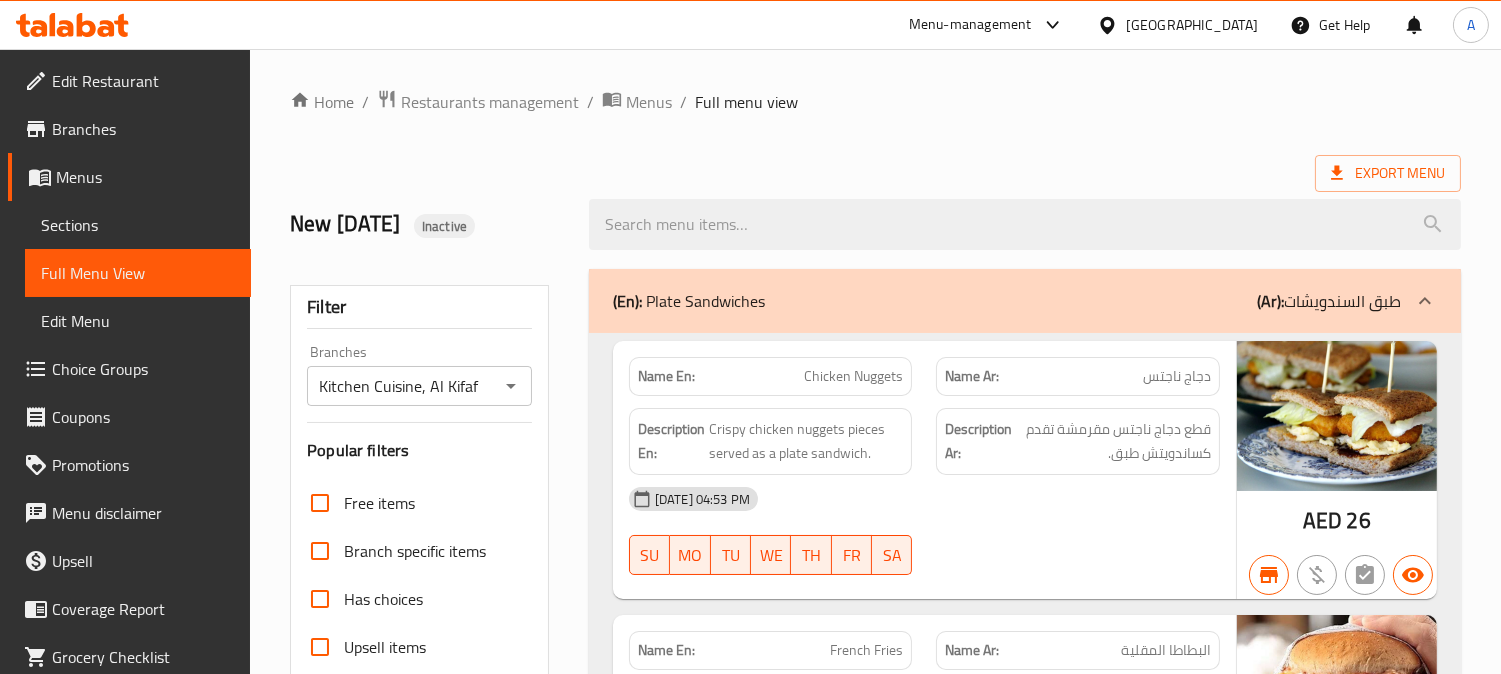 click 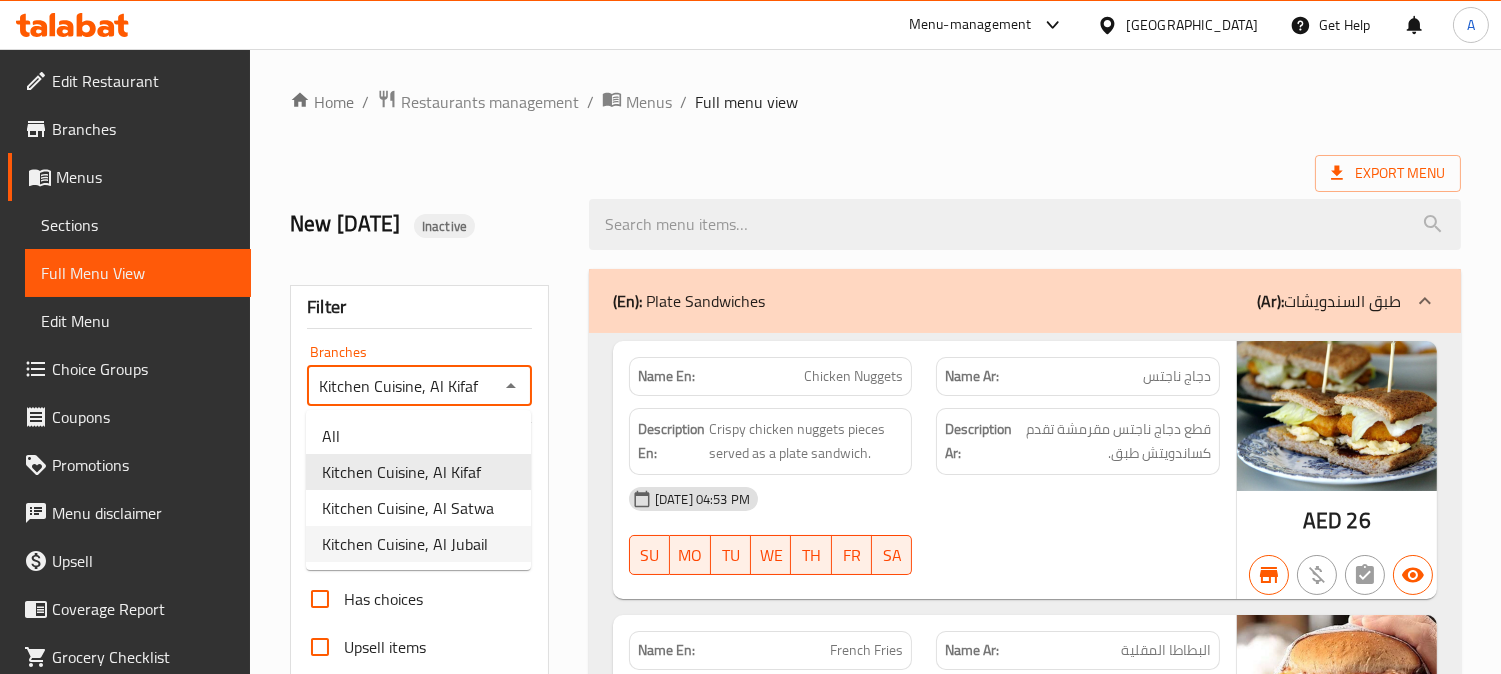 click on "Kitchen Cuisine, Al Jubail" at bounding box center (405, 544) 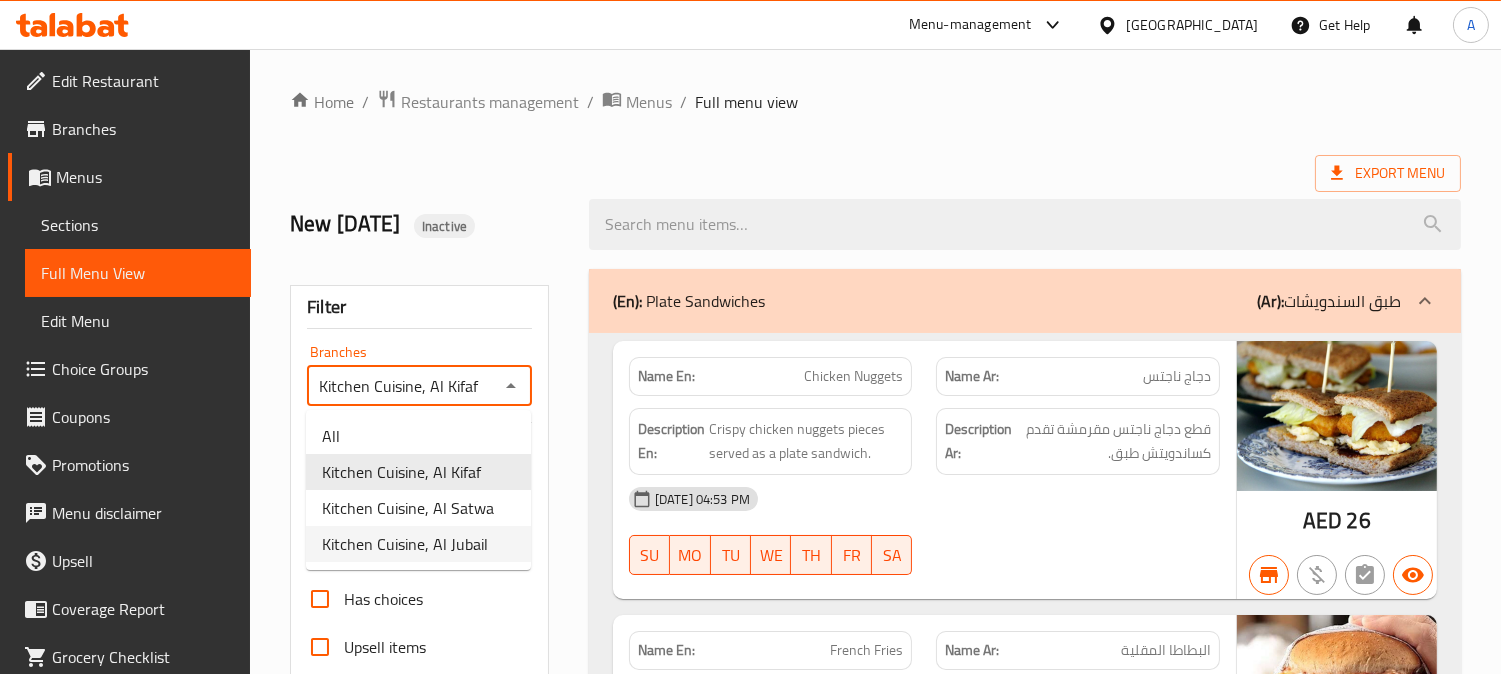 type on "Kitchen Cuisine, Al Jubail" 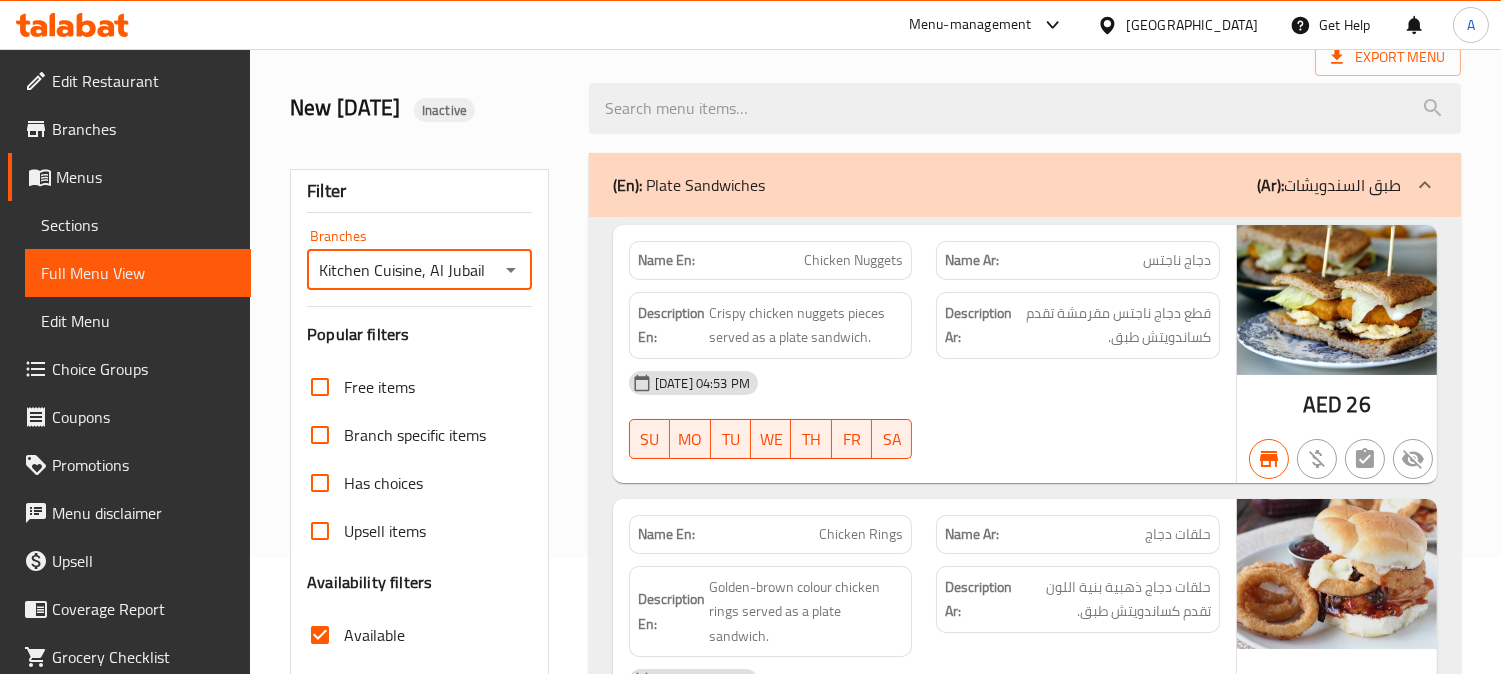 scroll, scrollTop: 0, scrollLeft: 0, axis: both 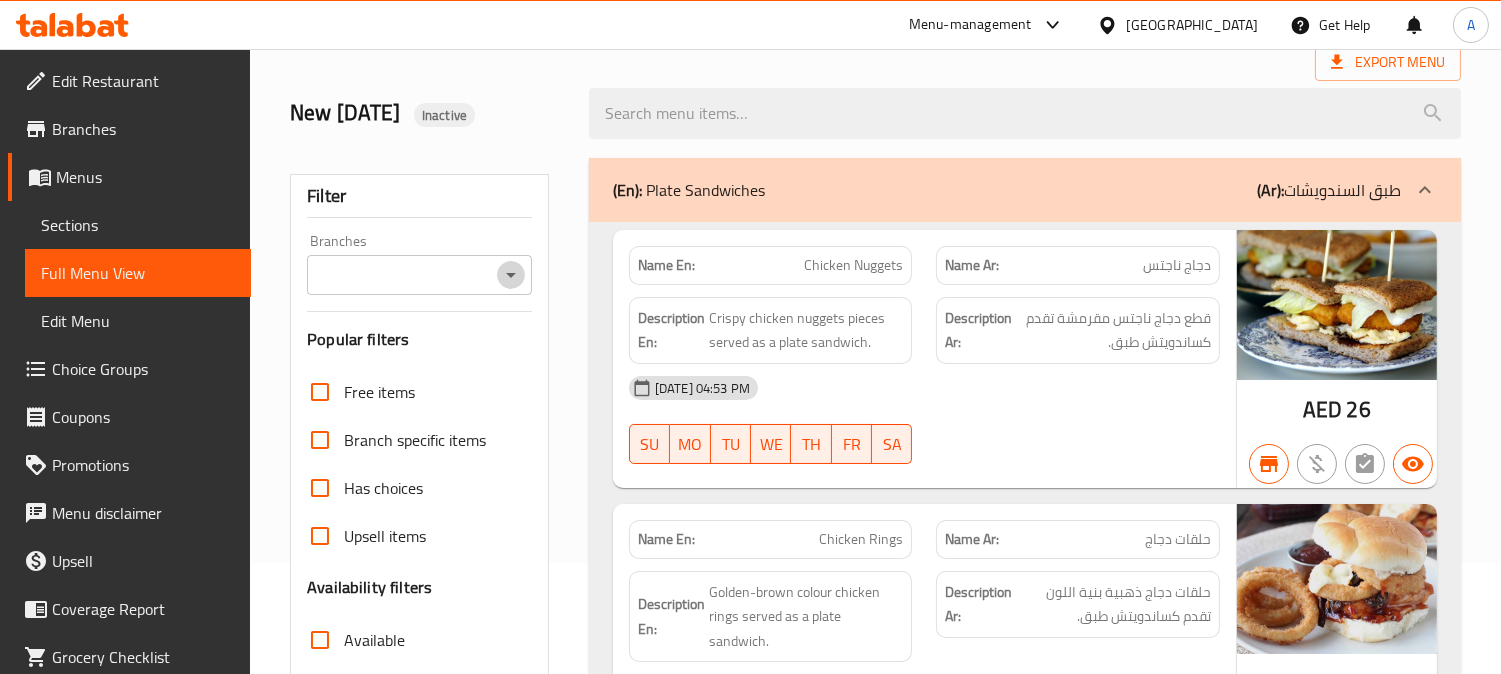 click 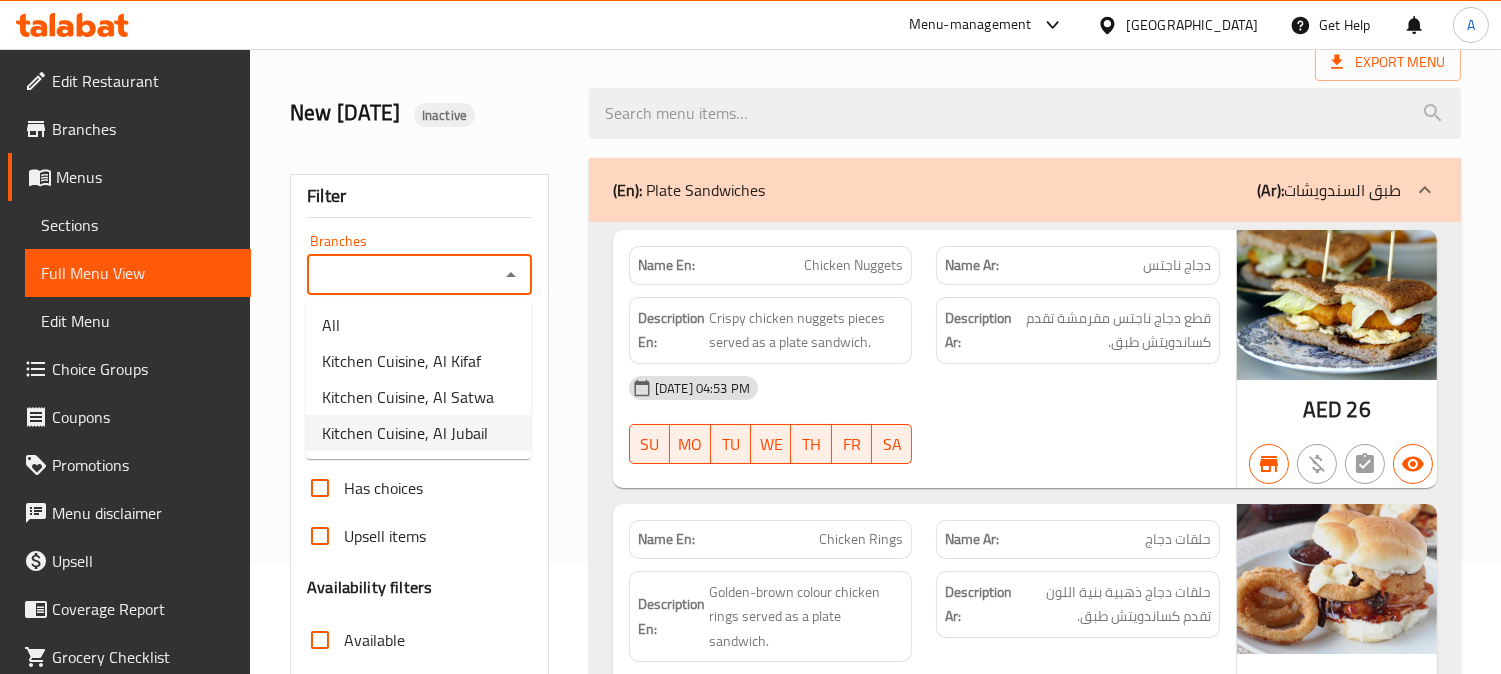 click on "Kitchen Cuisine, Al Jubail" at bounding box center (405, 433) 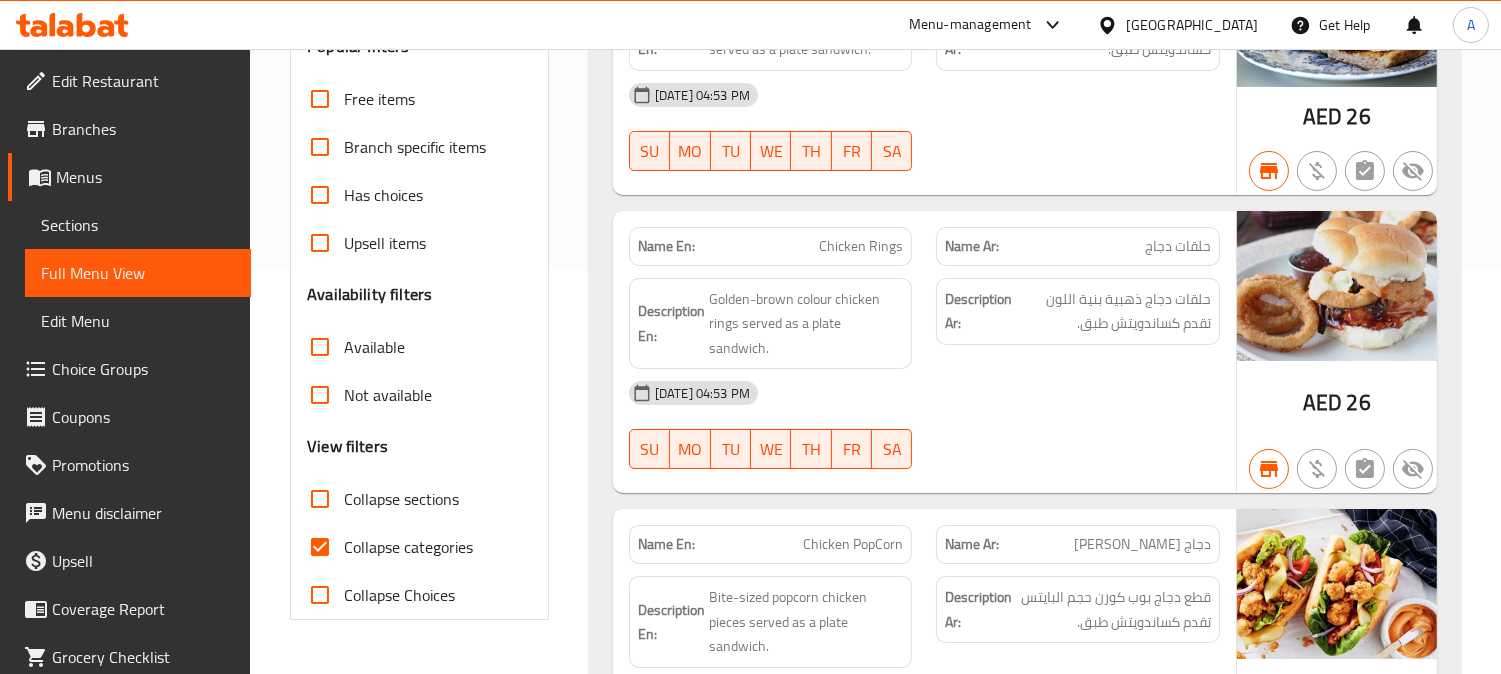 scroll, scrollTop: 444, scrollLeft: 0, axis: vertical 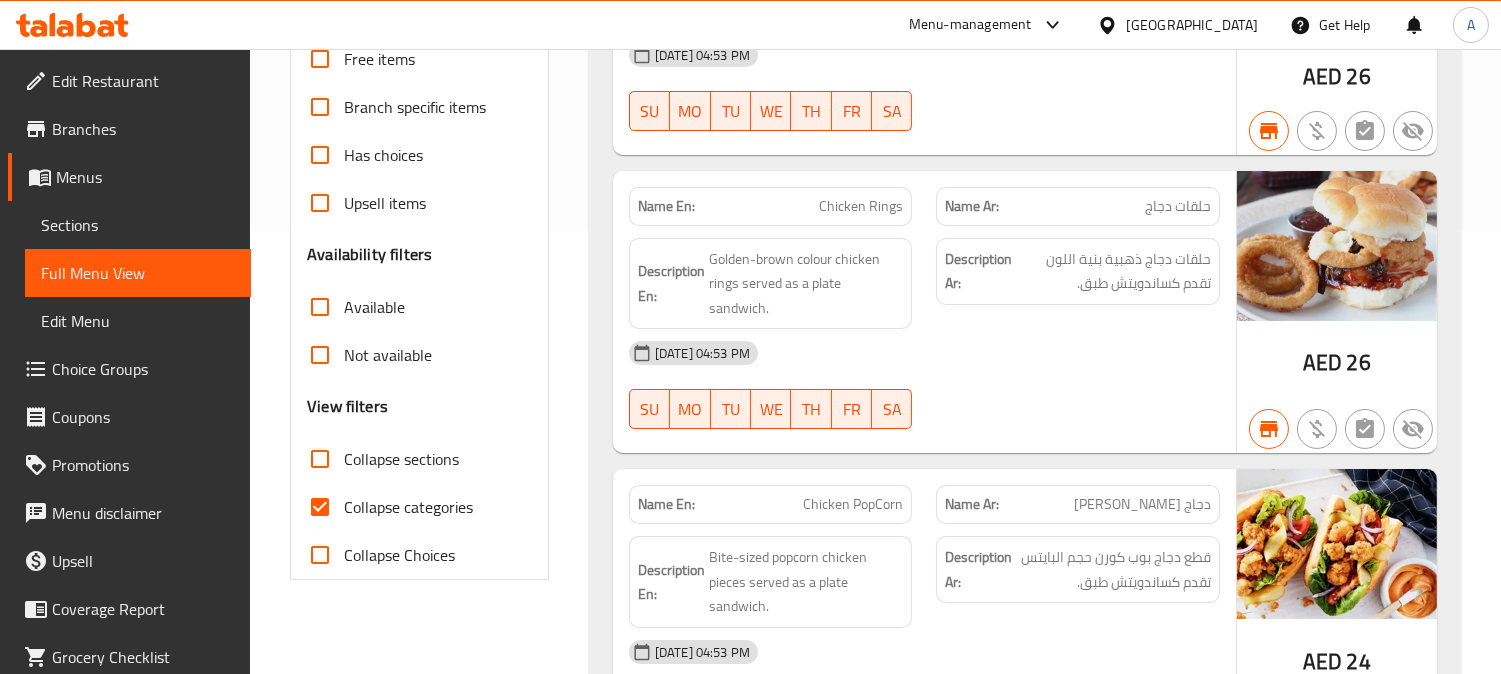 click on "Available" at bounding box center (320, 307) 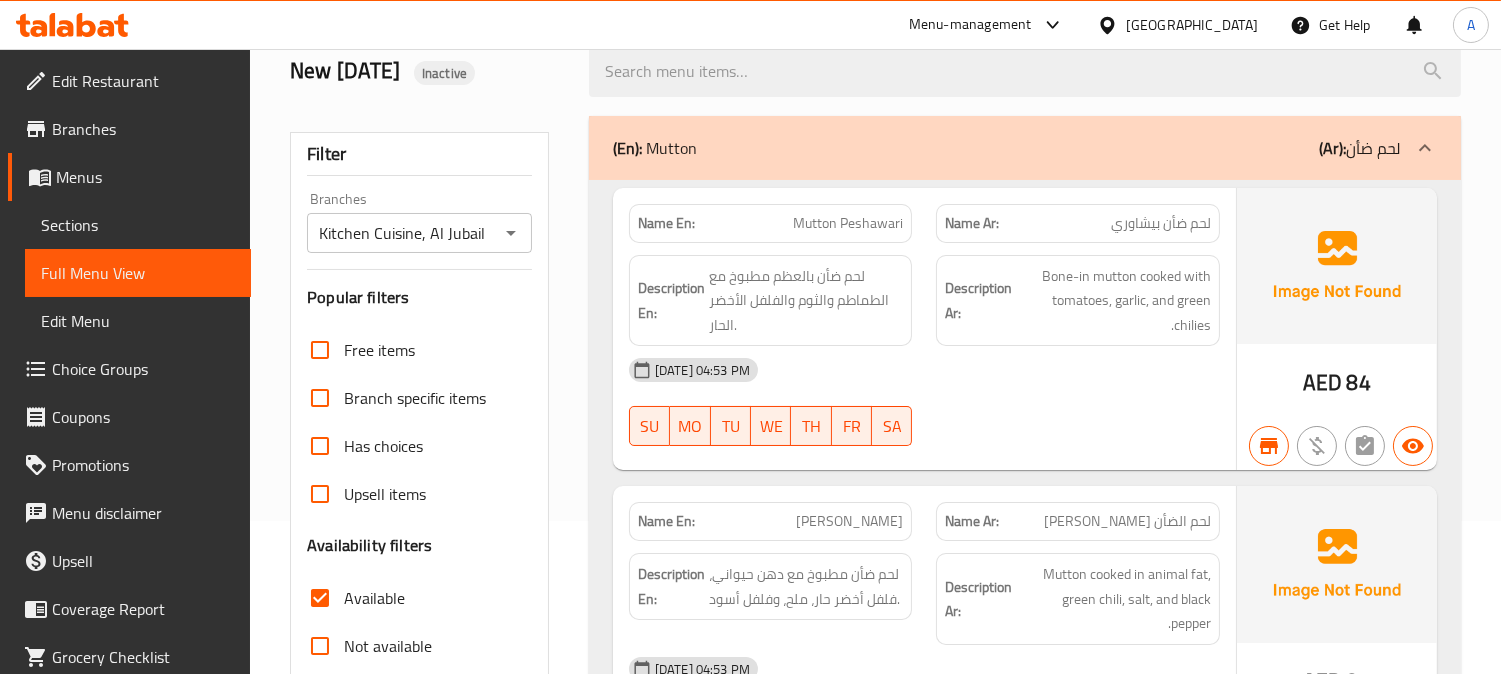 scroll, scrollTop: 0, scrollLeft: 0, axis: both 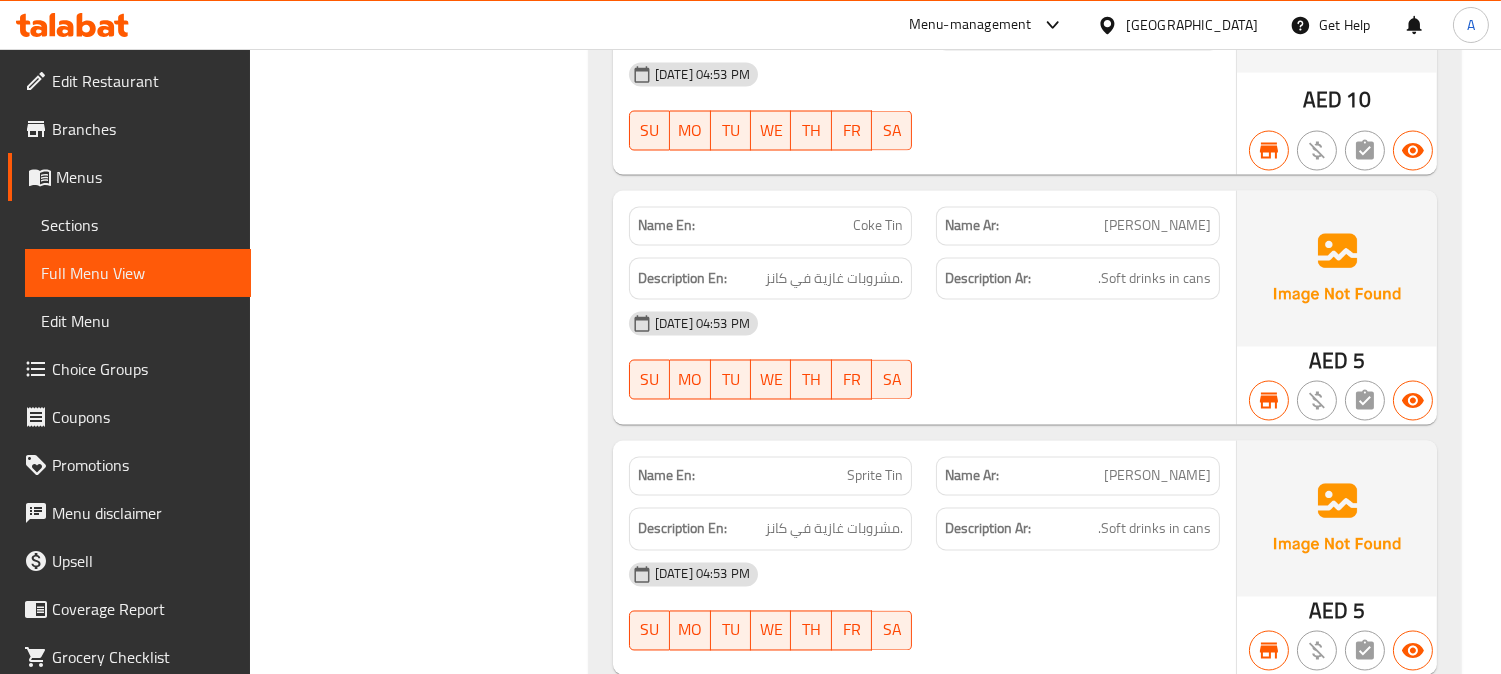 click on "(En):   Mutton (Ar): لحم ضأن Name En: Mutton Peshawari Name Ar: لحم ضأن بيشاوري Description En: لحم ضأن بالعظم مطبوخ مع الطماطم والثوم والفلفل الأخضر الحار. Description Ar: Bone-in mutton cooked with tomatoes, garlic, and green chilies. 13-07-2025 04:53 PM SU MO TU WE TH FR SA AED 84 Name En: Mutton Shinwari Name Ar: لحم الضأن شينواري Description En: لحم ضأن مطبوخ مع دهن حيواني، فلفل أخضر حار، ملح، وفلفل أسود. Description Ar: Mutton cooked in animal fat, green chili, salt, and black pepper. 13-07-2025 04:53 PM SU MO TU WE TH FR SA AED 84 Name En: Mutton Badshahi Name Ar: لحم ضأن بادشاهي Description En: كاري لحم ضأن غني مع الزبادي والطماطم وجارام ماسالا. Description Ar: Rich mutton curry with yogurt, tomatoes, and garam masala. 13-07-2025 04:53 PM SU MO TU WE TH FR SA AED 84 Name En: Mutton Green Karahi Name Ar: SU MO TU WE TH" at bounding box center [1025, -9529] 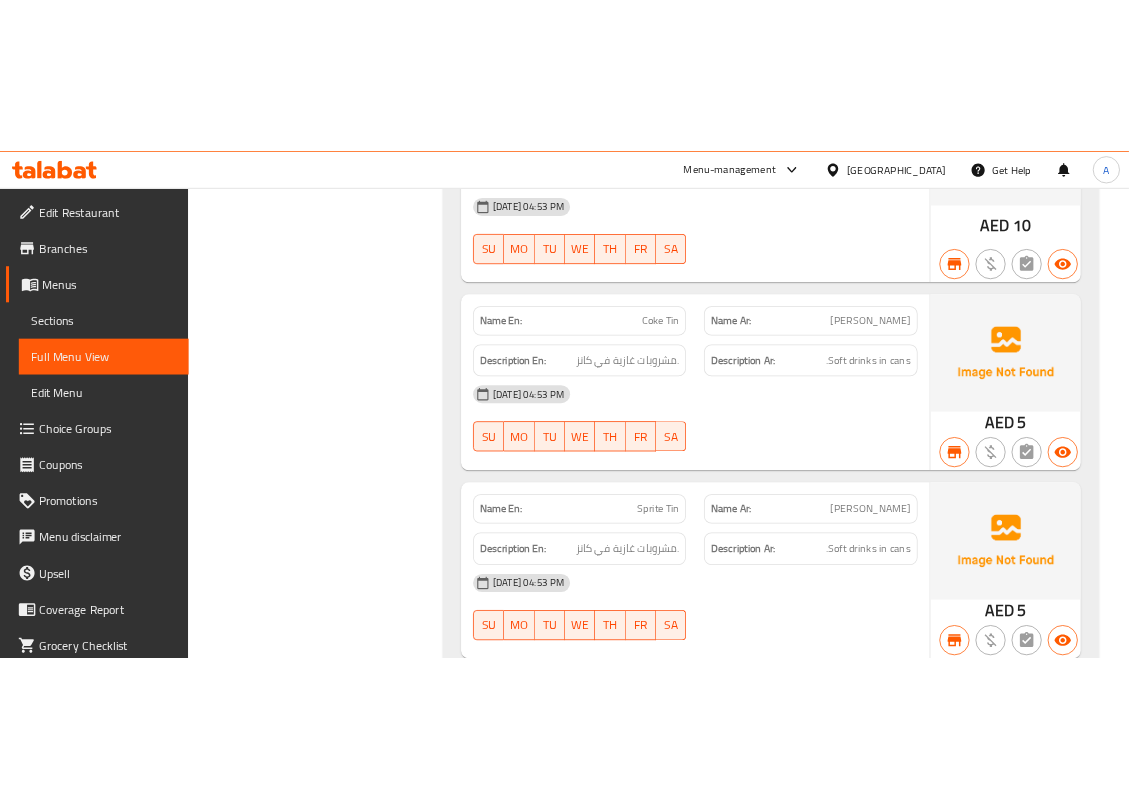 scroll, scrollTop: 0, scrollLeft: 0, axis: both 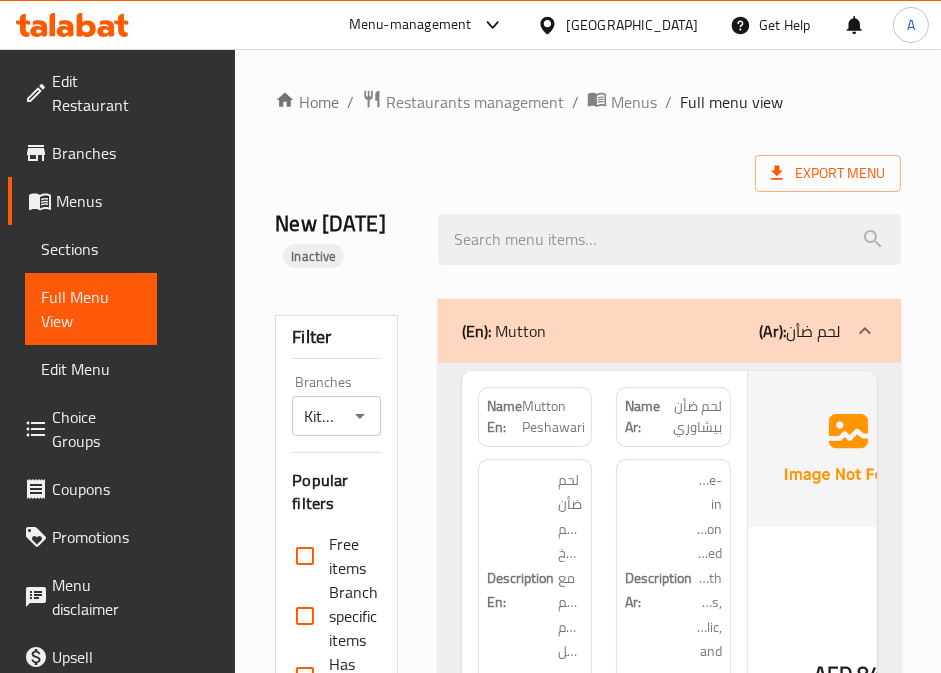 click on "Export Menu" at bounding box center [588, 173] 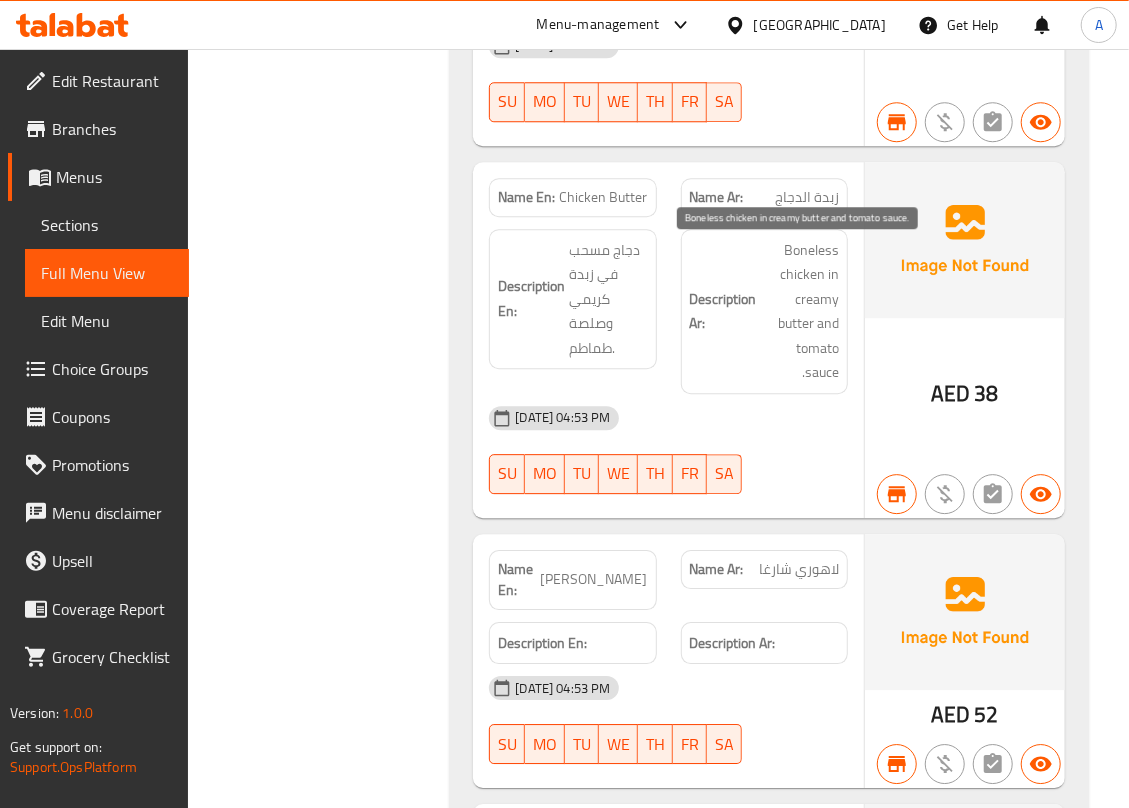scroll, scrollTop: 9333, scrollLeft: 0, axis: vertical 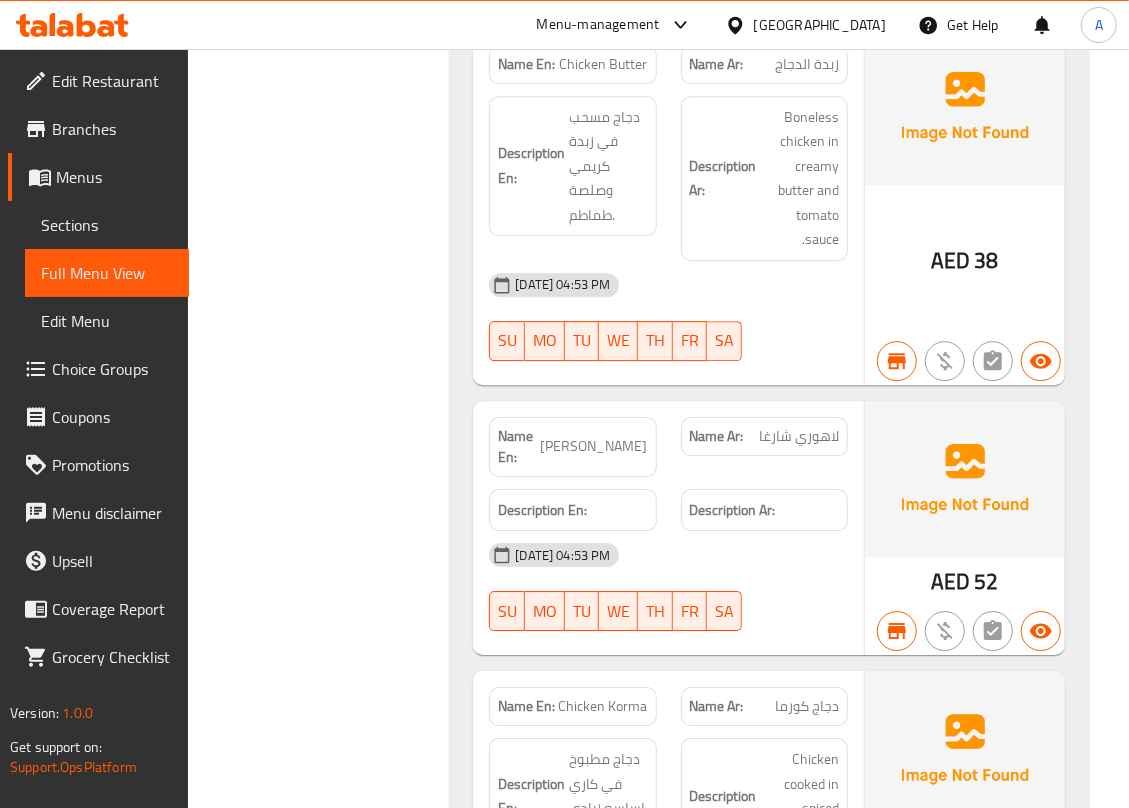 click on "Filter Branches Kitchen Cuisine, Al Jubail Branches Popular filters Free items Branch specific items Has choices Upsell items Availability filters Available Not available View filters Collapse sections Collapse categories Collapse Choices" at bounding box center (326, 3539) 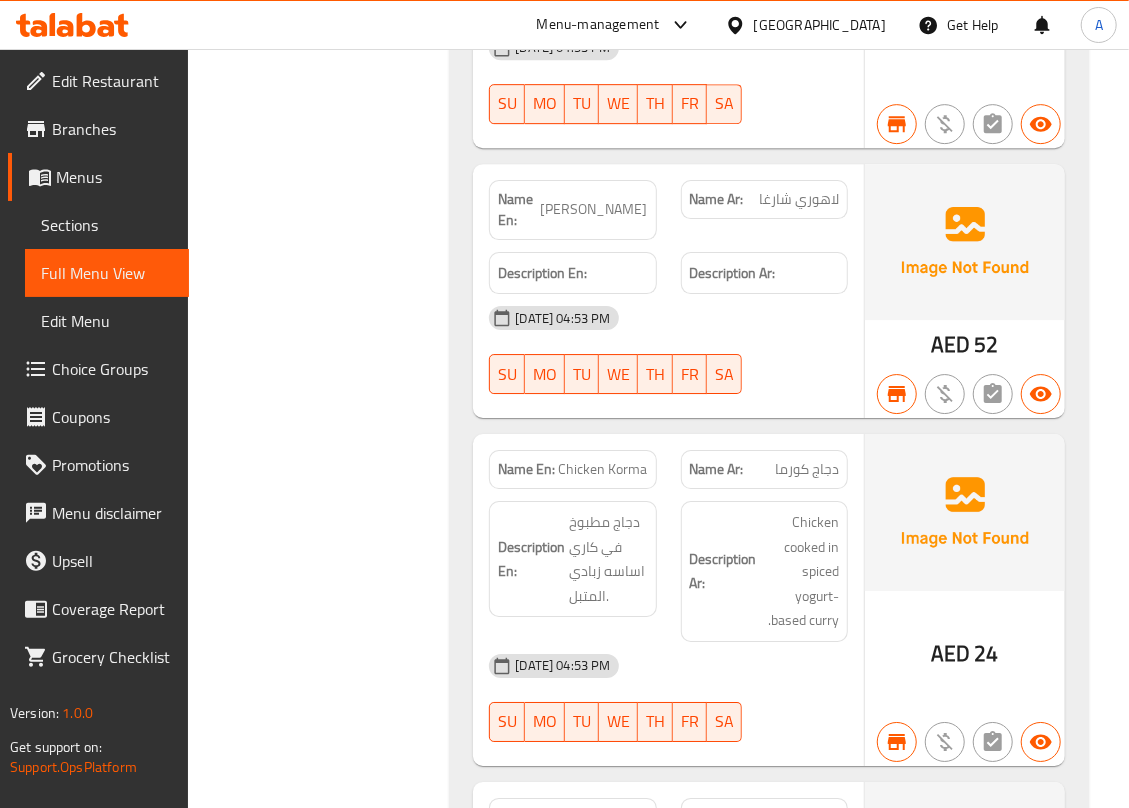 scroll, scrollTop: 19053, scrollLeft: 0, axis: vertical 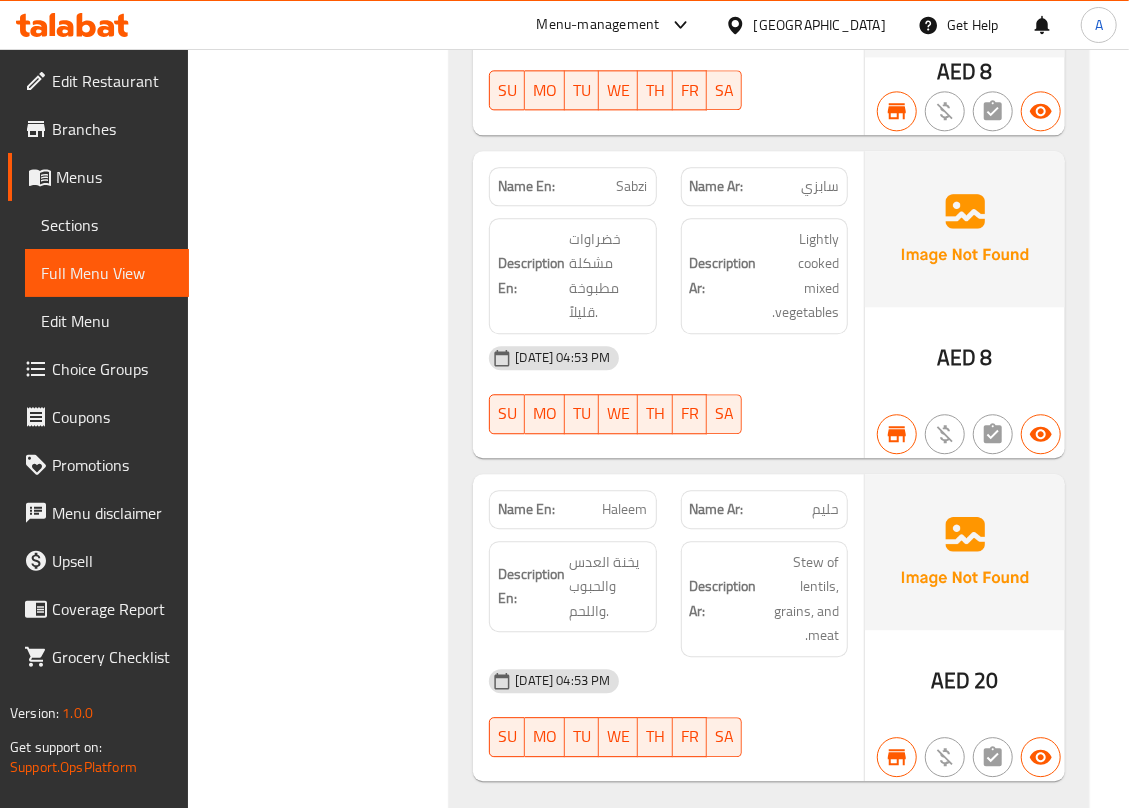 click on "Haleem" at bounding box center [605, -16295] 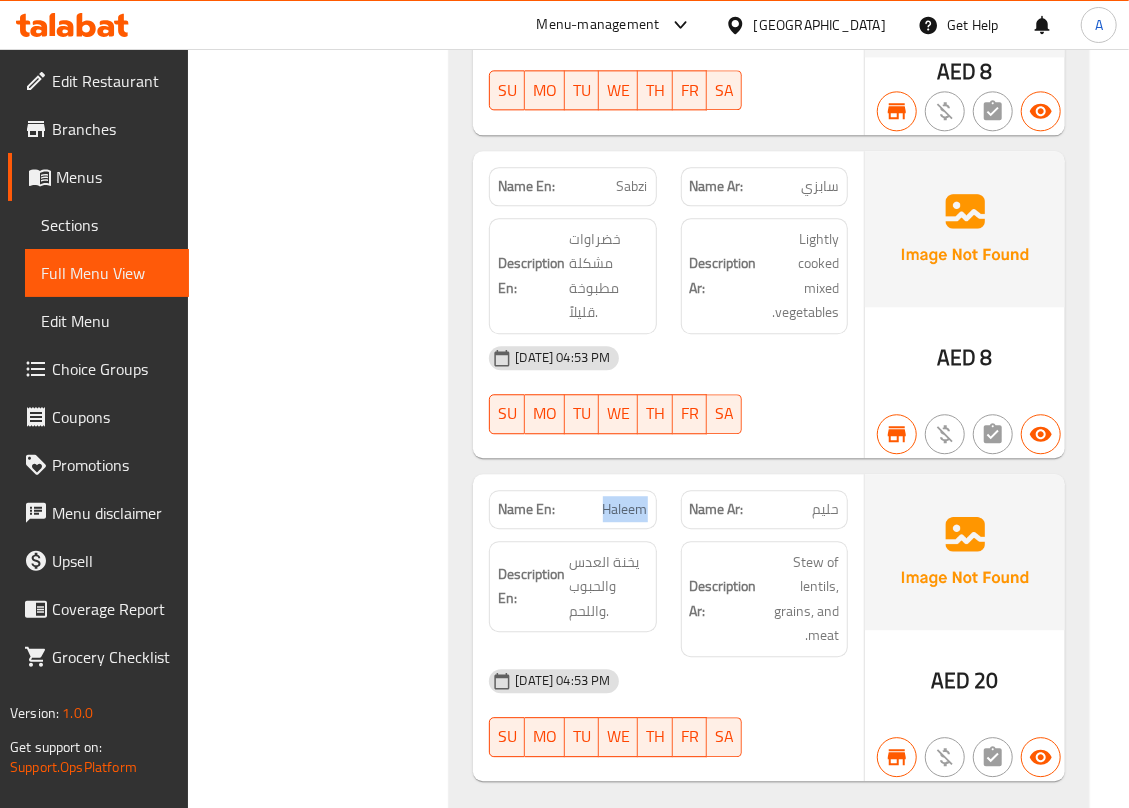 click on "Haleem" at bounding box center (605, -16295) 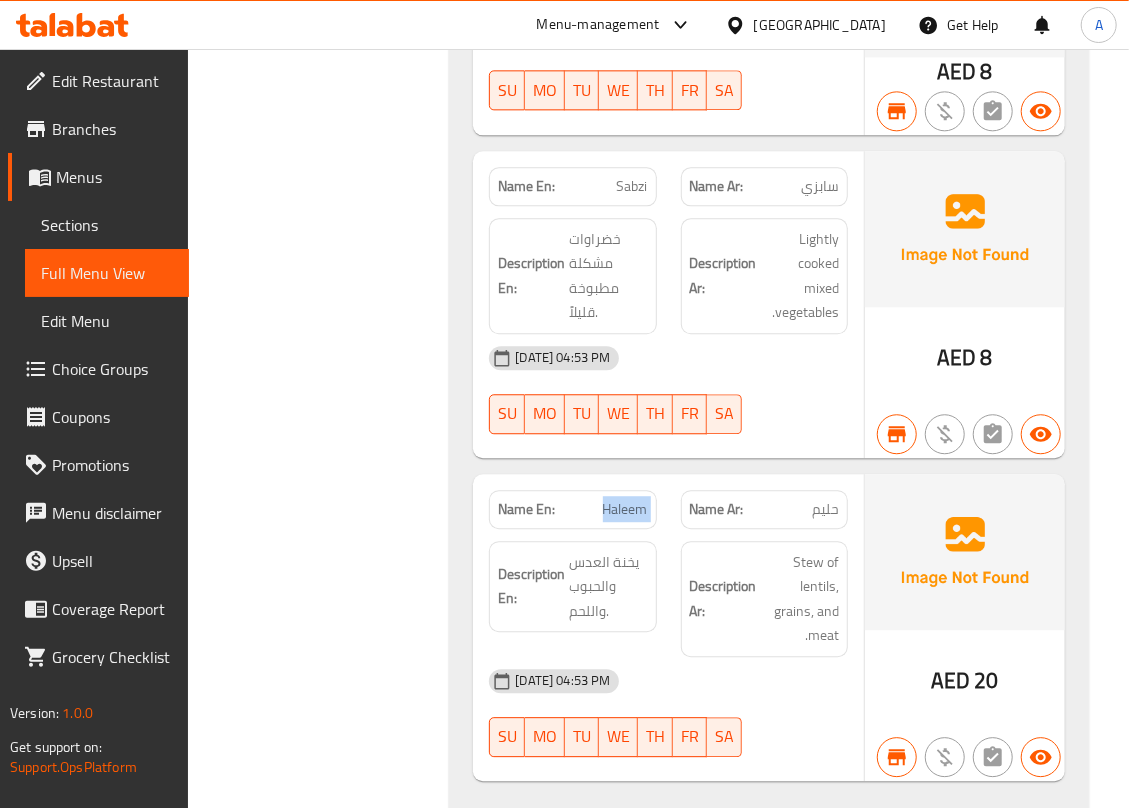 click on "Haleem" at bounding box center (605, -16295) 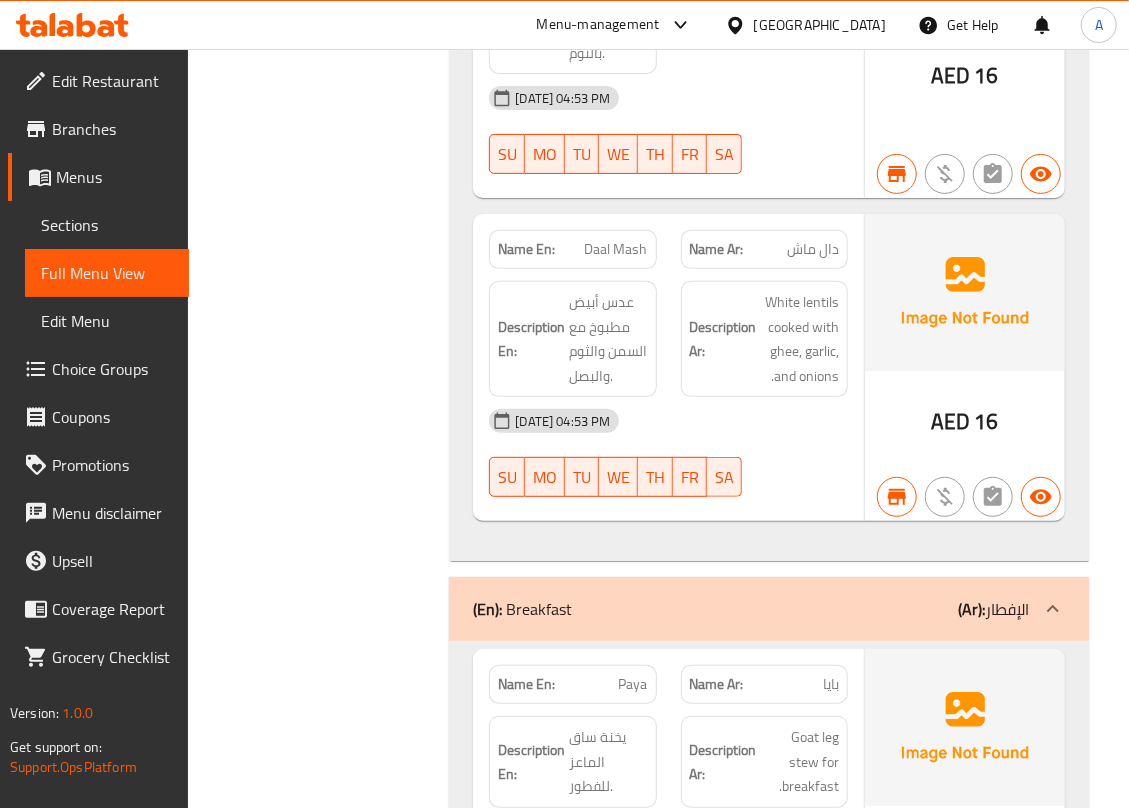 scroll, scrollTop: 17186, scrollLeft: 0, axis: vertical 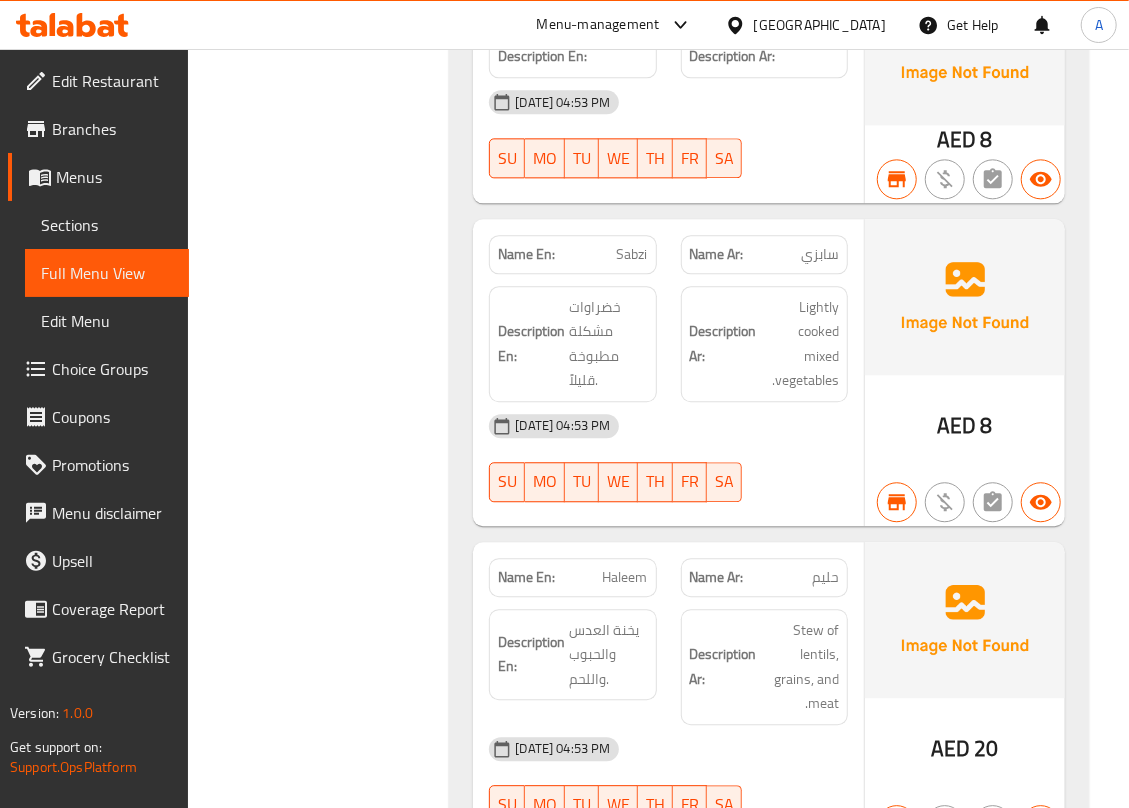 click on "Haleem" at bounding box center (605, -16227) 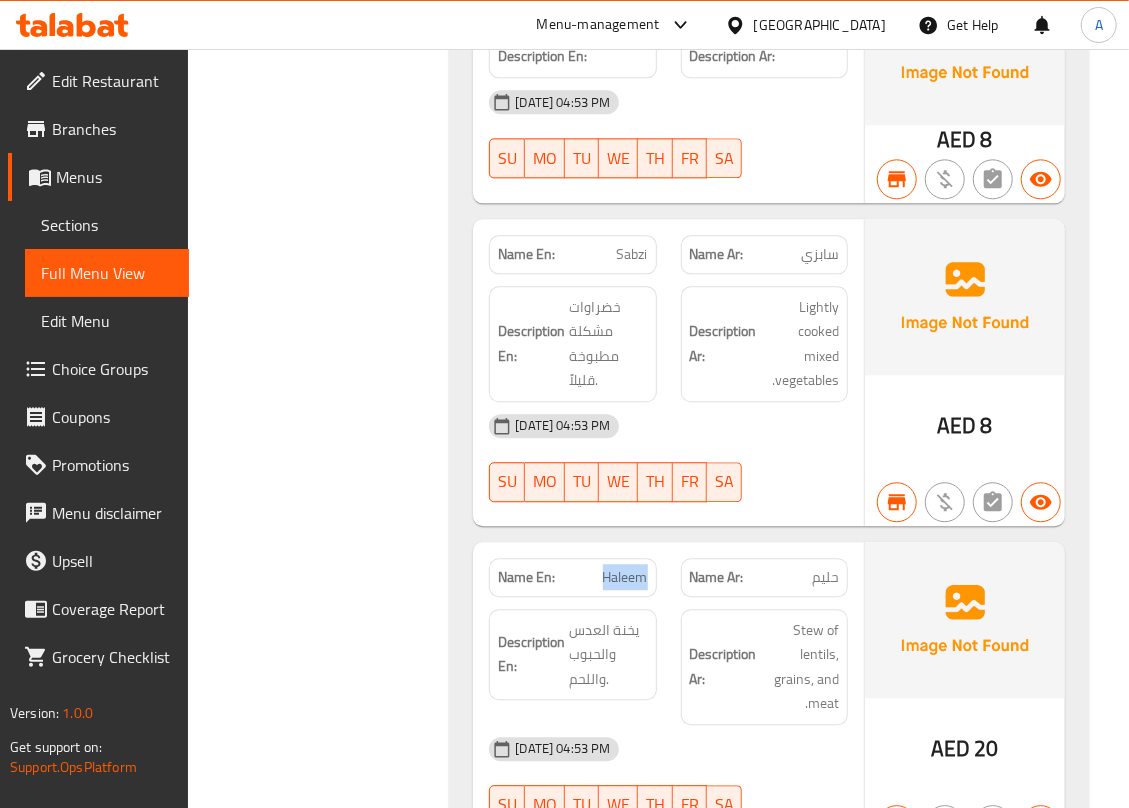 click on "Haleem" at bounding box center (605, -16227) 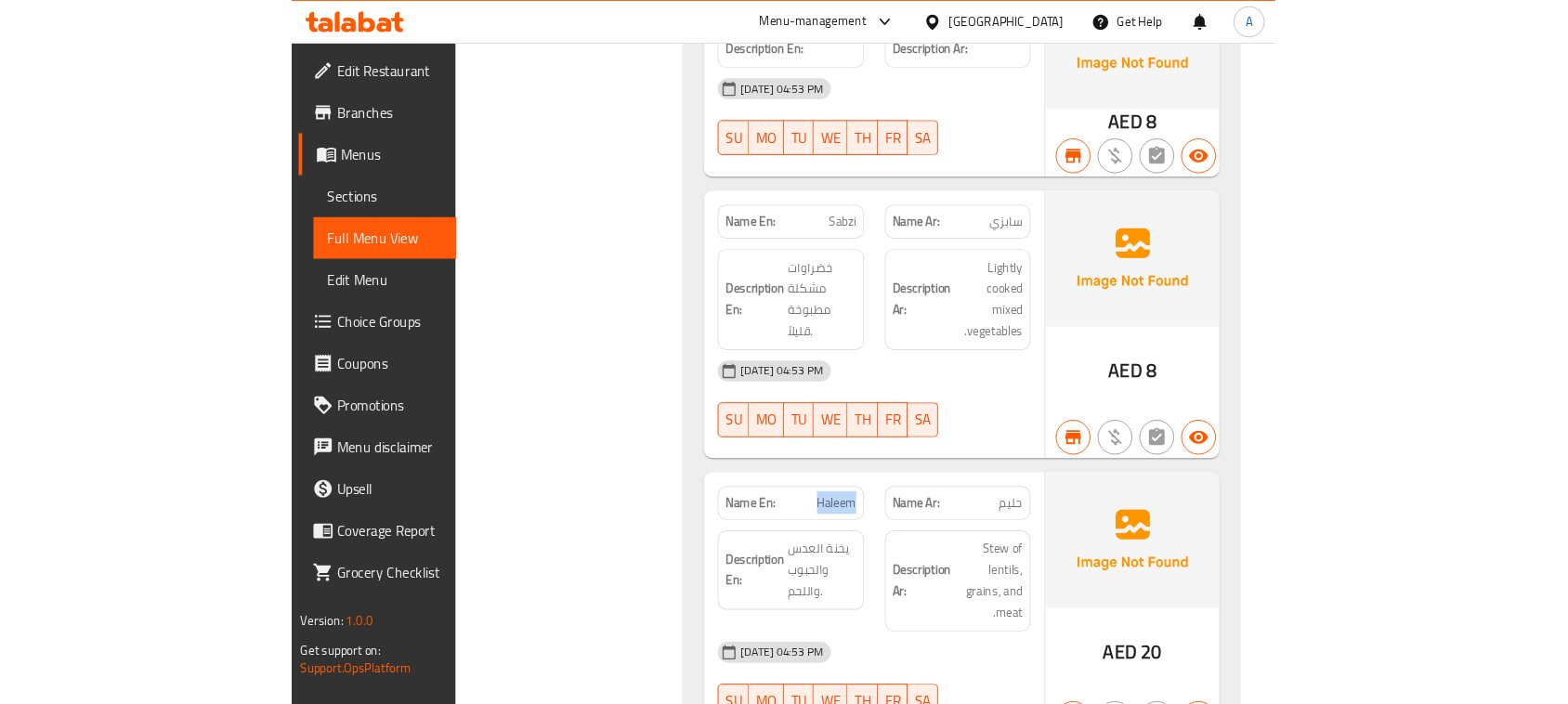 scroll, scrollTop: 17633, scrollLeft: 0, axis: vertical 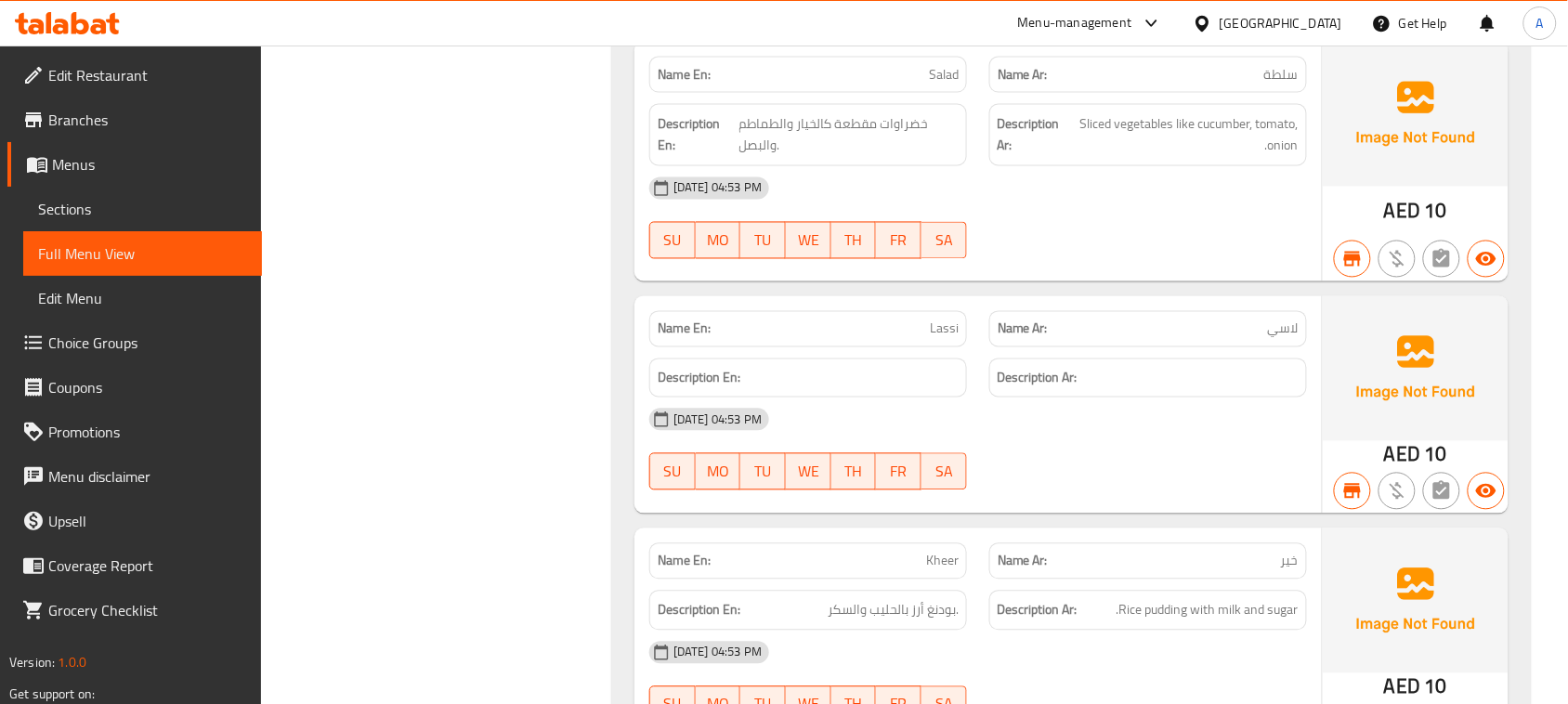click on "Filter Branches Kitchen Cuisine, Al Jubail Branches Popular filters Free items Branch specific items Has choices Upsell items Availability filters Available Not available View filters Collapse sections Collapse categories Collapse Choices" at bounding box center [444, -8067] 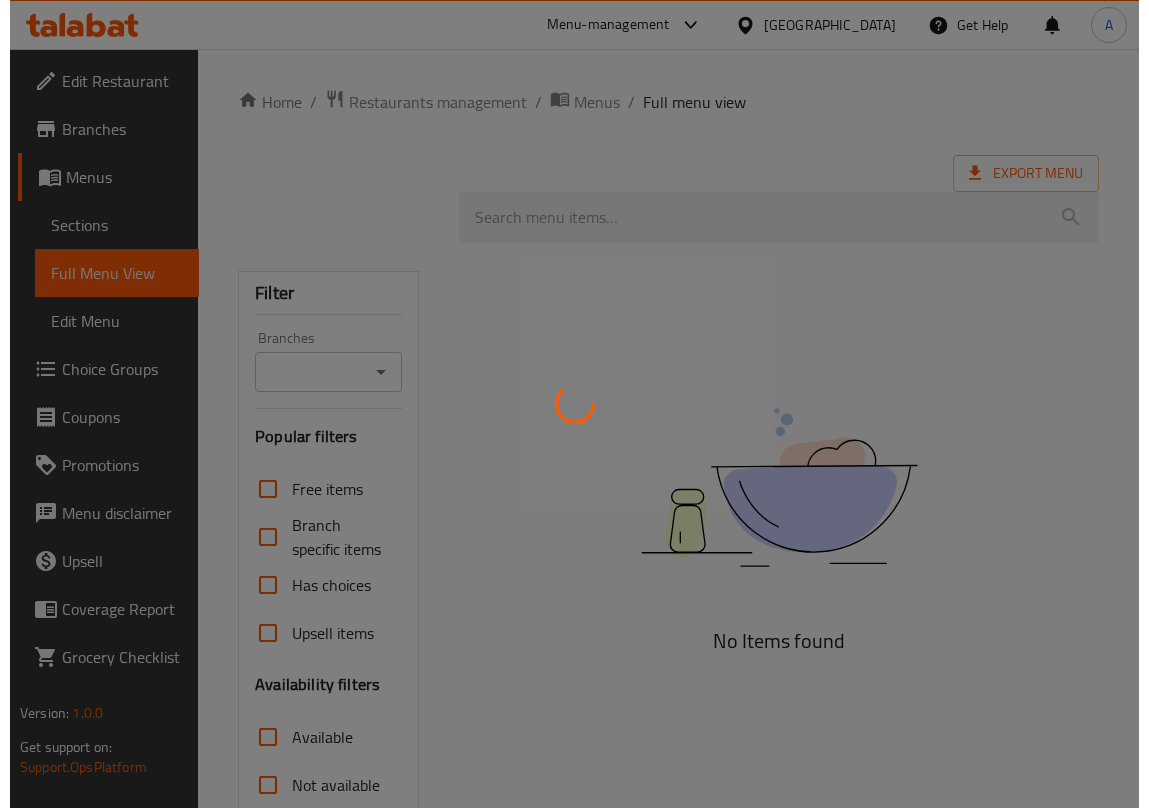 scroll, scrollTop: 0, scrollLeft: 0, axis: both 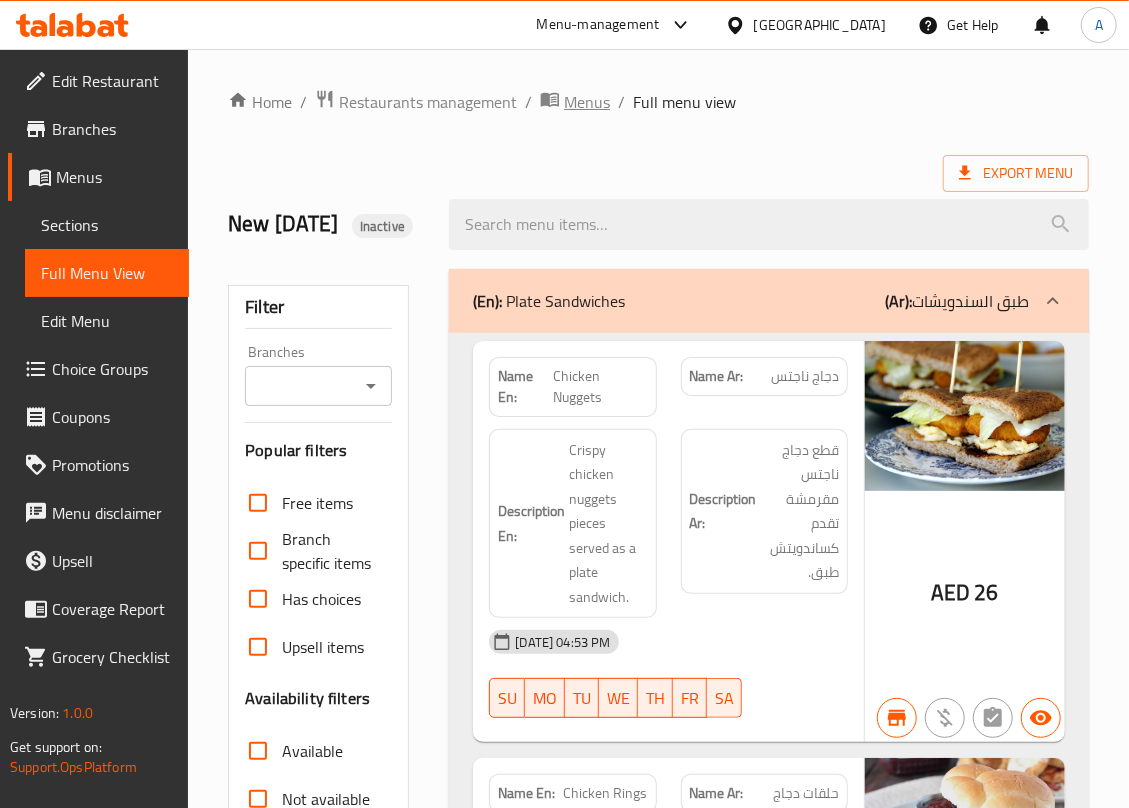 click on "Menus" at bounding box center (587, 102) 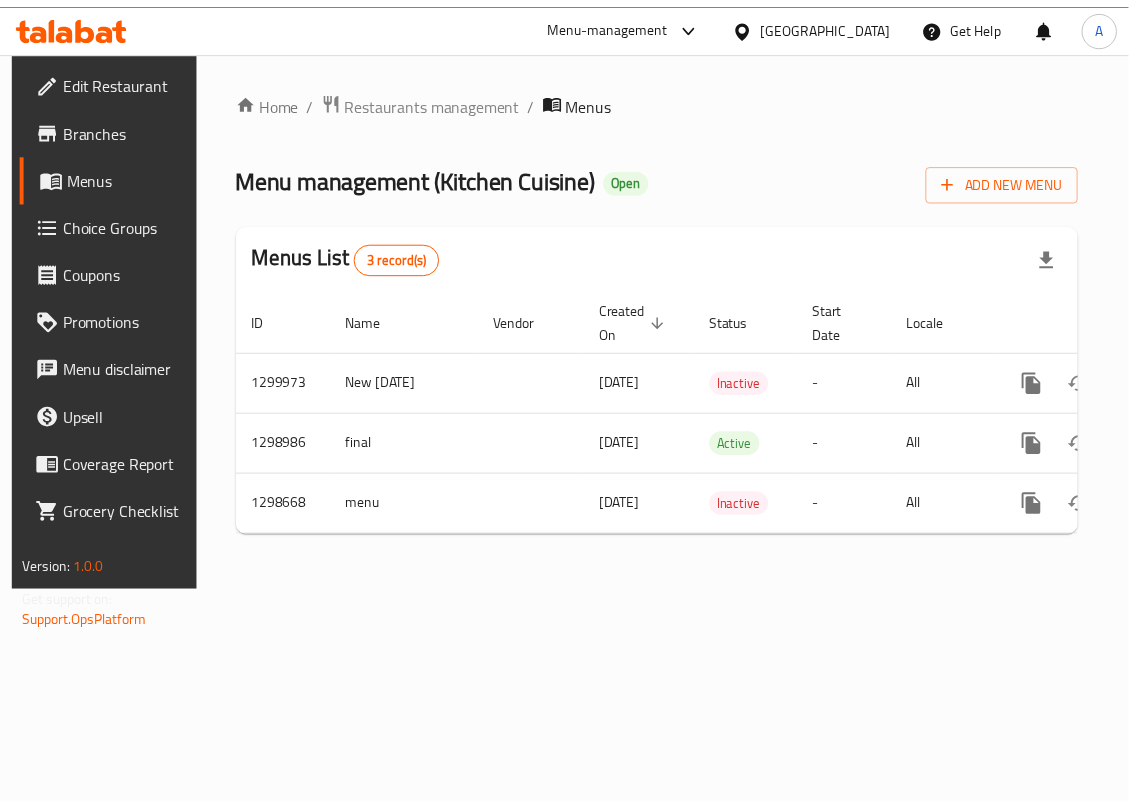 scroll, scrollTop: 0, scrollLeft: 116, axis: horizontal 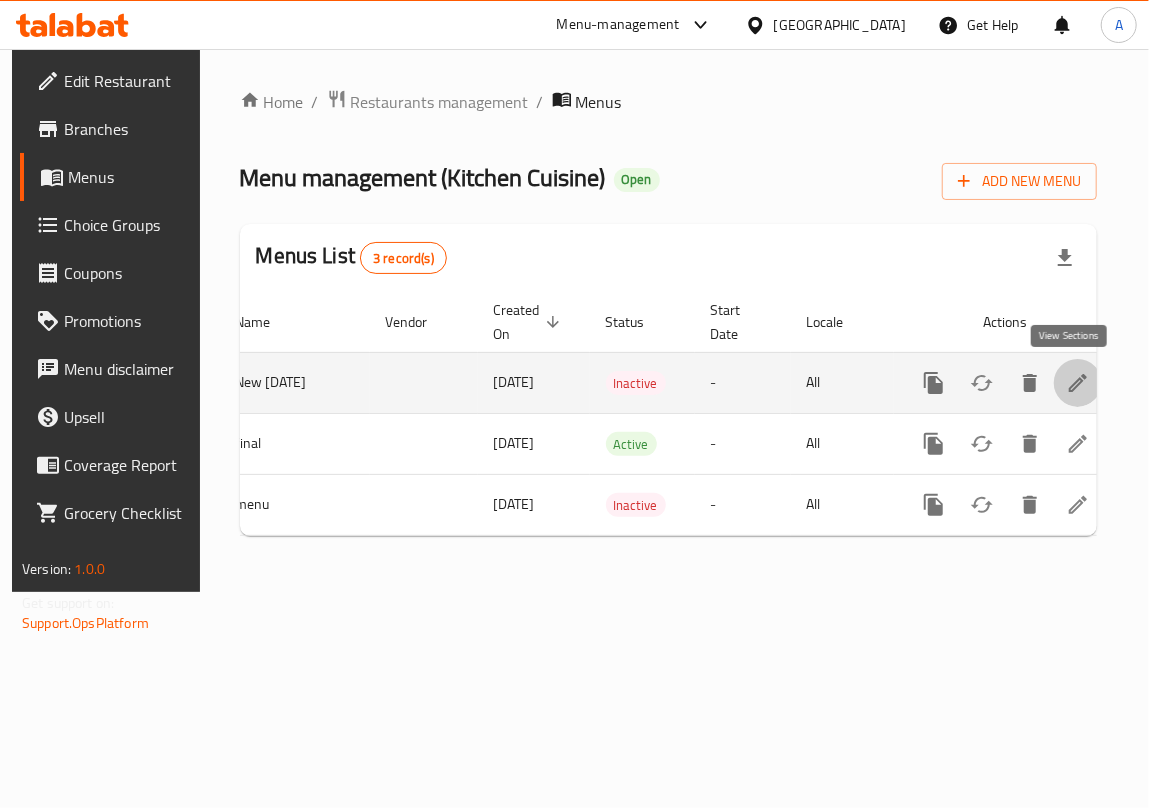 click 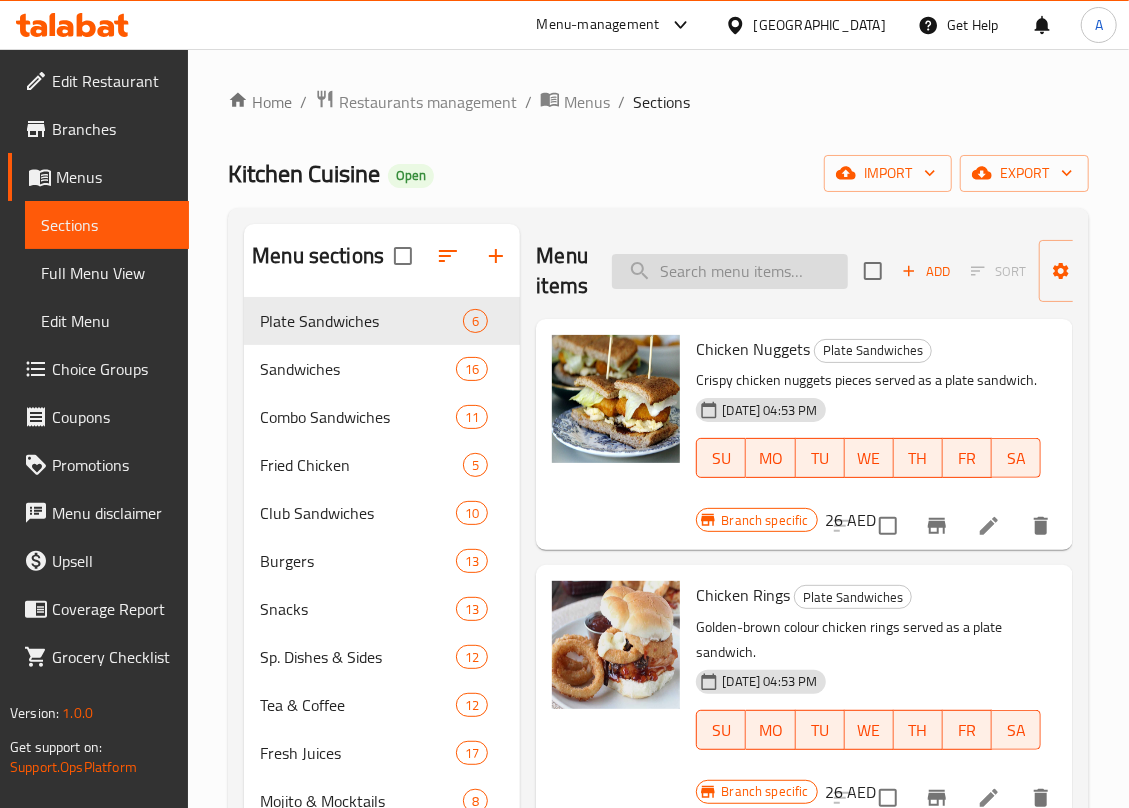 click at bounding box center (730, 271) 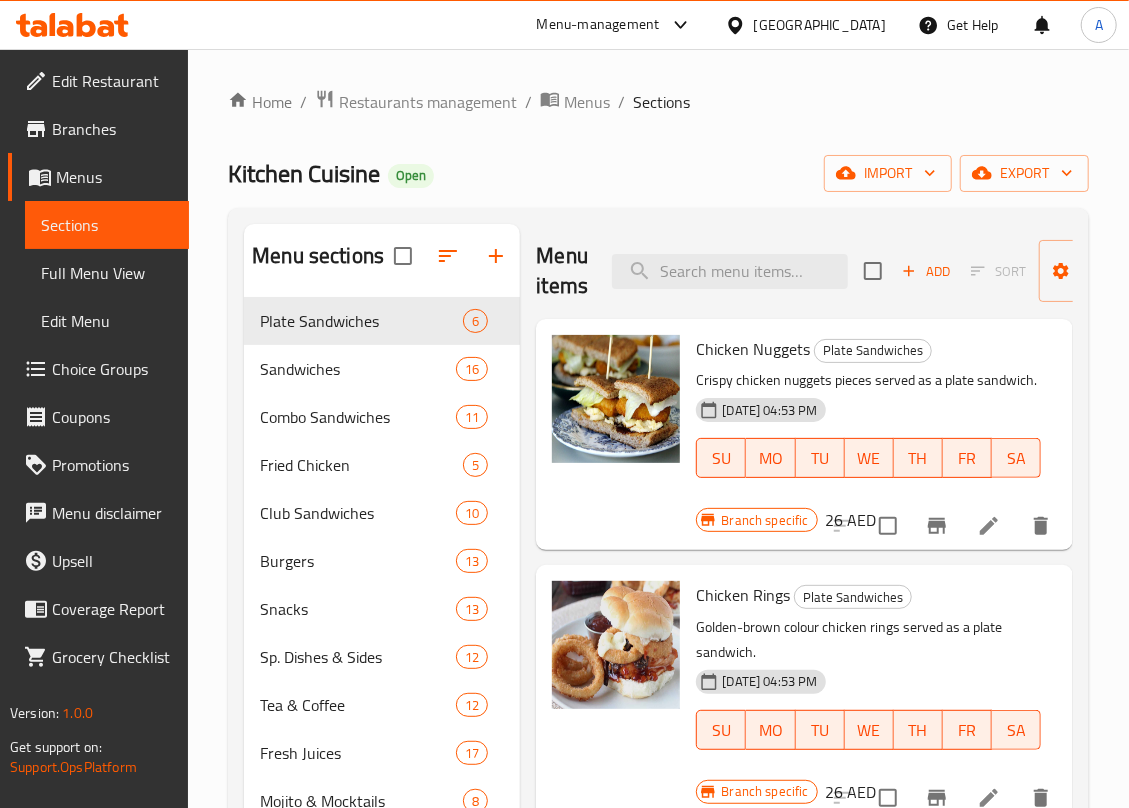 paste on "Haleem" 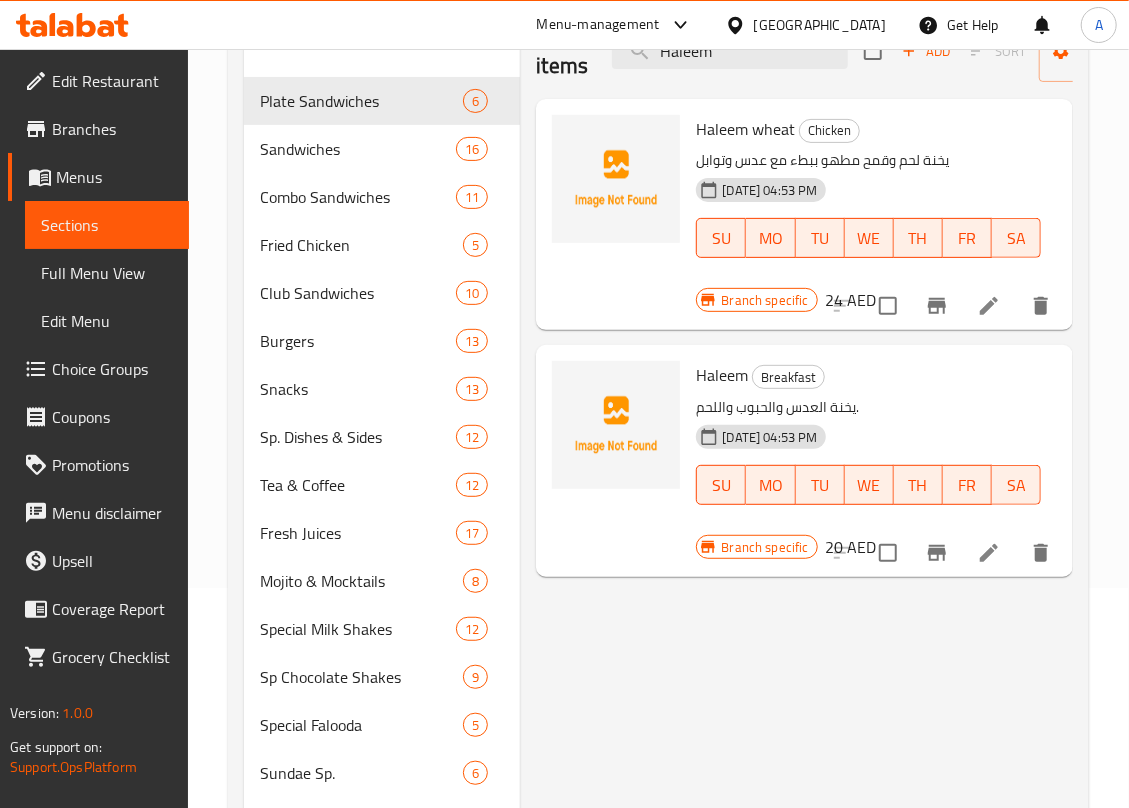 scroll, scrollTop: 266, scrollLeft: 0, axis: vertical 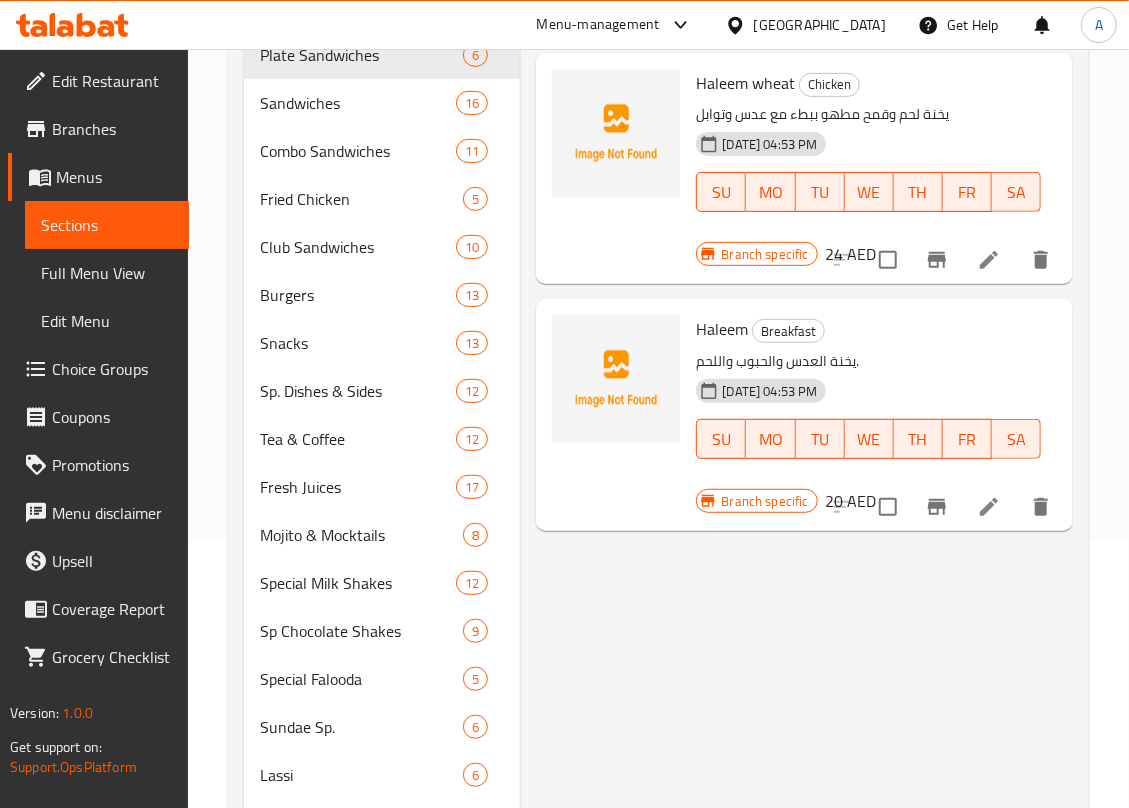 type on "Haleem" 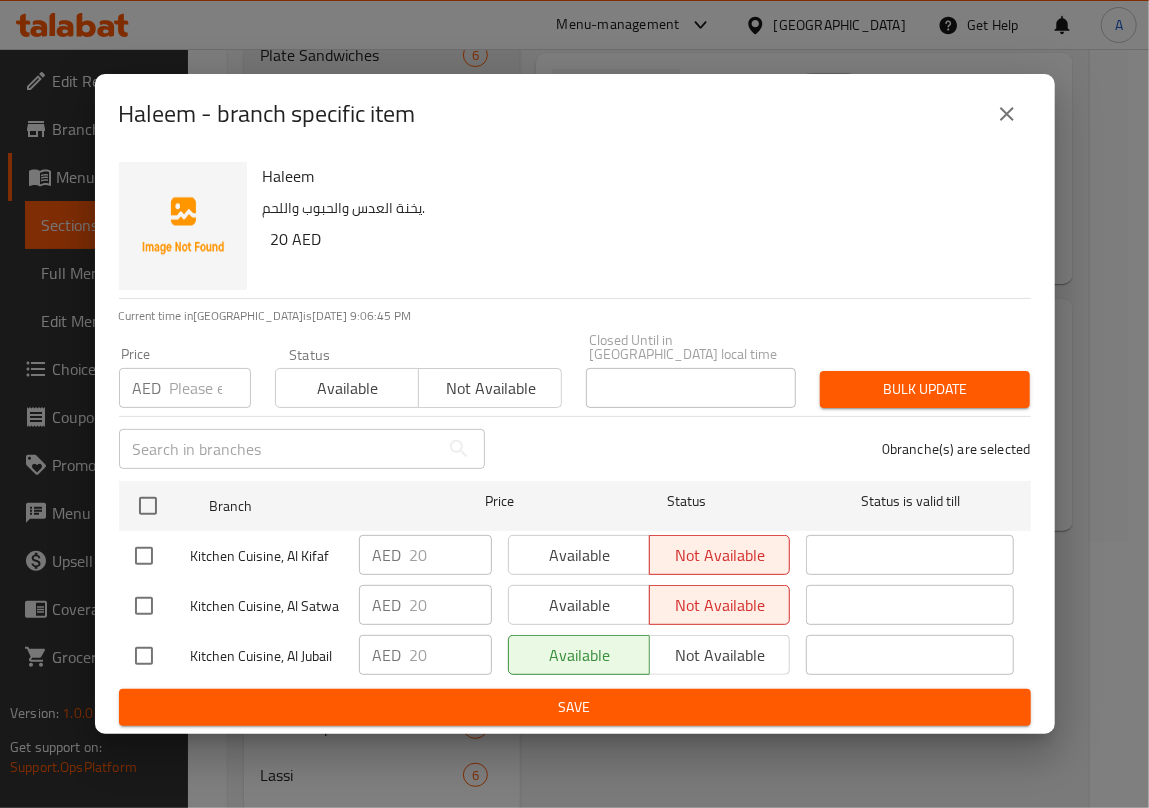 click 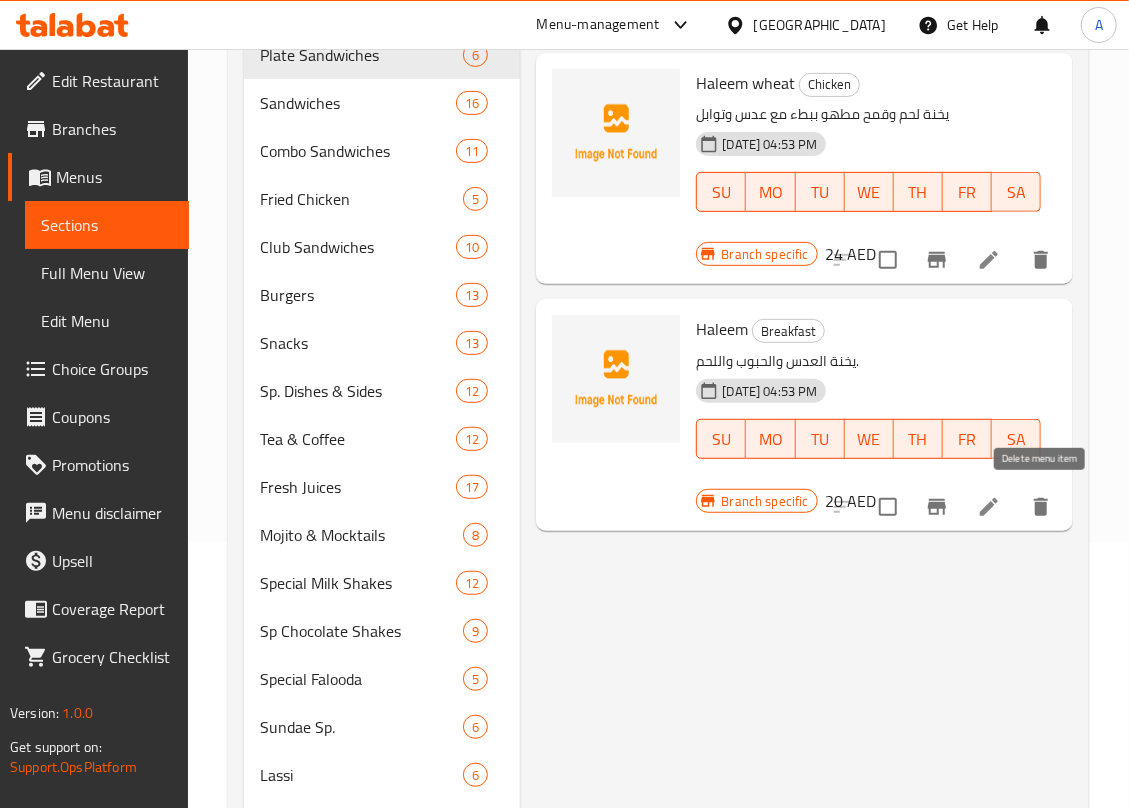 click 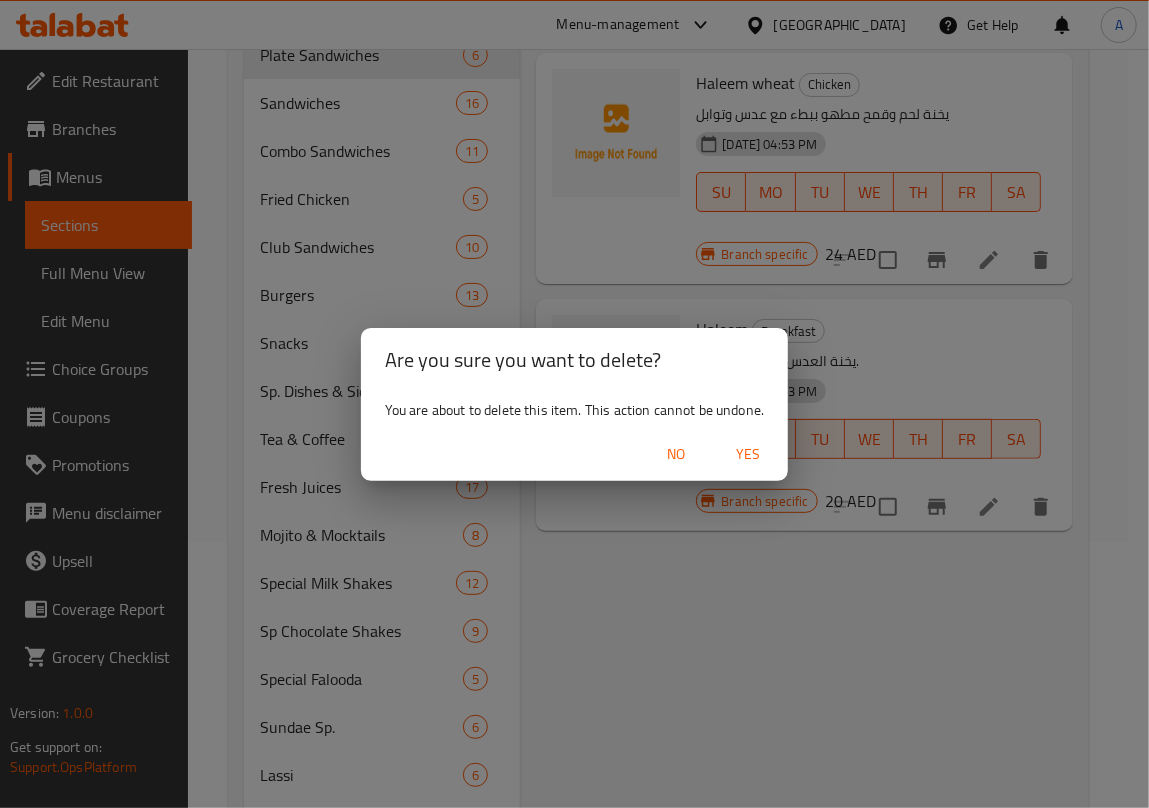 click on "Are you sure you want to delete? You are about to delete this item. This action cannot be undone. No Yes" at bounding box center (574, 404) 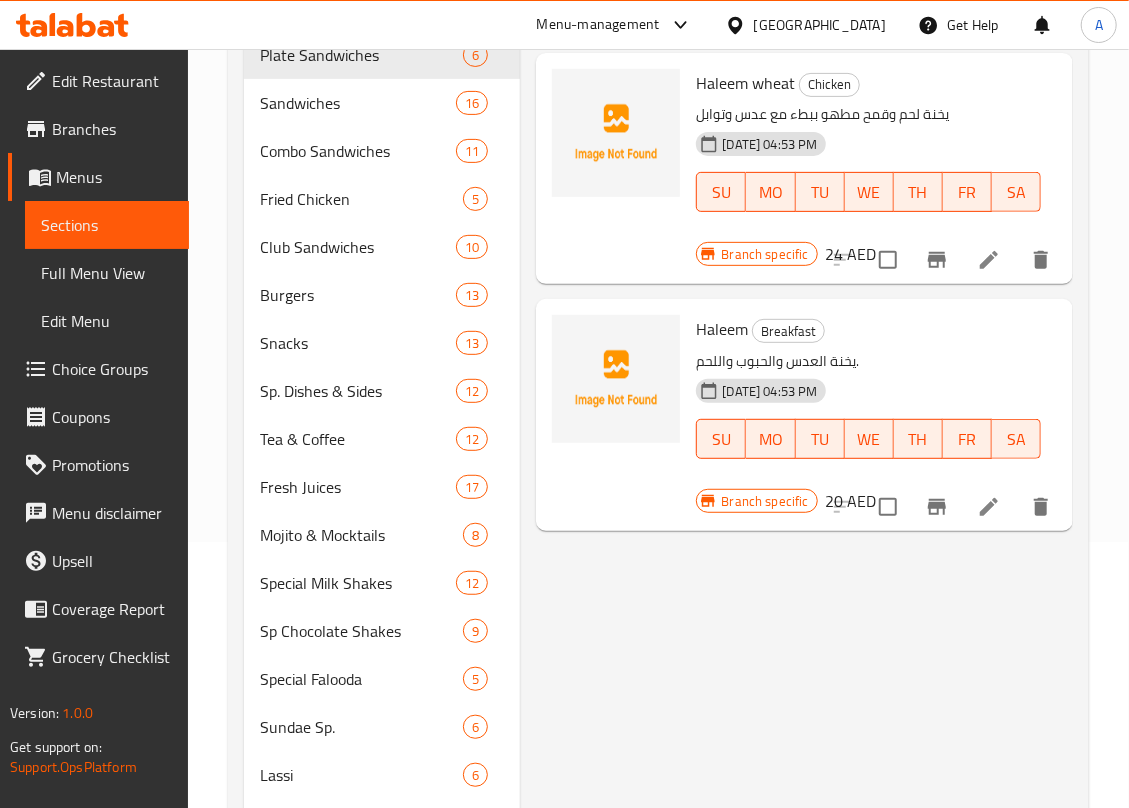click on "Haleem" at bounding box center [722, 329] 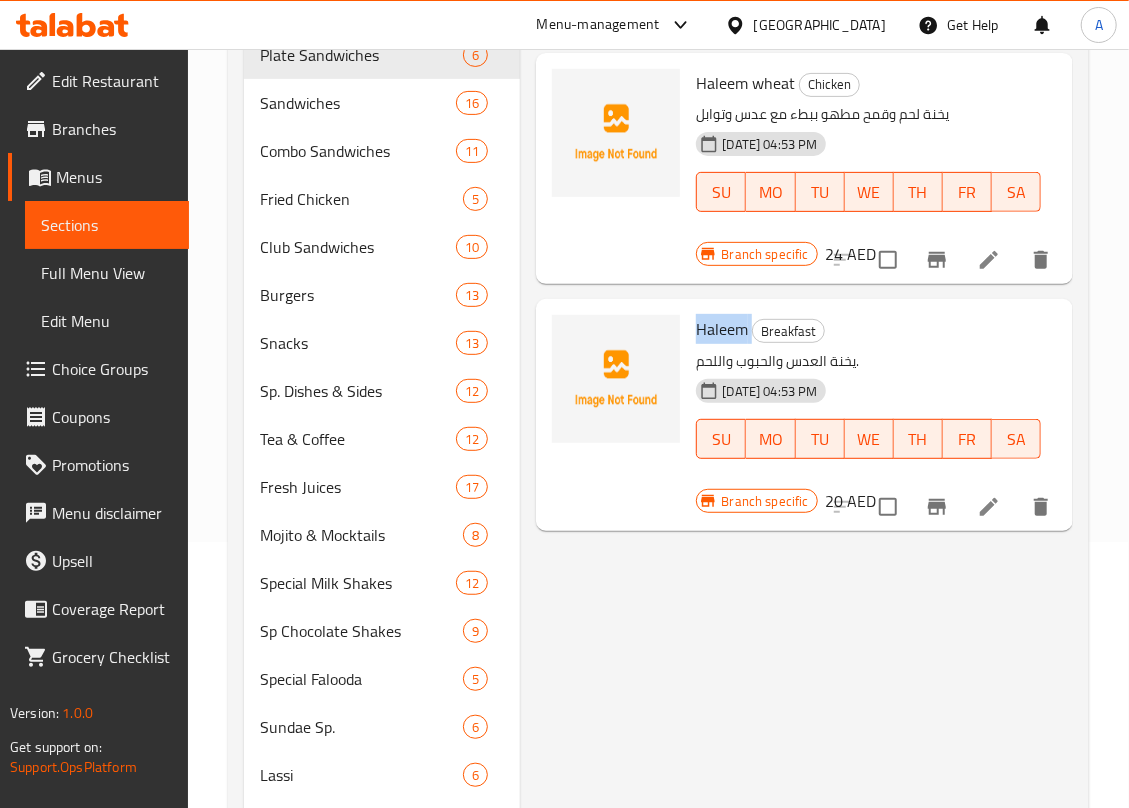 click on "Haleem" at bounding box center (722, 329) 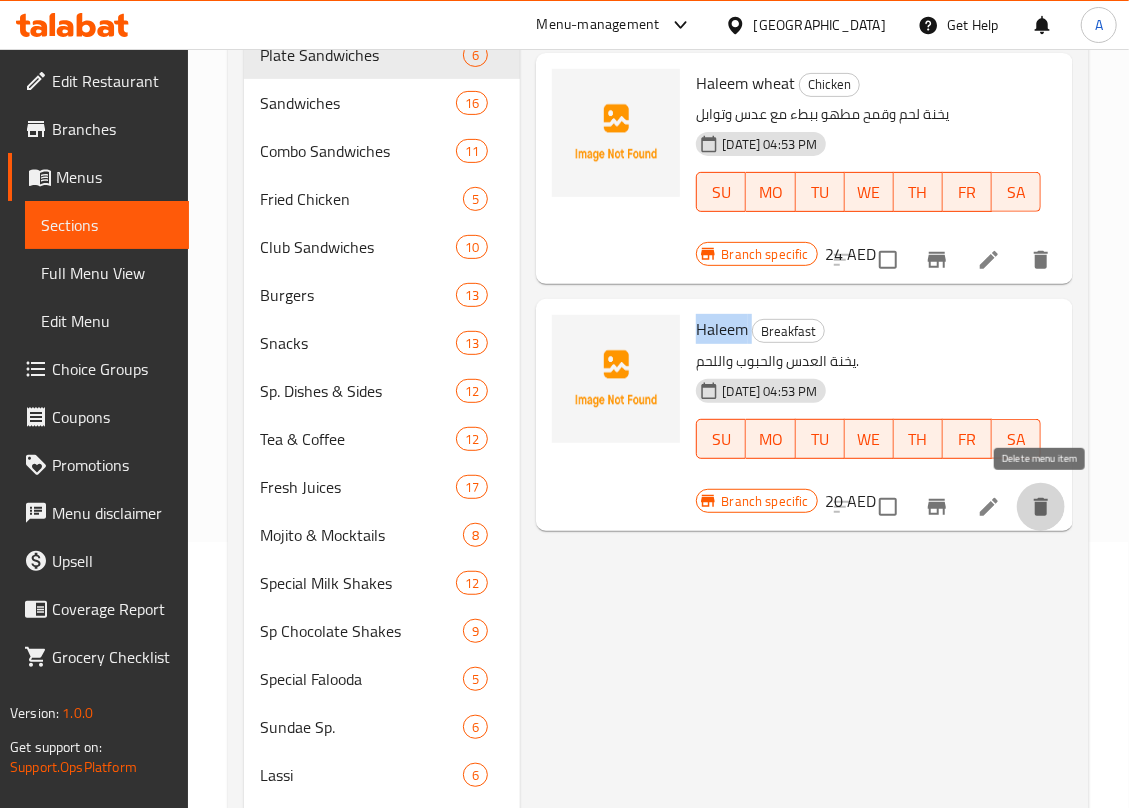 click 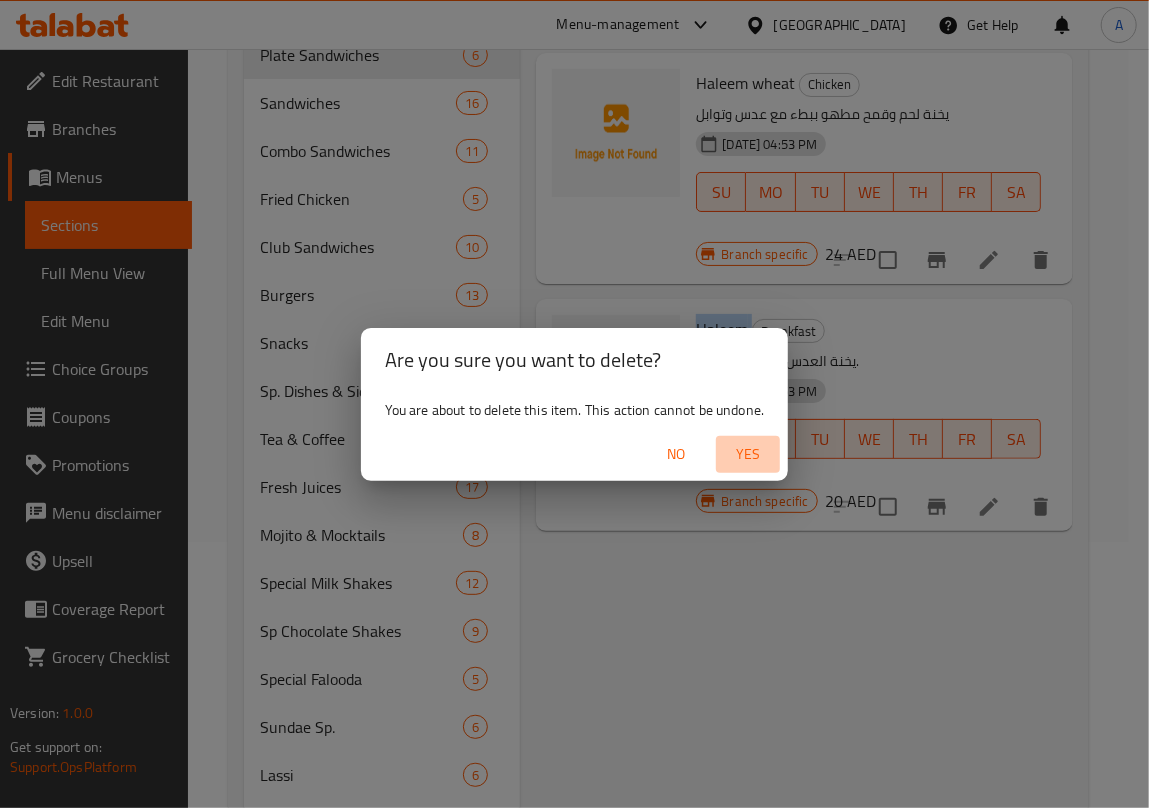 click on "Yes" at bounding box center [748, 454] 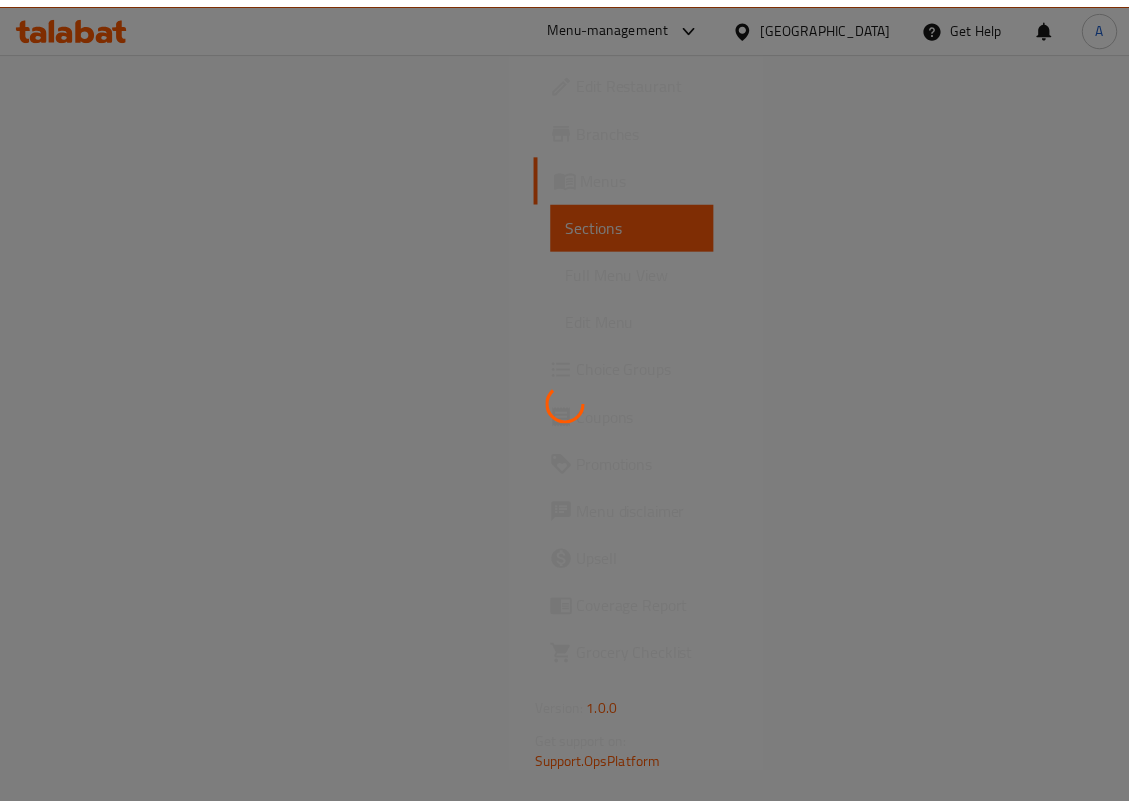 scroll, scrollTop: 0, scrollLeft: 0, axis: both 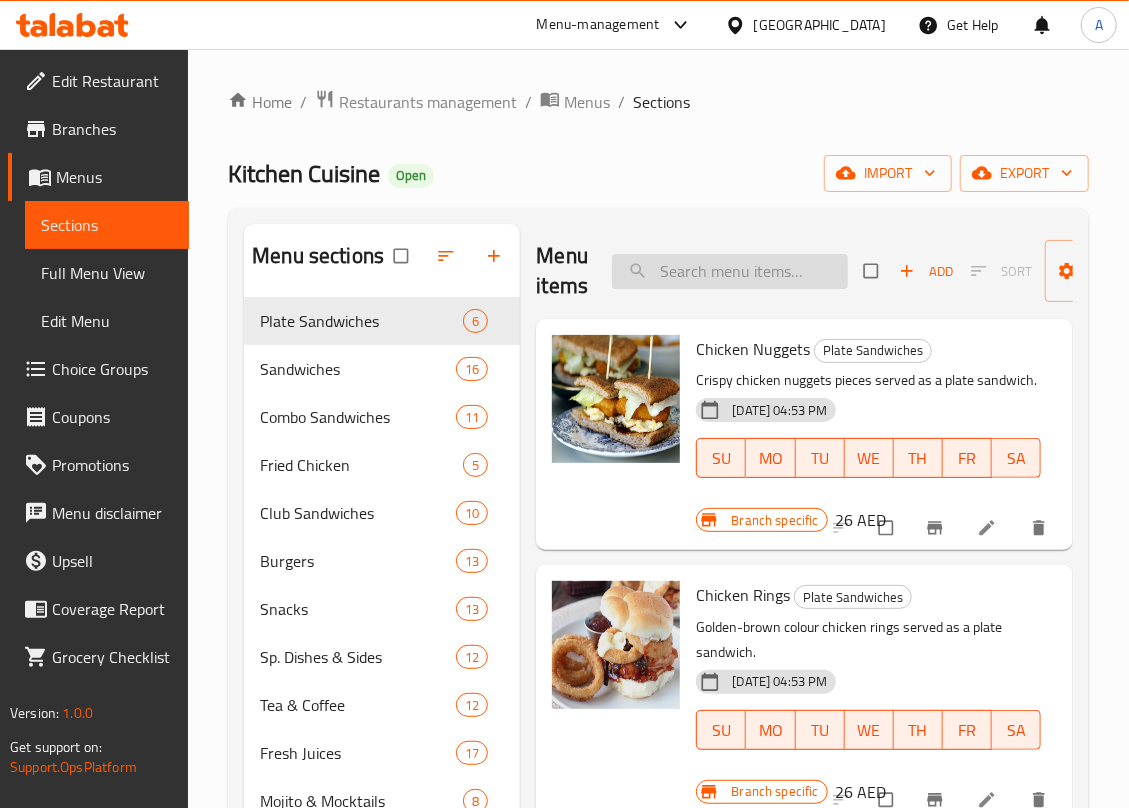 click at bounding box center [730, 271] 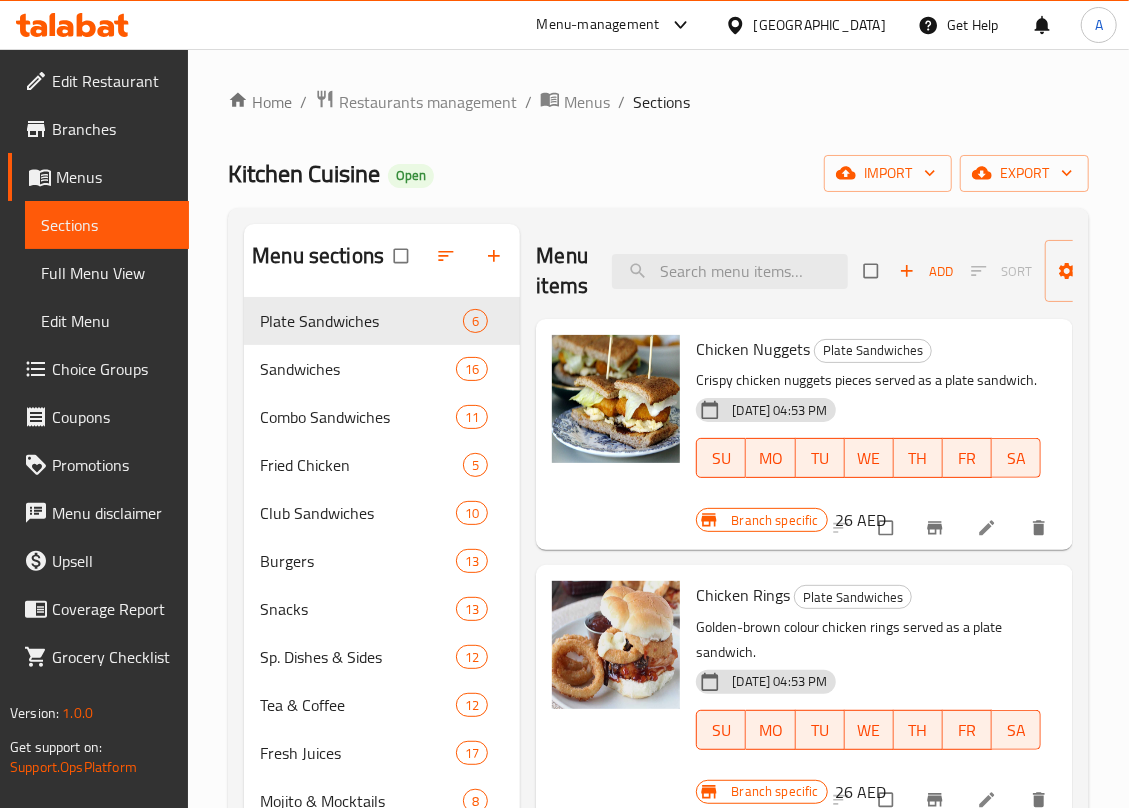 paste on "Haleem" 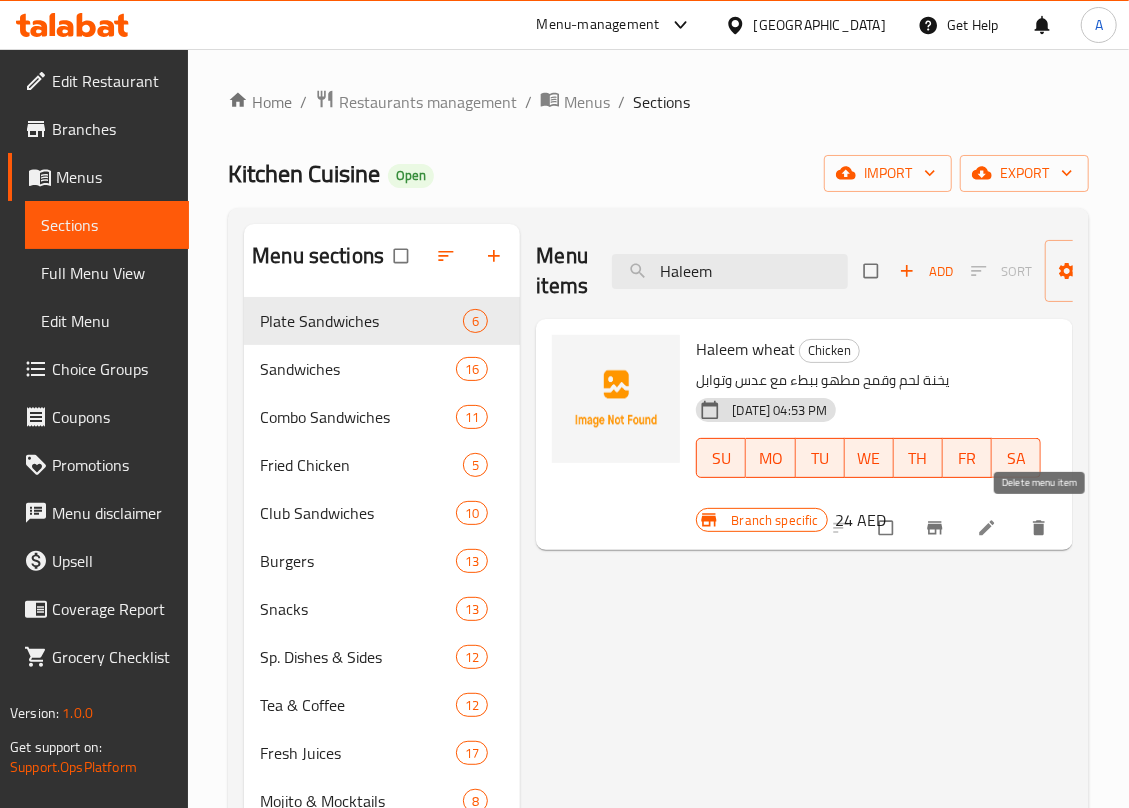 type on "Haleem" 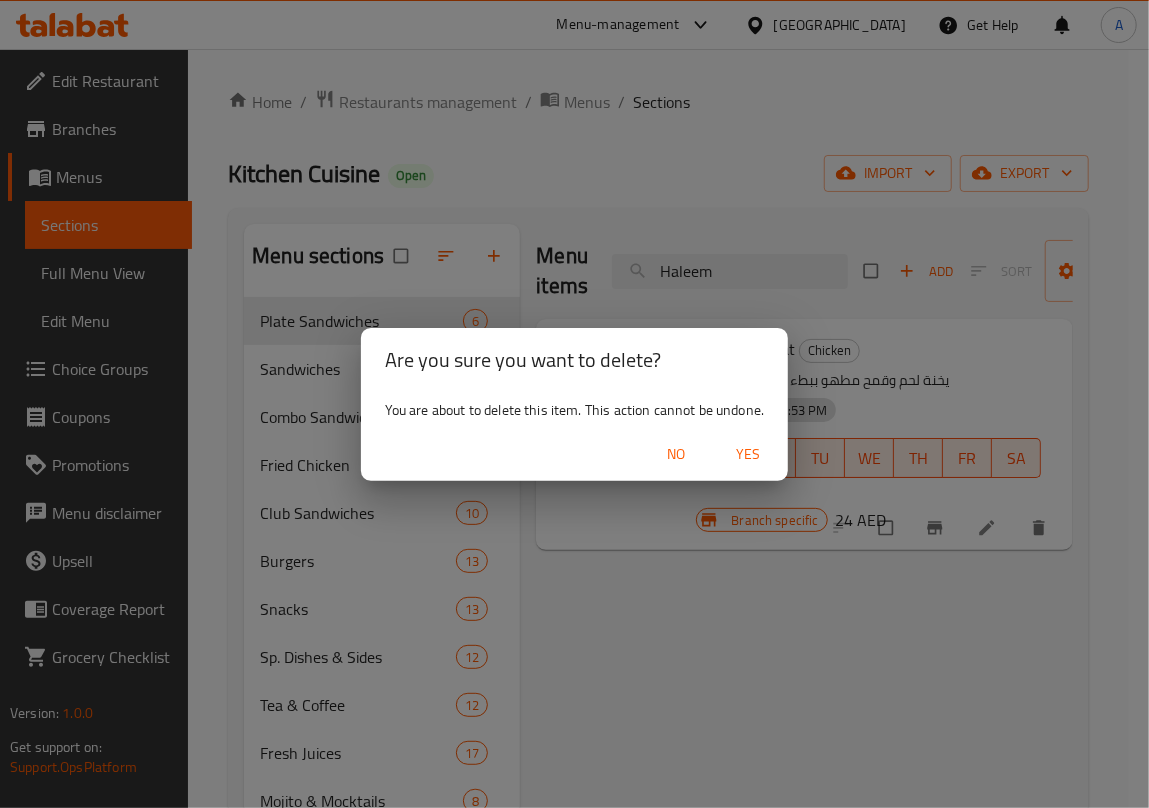 click on "Yes" at bounding box center [748, 454] 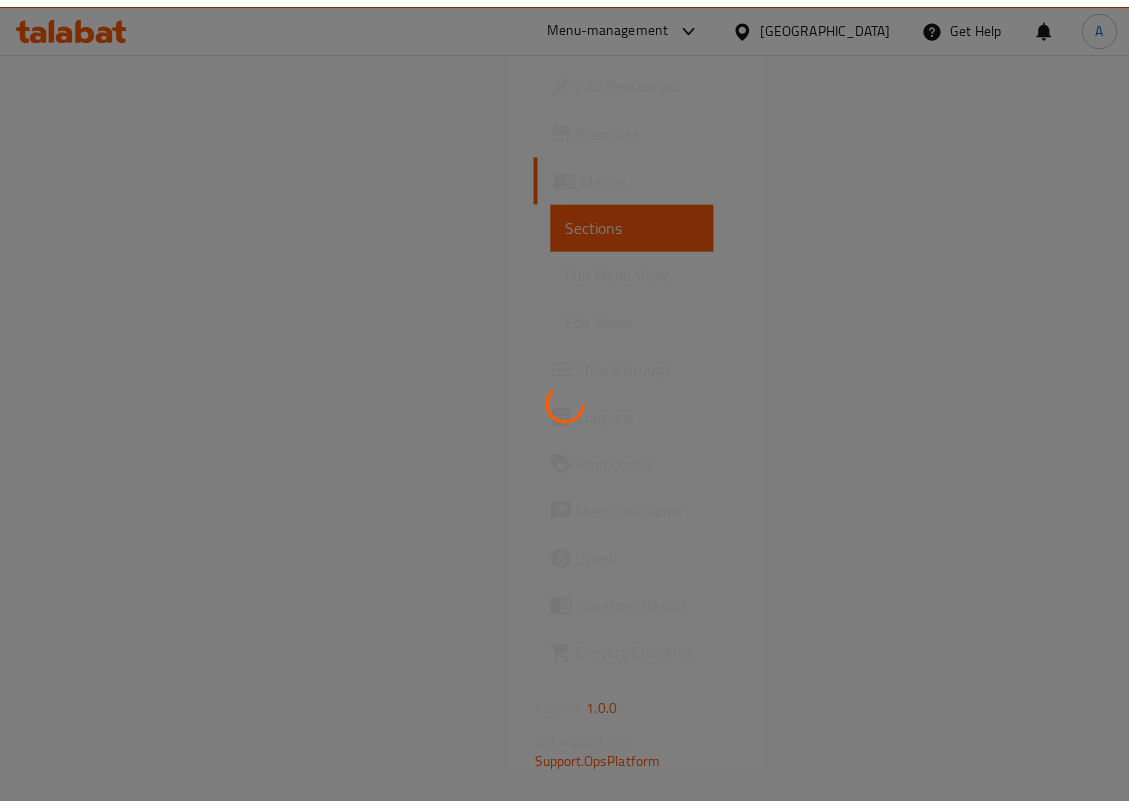 scroll, scrollTop: 0, scrollLeft: 0, axis: both 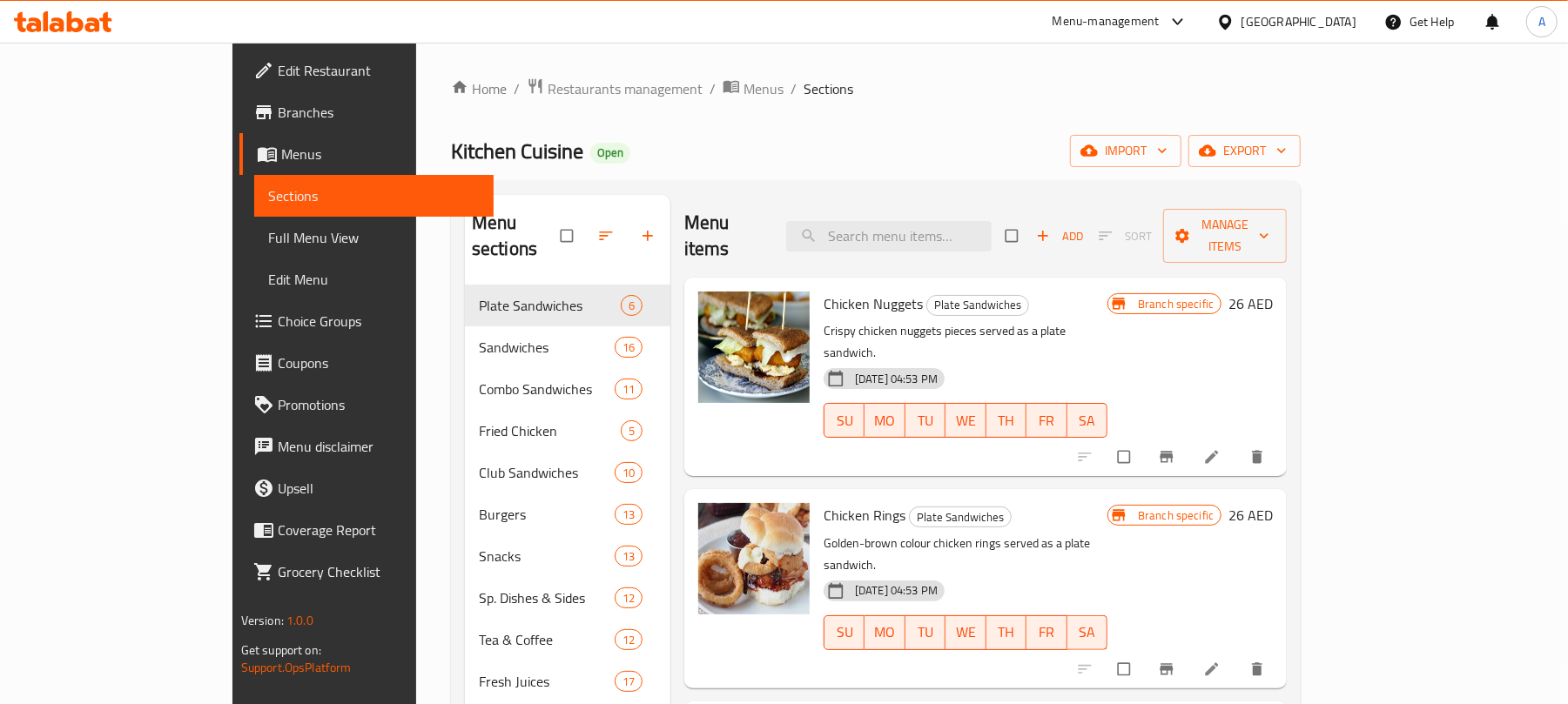 click on "Home / Restaurants management / Menus / Sections Kitchen Cuisine Open import export Menu sections Plate Sandwiches 6 Sandwiches 16 Combo Sandwiches 11 Fried Chicken 5 Club Sandwiches 10 Burgers 13 Snacks 13 Sp. Dishes & Sides 12 Tea & Coffee 12 Fresh Juices 17 Mojito & Mocktails 8 Special Milk Shakes 12 Sp Chocolate Shakes 9 Special Falooda 5 Sundae Sp. 6 Lassi 6 Mutton 17 Chicken 11 BBQ 12 VEG/DAAL 8 Breakfast 6 Rice 8 Sides 9 Menu items Add Sort Manage items Chicken Nuggets   Plate Sandwiches Crispy chicken nuggets pieces served as a plate sandwich. [DATE] 04:53 PM SU MO TU WE TH FR [PERSON_NAME] specific 26   AED Chicken Rings   Plate Sandwiches [PERSON_NAME] colour chicken rings served as a plate sandwich. [DATE] 04:53 PM SU MO TU WE TH FR [PERSON_NAME] specific 26   AED Chicken PopCorn   Plate Sandwiches Bite-sized popcorn chicken pieces served as a plate sandwich. [DATE] 04:53 PM SU MO TU WE TH FR [PERSON_NAME] specific 24   AED Onion Rings   Plate Sandwiches [DATE] 04:53 PM SU MO TU WE TH FR SA 24" at bounding box center (876, 672) 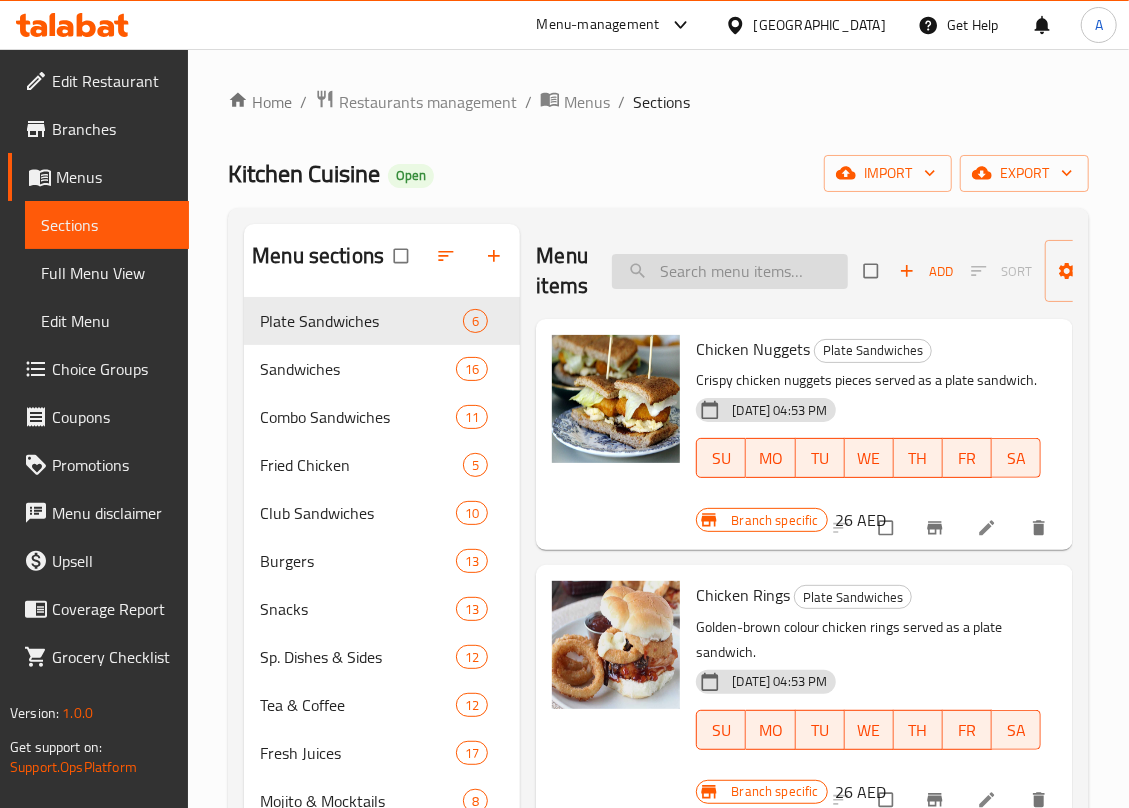 drag, startPoint x: 704, startPoint y: 276, endPoint x: 709, endPoint y: 266, distance: 11.18034 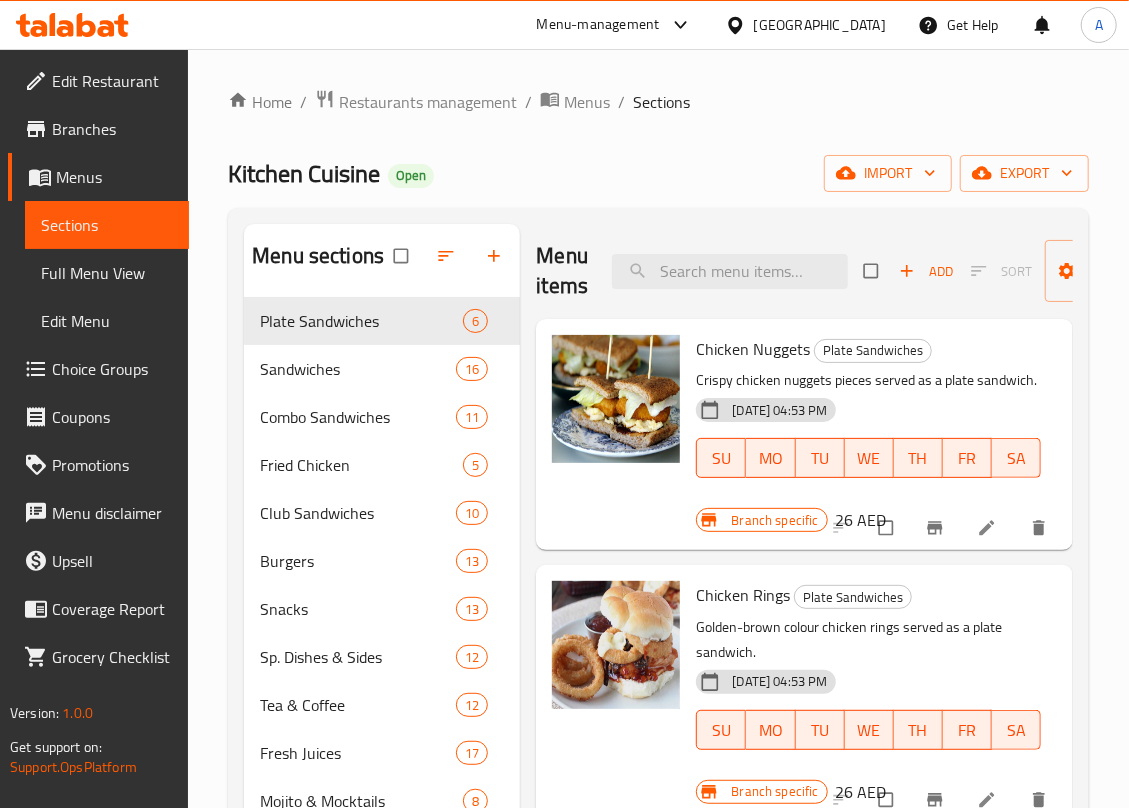 paste on "Mutton Tawa" 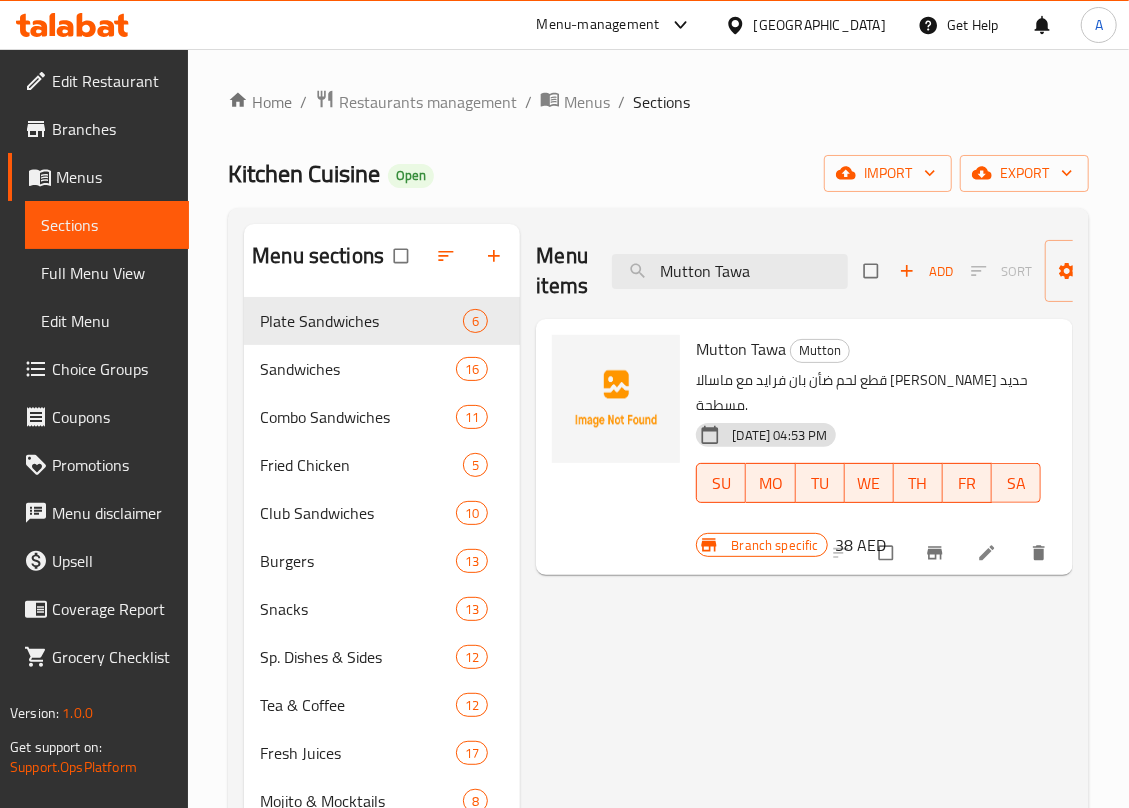 type on "Mutton Tawa" 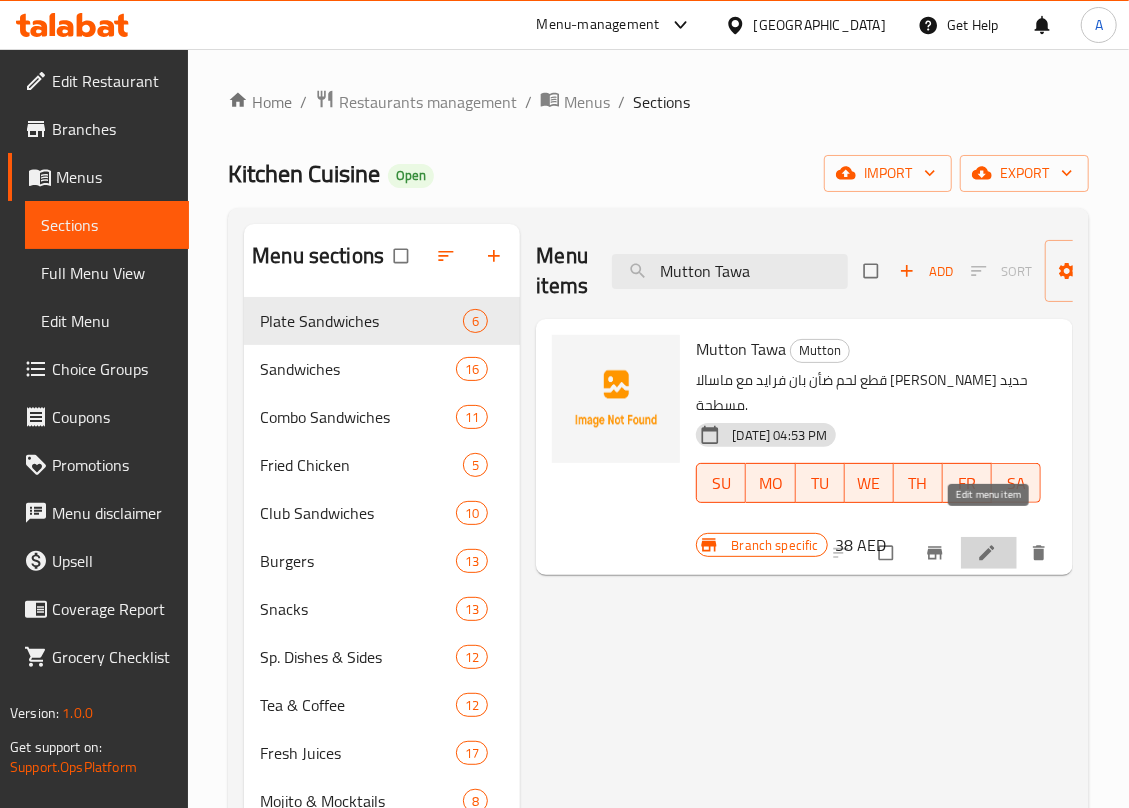 click 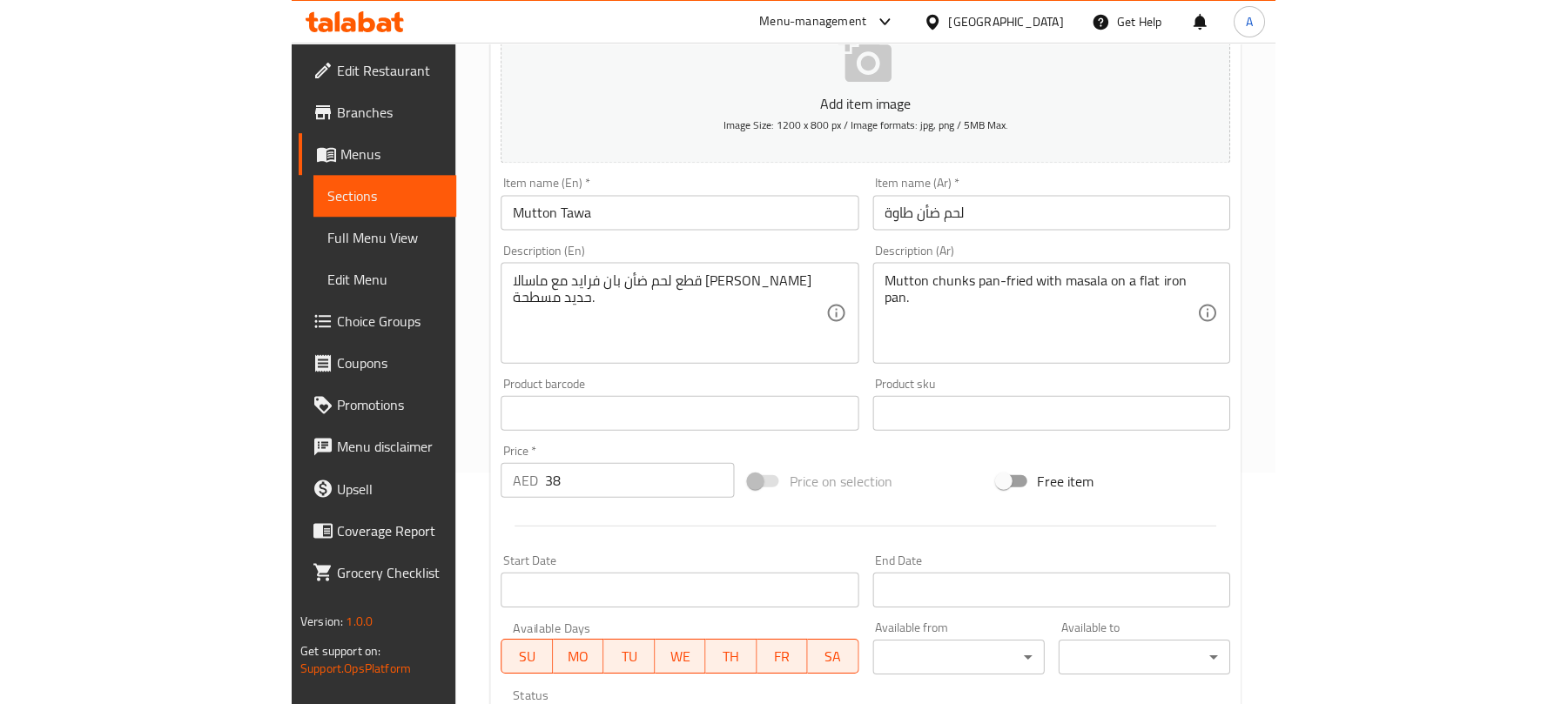 scroll, scrollTop: 0, scrollLeft: 0, axis: both 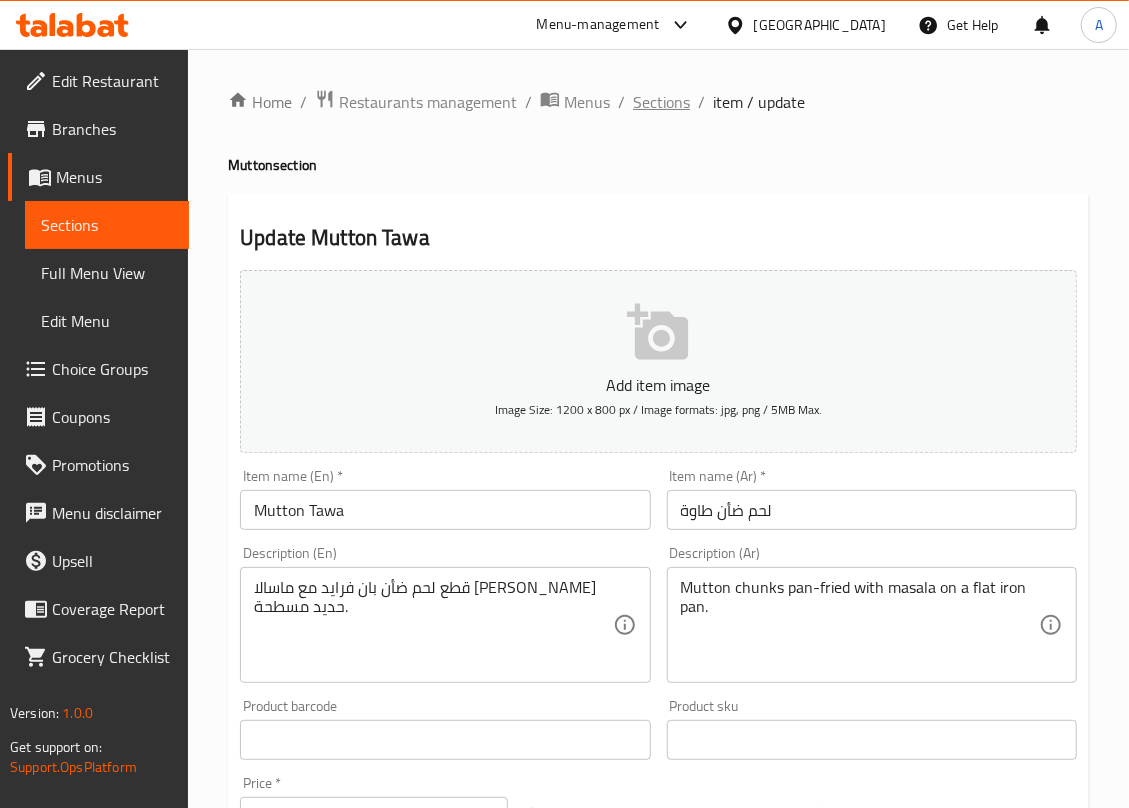 click on "Sections" at bounding box center (661, 102) 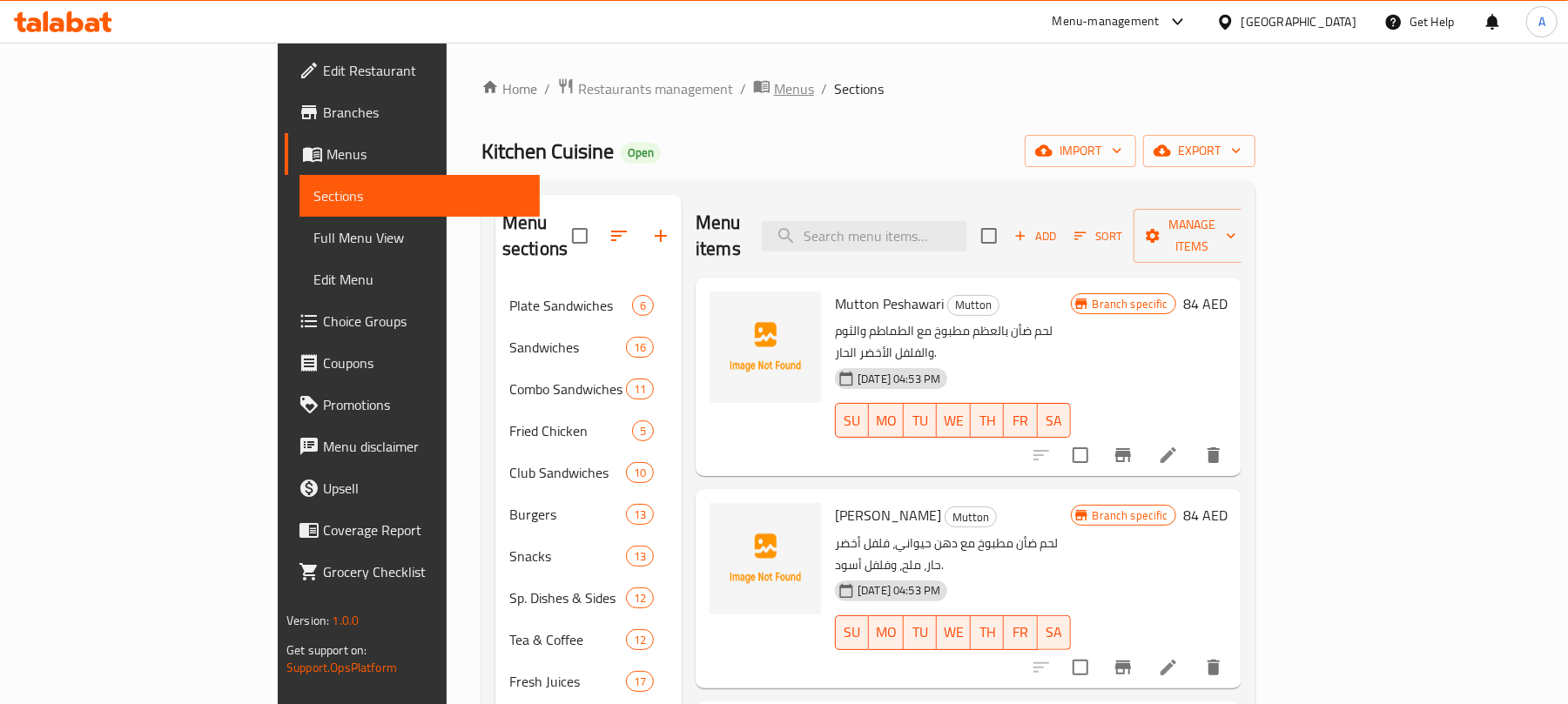 click on "Menus" at bounding box center [794, 89] 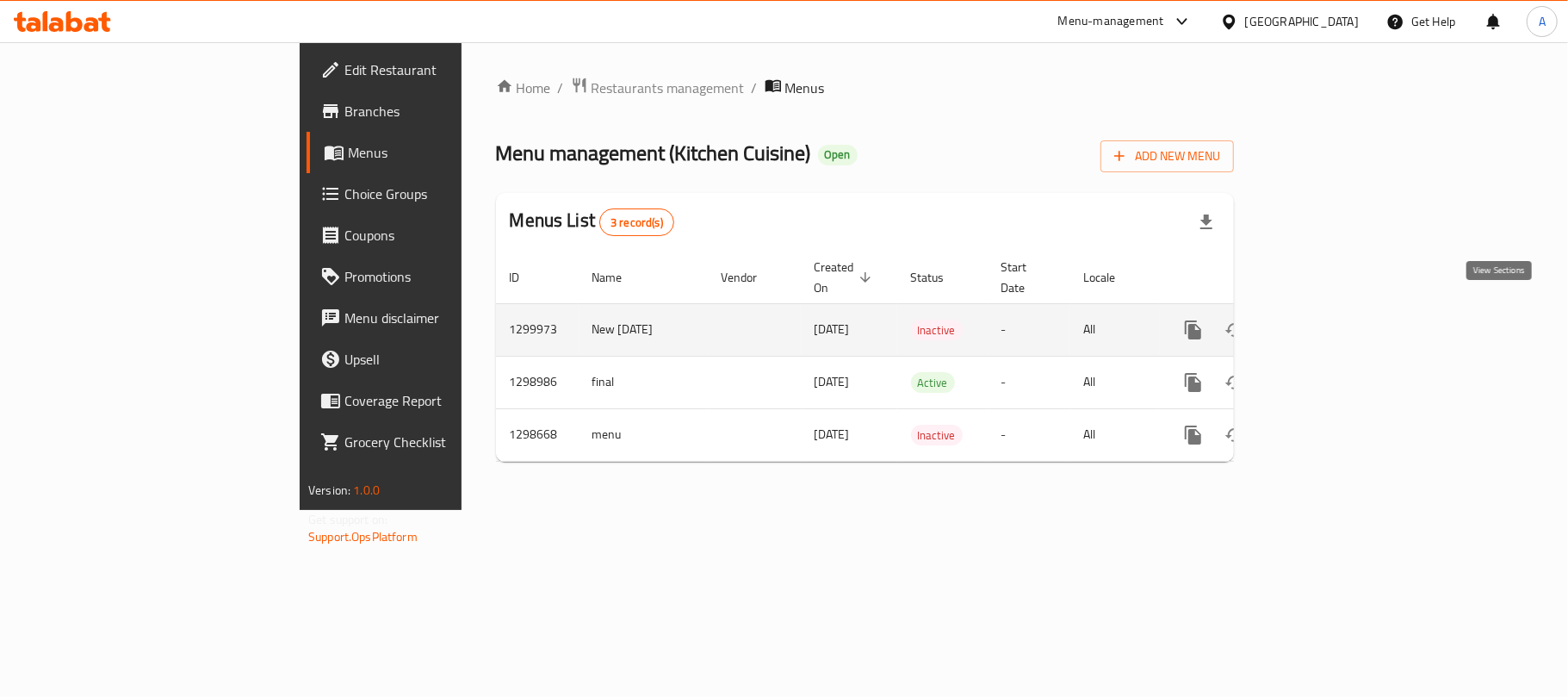 click 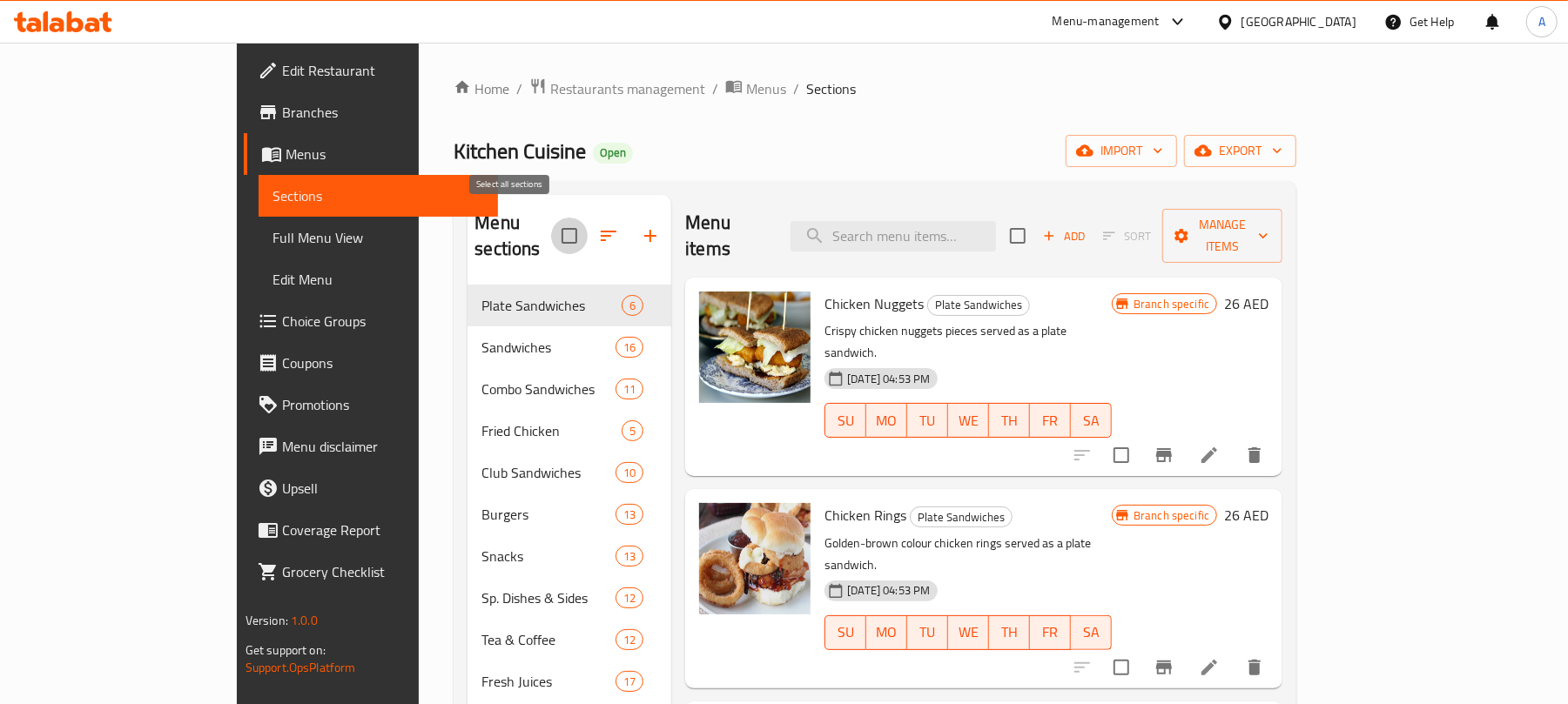 click at bounding box center (569, 236) 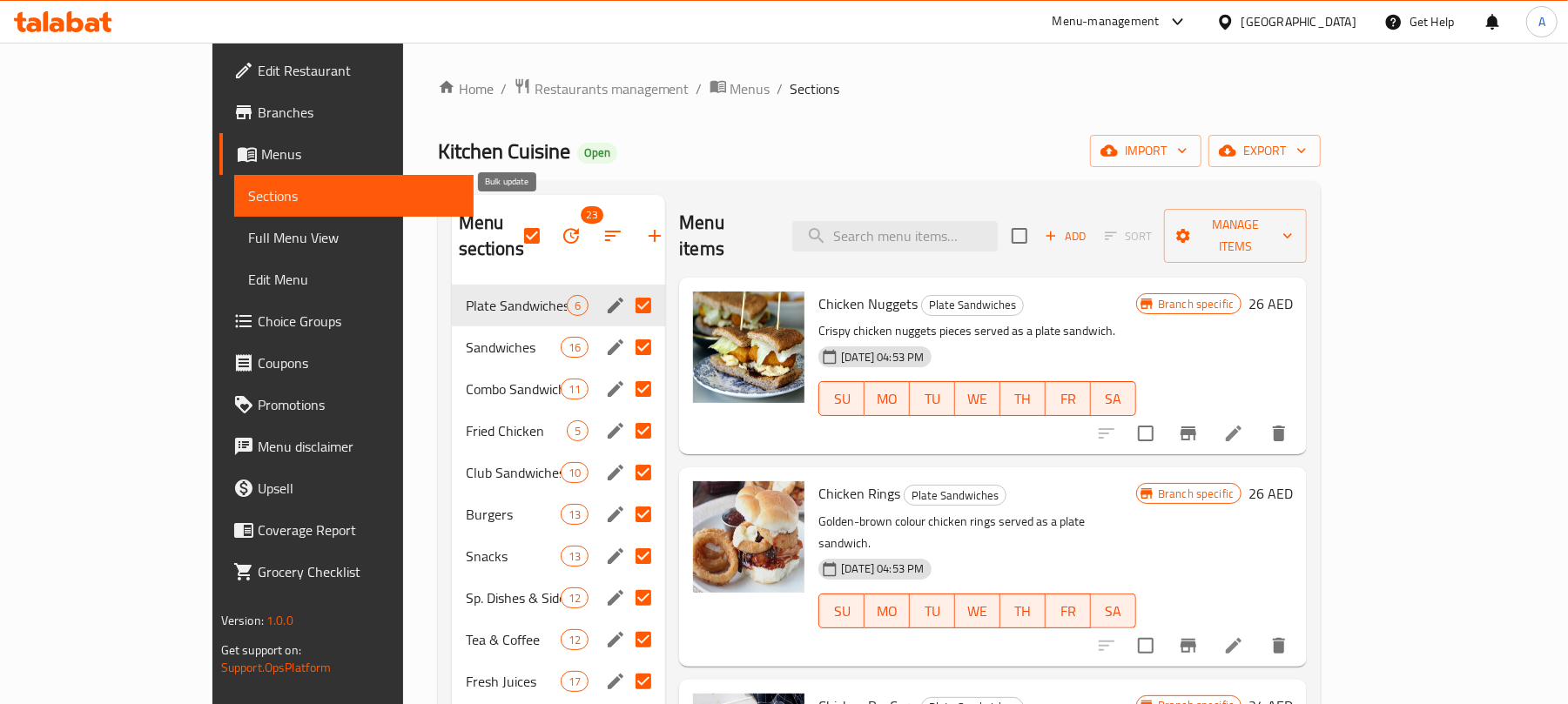 click 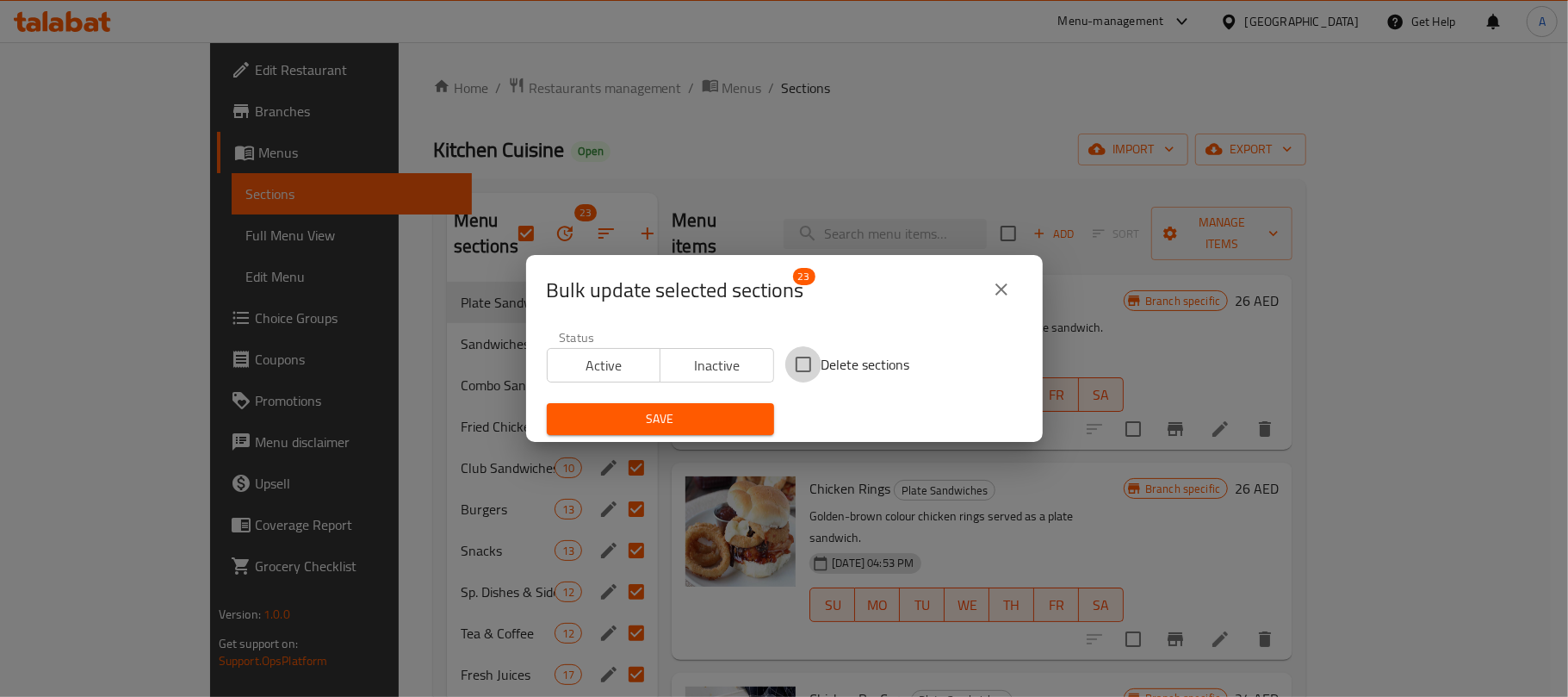 click on "Delete sections" at bounding box center (803, 364) 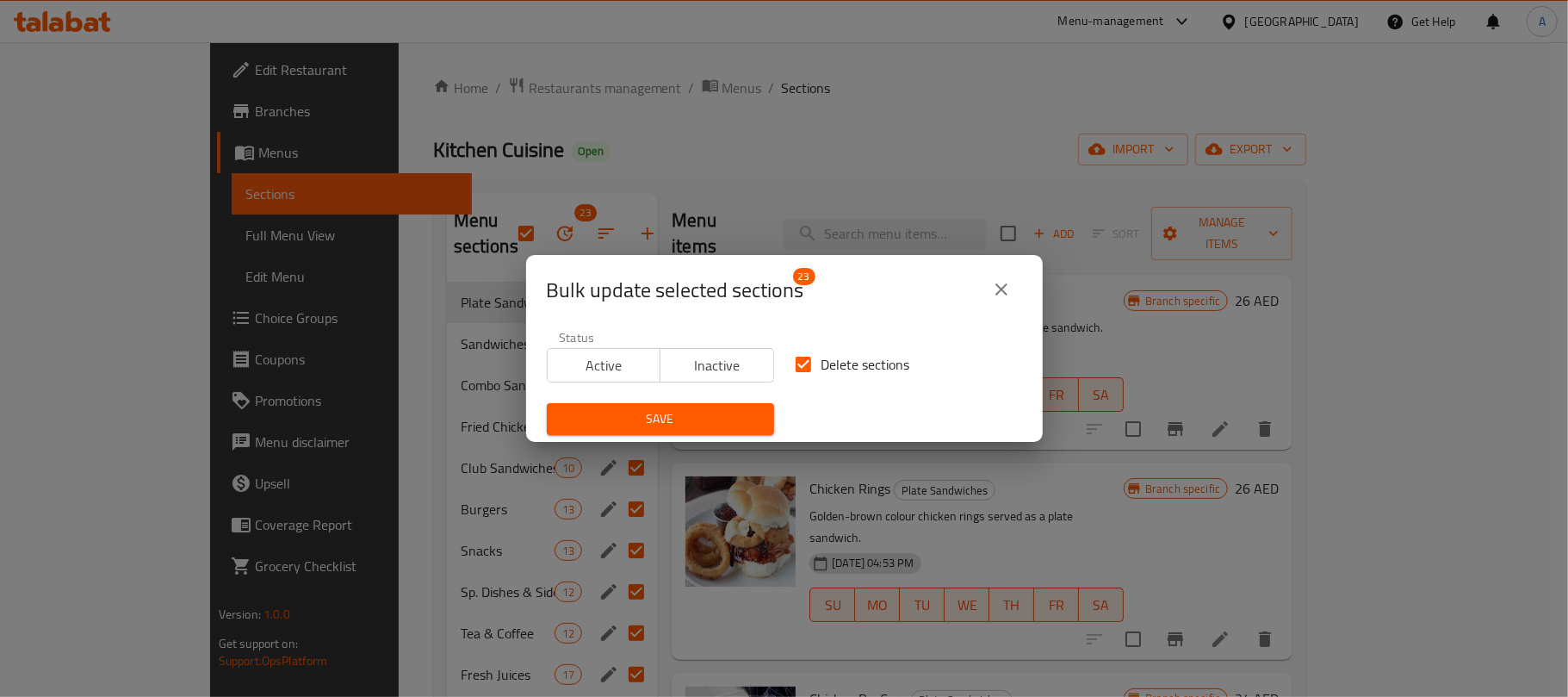 click on "Save" at bounding box center (660, 419) 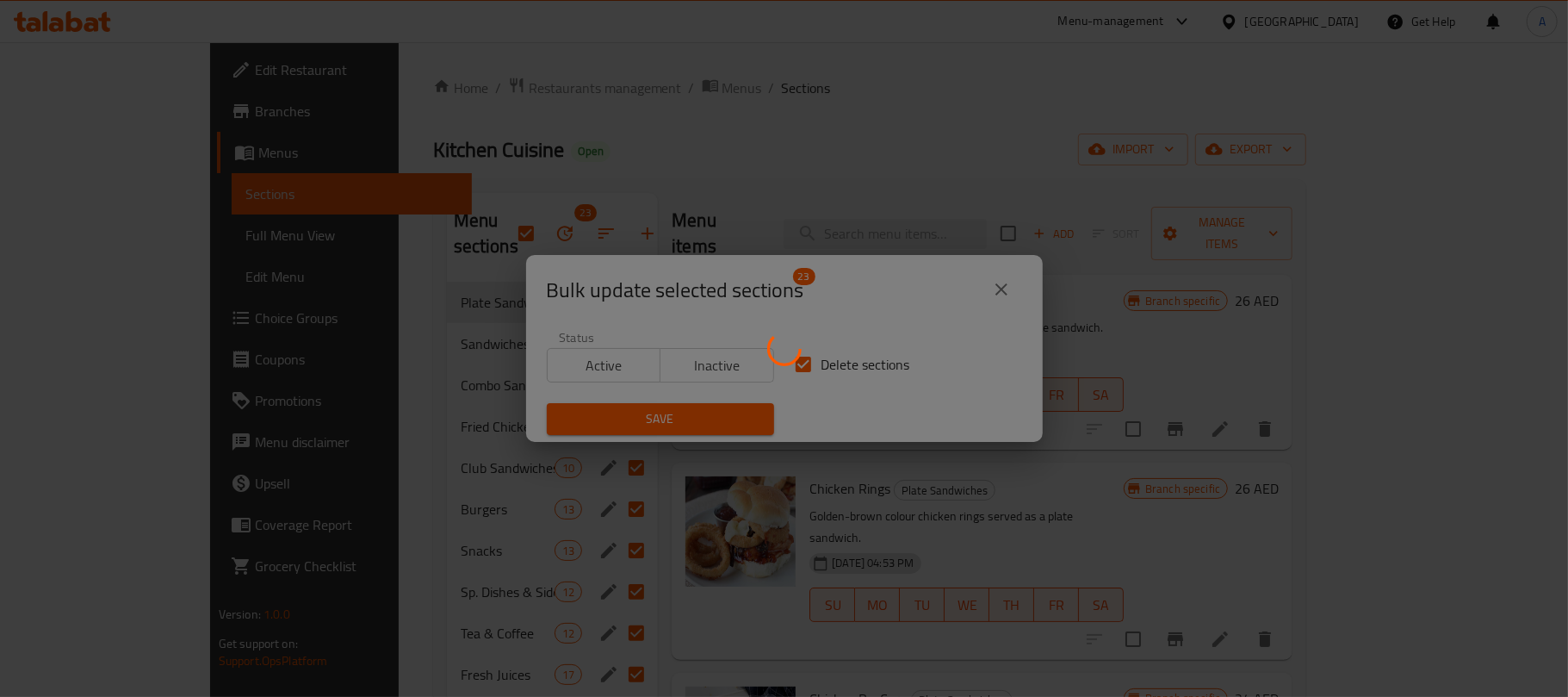 checkbox on "false" 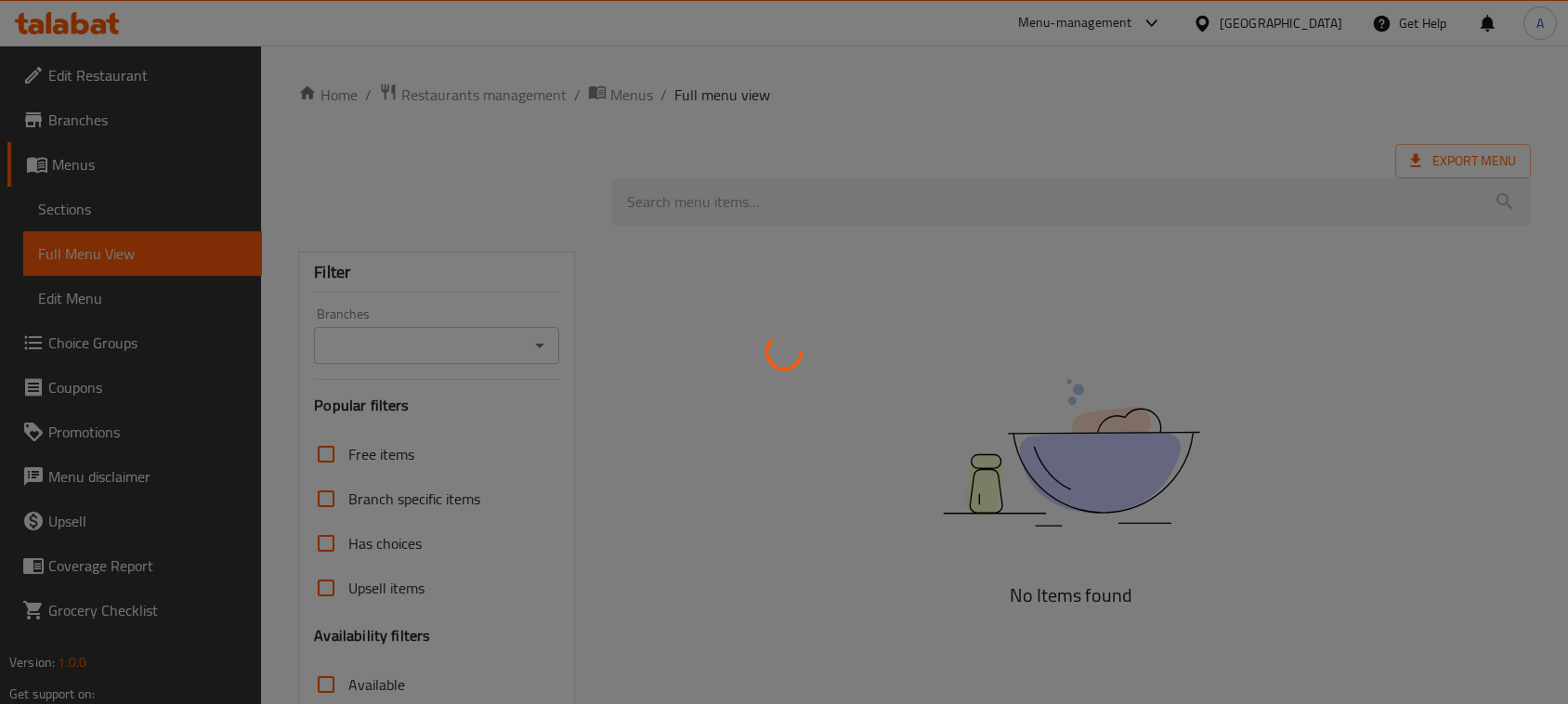 scroll, scrollTop: 0, scrollLeft: 0, axis: both 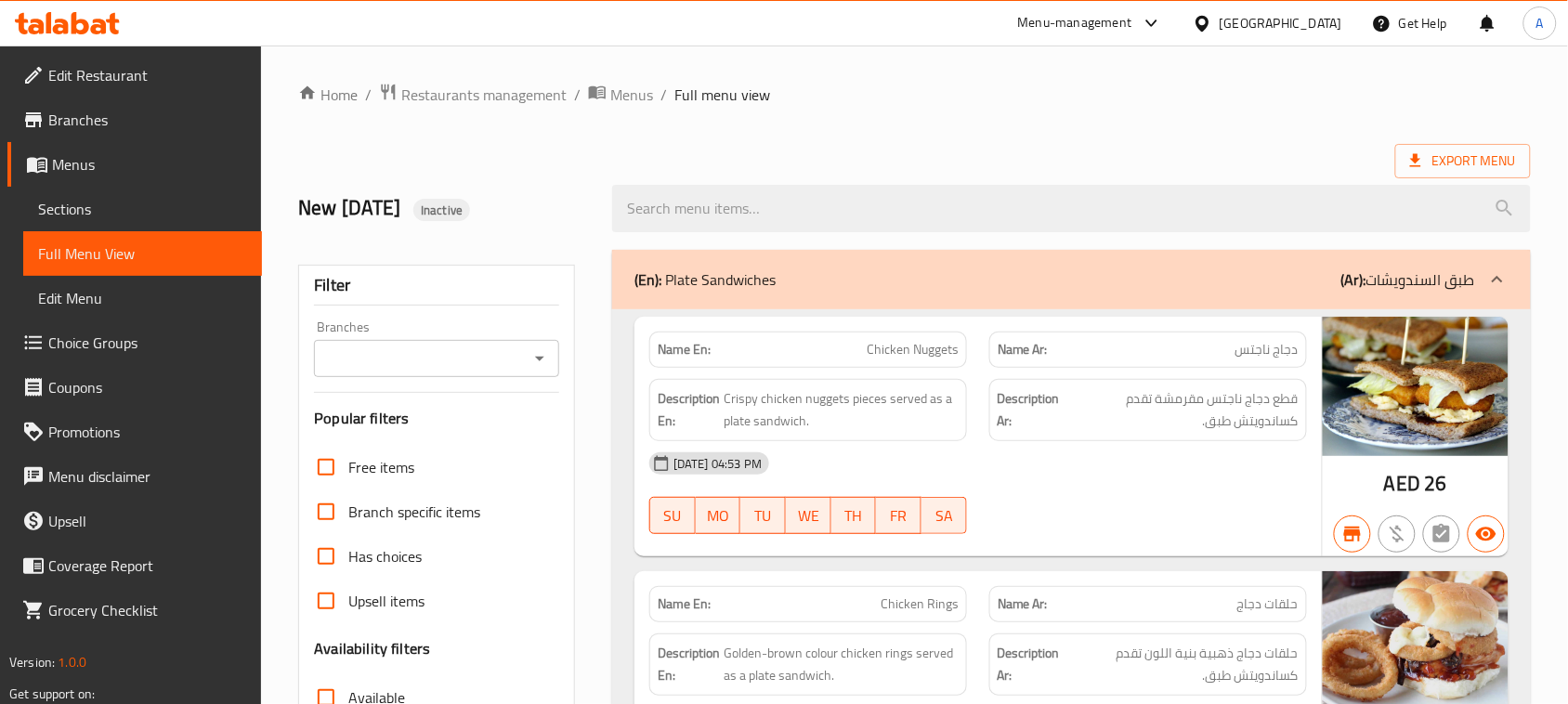 click 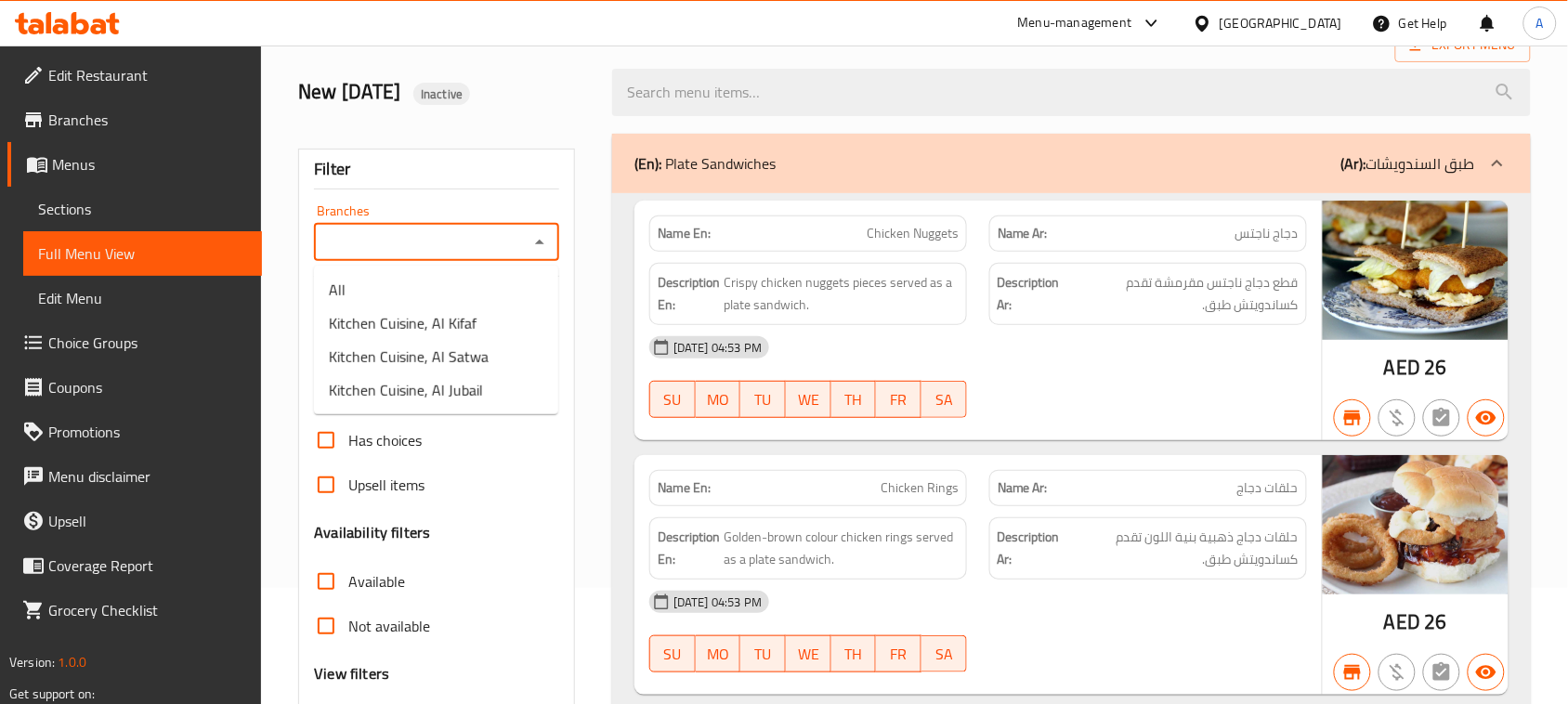 click on "(En):   Plate Sandwiches (Ar): طبق السندويشات Name En: Chicken Nuggets Name Ar:  دجاج ناجتس Description En: Crispy chicken nuggets pieces served as a plate sandwich. Description Ar: قطع دجاج ناجتس مقرمشة تقدم كساندويتش طبق. 13-07-2025 04:53 PM SU MO TU WE TH FR SA AED 26 Name En: Chicken Rings Name Ar: حلقات دجاج Description En: Golden-brown colour chicken rings served as a plate sandwich. Description Ar: حلقات دجاج ذهبية بنية اللون تقدم كساندويتش طبق. 13-07-2025 04:53 PM SU MO TU WE TH FR SA AED 26 Name En: Chicken PopCorn Name Ar: دجاج بوب كورن Description En: Bite-sized popcorn chicken pieces served as a plate sandwich. Description Ar: قطع دجاج بوب كورن حجم البايتس تقدم كساندويتش طبق. 13-07-2025 04:53 PM SU MO TU WE TH FR SA AED 24 Name En: Onion Rings Name Ar: حلقات بصل Description En: Crunchy crispy fried onion rings served as a plate sandwich." at bounding box center [1071, 30868] 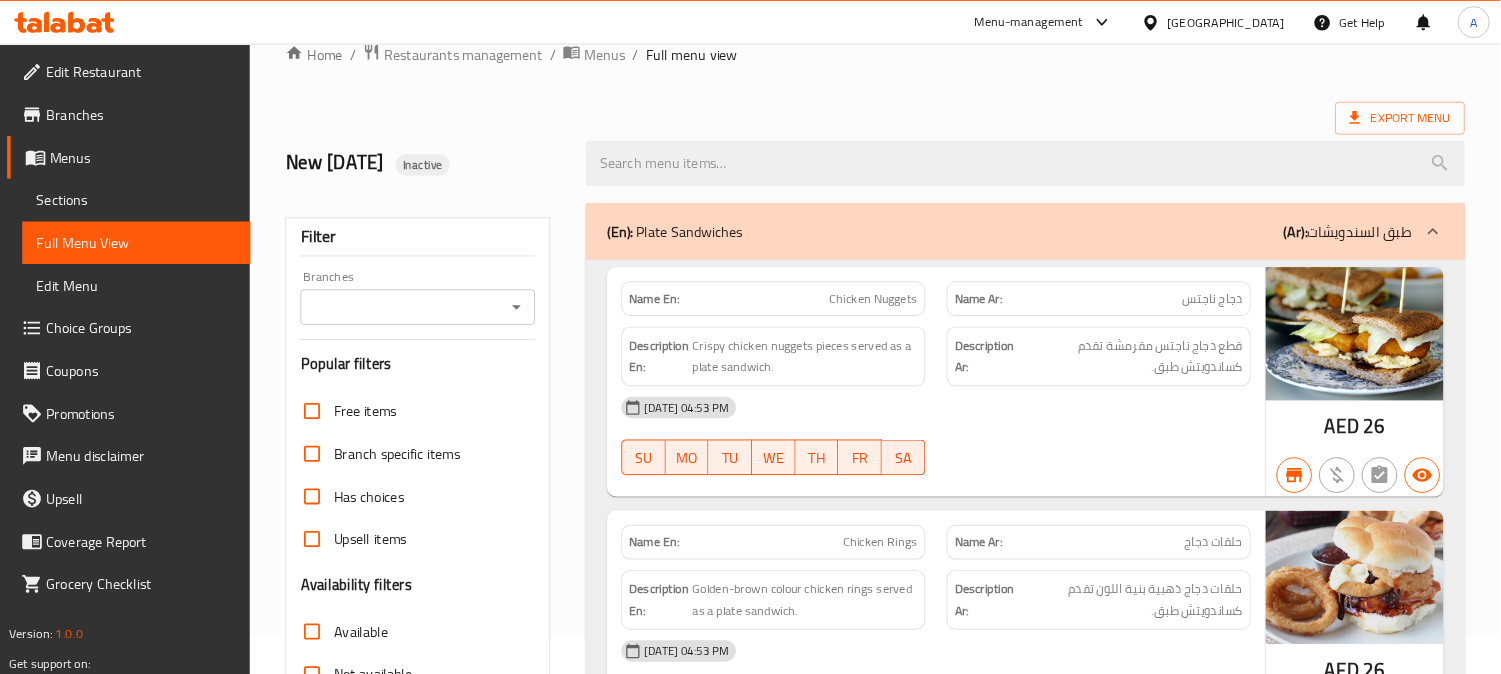 scroll, scrollTop: 0, scrollLeft: 0, axis: both 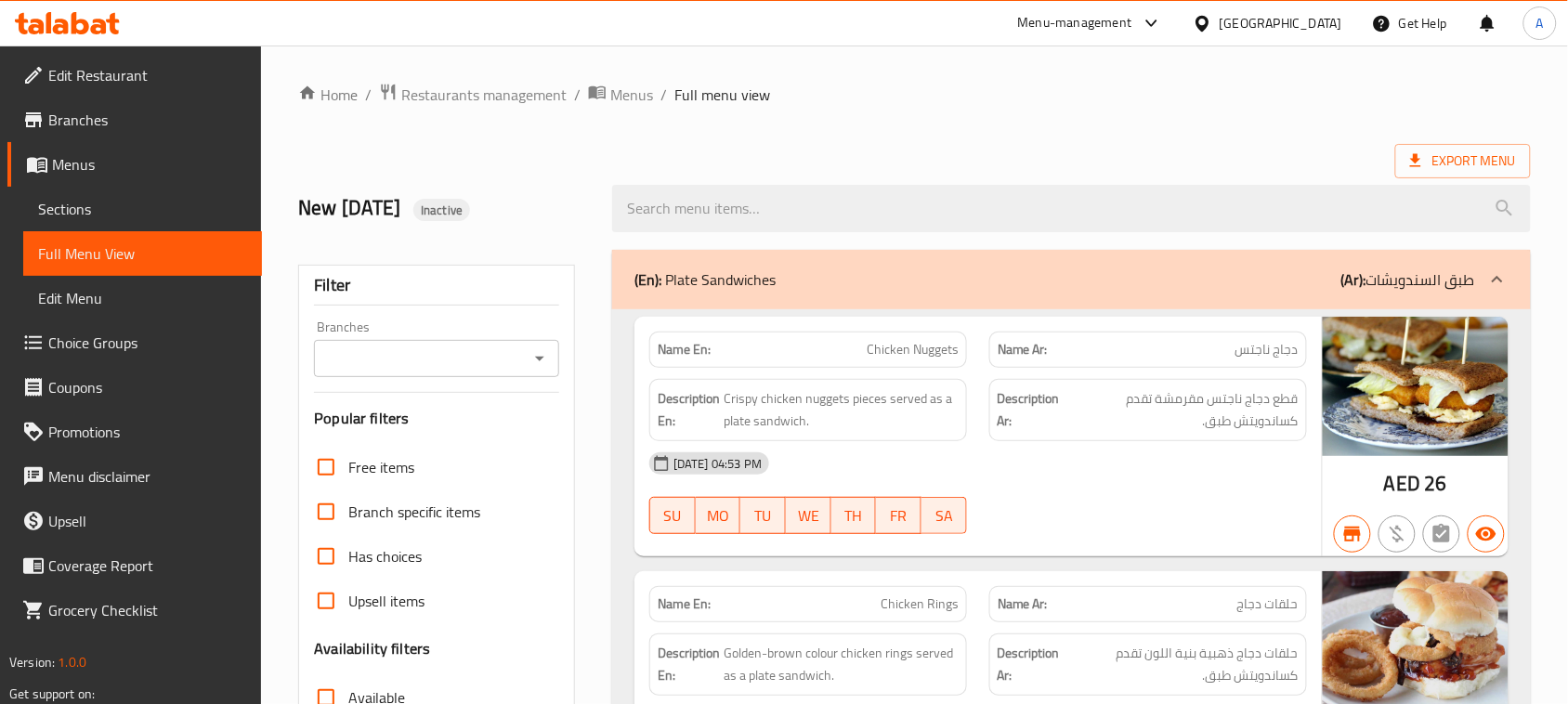 click on "Home / Restaurants management / Menus / Full menu view Export Menu New 13/7/2025   Inactive Filter Branches Branches Popular filters Free items Branch specific items Has choices Upsell items Availability filters Available Not available View filters Collapse sections Collapse categories Collapse Choices (En):   Plate Sandwiches (Ar): طبق السندويشات Name En: Chicken Nuggets Name Ar:  دجاج ناجتس Description En: Crispy chicken nuggets pieces served as a plate sandwich. Description Ar: قطع دجاج ناجتس مقرمشة تقدم كساندويتش طبق. 13-07-2025 04:53 PM SU MO TU WE TH FR SA AED 26 Name En: Chicken Rings Name Ar: حلقات دجاج Description En: Golden-brown colour chicken rings served as a plate sandwich. Description Ar: حلقات دجاج ذهبية بنية اللون تقدم كساندويتش طبق. 13-07-2025 04:53 PM SU MO TU WE TH FR SA AED 26 Name En: Chicken PopCorn Name Ar: دجاج بوب كورن Description En: Description Ar: 13-07-2025 04:53 PM" at bounding box center [914, 30901] 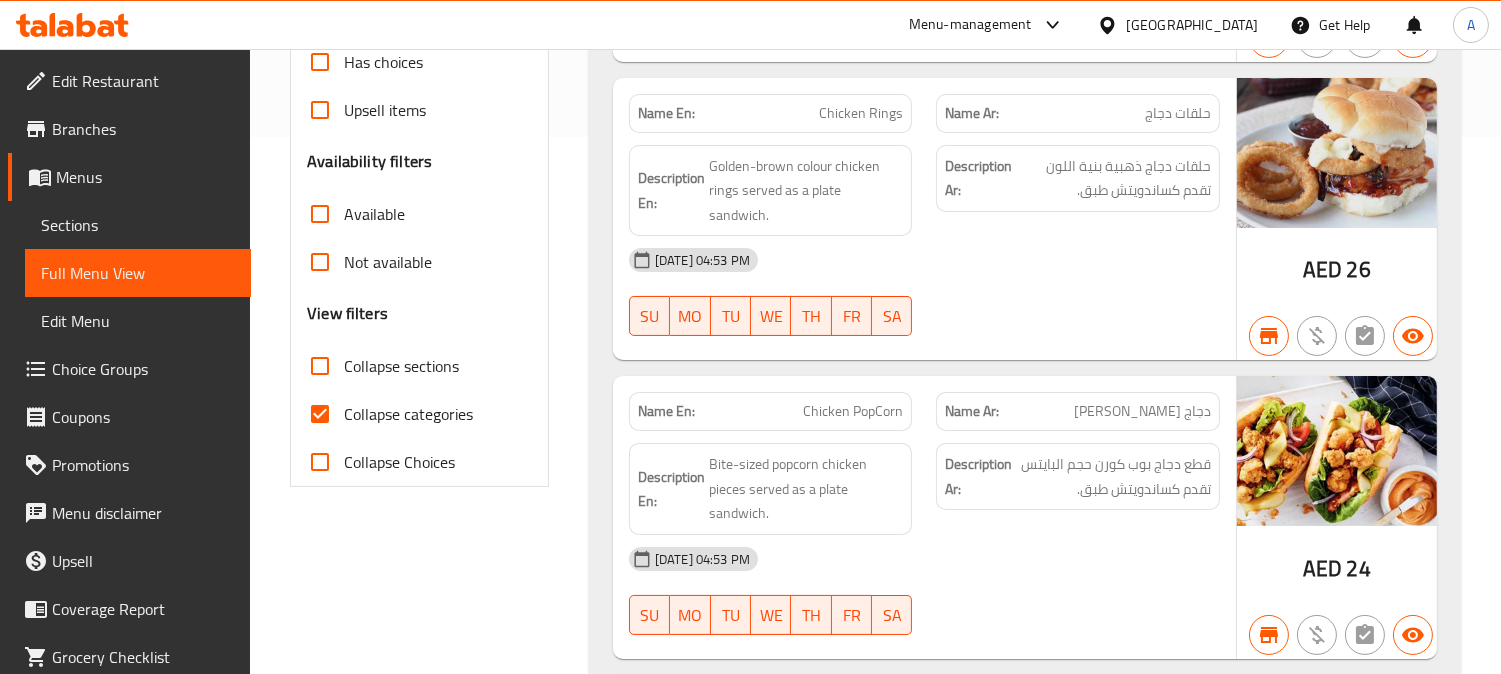 scroll, scrollTop: 111, scrollLeft: 0, axis: vertical 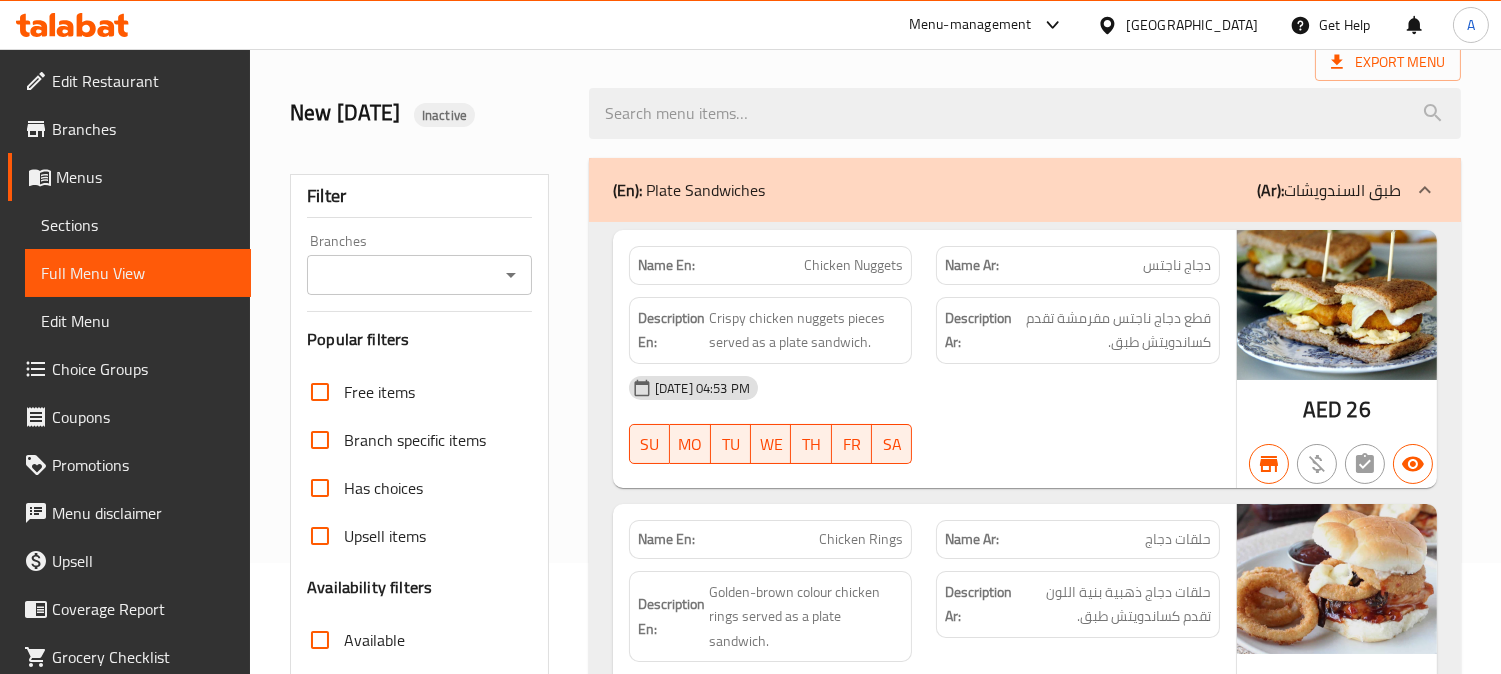 click 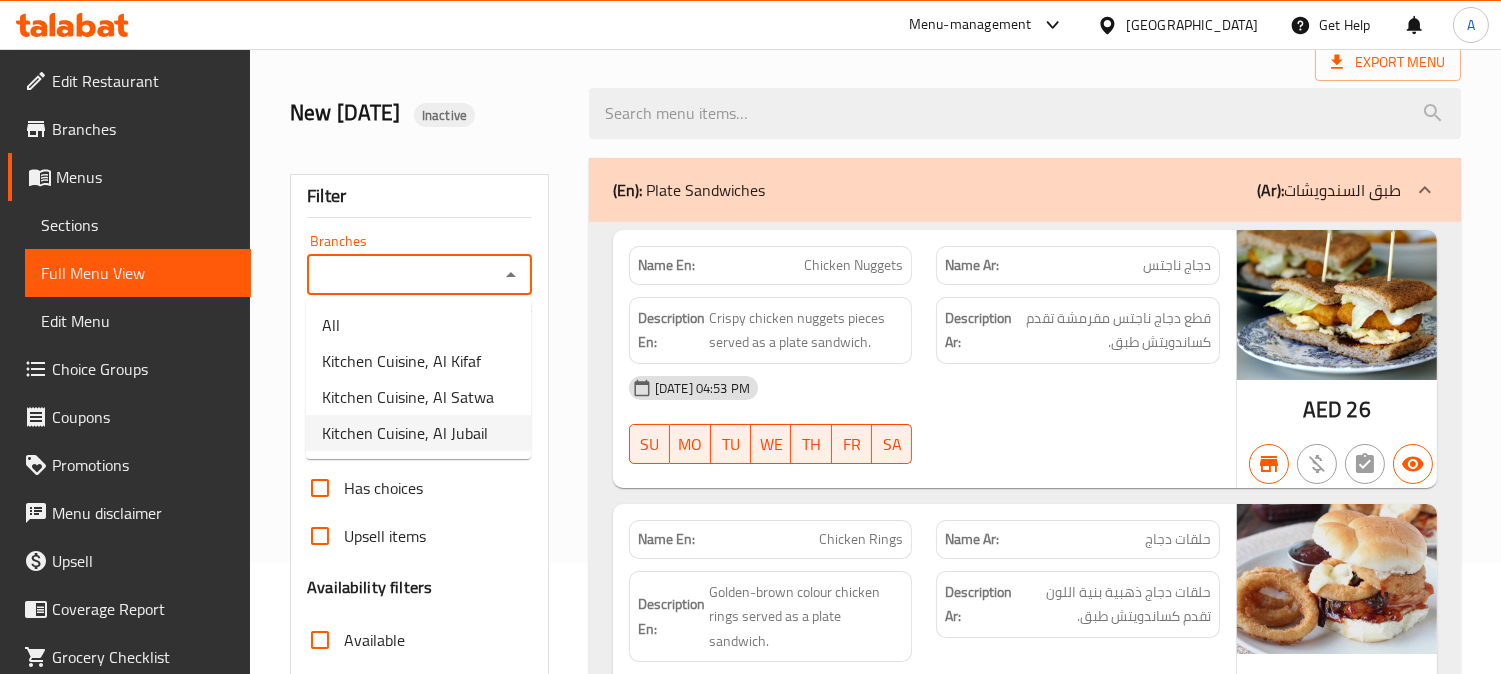 click on "Kitchen Cuisine, Al Jubail" at bounding box center [405, 433] 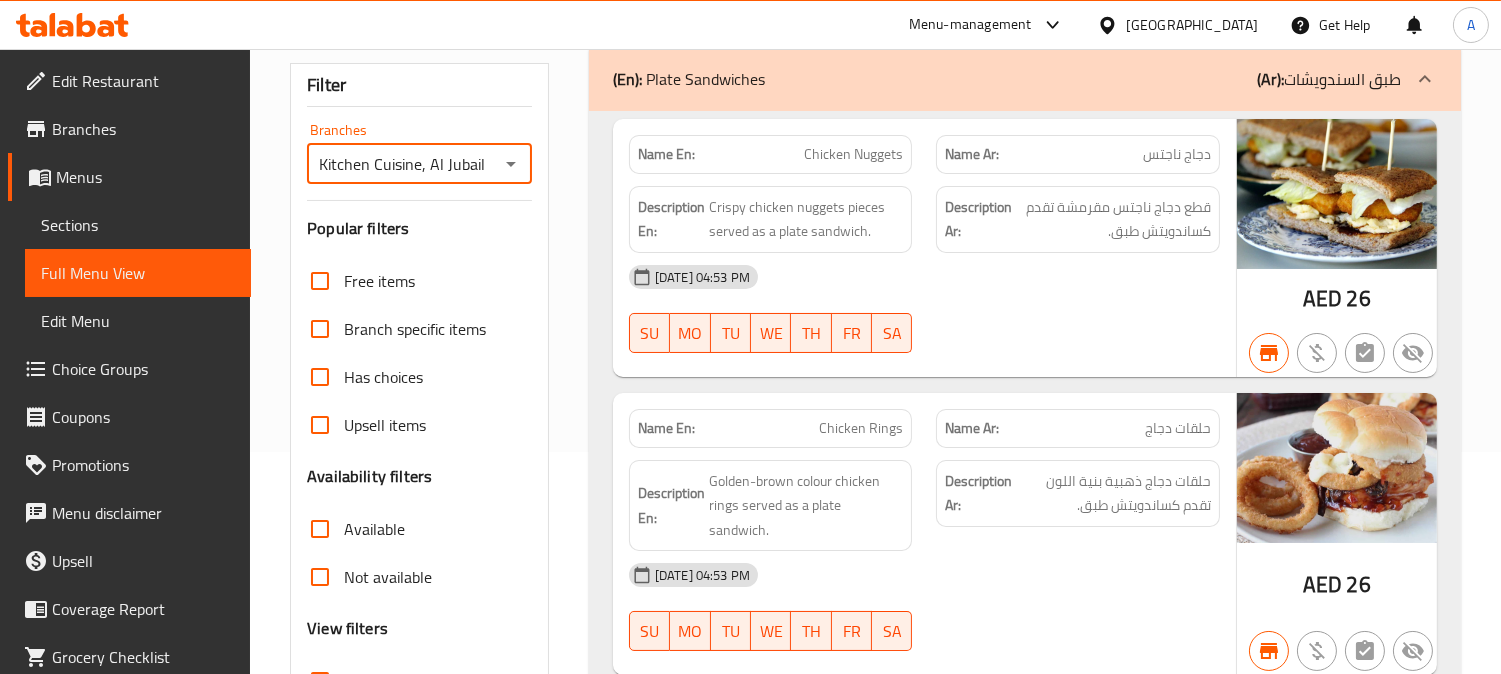 scroll, scrollTop: 444, scrollLeft: 0, axis: vertical 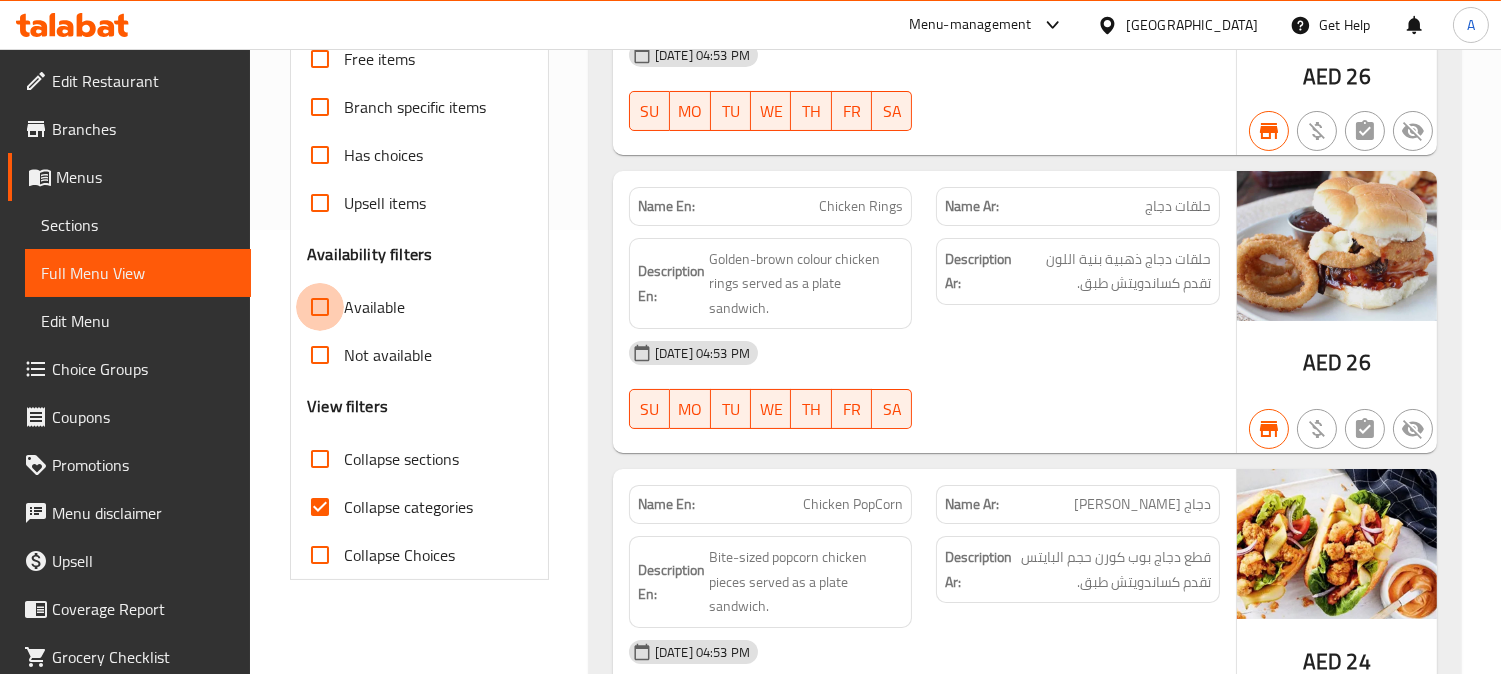 click on "Available" at bounding box center [320, 307] 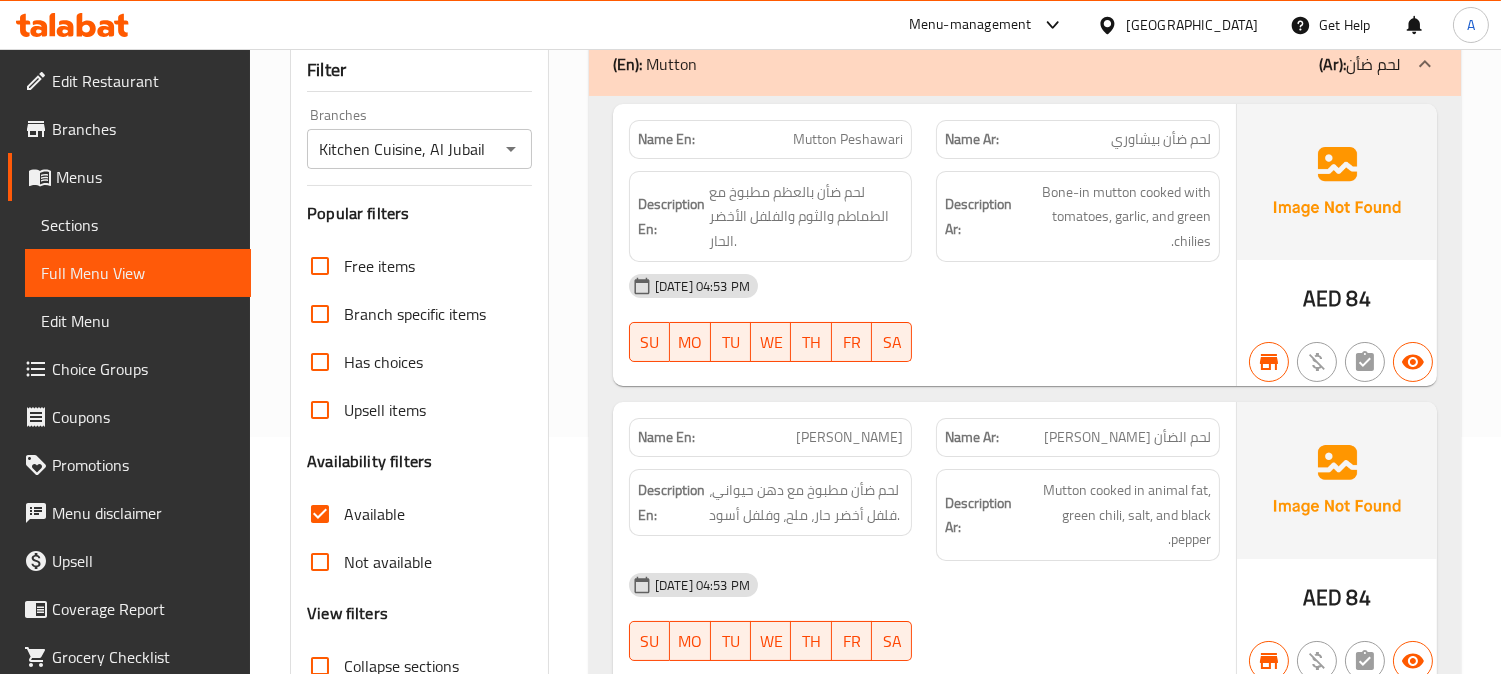 scroll, scrollTop: 0, scrollLeft: 0, axis: both 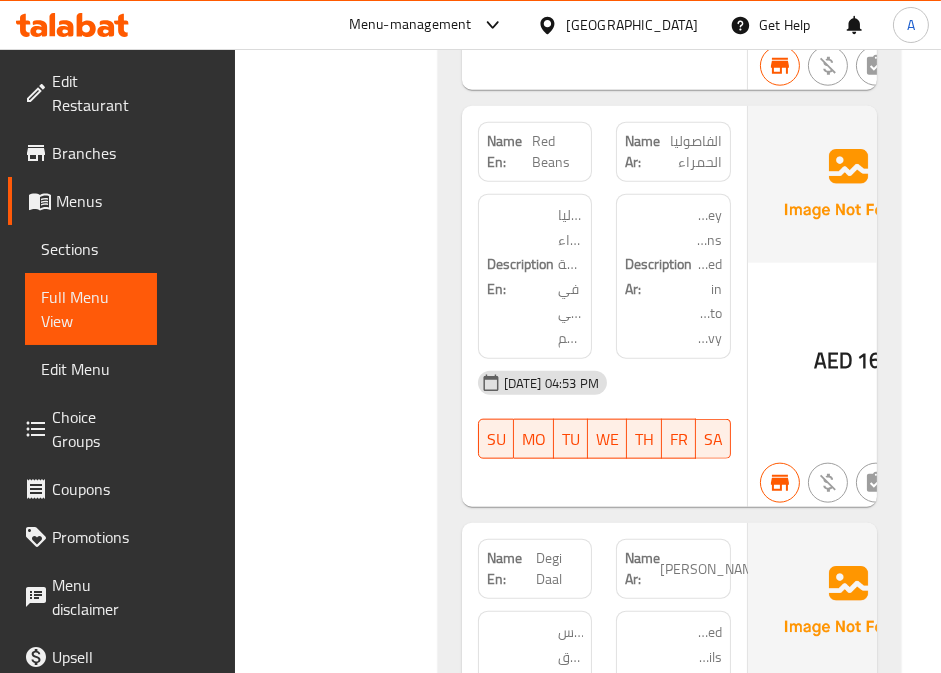 click on "Filter Branches Kitchen Cuisine, Al Jubail Branches Popular filters Free items Branch specific items Has choices Upsell items Availability filters Available Not available View filters Collapse sections Collapse categories Collapse Choices" at bounding box center (344, -3882) 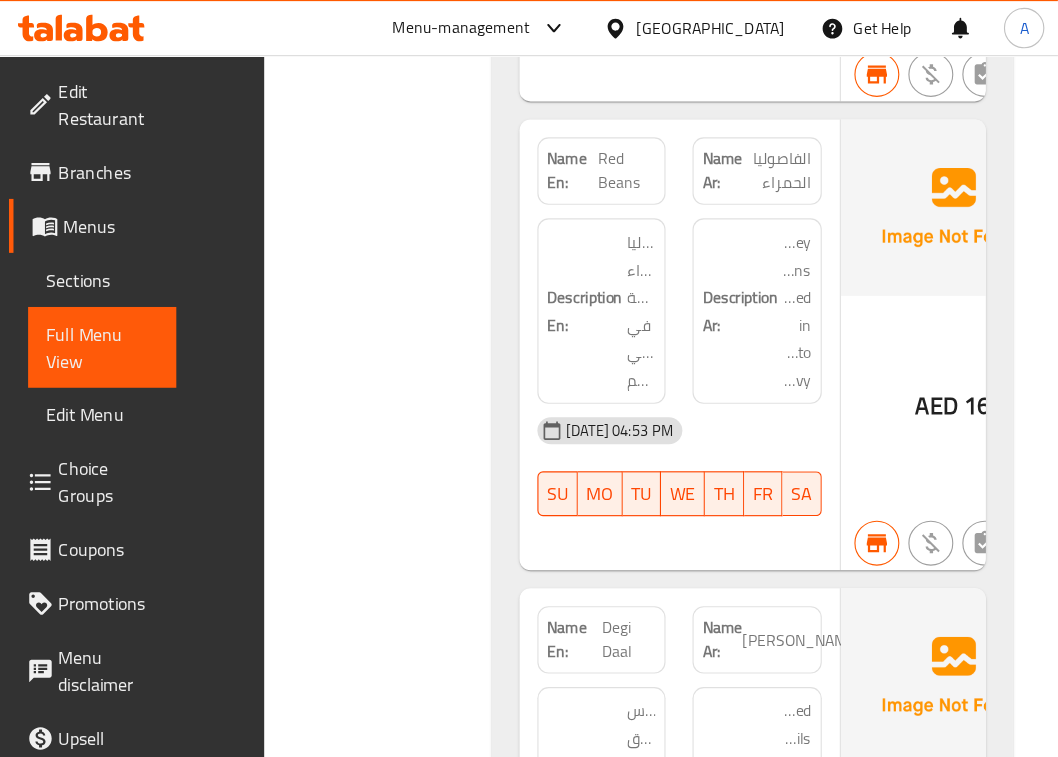 scroll, scrollTop: 19495, scrollLeft: 0, axis: vertical 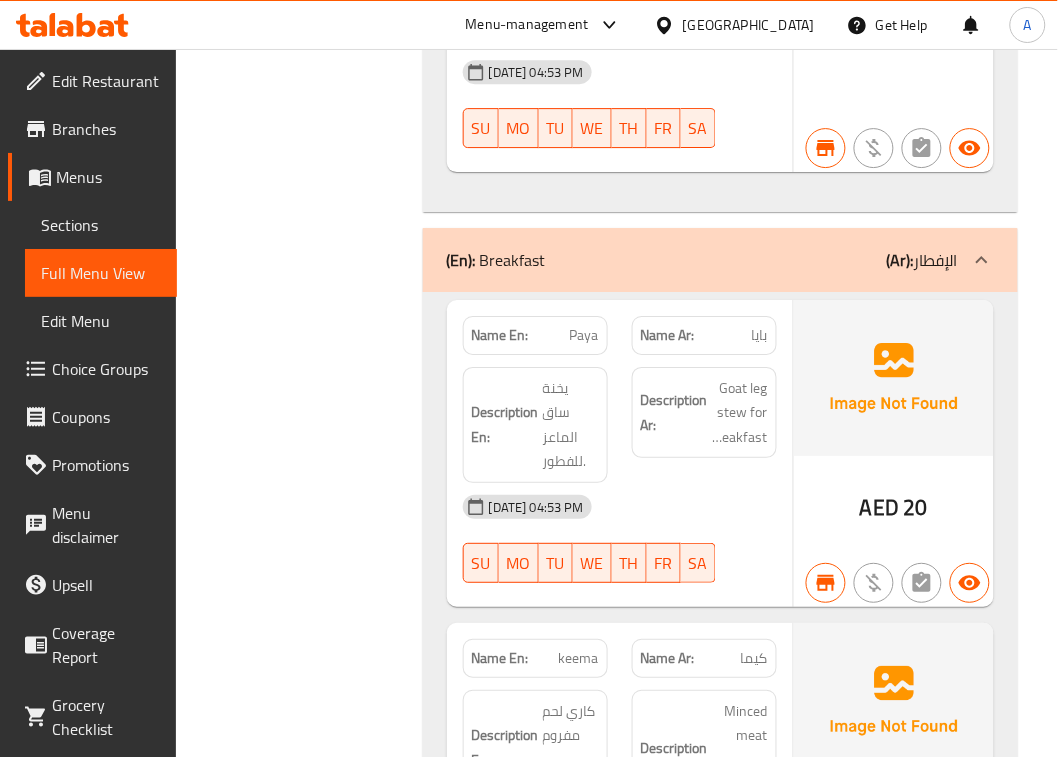 click on "Filter Branches Kitchen Cuisine, Al Jubail Branches Popular filters Free items Branch specific items Has choices Upsell items Availability filters Available Not available View filters Collapse sections Collapse categories Collapse Choices" at bounding box center (307, -5372) 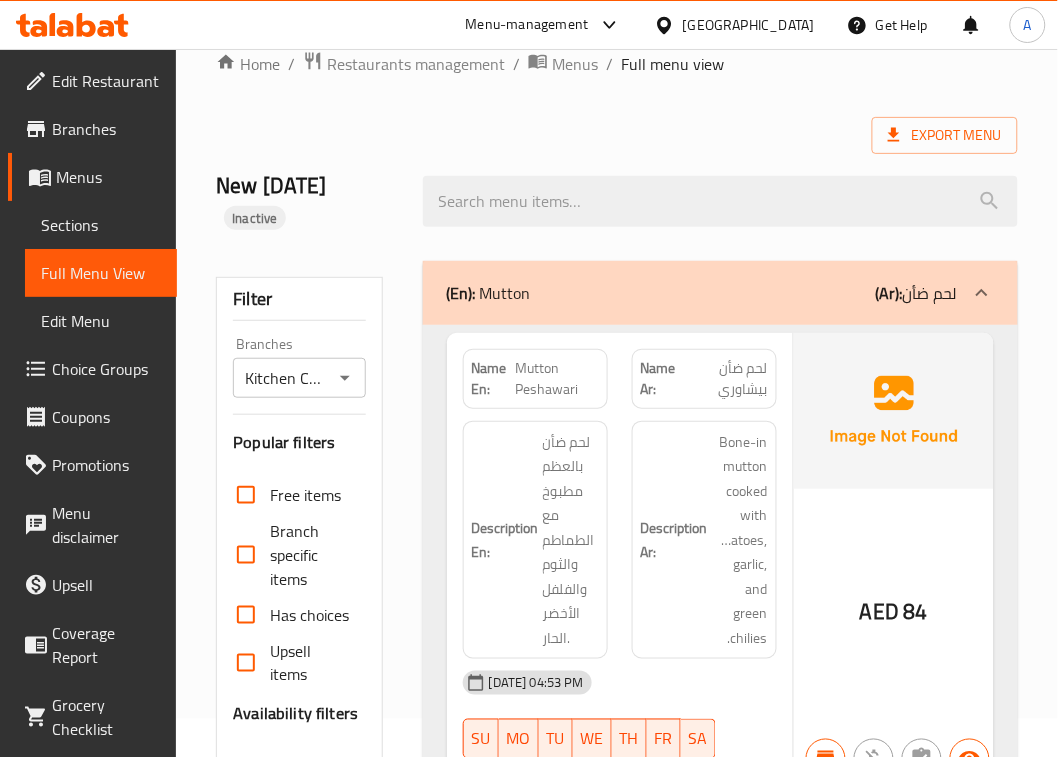 click 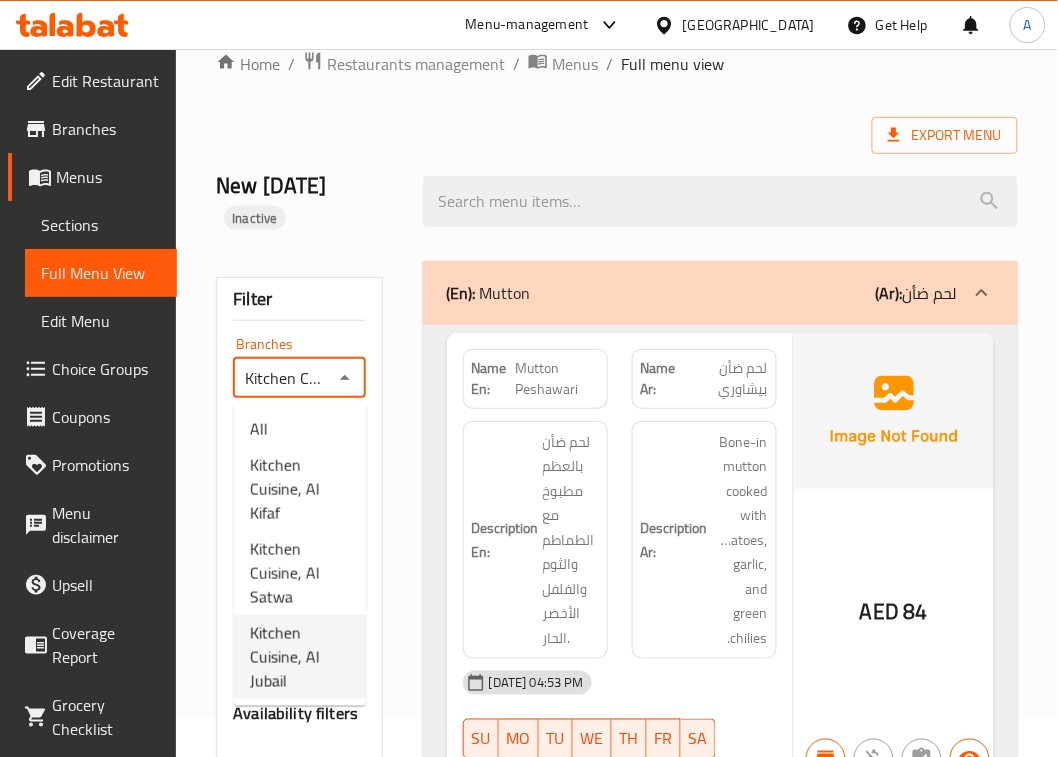 scroll, scrollTop: 0, scrollLeft: 85, axis: horizontal 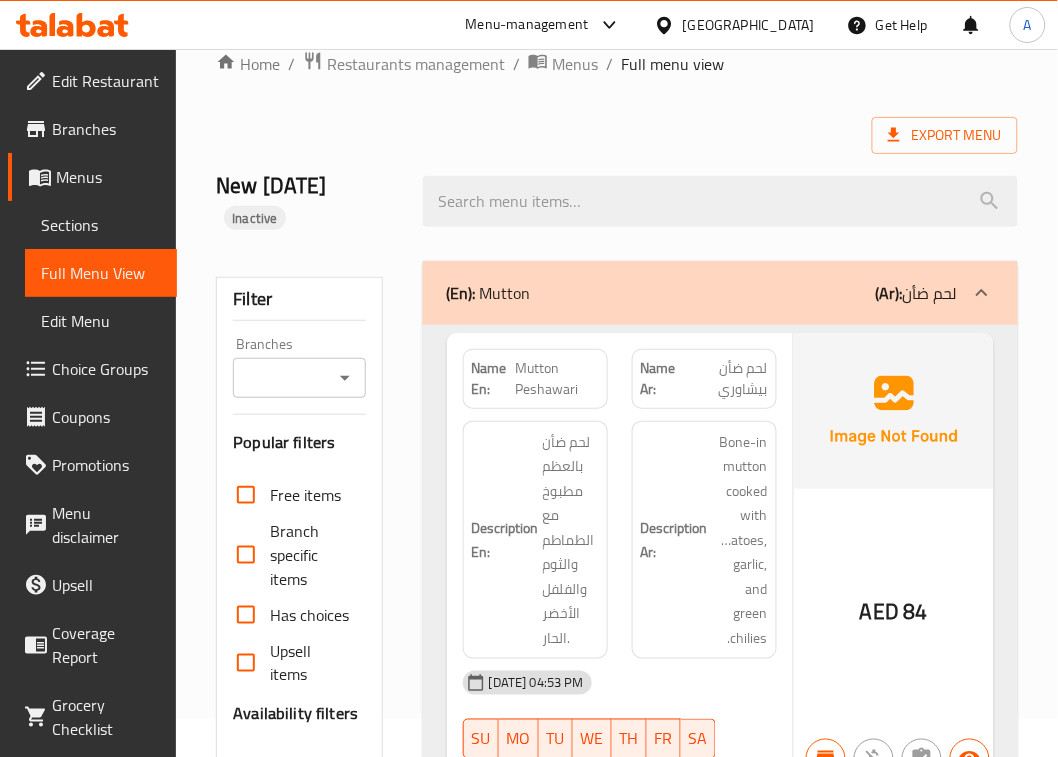 click on "New 13/7/2025   Inactive" at bounding box center (617, 201) 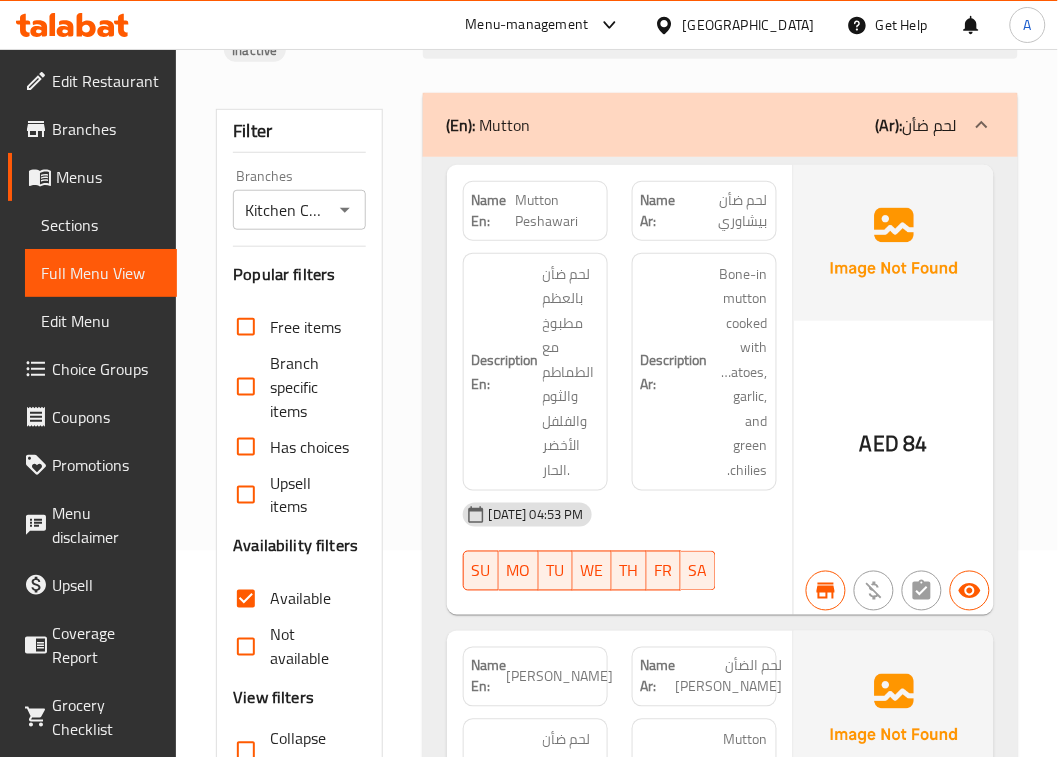 scroll, scrollTop: 250, scrollLeft: 0, axis: vertical 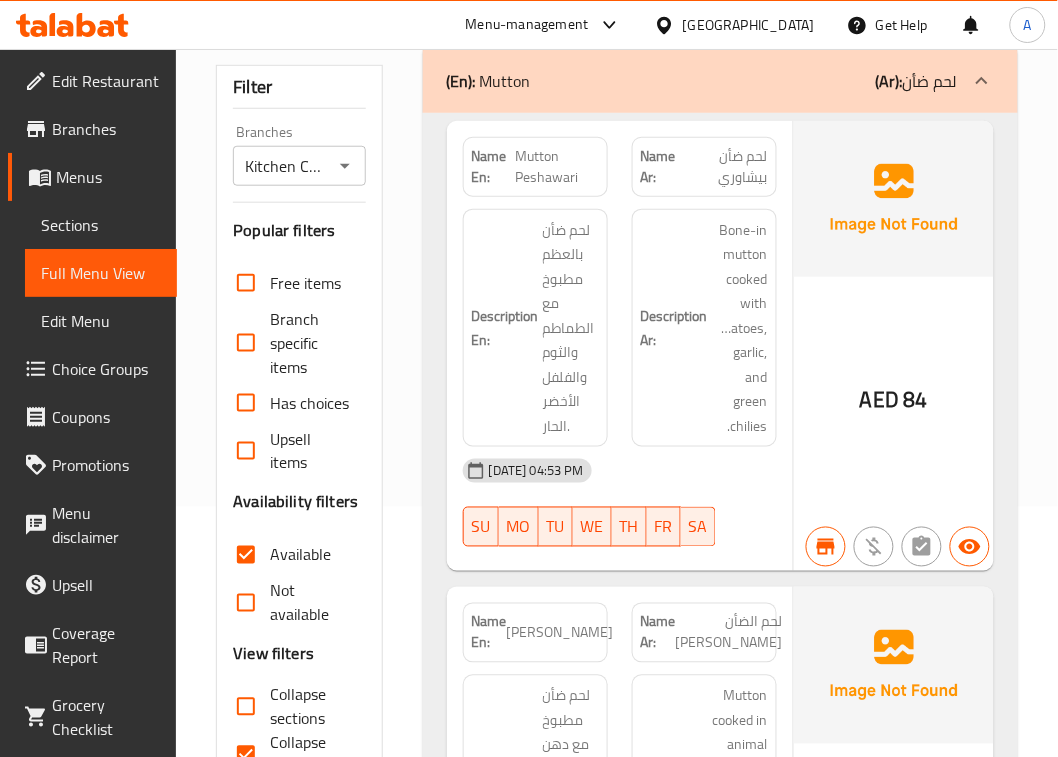 click on "13-07-2025 04:53 PM" at bounding box center [620, 471] 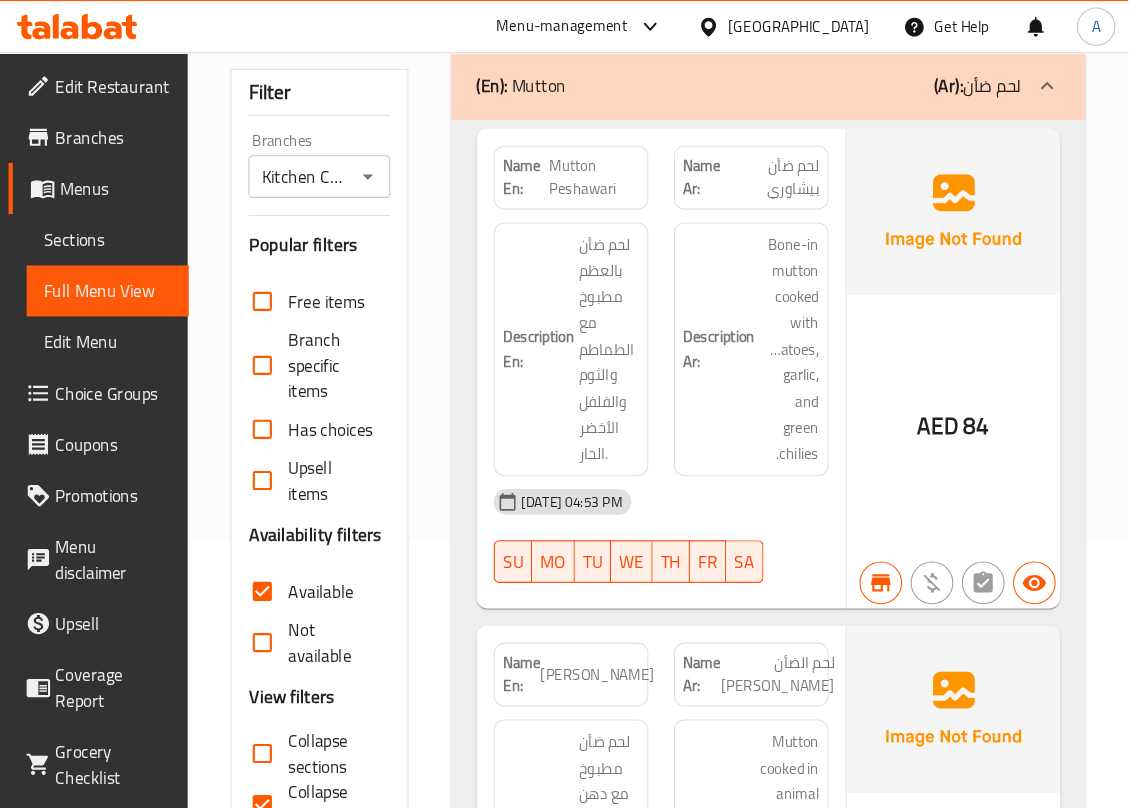 scroll, scrollTop: 250, scrollLeft: 0, axis: vertical 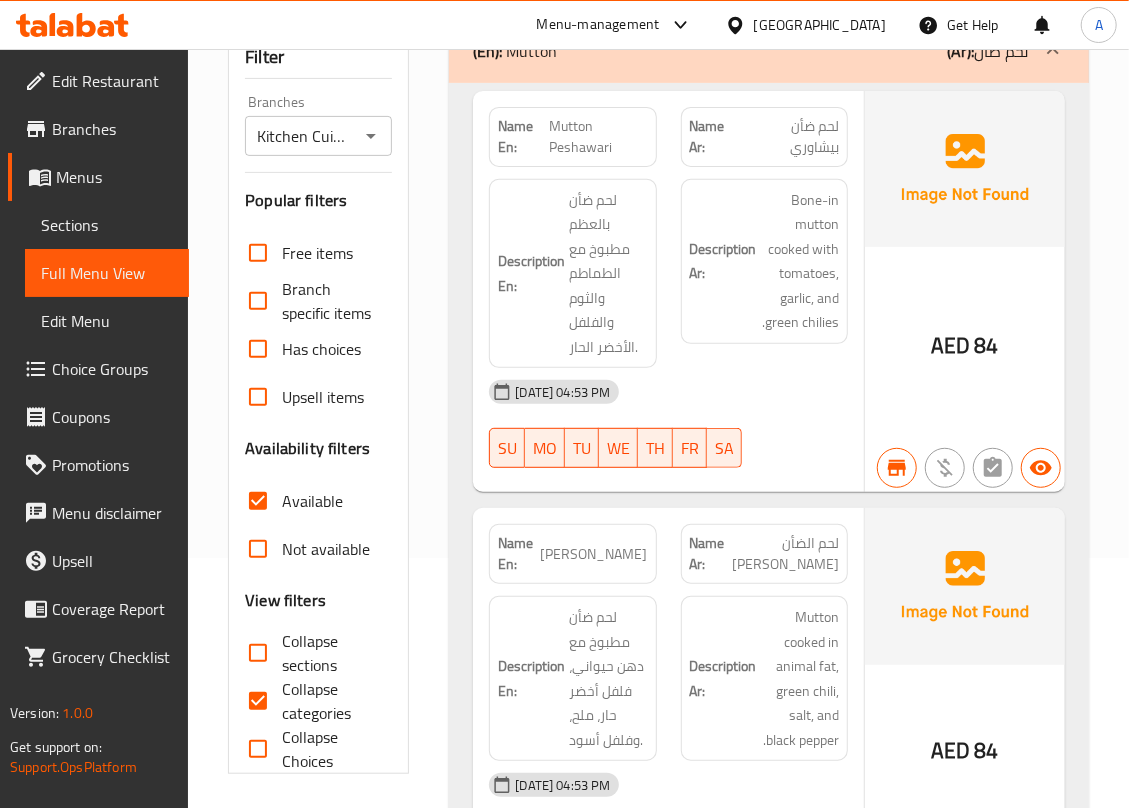 click on "13-07-2025 04:53 PM SU MO TU WE TH FR SA" at bounding box center [668, 424] 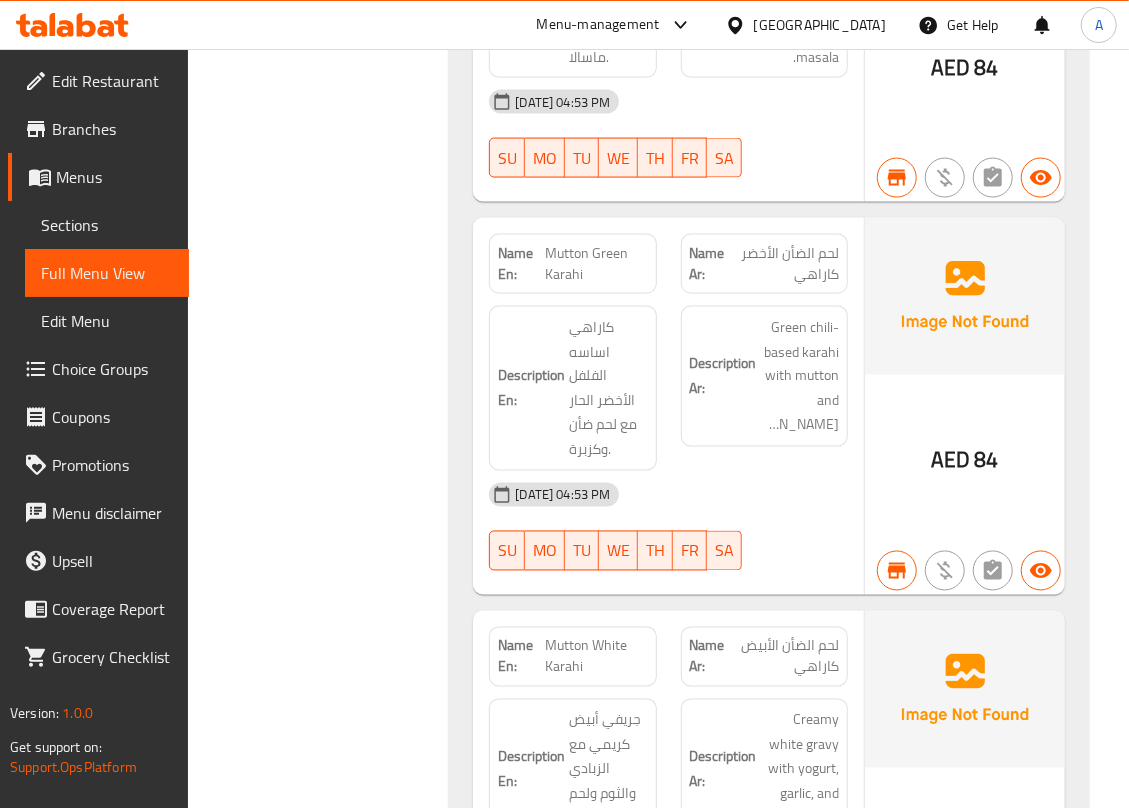 scroll, scrollTop: 1392, scrollLeft: 0, axis: vertical 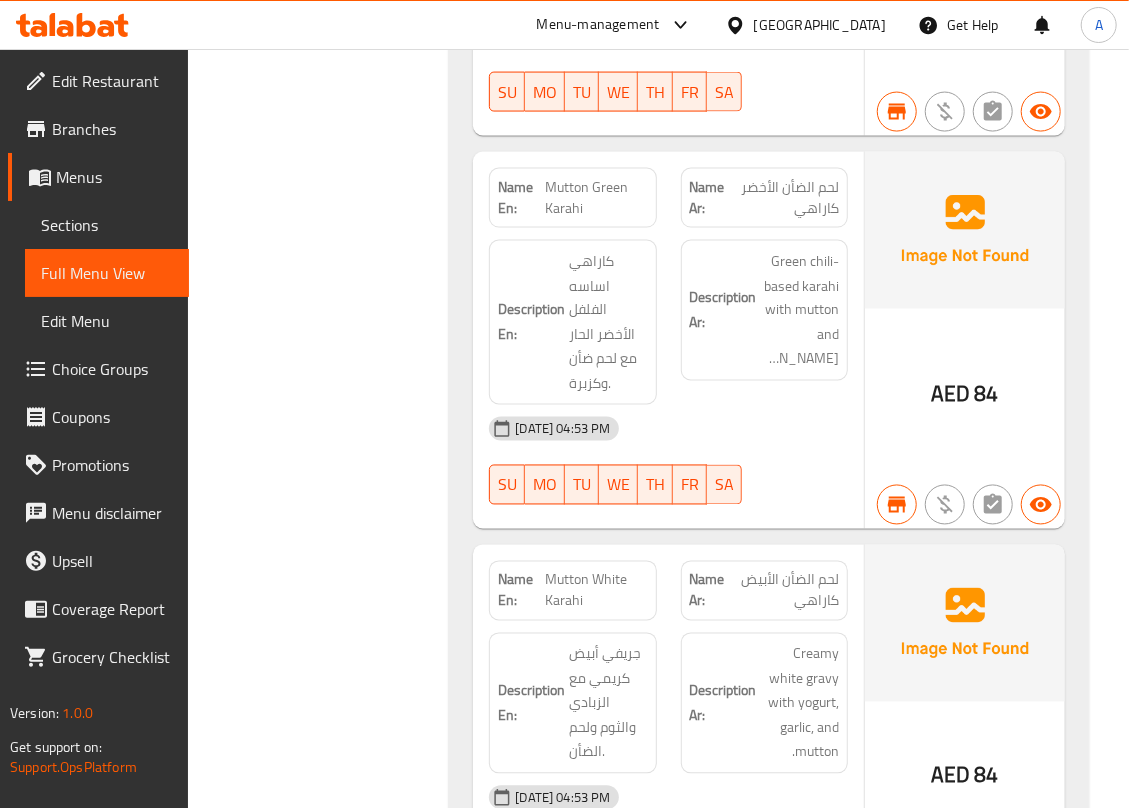 click on "13-07-2025 04:53 PM SU MO TU WE TH FR SA" at bounding box center [668, 461] 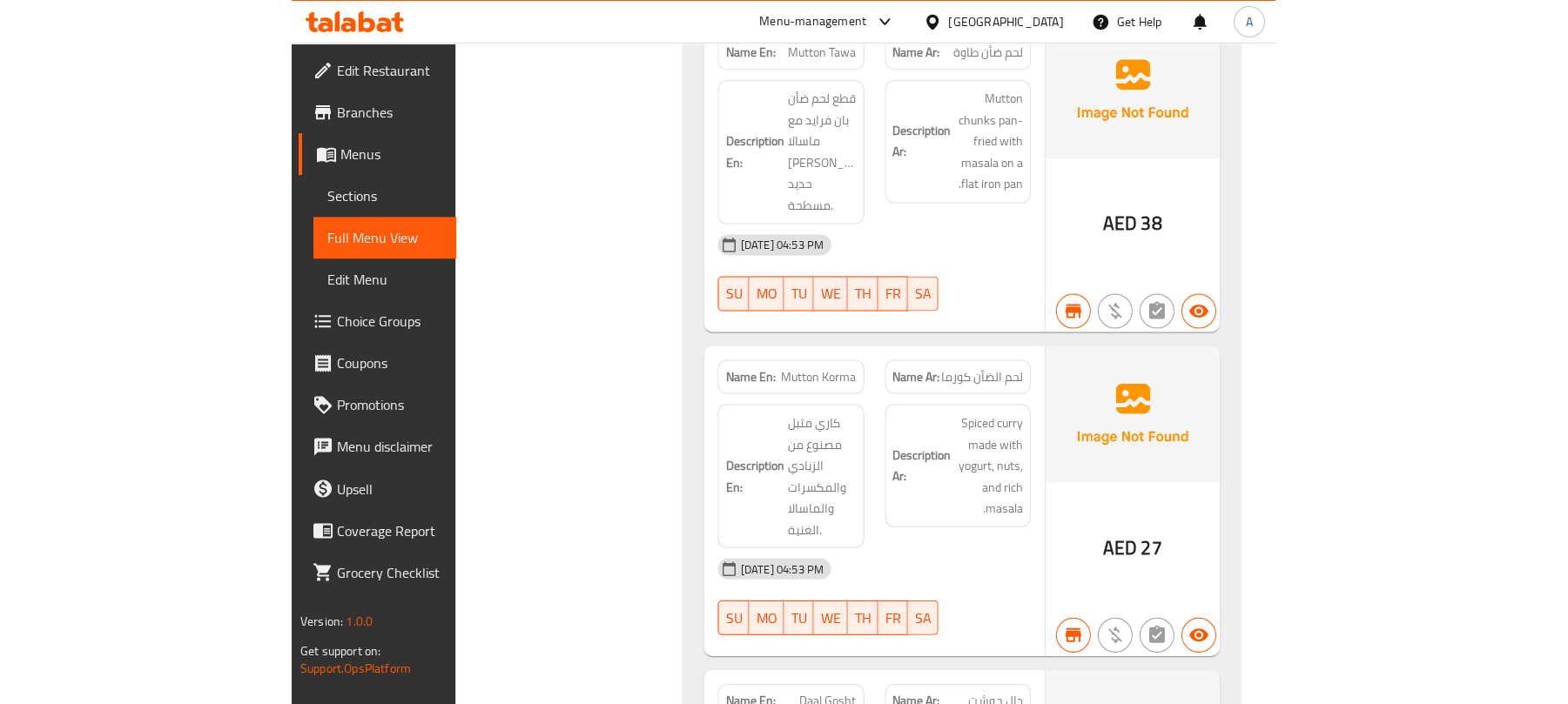 scroll, scrollTop: 3719, scrollLeft: 0, axis: vertical 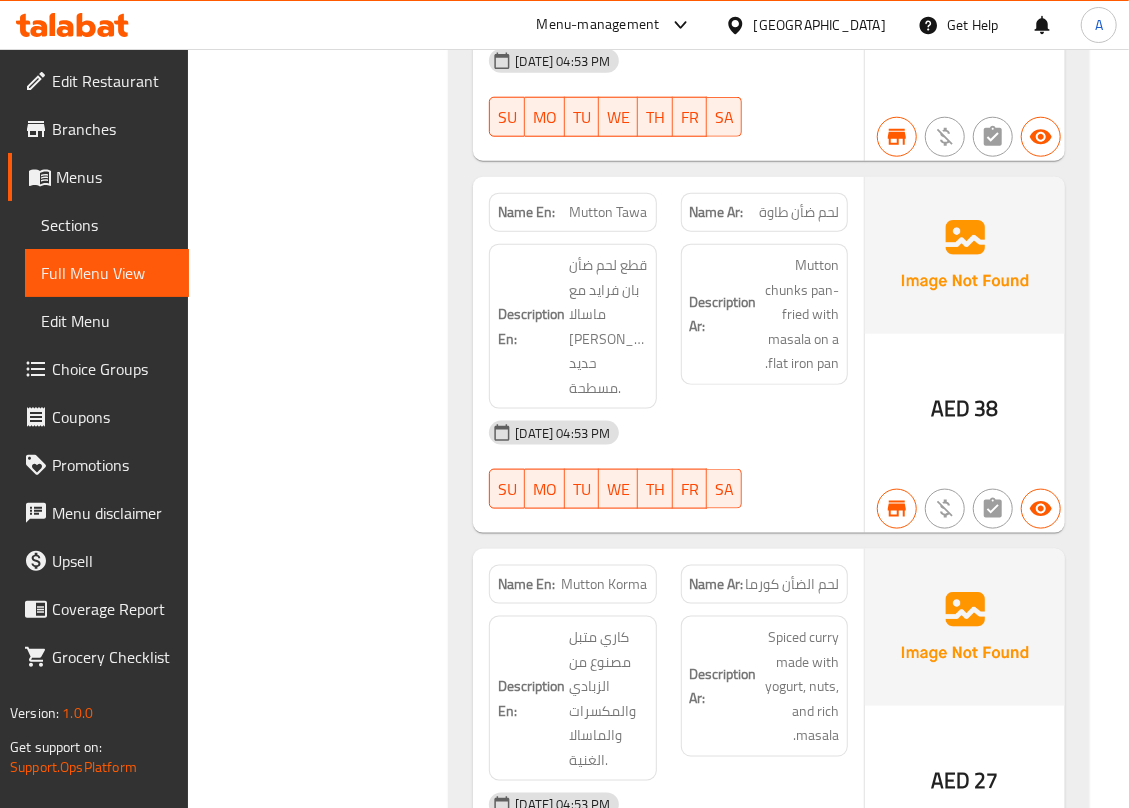 click on "Mutton Tawa" at bounding box center (609, 212) 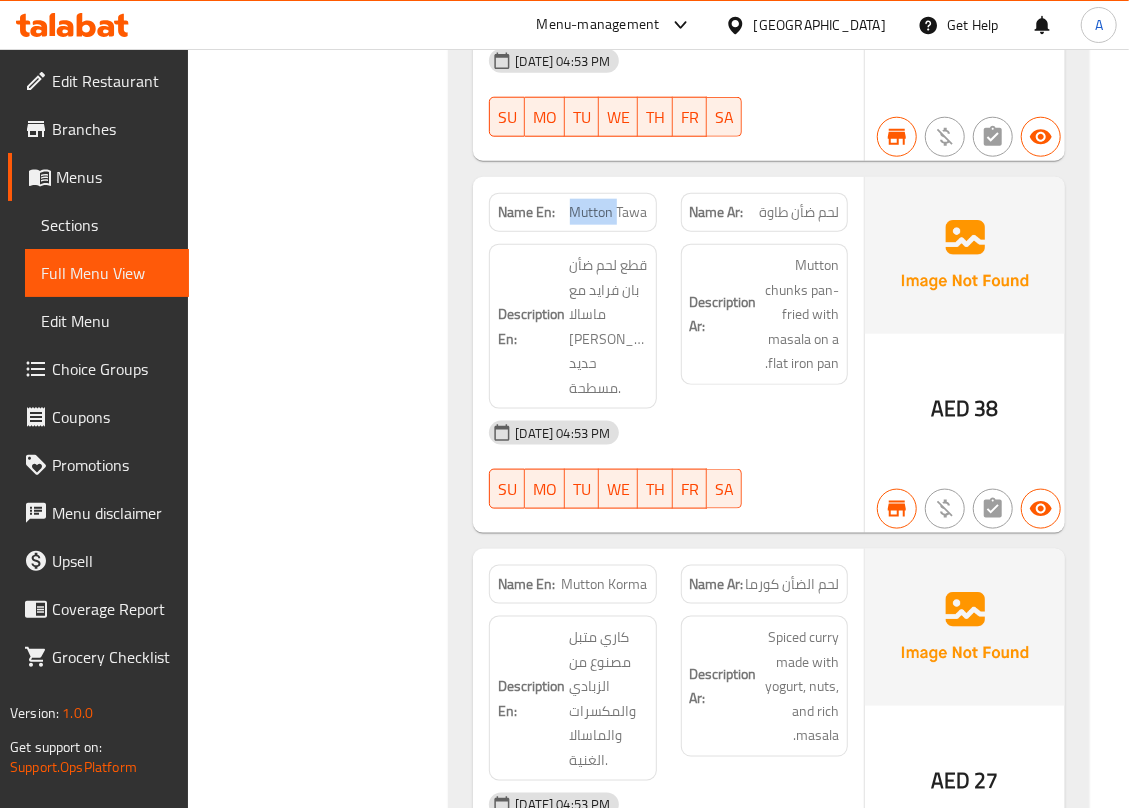 click on "Mutton Tawa" at bounding box center (609, 212) 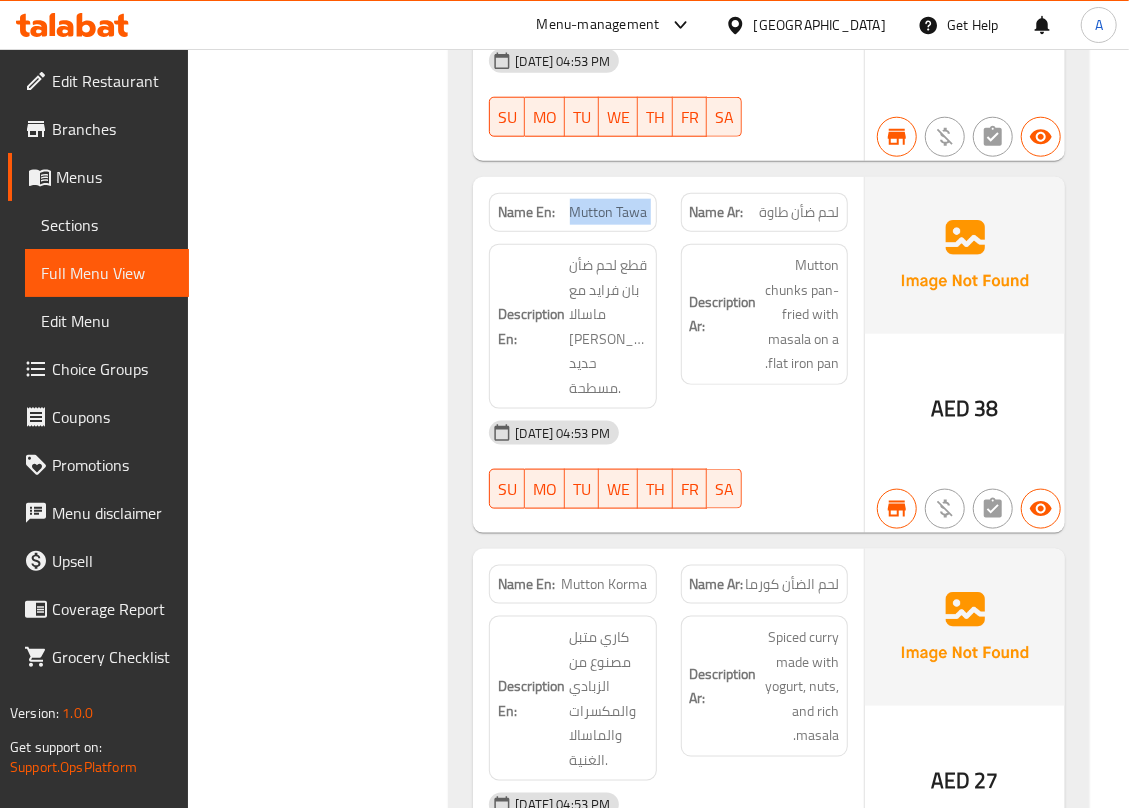 click on "Mutton Tawa" at bounding box center (609, 212) 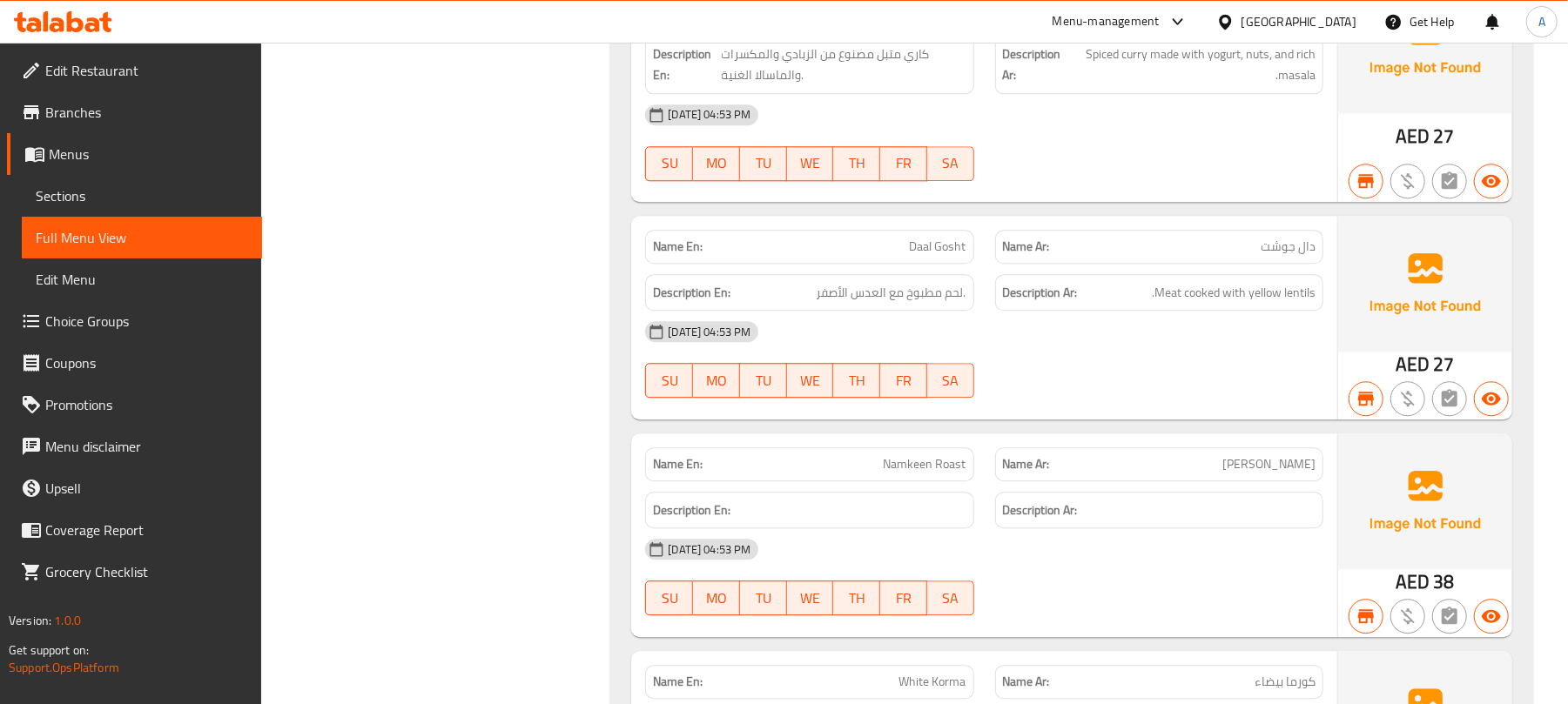 scroll, scrollTop: 2626, scrollLeft: 0, axis: vertical 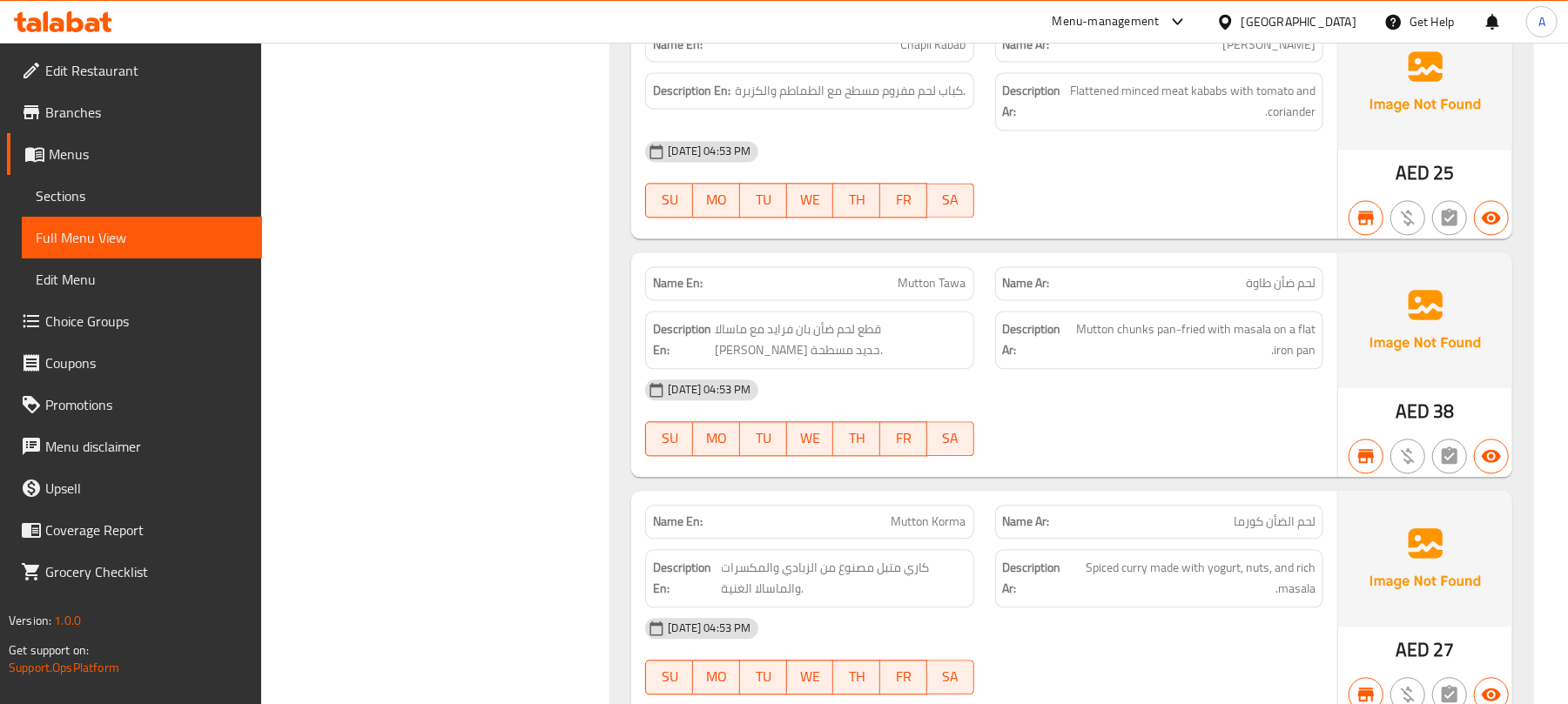 click on "Mutton Tawa" at bounding box center [932, 283] 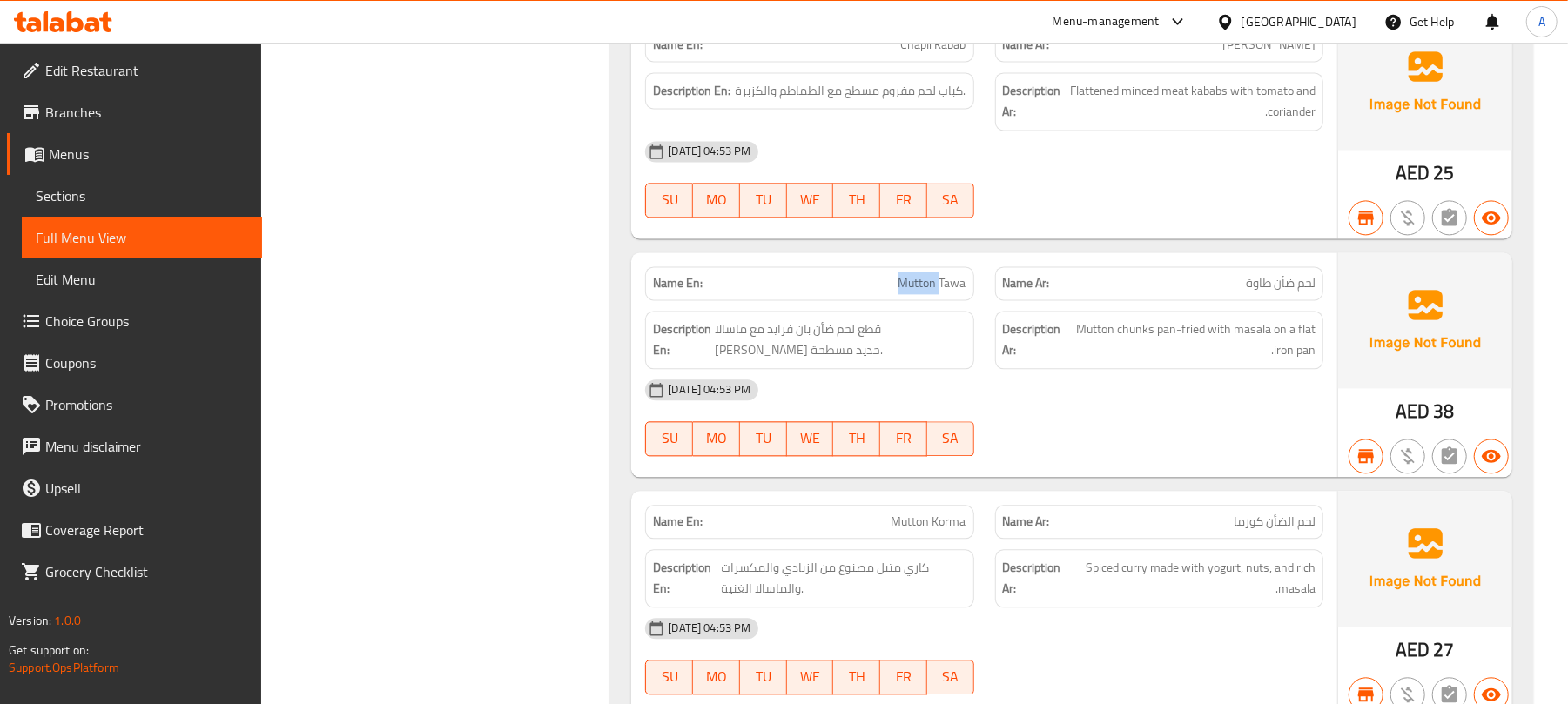 click on "Mutton Tawa" at bounding box center (932, 283) 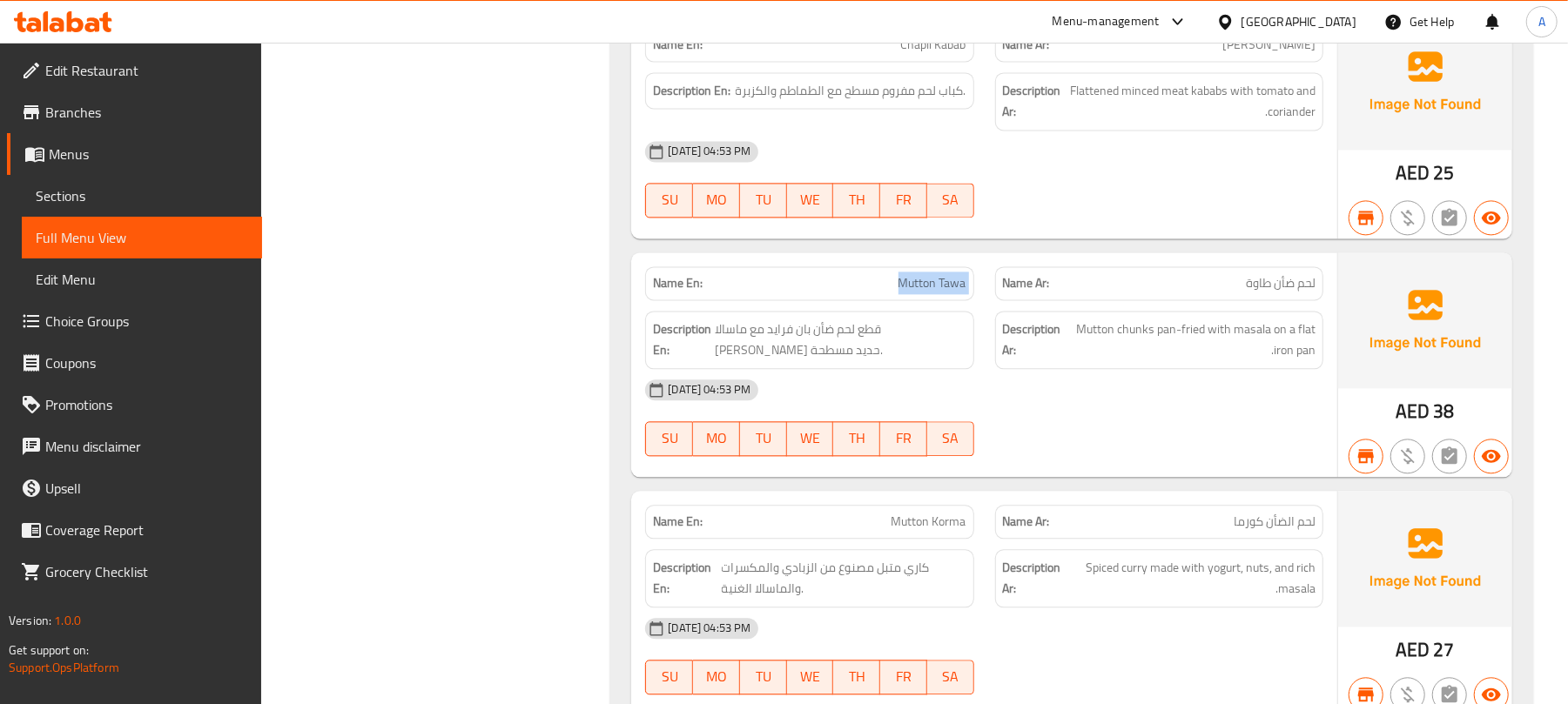 click on "Mutton Tawa" at bounding box center (932, 283) 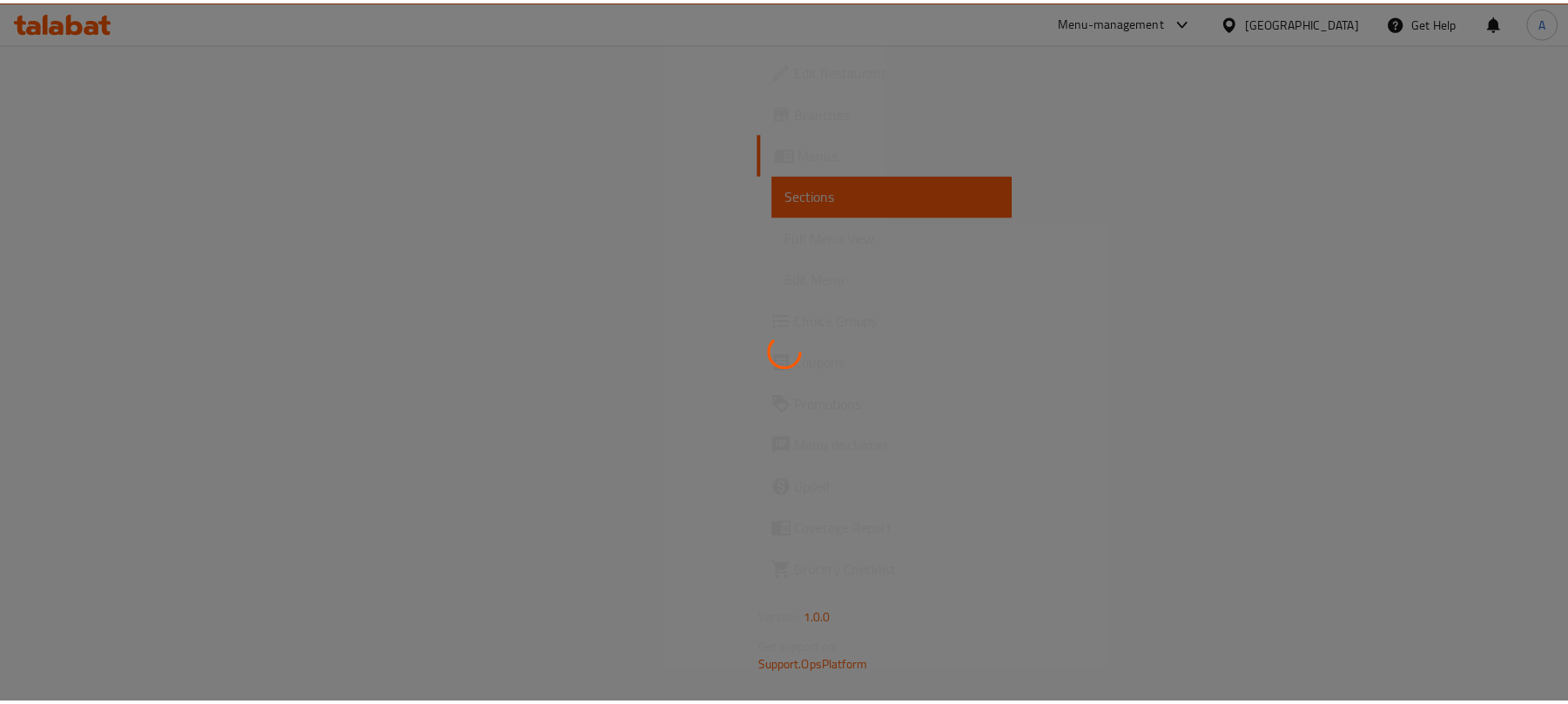 scroll, scrollTop: 0, scrollLeft: 0, axis: both 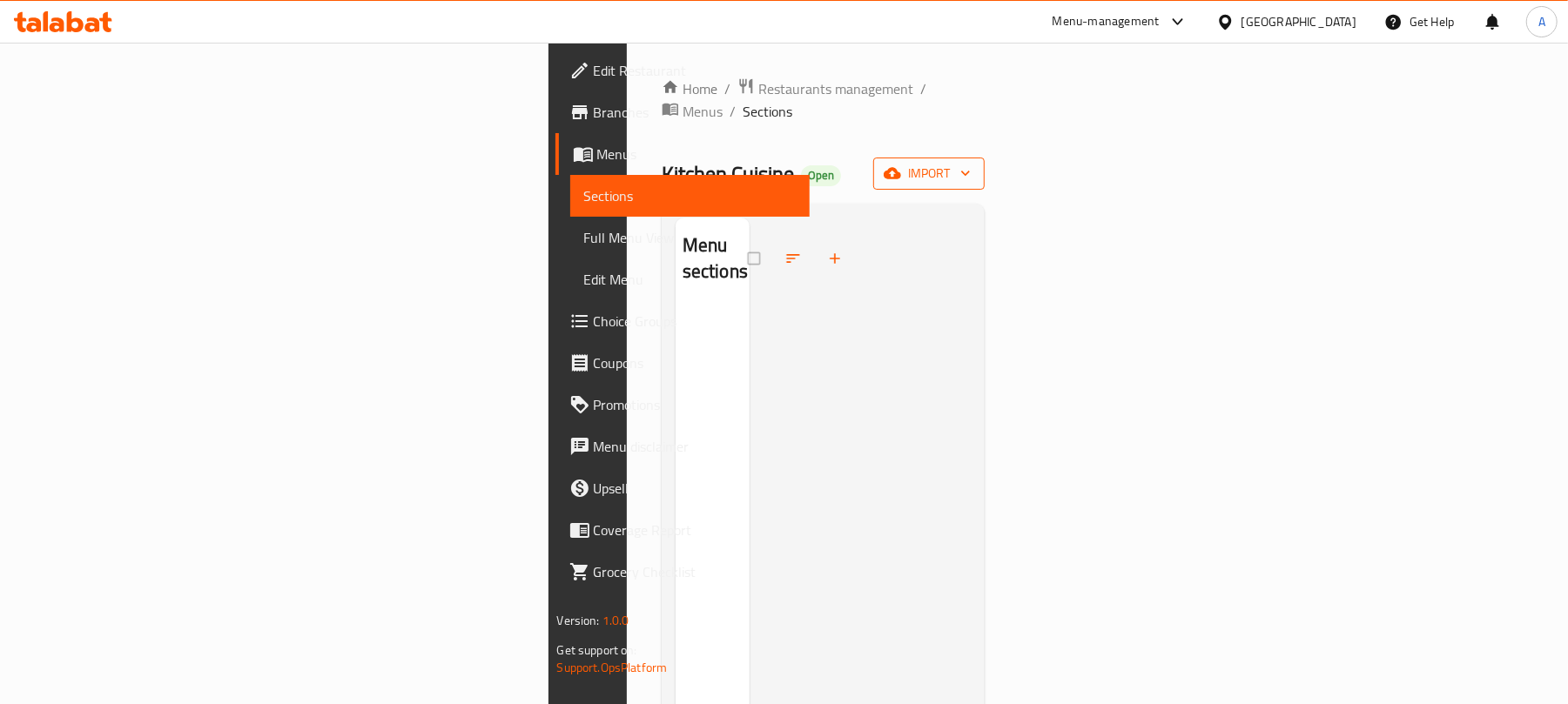 click on "import" at bounding box center (929, 173) 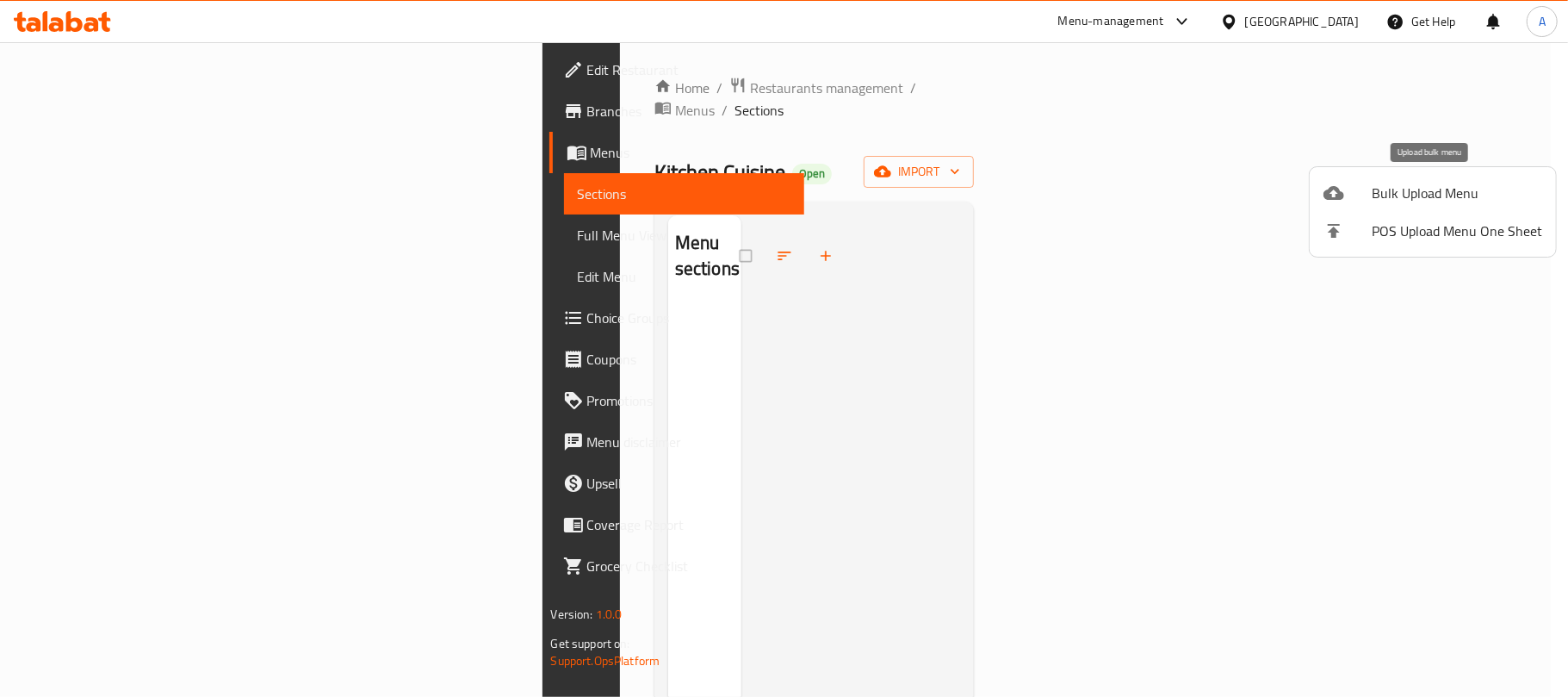 click on "Bulk Upload Menu" at bounding box center (1457, 193) 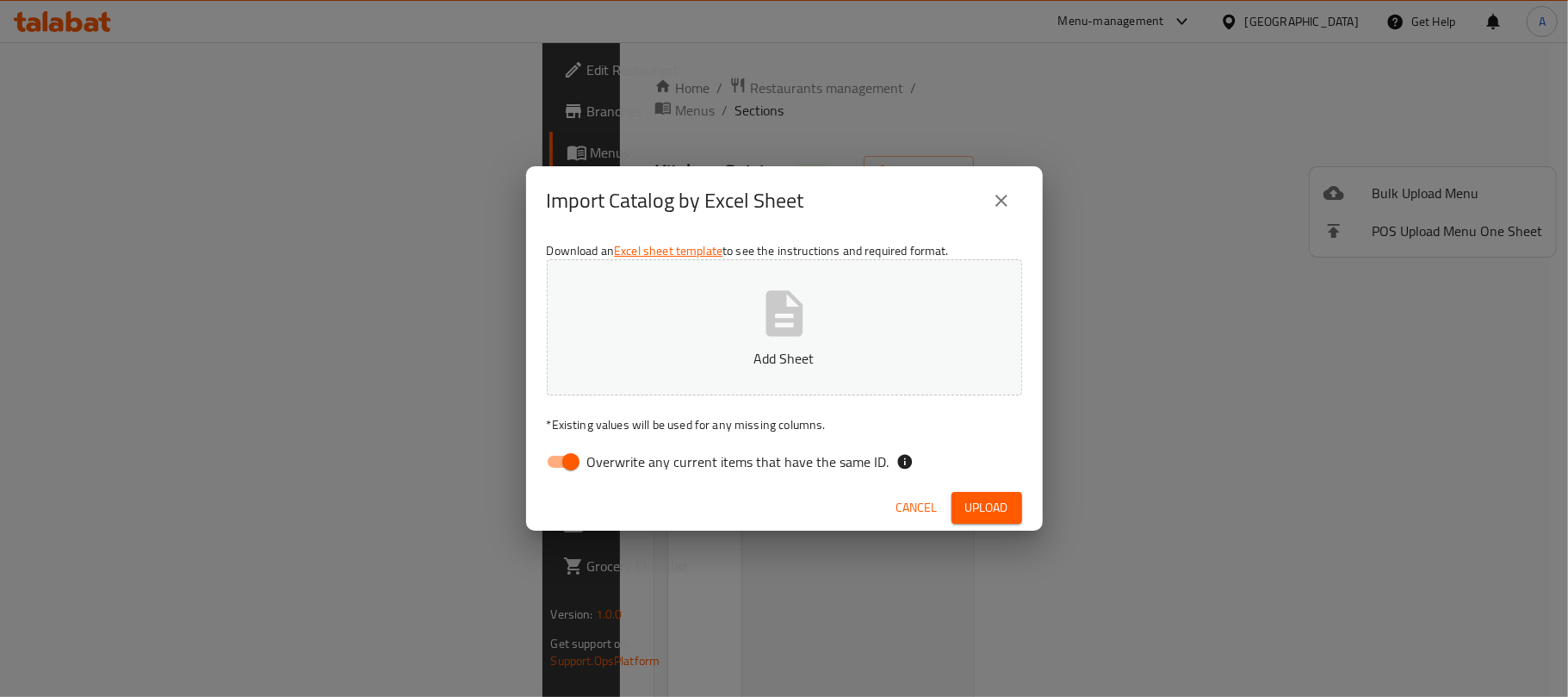 drag, startPoint x: 632, startPoint y: 459, endPoint x: 676, endPoint y: 445, distance: 46.173586 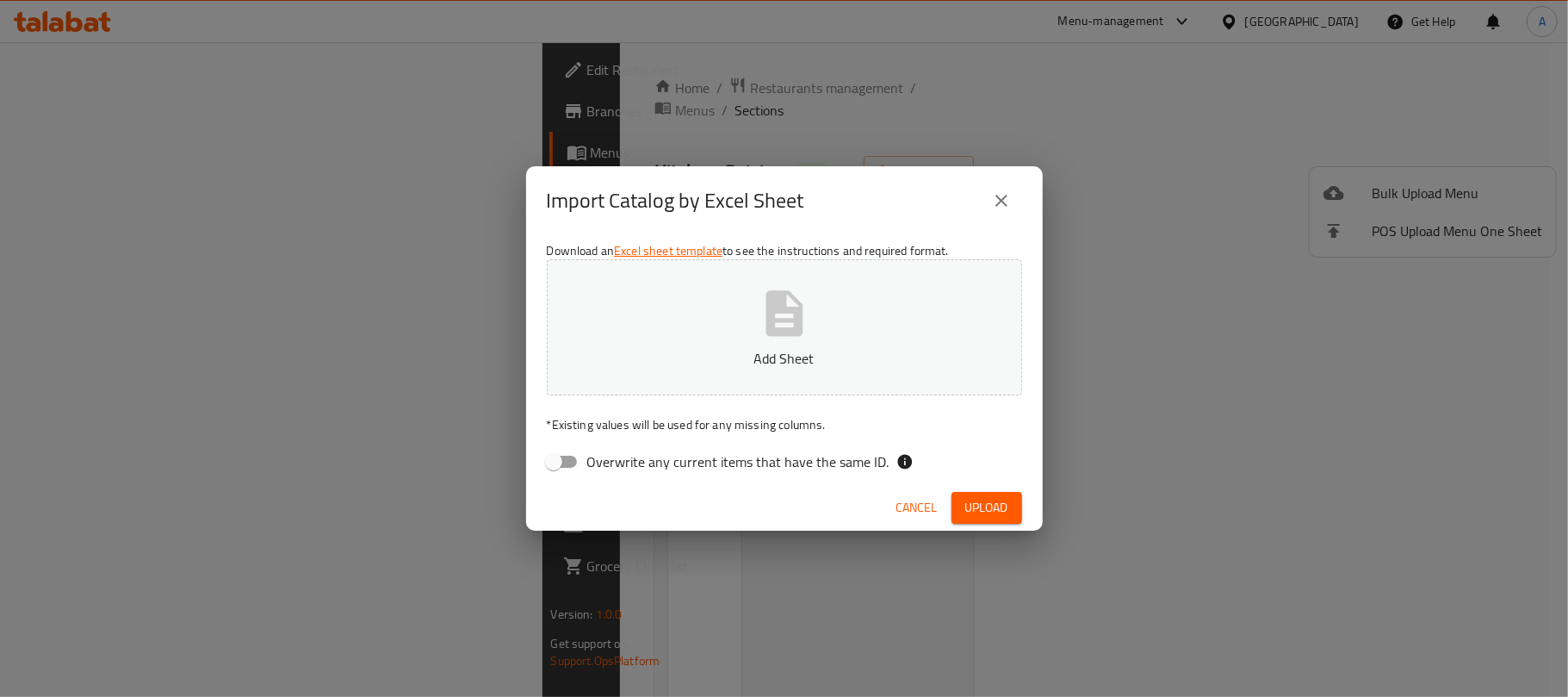 click on "Add Sheet" at bounding box center (784, 358) 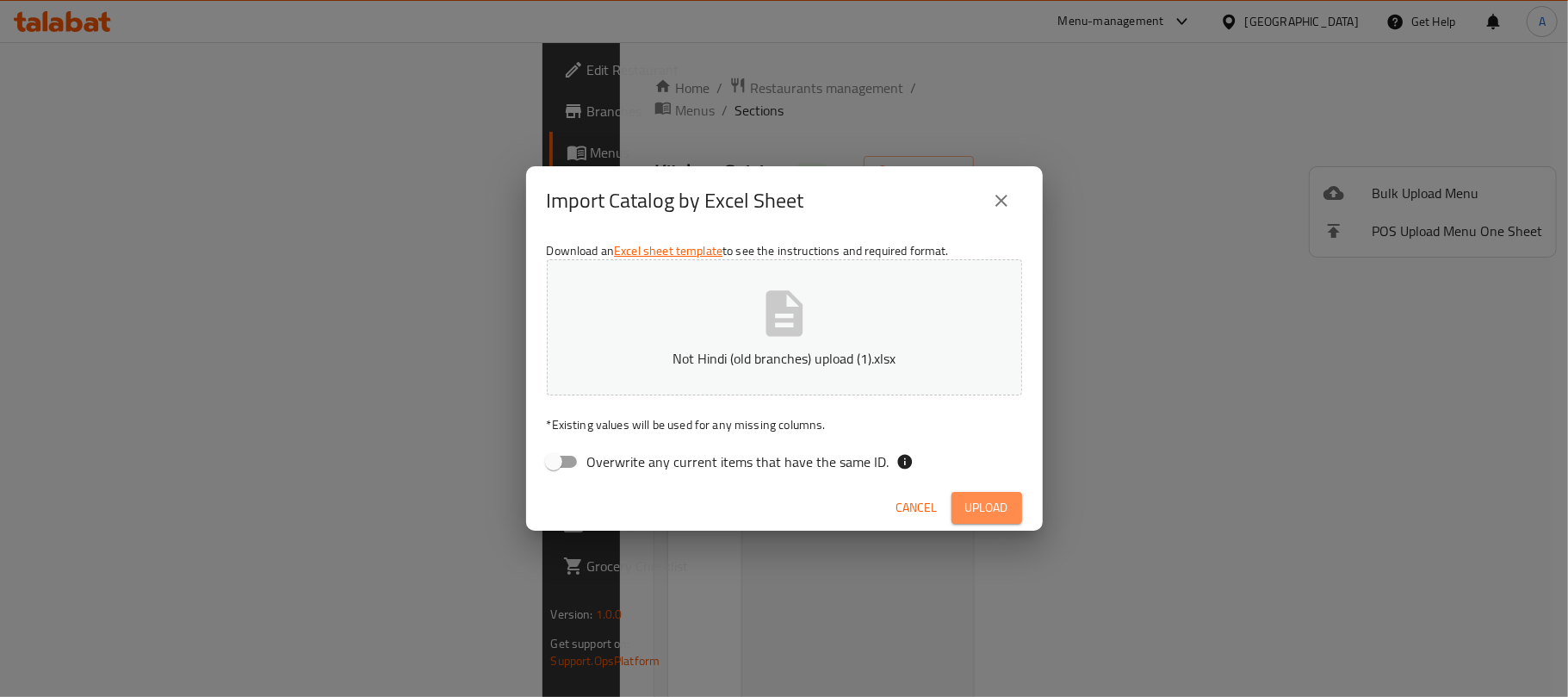 click on "Upload" at bounding box center [987, 507] 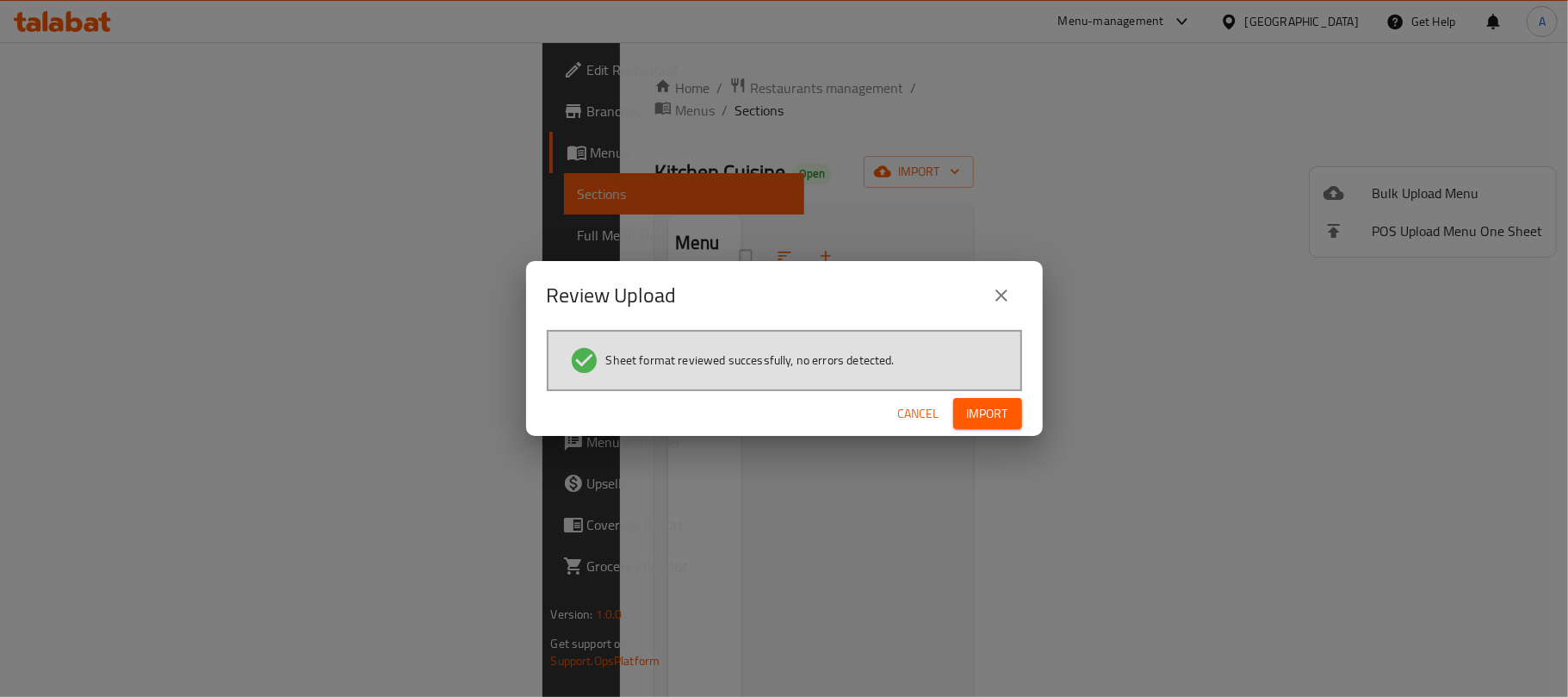 click on "Import" at bounding box center (988, 414) 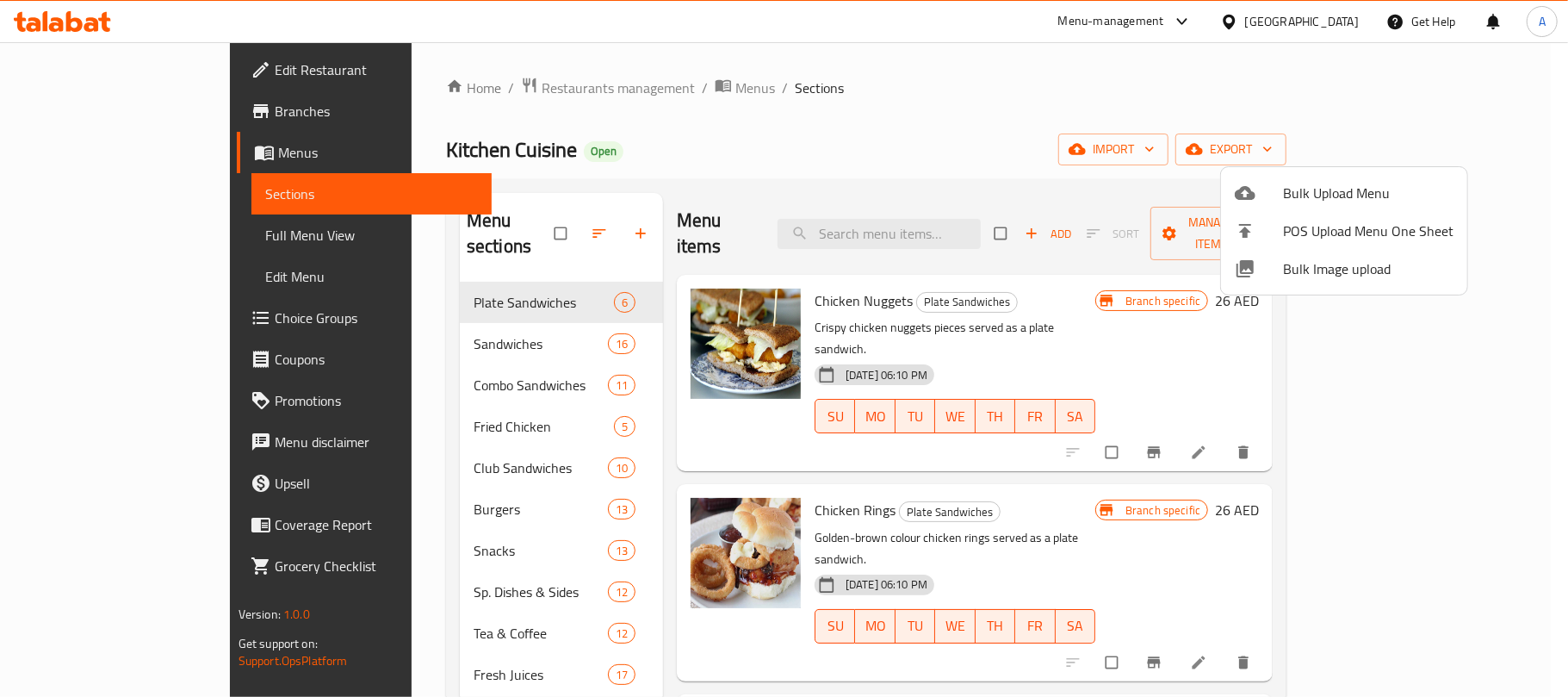 click at bounding box center [784, 348] 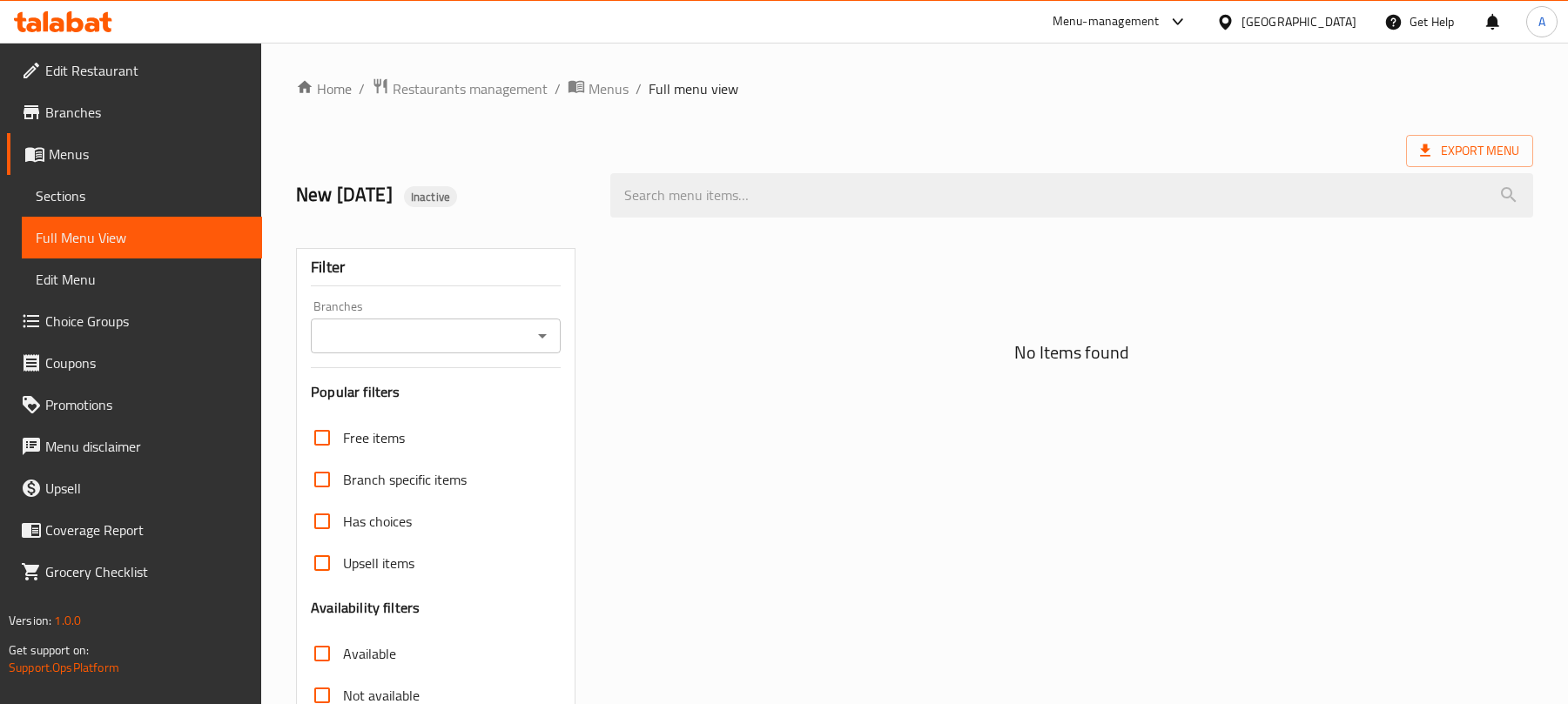 scroll, scrollTop: 0, scrollLeft: 0, axis: both 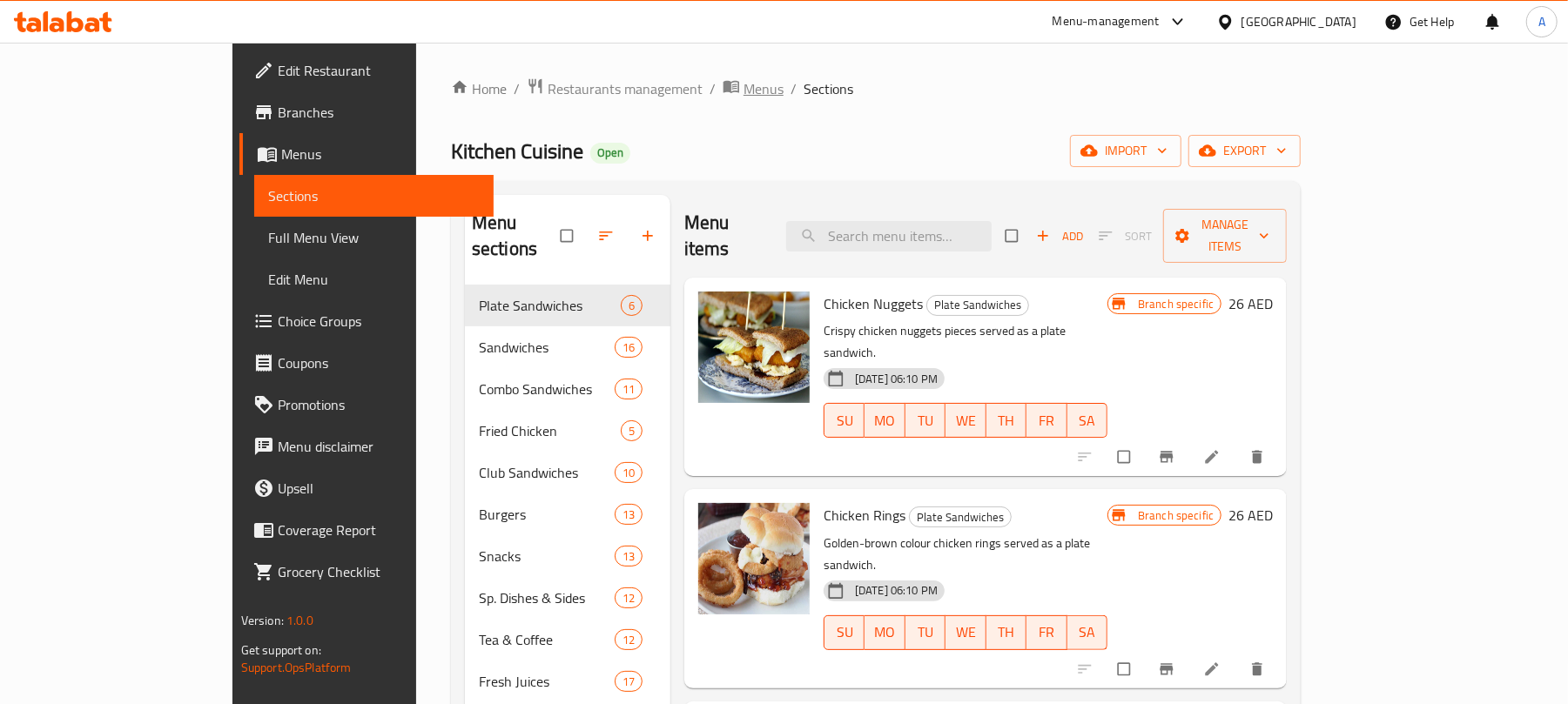 click on "Menus" at bounding box center [764, 89] 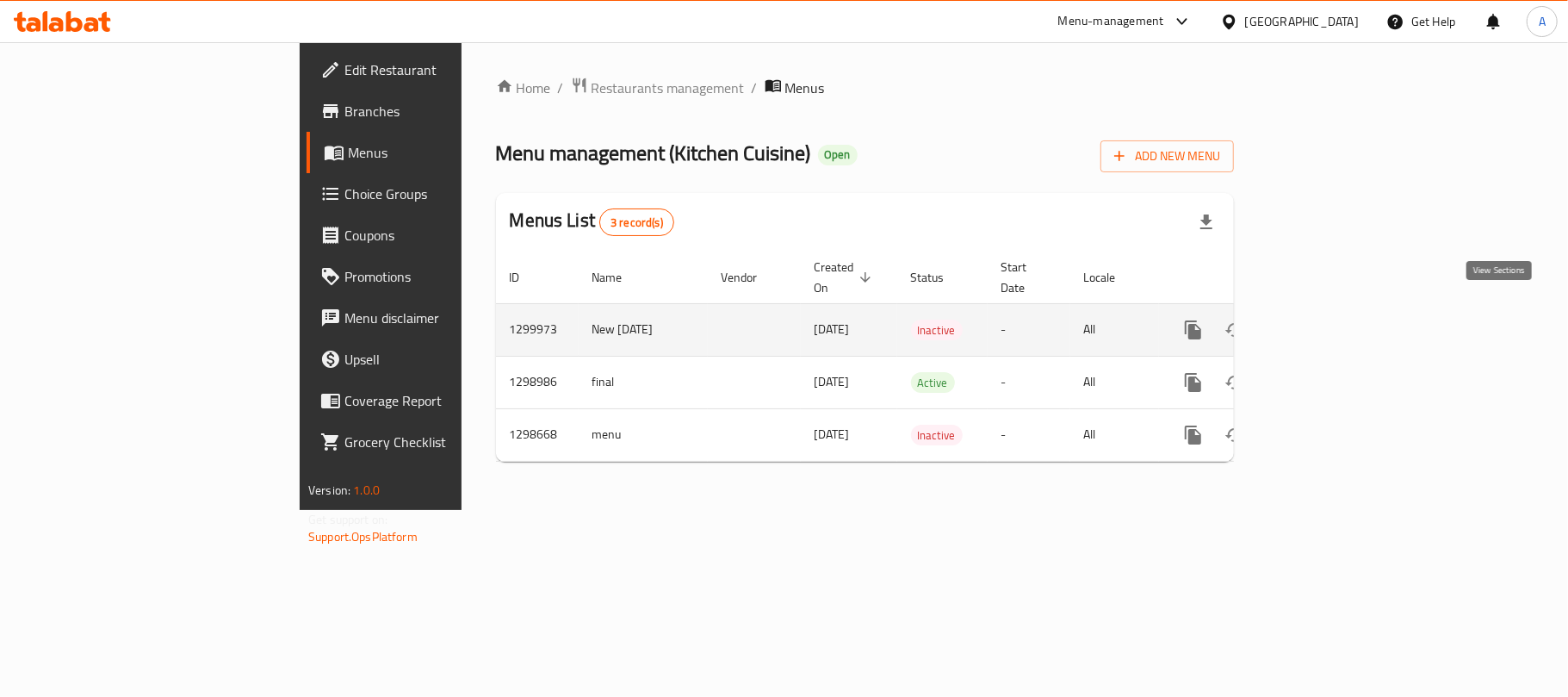 click 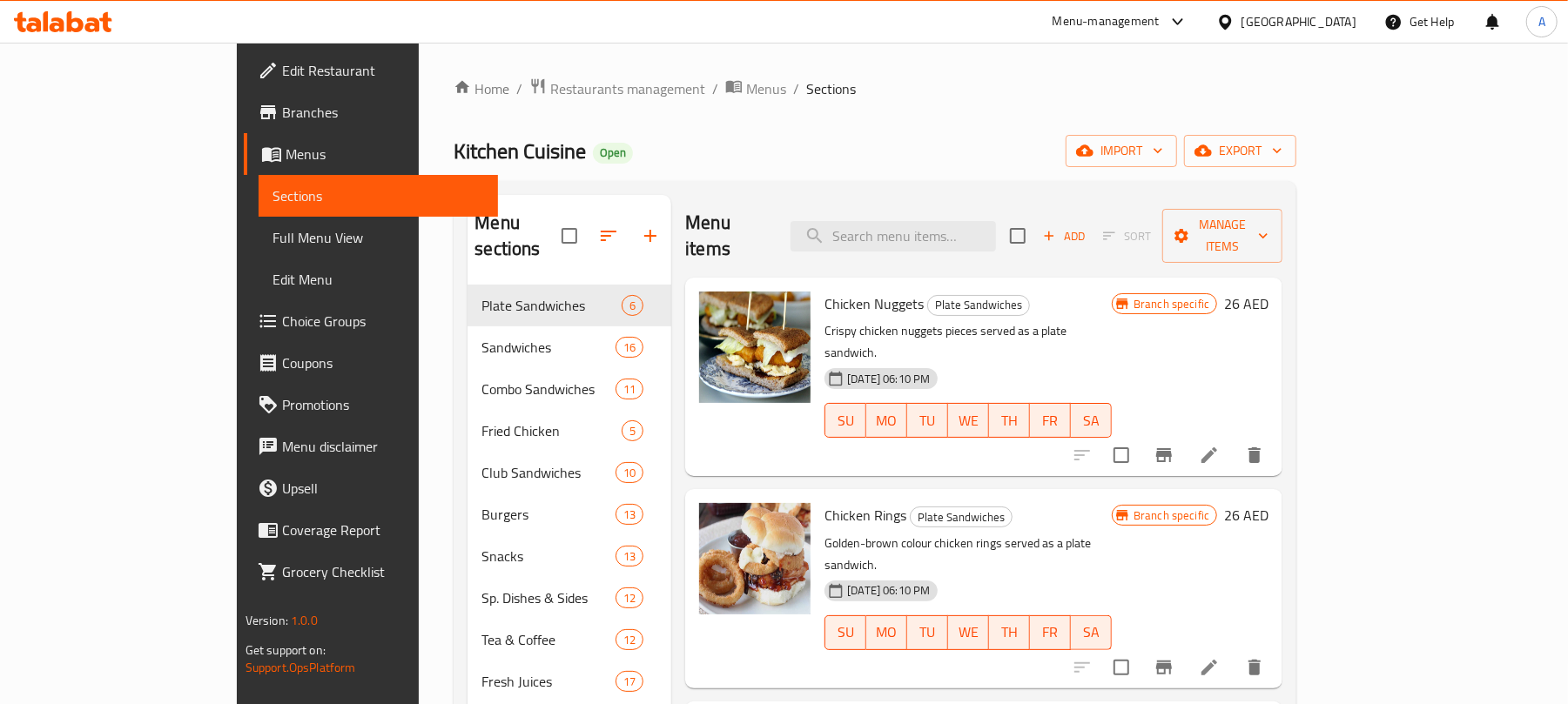 click on "Full Menu View" at bounding box center [379, 238] 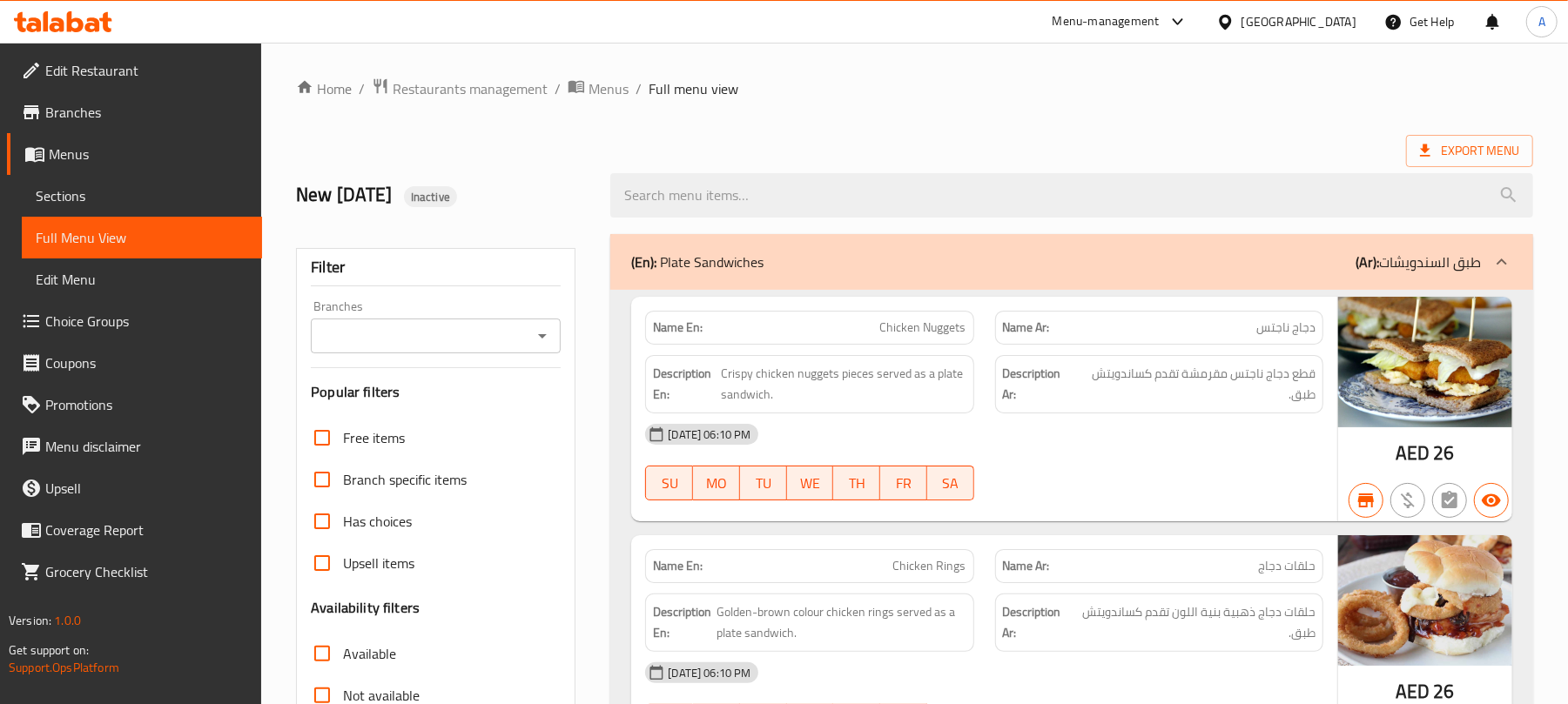 click 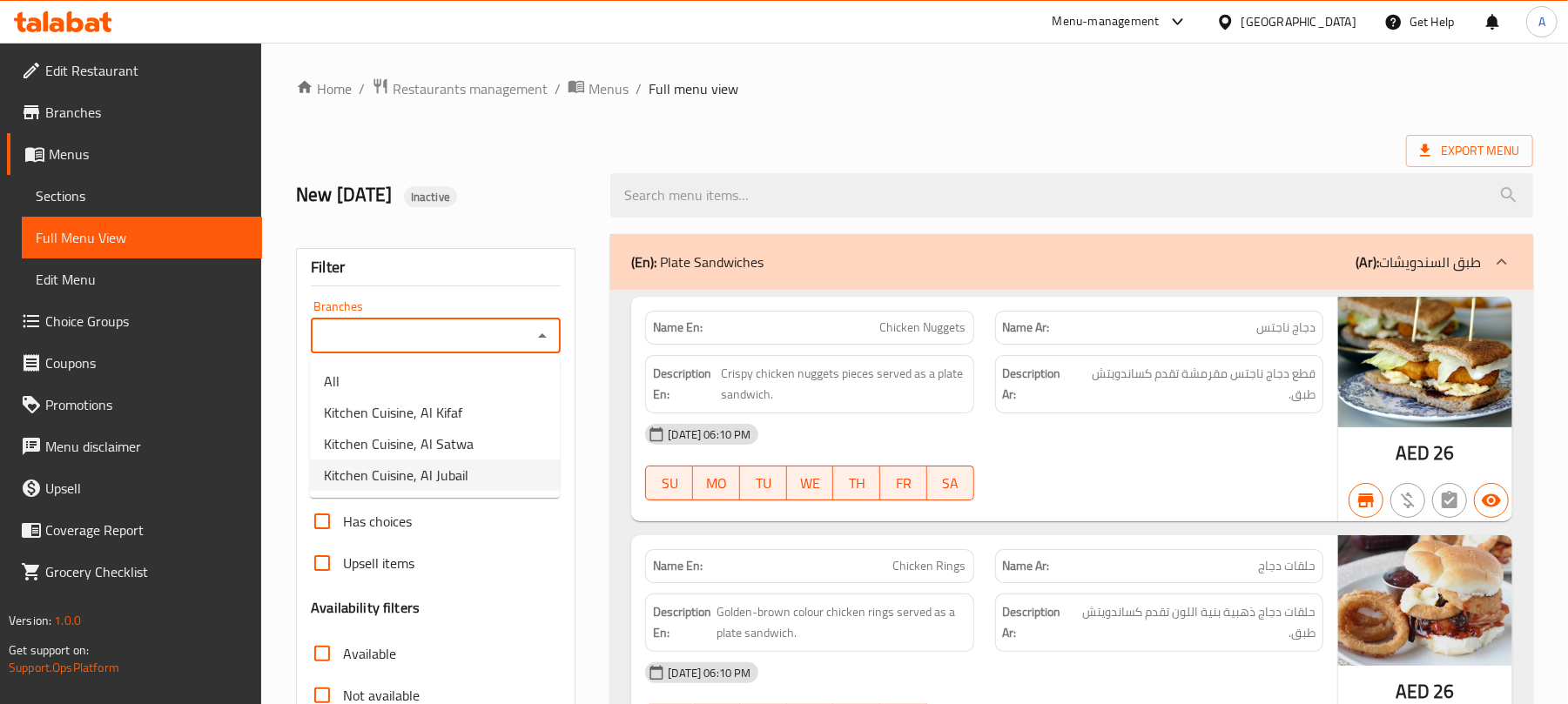 click on "Kitchen Cuisine, Al Jubail" at bounding box center [434, 475] 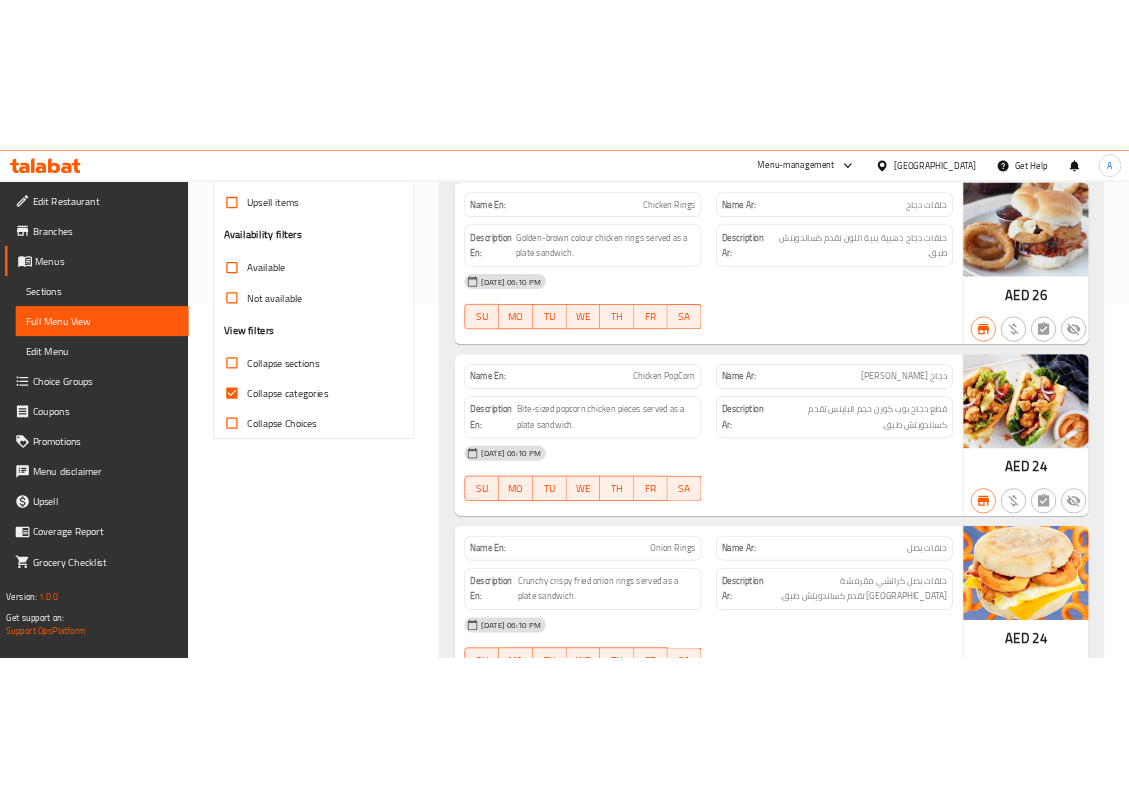scroll, scrollTop: 533, scrollLeft: 0, axis: vertical 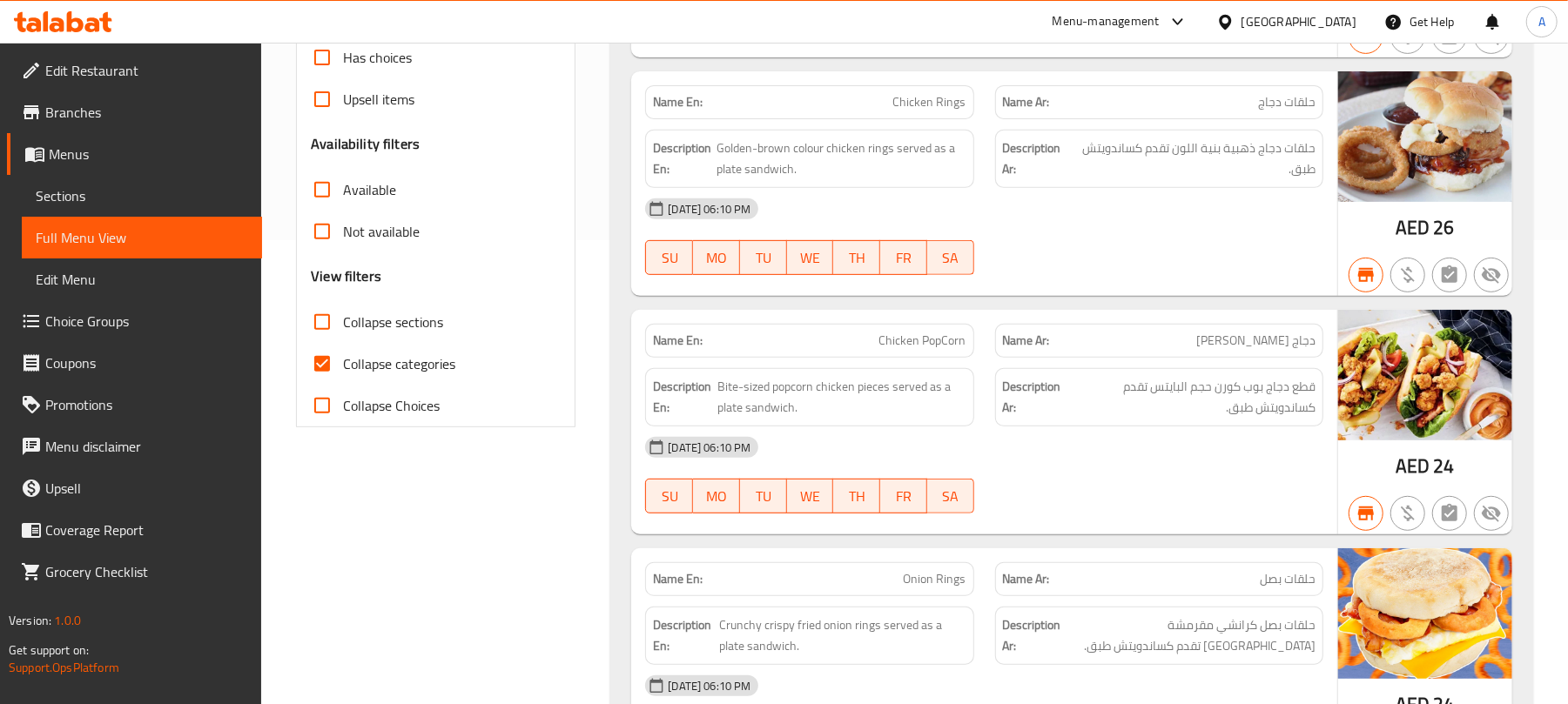 click on "Available" at bounding box center [322, 190] 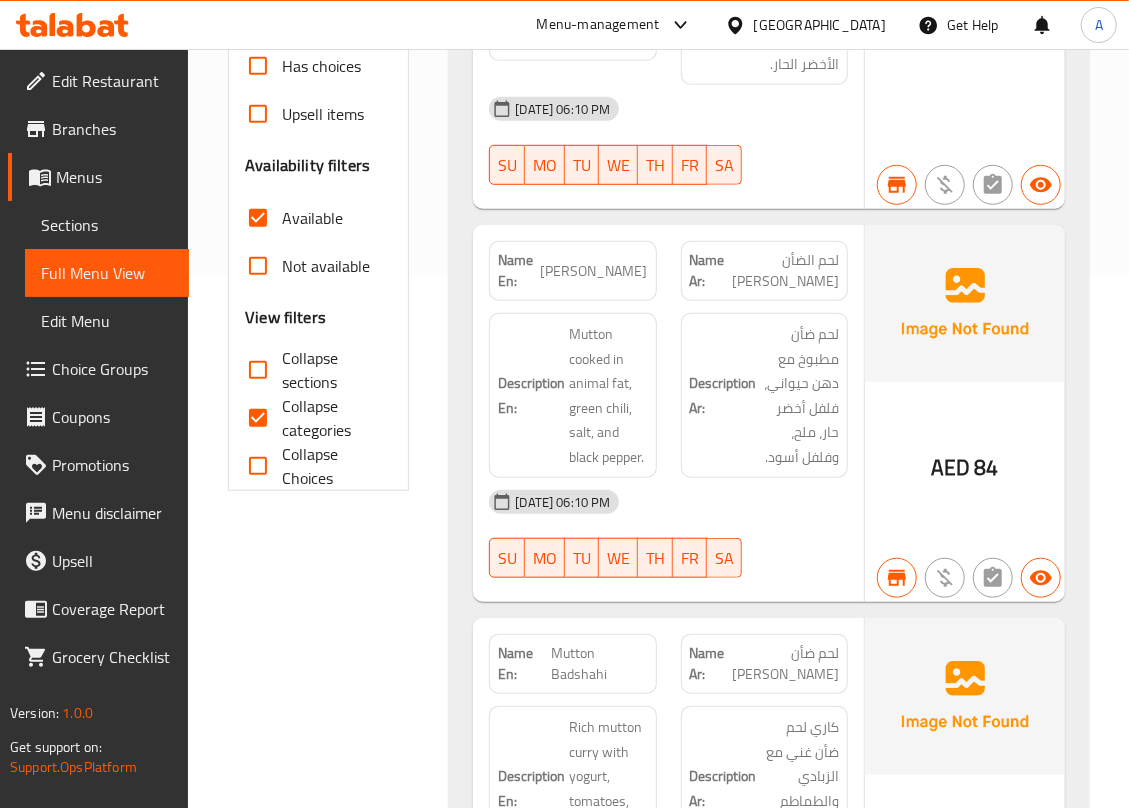 click on "13-07-2025 06:10 PM SU MO TU WE TH FR SA" at bounding box center (668, 534) 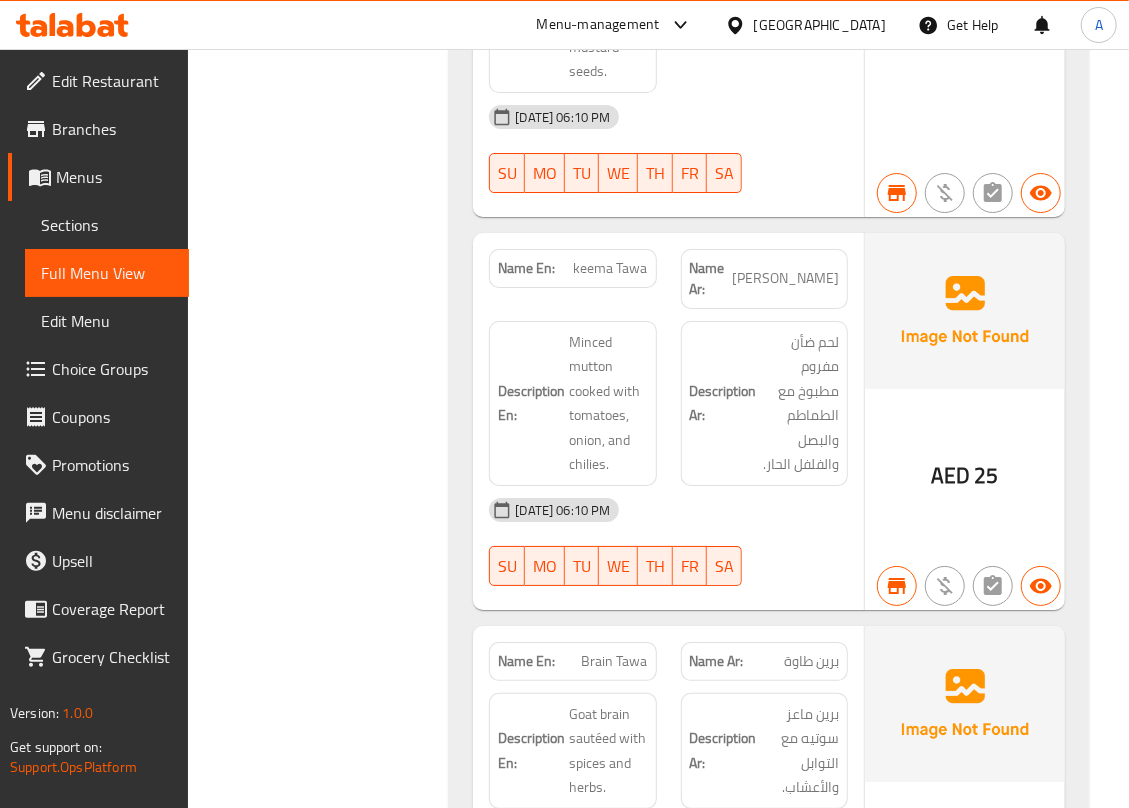 click on "Filter Branches Kitchen Cuisine, Al Jubail Branches Popular filters Free items Branch specific items Has choices Upsell items Availability filters Available Not available View filters Collapse sections Collapse categories Collapse Choices" at bounding box center [326, 9736] 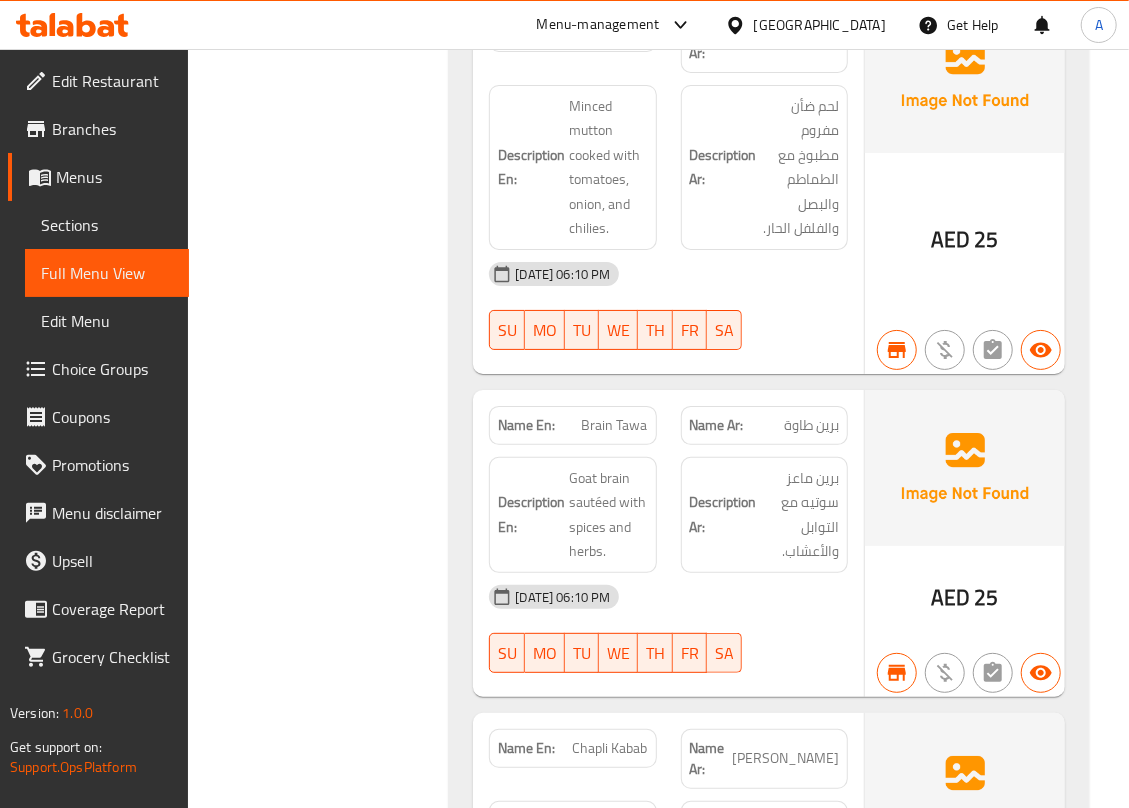 scroll, scrollTop: 3400, scrollLeft: 0, axis: vertical 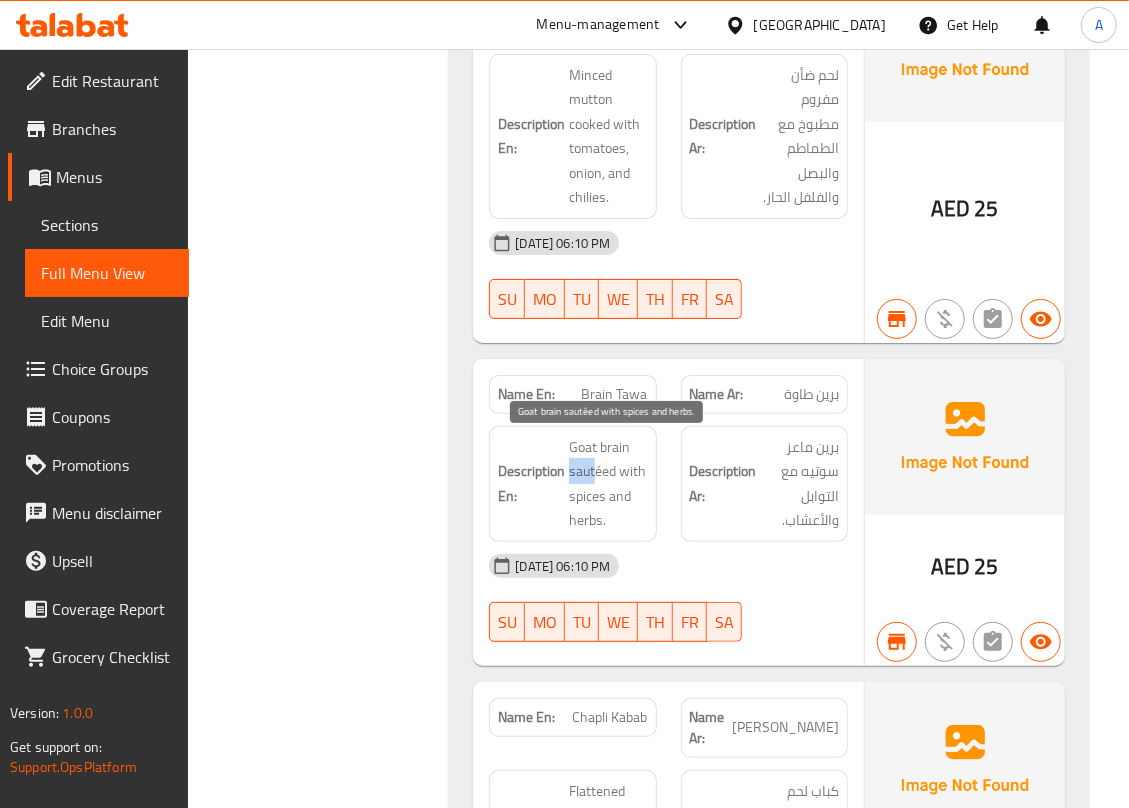 drag, startPoint x: 572, startPoint y: 469, endPoint x: 597, endPoint y: 472, distance: 25.179358 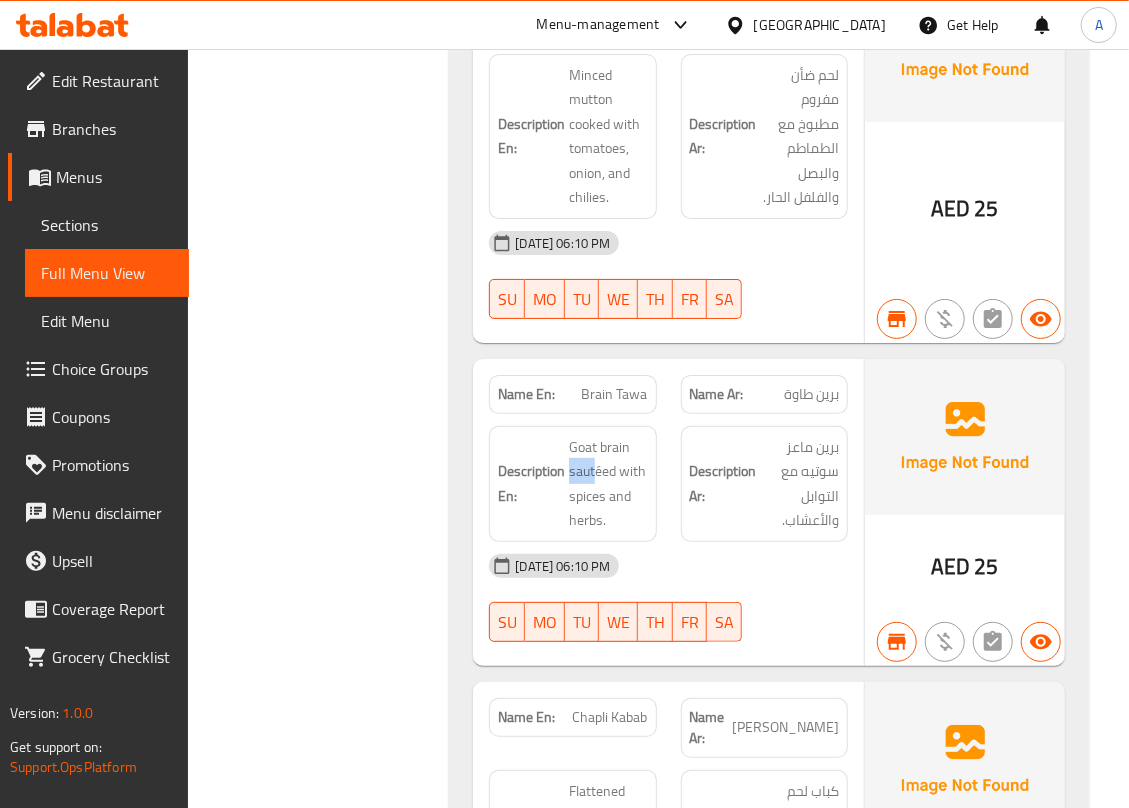 copy on "saut" 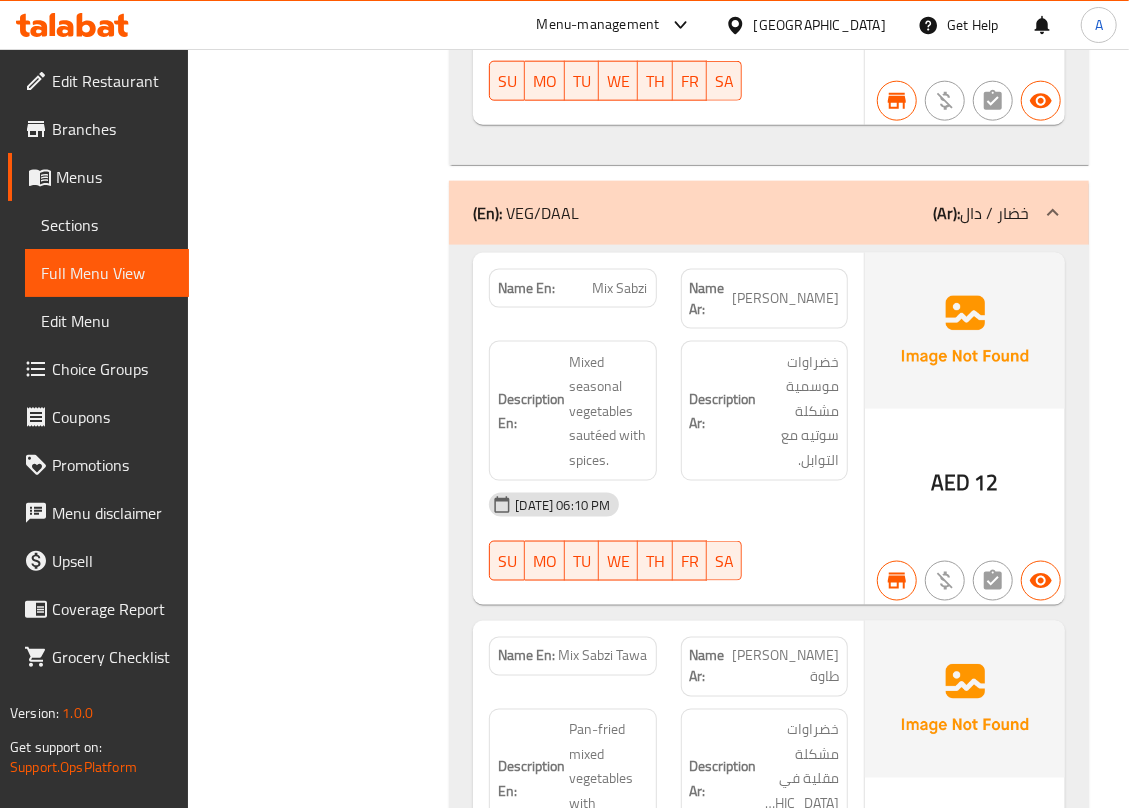 scroll, scrollTop: 3470, scrollLeft: 0, axis: vertical 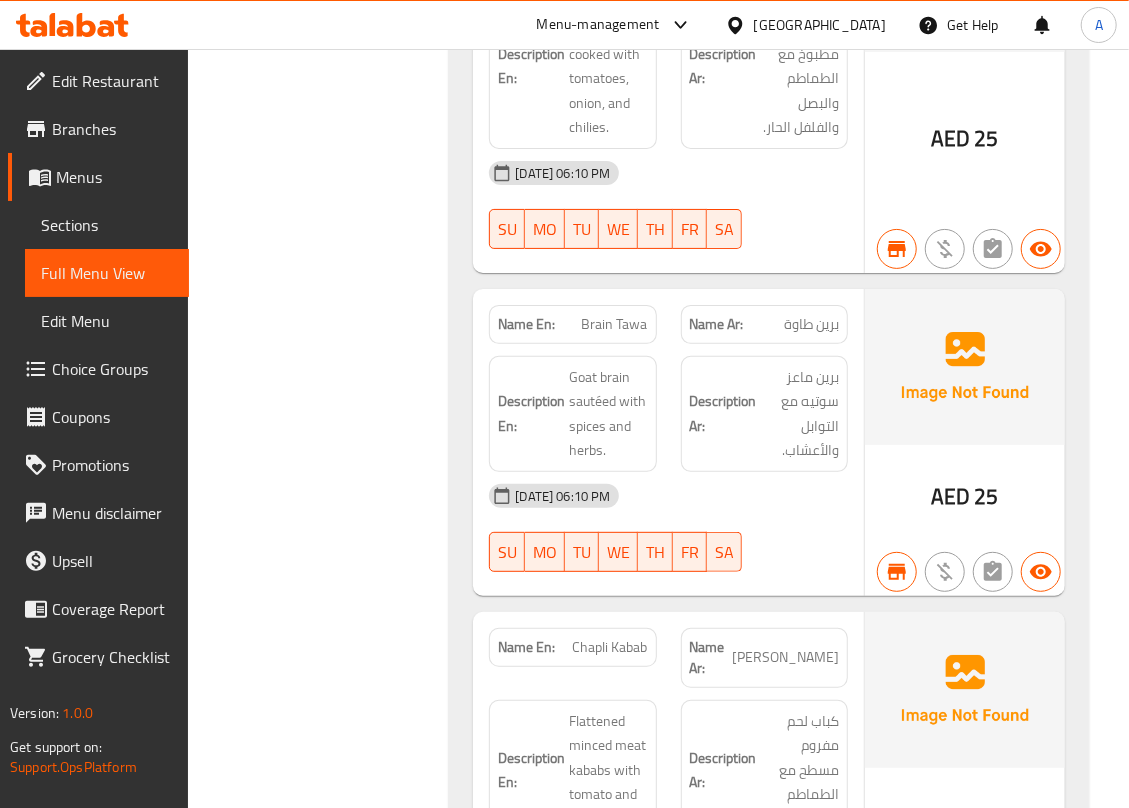 click on "Filter Branches Kitchen Cuisine, Al Jubail Branches Popular filters Free items Branch specific items Has choices Upsell items Availability filters Available Not available View filters Collapse sections Collapse categories Collapse Choices" at bounding box center (326, 9399) 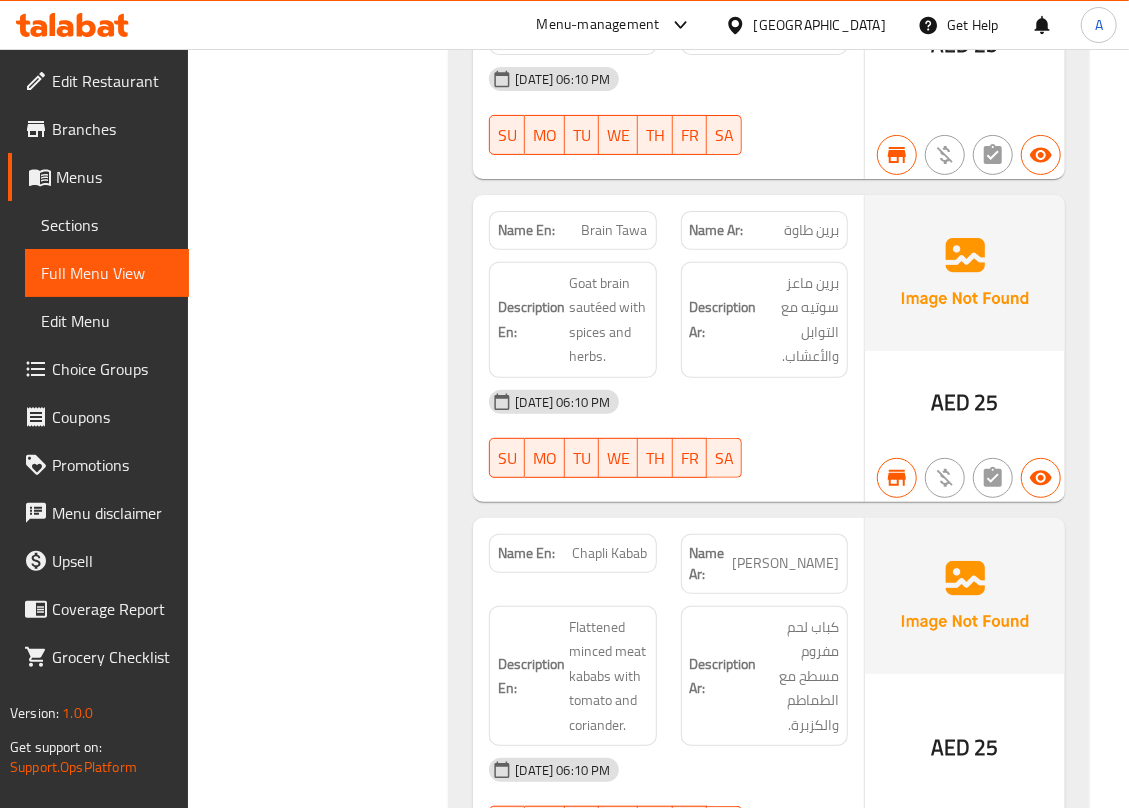 scroll, scrollTop: 3609, scrollLeft: 0, axis: vertical 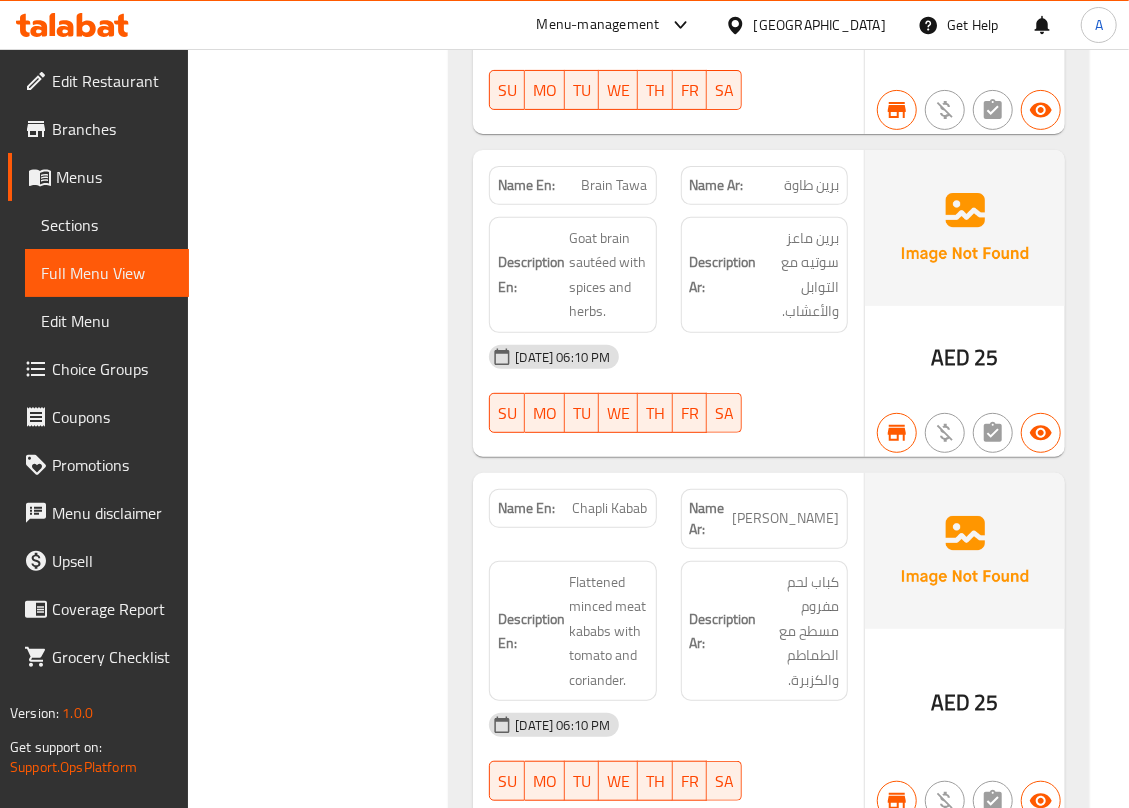 click on "Filter Branches Kitchen Cuisine, Al Jubail Branches Popular filters Free items Branch specific items Has choices Upsell items Availability filters Available Not available View filters Collapse sections Collapse categories Collapse Choices" at bounding box center (326, 9260) 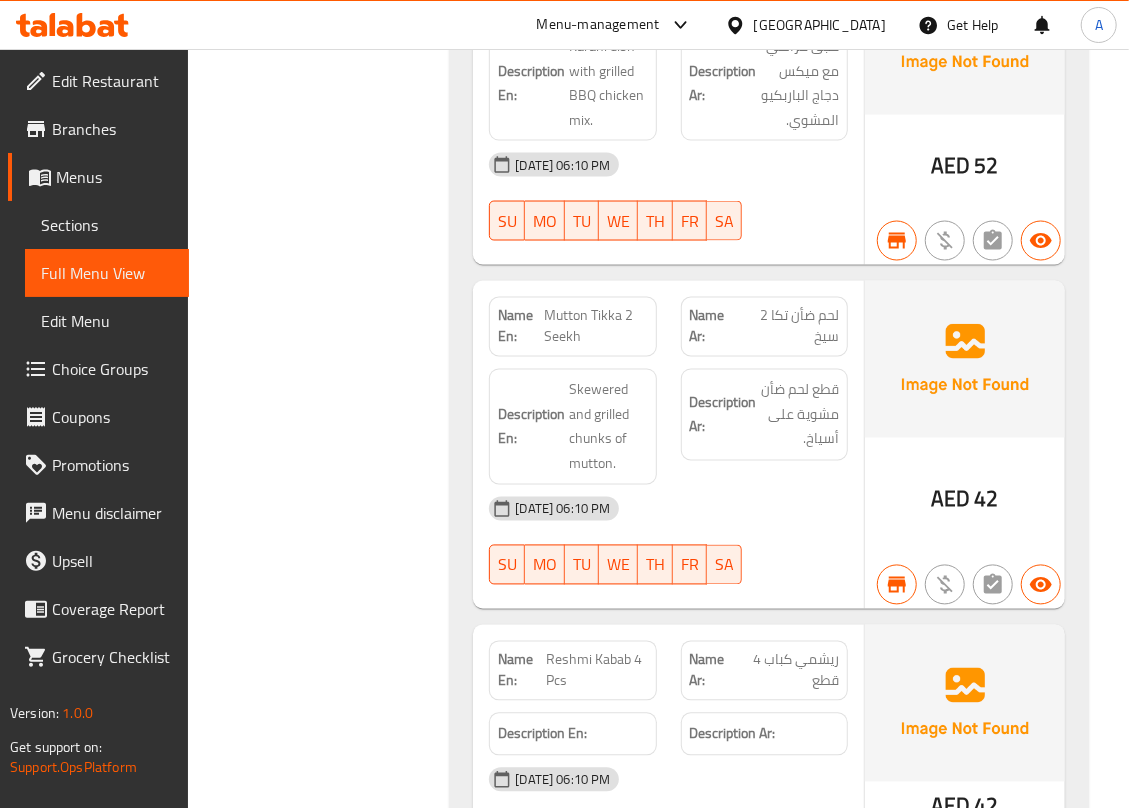 click on "Filter Branches Kitchen Cuisine, Al Jubail Branches Popular filters Free items Branch specific items Has choices Upsell items Availability filters Available Not available View filters Collapse sections Collapse categories Collapse Choices" at bounding box center (326, 1280) 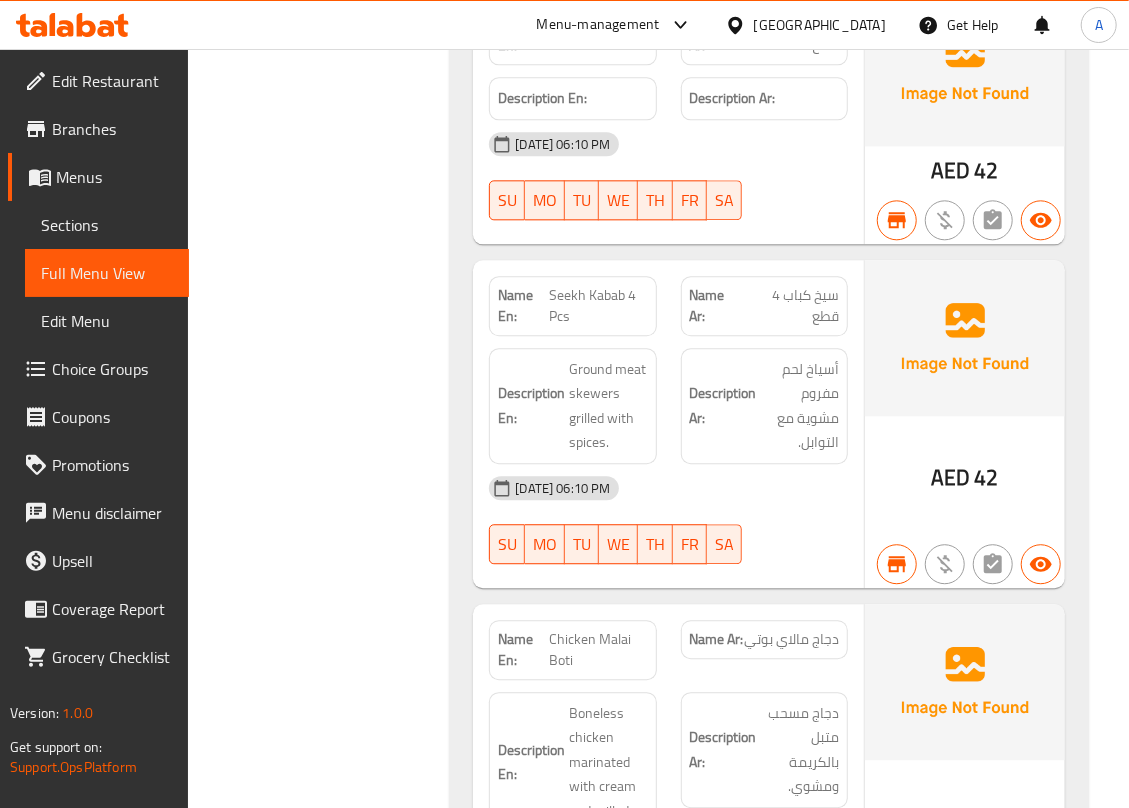 scroll, scrollTop: 12256, scrollLeft: 0, axis: vertical 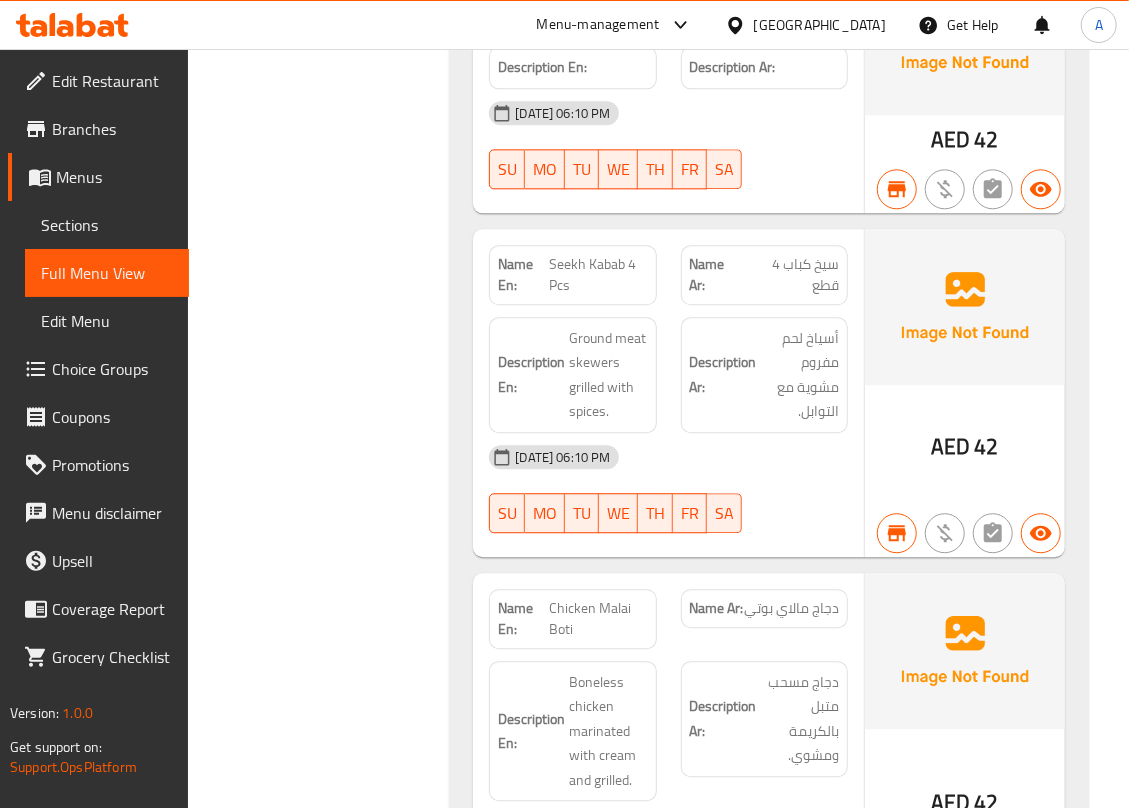 click on "Filter Branches Kitchen Cuisine, Al Jubail Branches Popular filters Free items Branch specific items Has choices Upsell items Availability filters Available Not available View filters Collapse sections Collapse categories Collapse Choices" at bounding box center (326, 613) 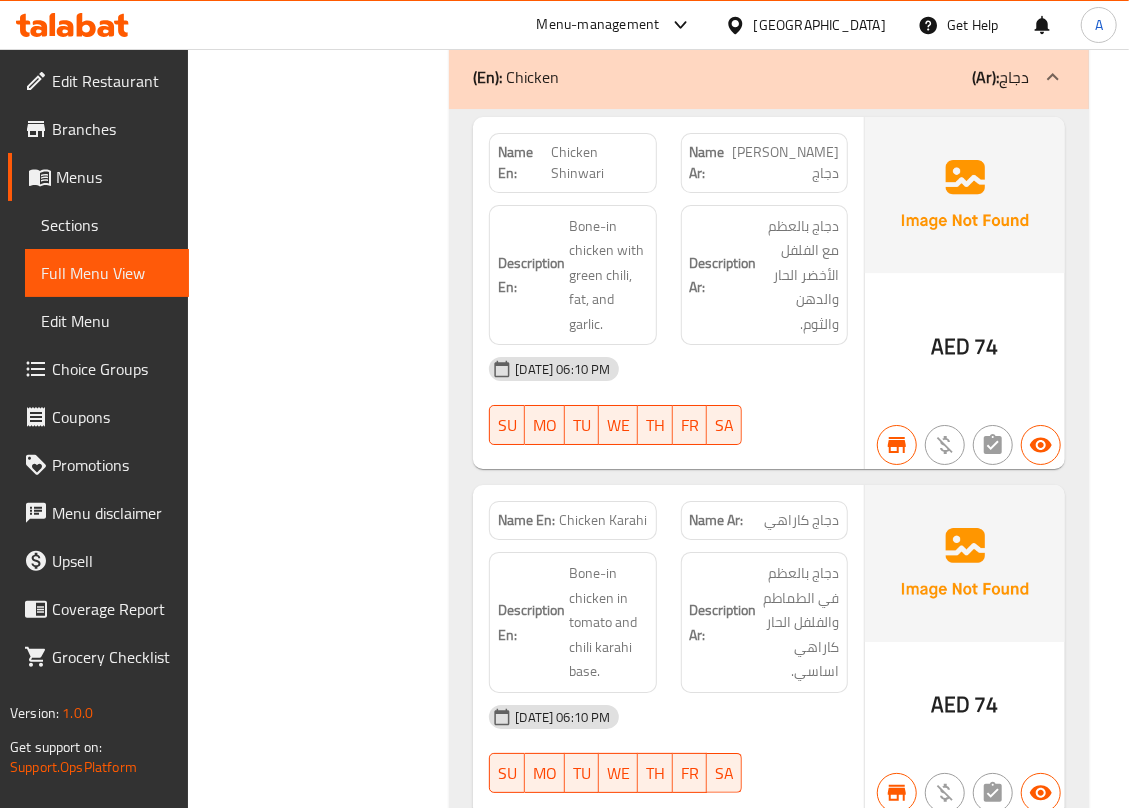 scroll, scrollTop: 6589, scrollLeft: 0, axis: vertical 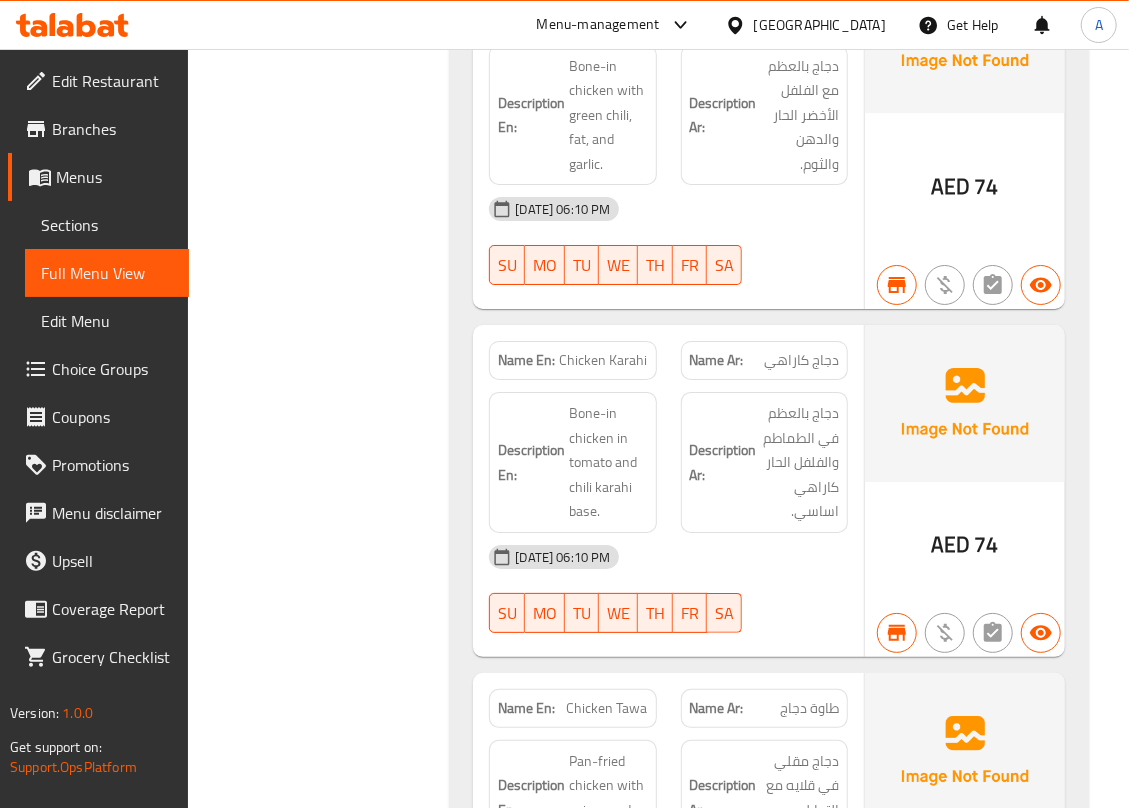 click on "Chicken Karahi" at bounding box center (594, -5785) 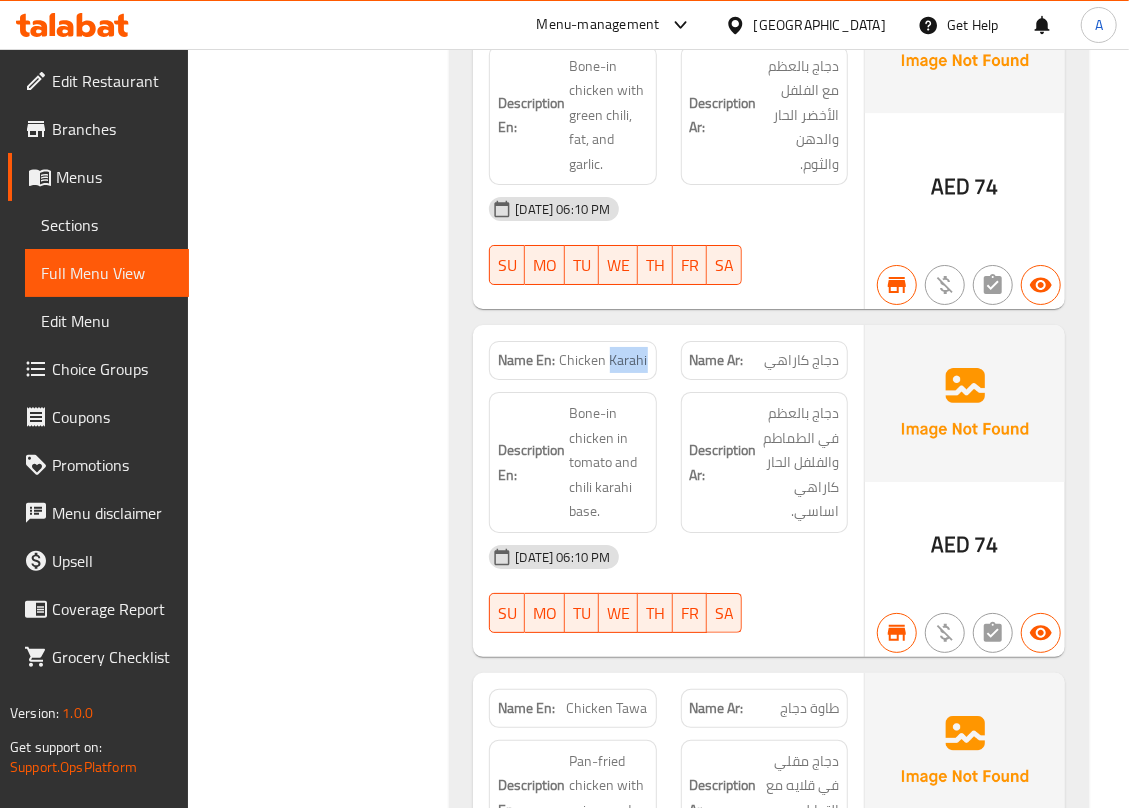 click on "Chicken Karahi" at bounding box center [594, -5785] 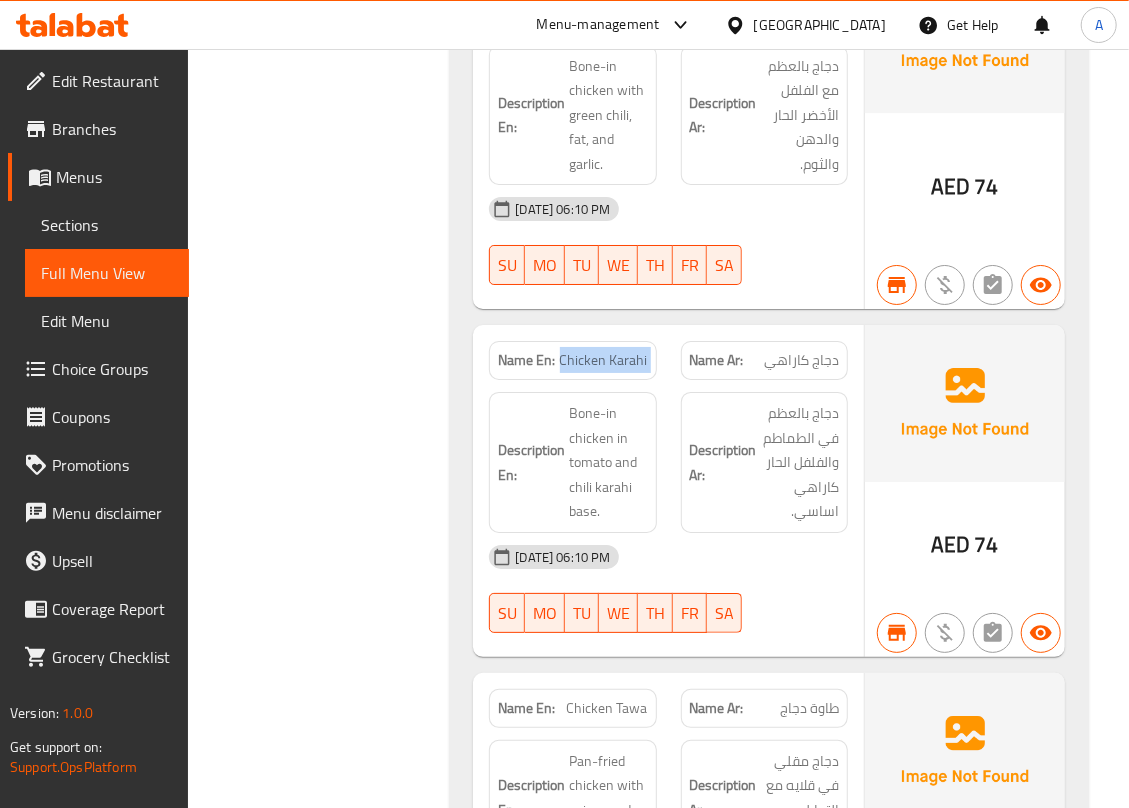 click on "Chicken Karahi" at bounding box center (594, -5785) 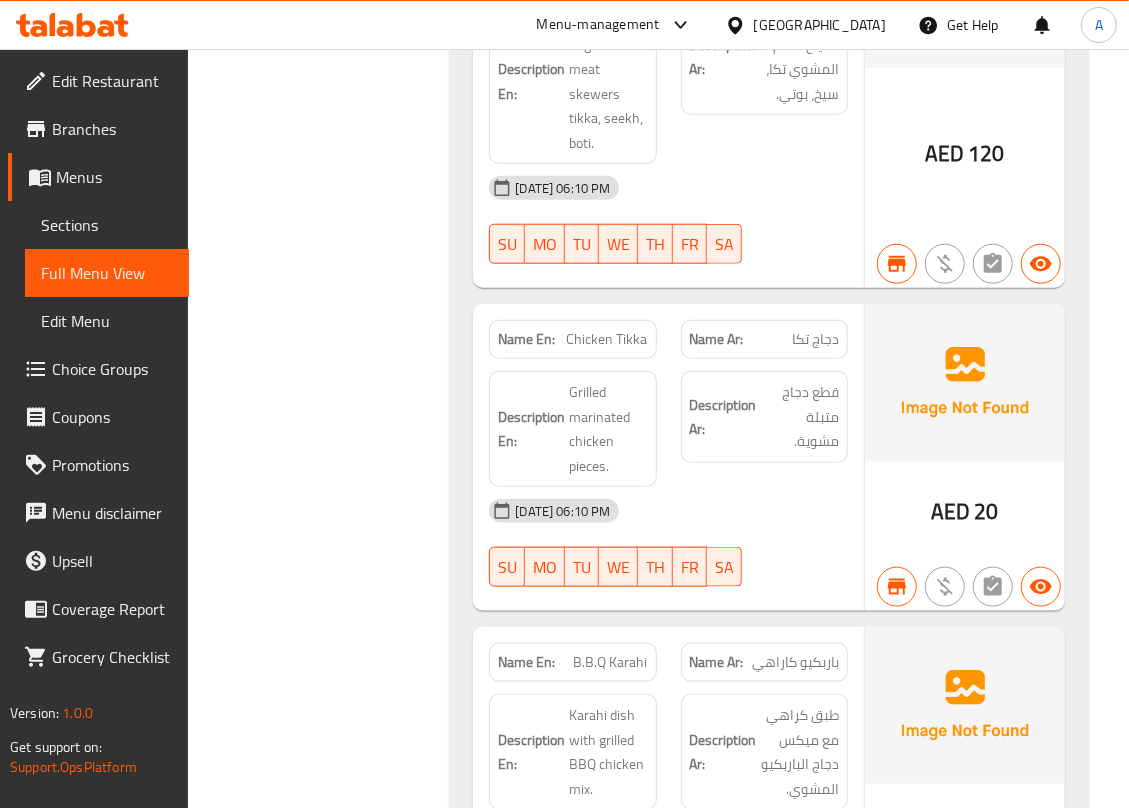 scroll, scrollTop: 7002, scrollLeft: 0, axis: vertical 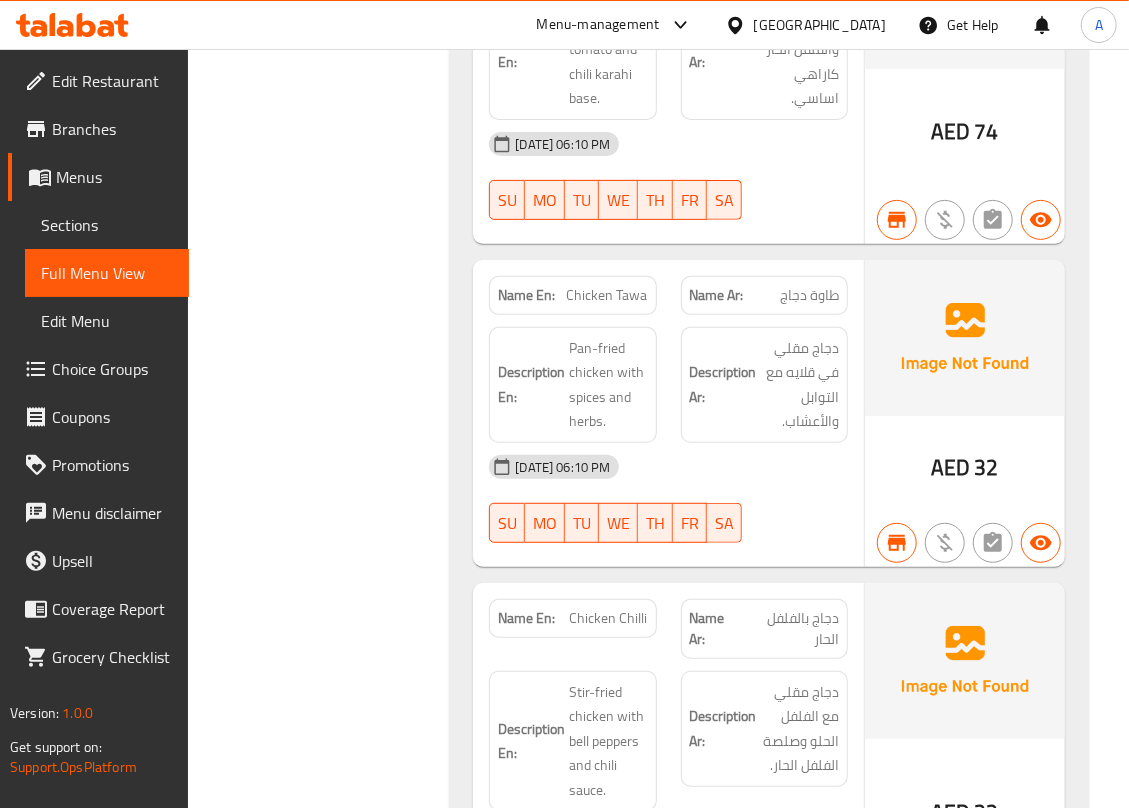 click on "Chicken Tawa" at bounding box center [600, -5805] 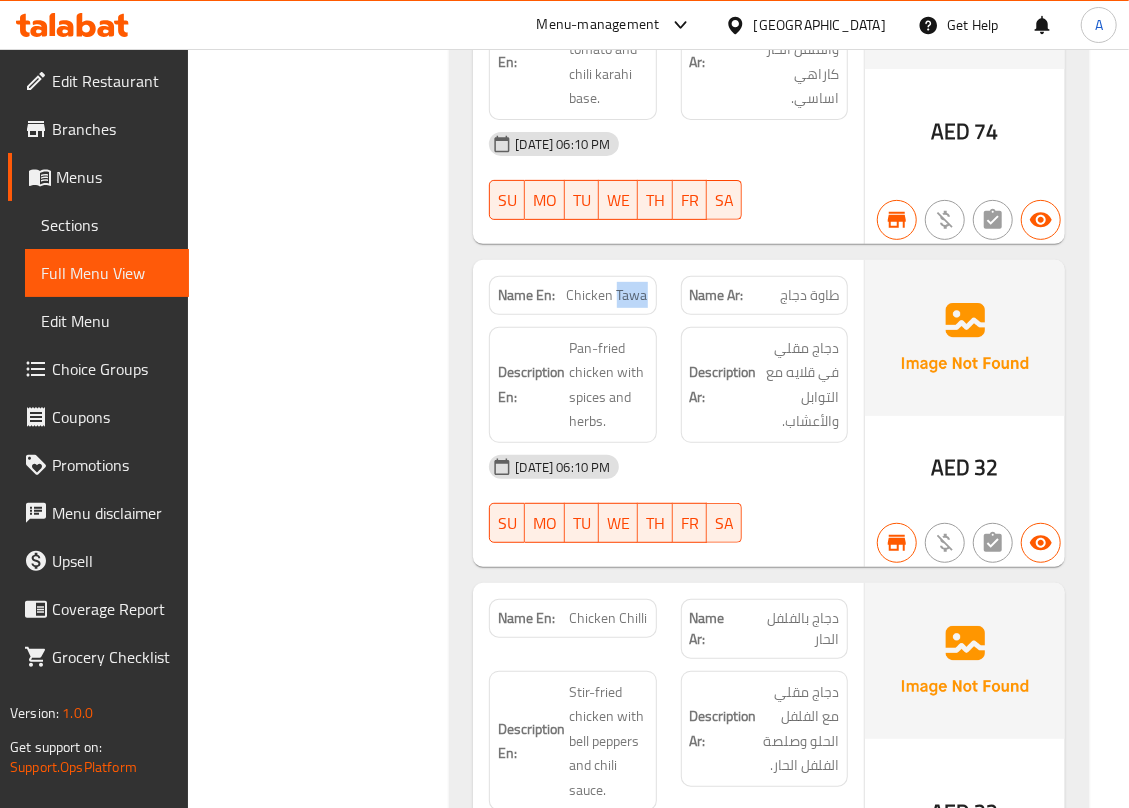 click on "Chicken Tawa" at bounding box center (600, -5805) 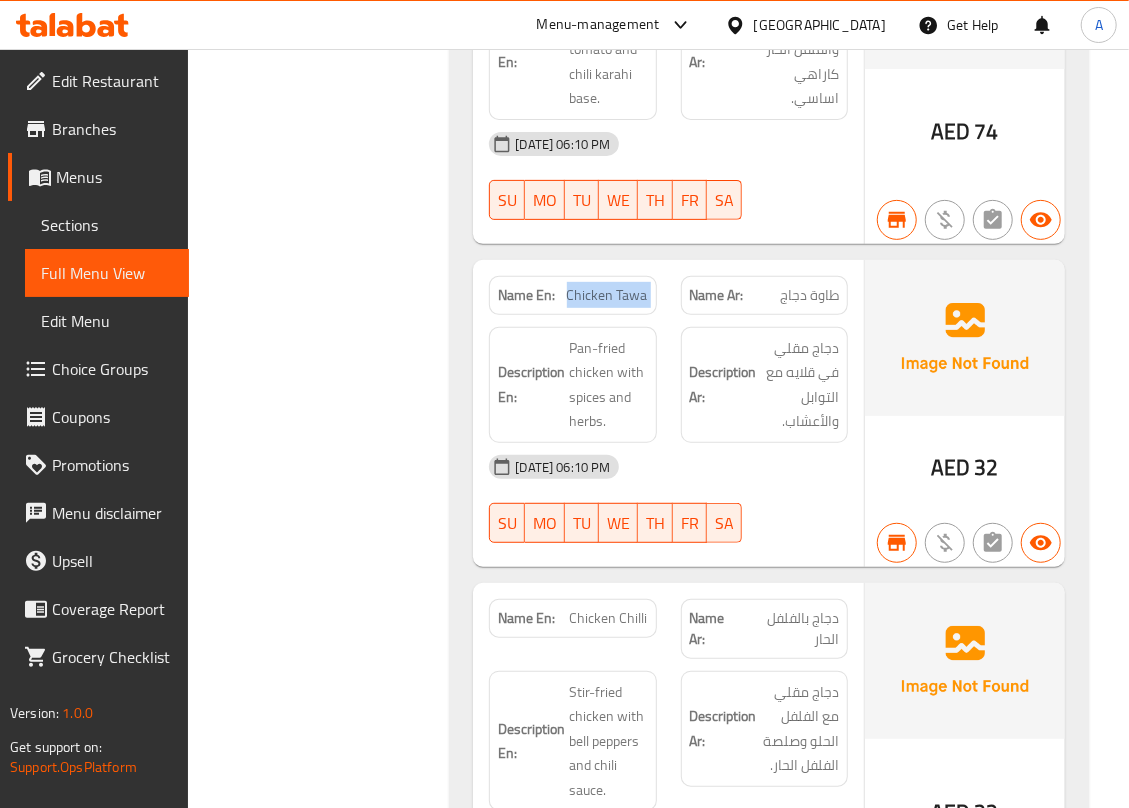 click on "Chicken Tawa" at bounding box center (600, -5805) 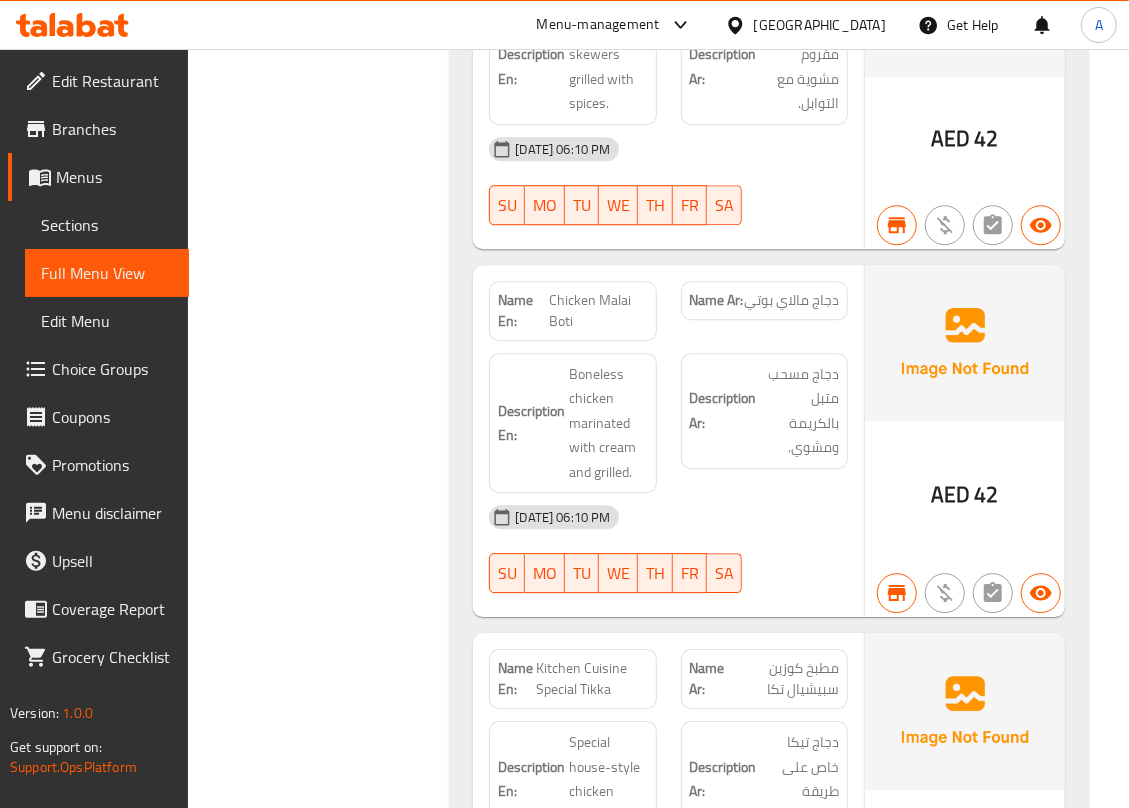 scroll, scrollTop: 13266, scrollLeft: 0, axis: vertical 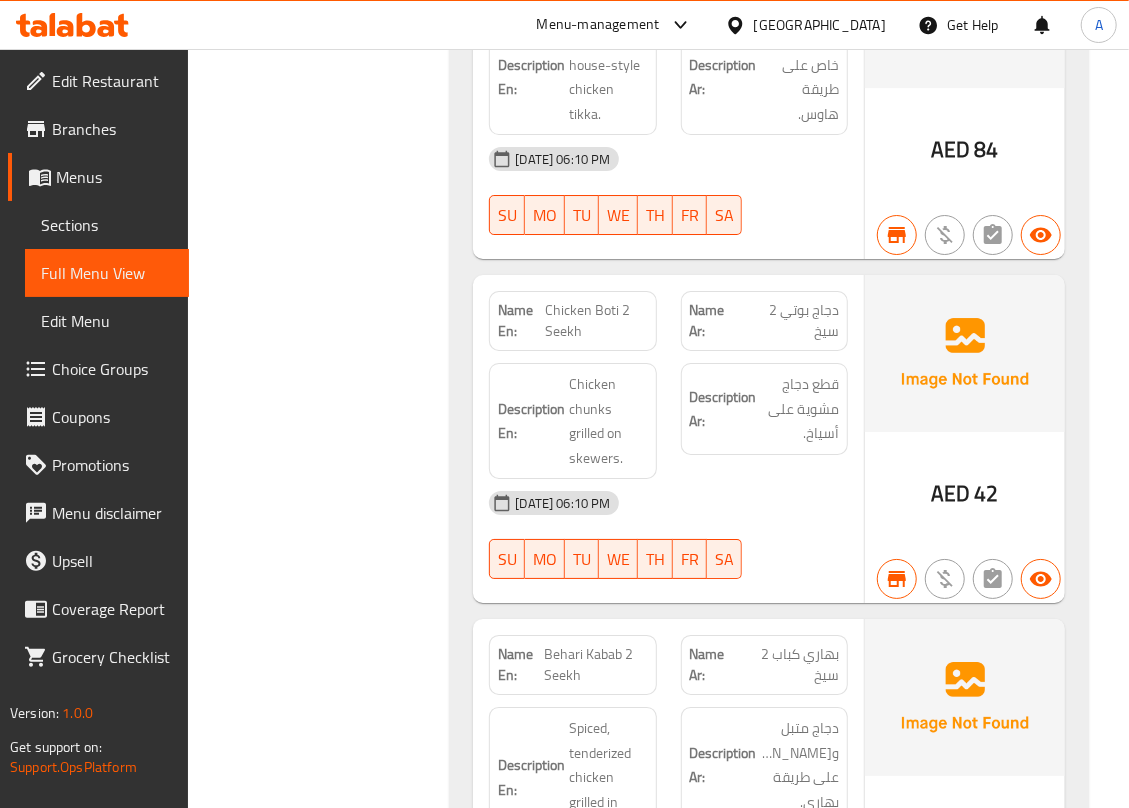 click on "[DATE] 06:10 PM" at bounding box center (668, -9623) 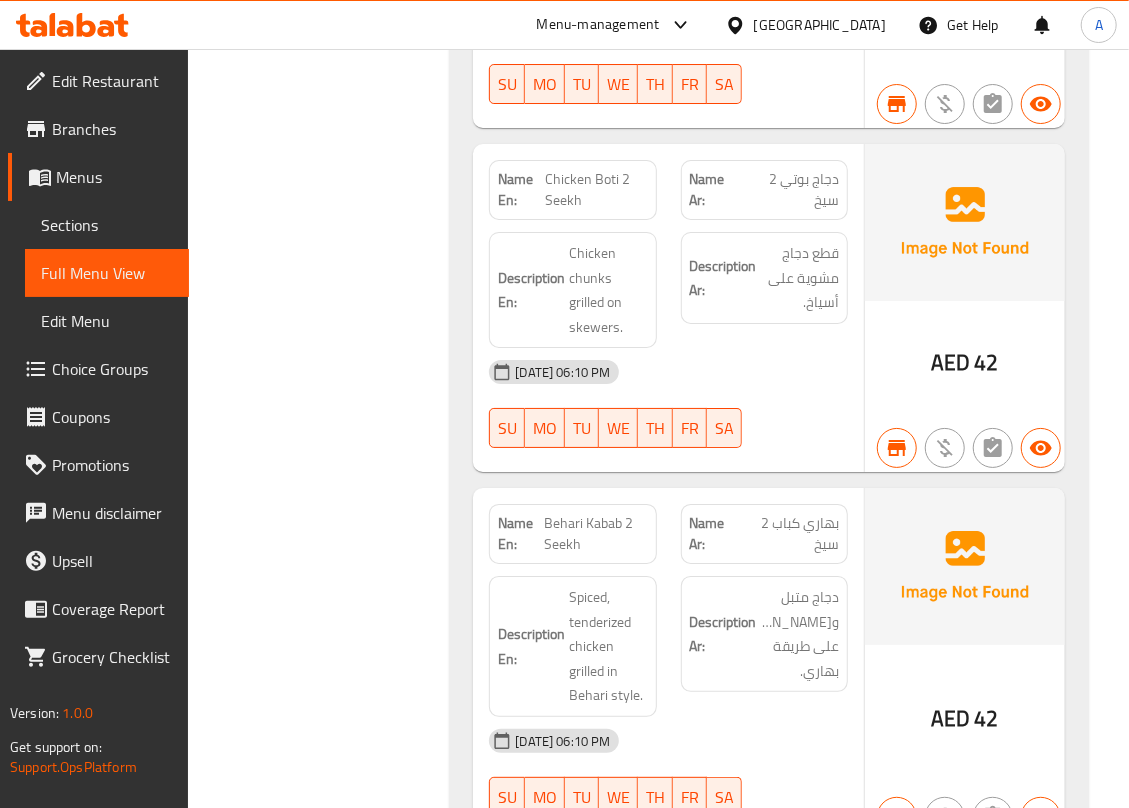 scroll, scrollTop: 13681, scrollLeft: 0, axis: vertical 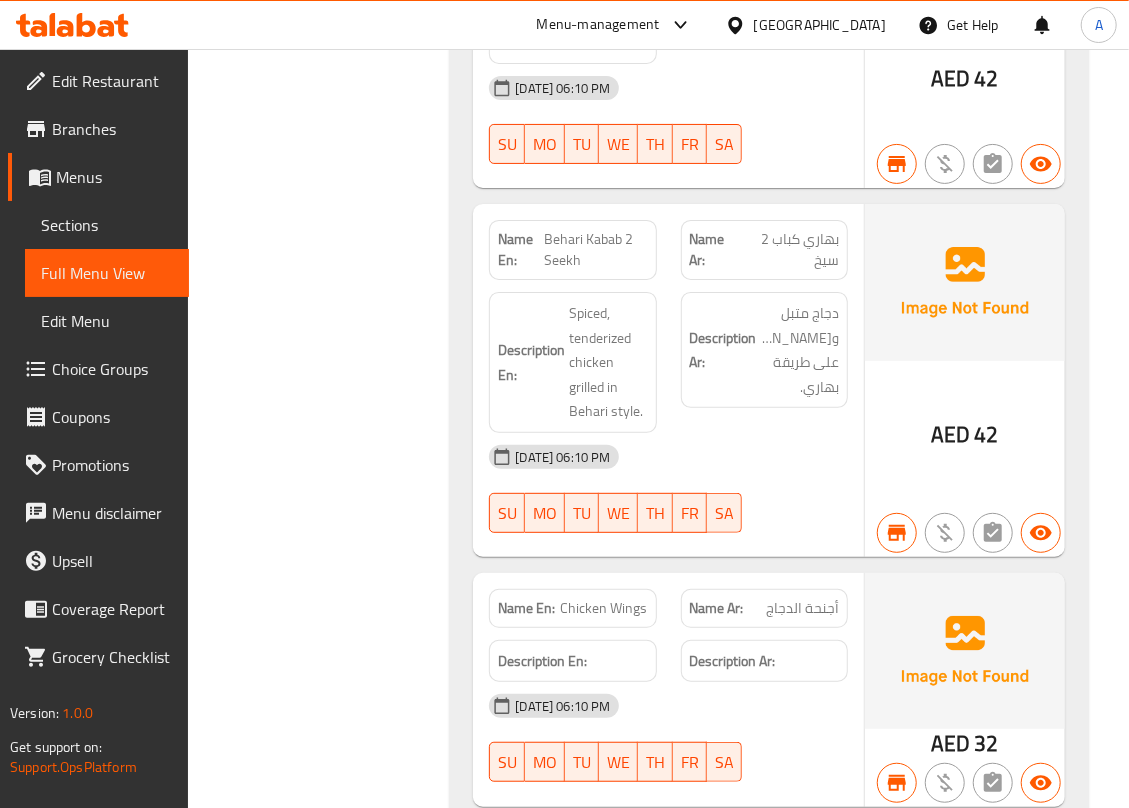 click on "Filter Branches Kitchen Cuisine, Al Jubail Branches Popular filters Free items Branch specific items Has choices Upsell items Availability filters Available Not available View filters Collapse sections Collapse categories Collapse Choices" at bounding box center [326, -811] 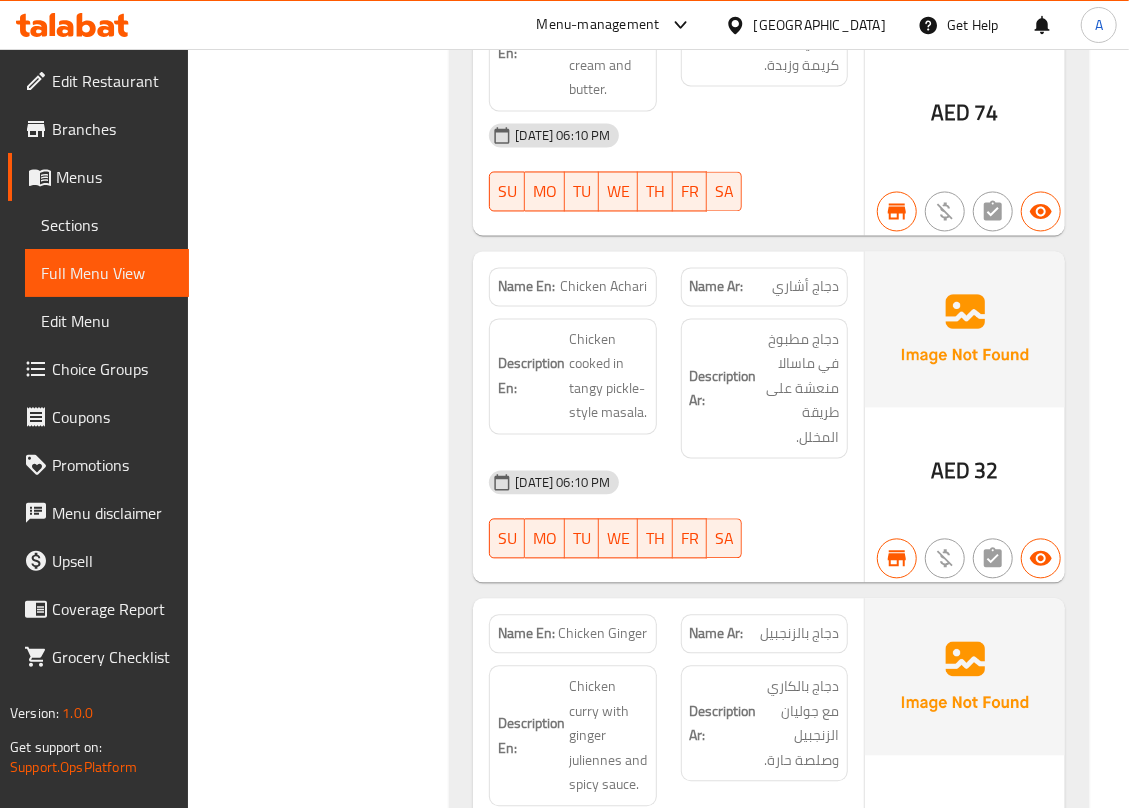 click on "Filter Branches Kitchen Cuisine, Al Jubail Branches Popular filters Free items Branch specific items Has choices Upsell items Availability filters Available Not available View filters Collapse sections Collapse categories Collapse Choices" at bounding box center [326, 4456] 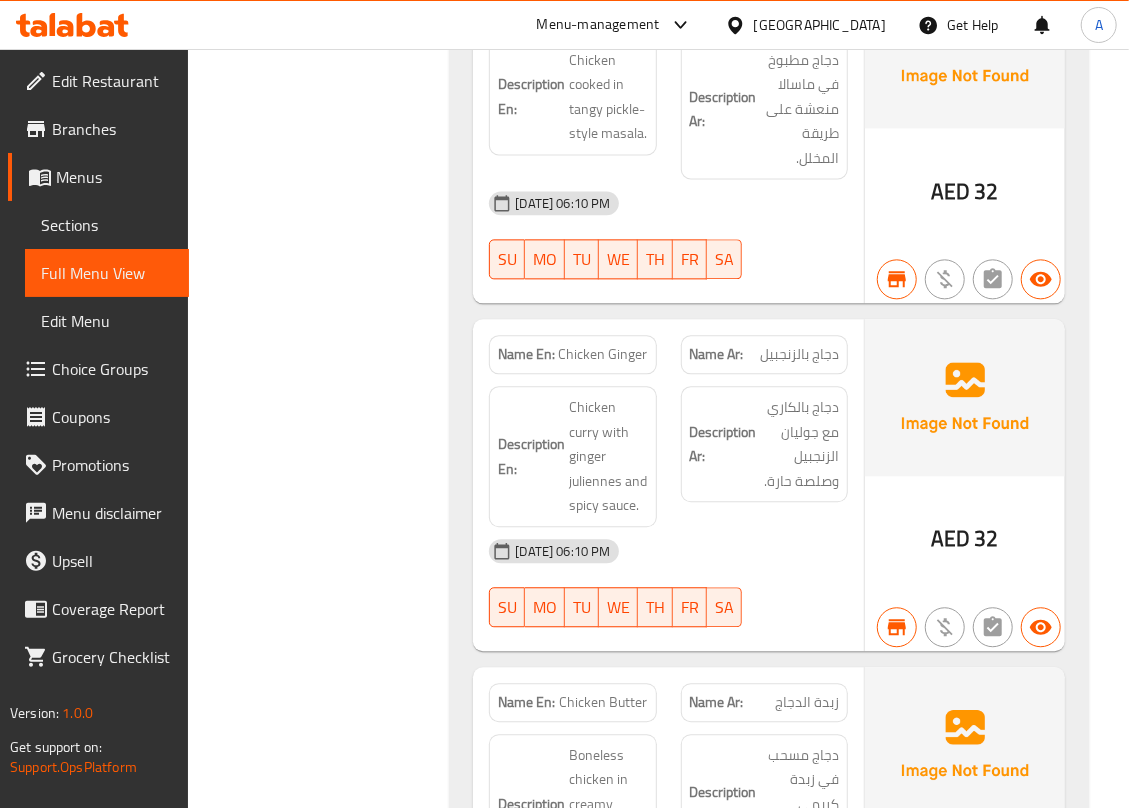 scroll, scrollTop: 8700, scrollLeft: 0, axis: vertical 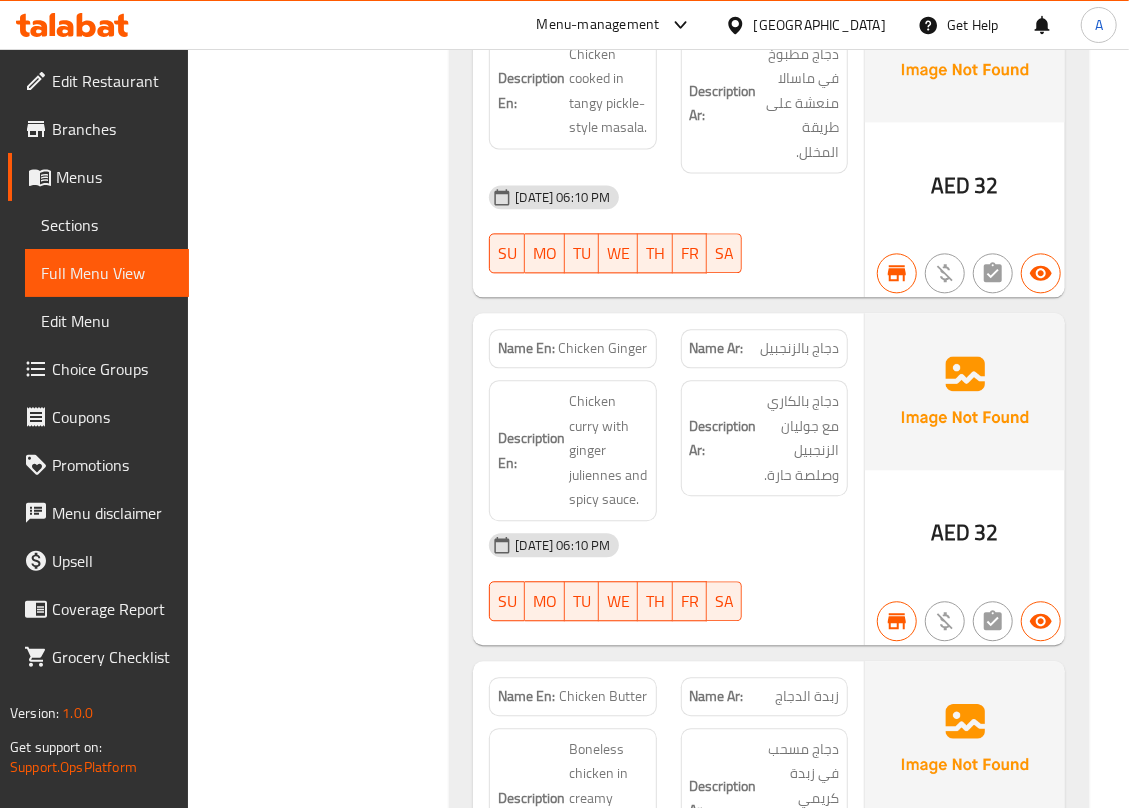 click on "Chicken Ginger" at bounding box center [594, -5682] 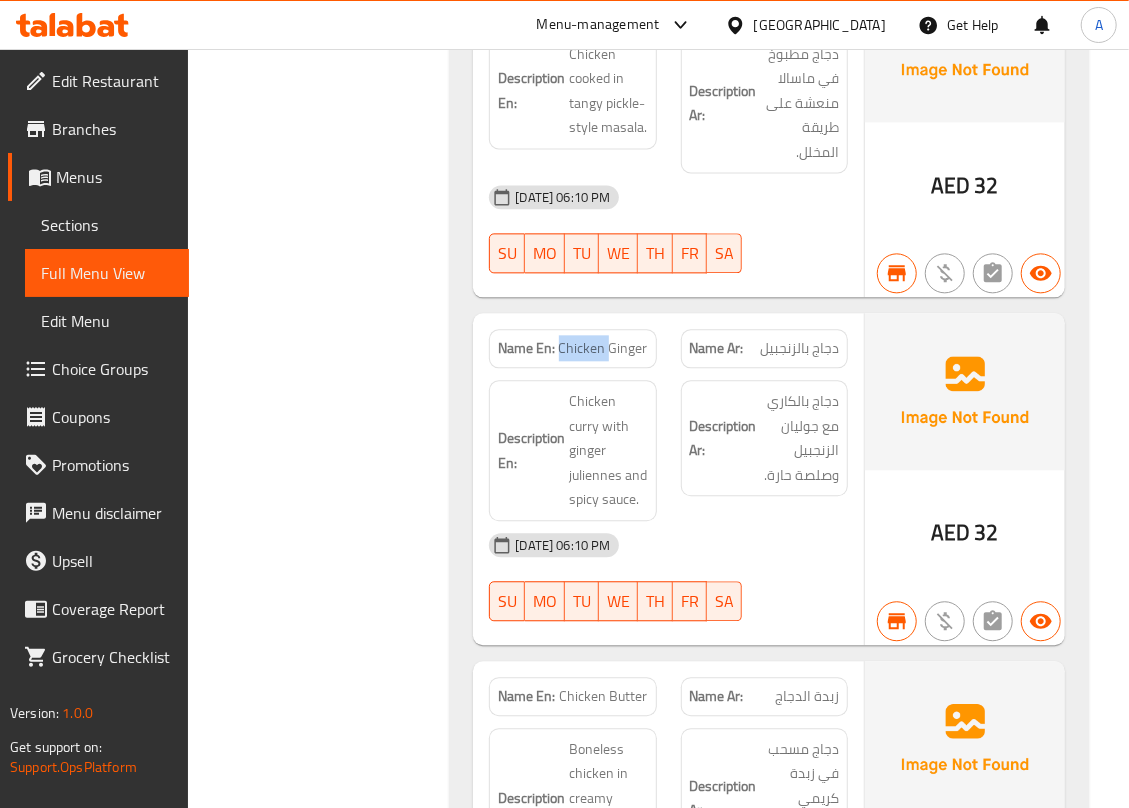 click on "Chicken Ginger" at bounding box center (594, -5682) 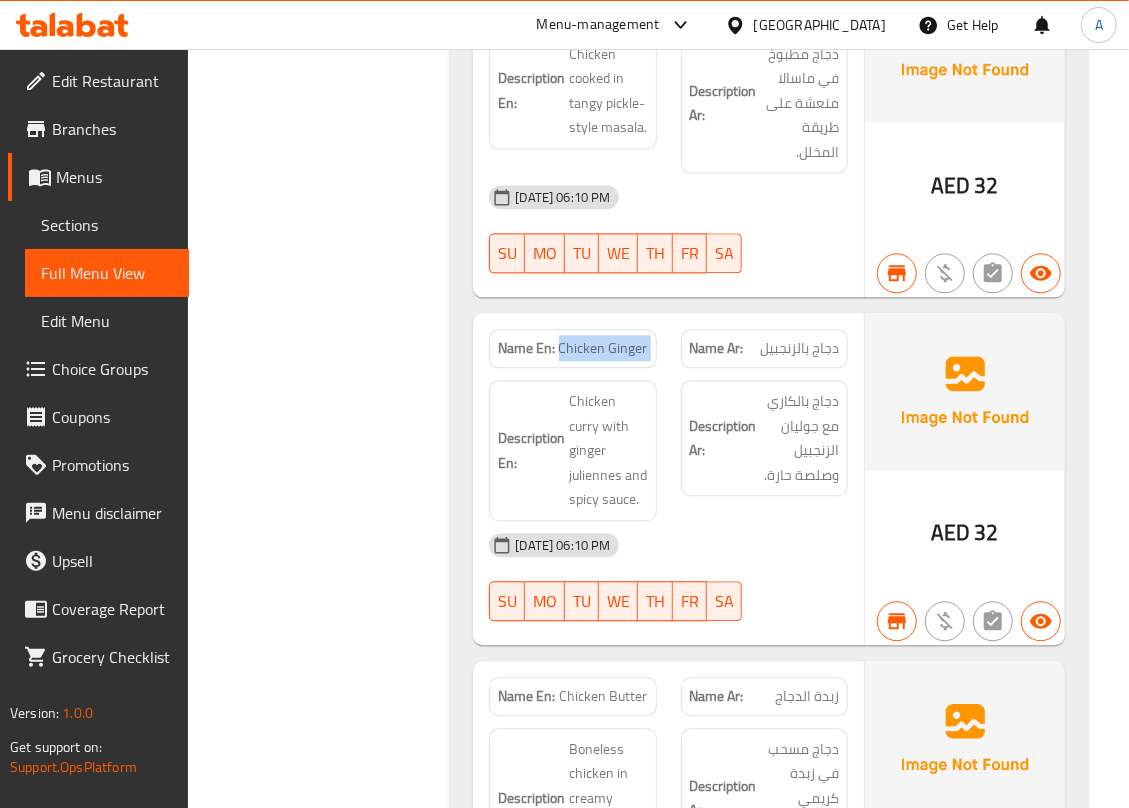 click on "Chicken Ginger" at bounding box center (594, -5682) 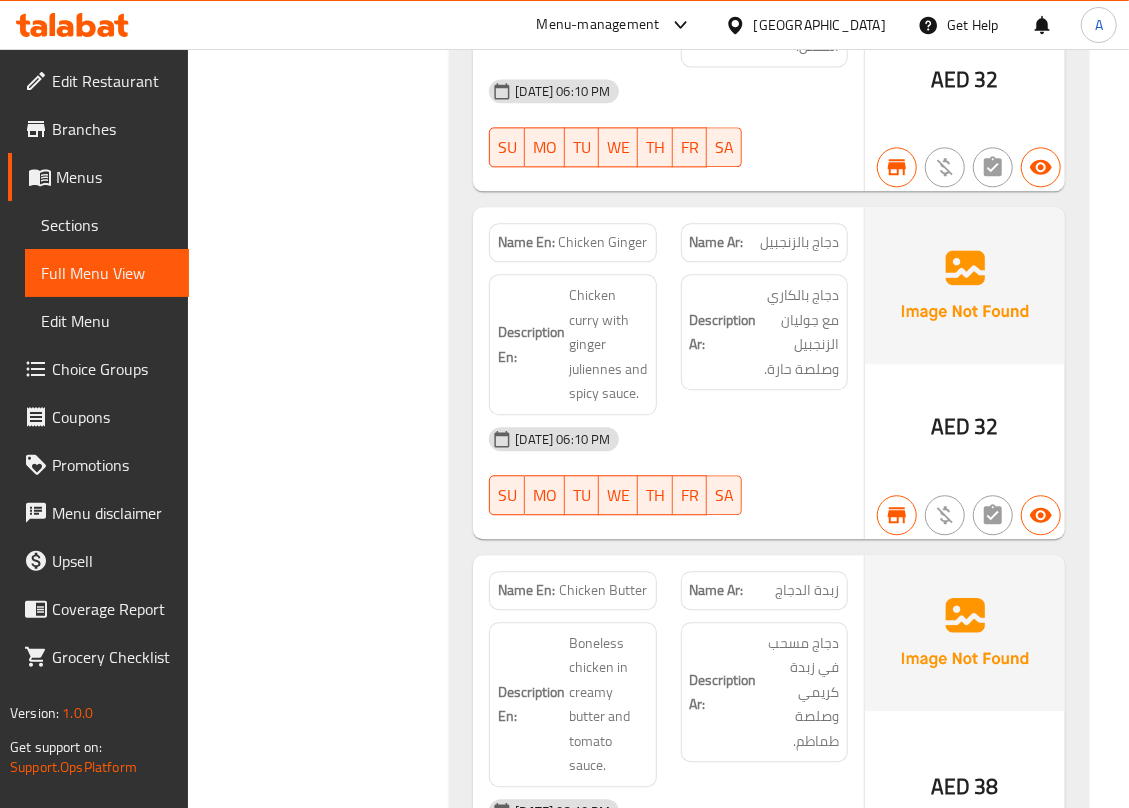 scroll, scrollTop: 9073, scrollLeft: 0, axis: vertical 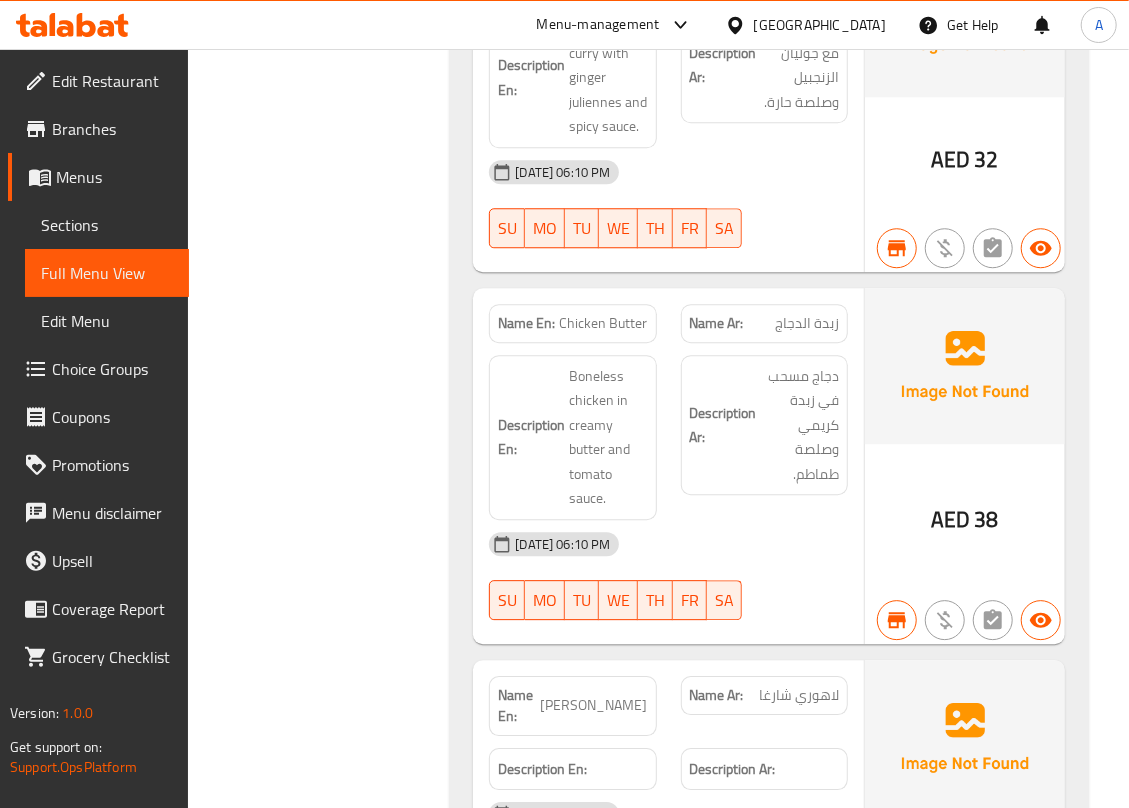 click on "Filter Branches Kitchen Cuisine, Al Jubail Branches Popular filters Free items Branch specific items Has choices Upsell items Availability filters Available Not available View filters Collapse sections Collapse categories Collapse Choices" at bounding box center [326, 3797] 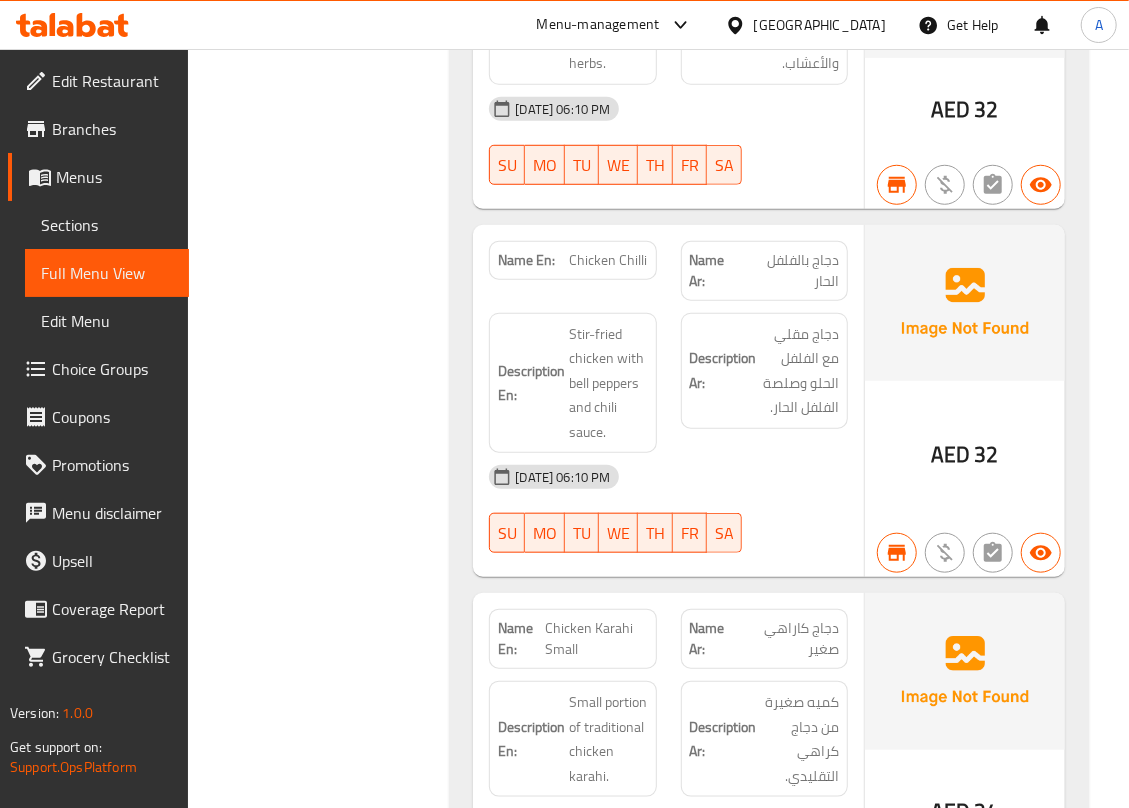 click on "Filter Branches Kitchen Cuisine, Al Jubail Branches Popular filters Free items Branch specific items Has choices Upsell items Availability filters Available Not available View filters Collapse sections Collapse categories Collapse Choices" at bounding box center (326, 5510) 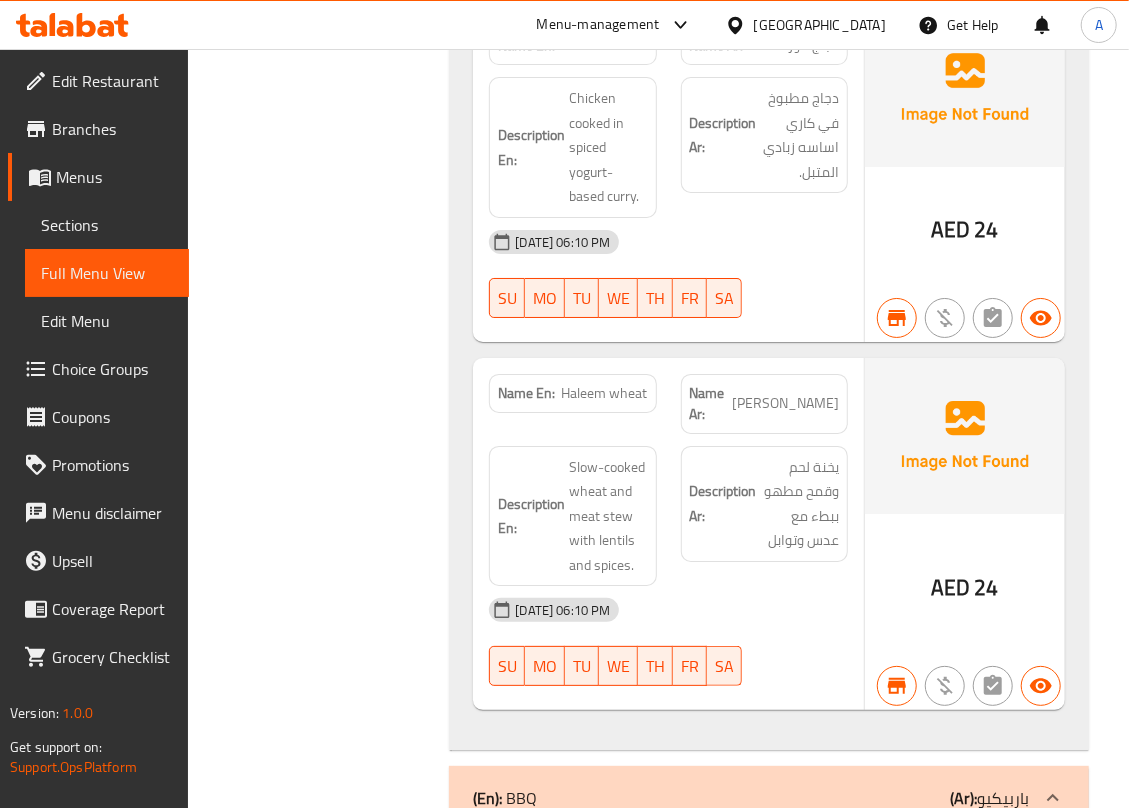 scroll, scrollTop: 10016, scrollLeft: 0, axis: vertical 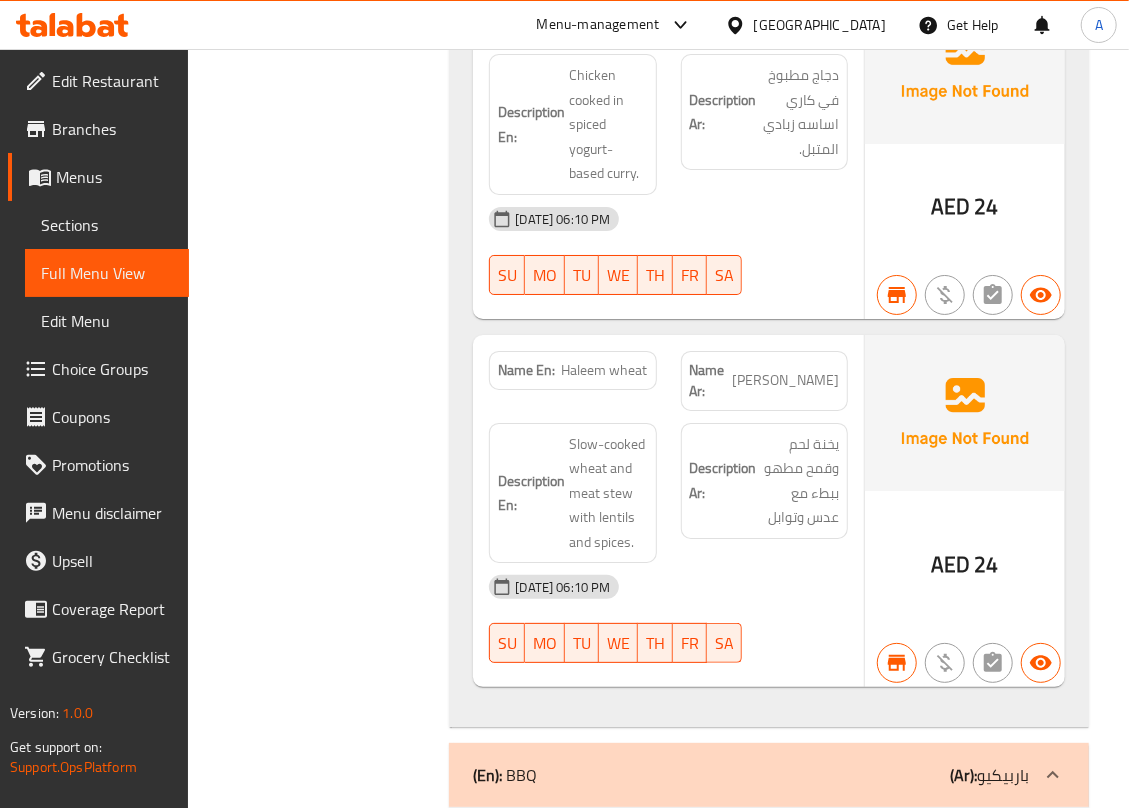 click on "Filter Branches Kitchen Cuisine, Al Jubail Branches Popular filters Free items Branch specific items Has choices Upsell items Availability filters Available Not available View filters Collapse sections Collapse categories Collapse Choices" at bounding box center (326, 2854) 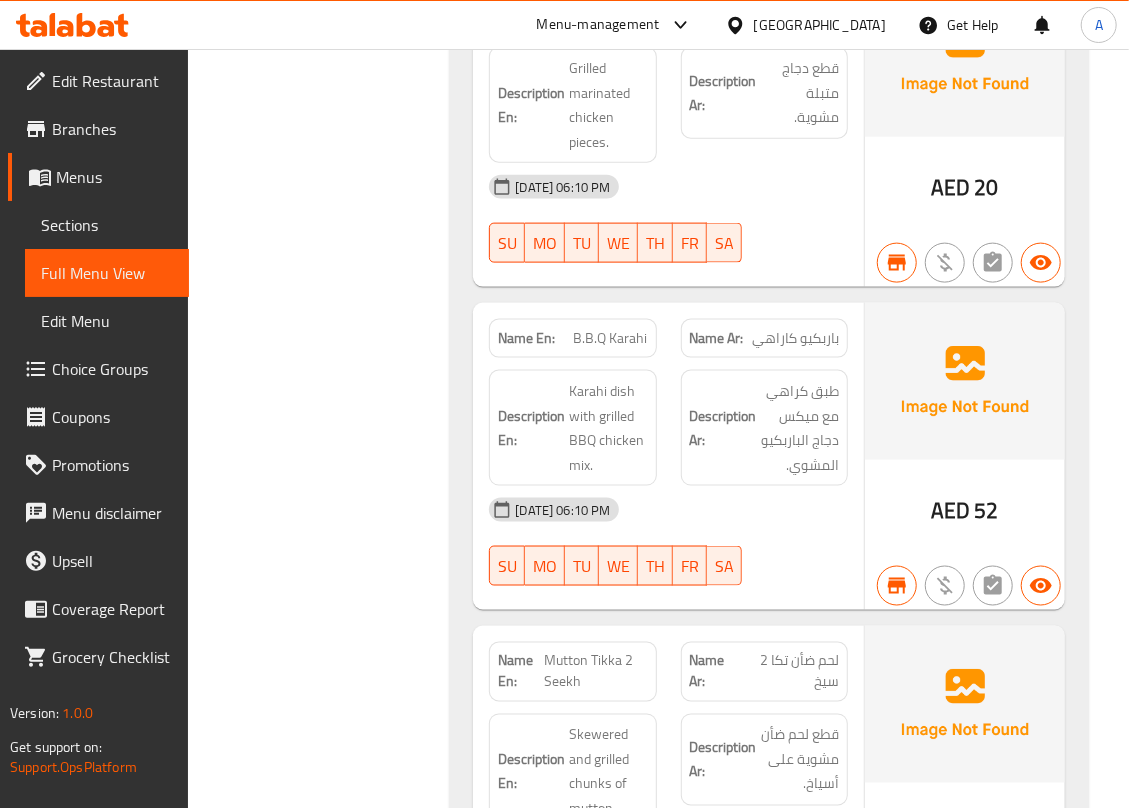 click on "Filter Branches Kitchen Cuisine, Al Jubail Branches Popular filters Free items Branch specific items Has choices Upsell items Availability filters Available Not available View filters Collapse sections Collapse categories Collapse Choices" at bounding box center [326, 1626] 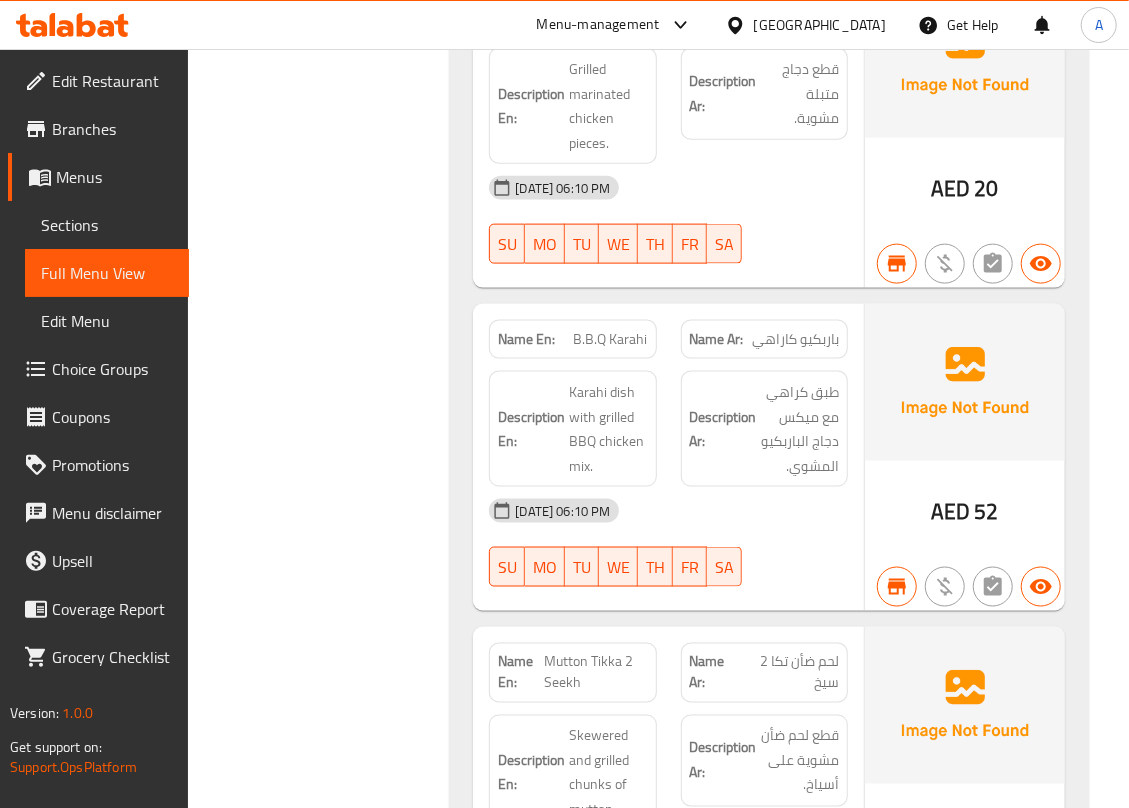 scroll, scrollTop: 2394, scrollLeft: 0, axis: vertical 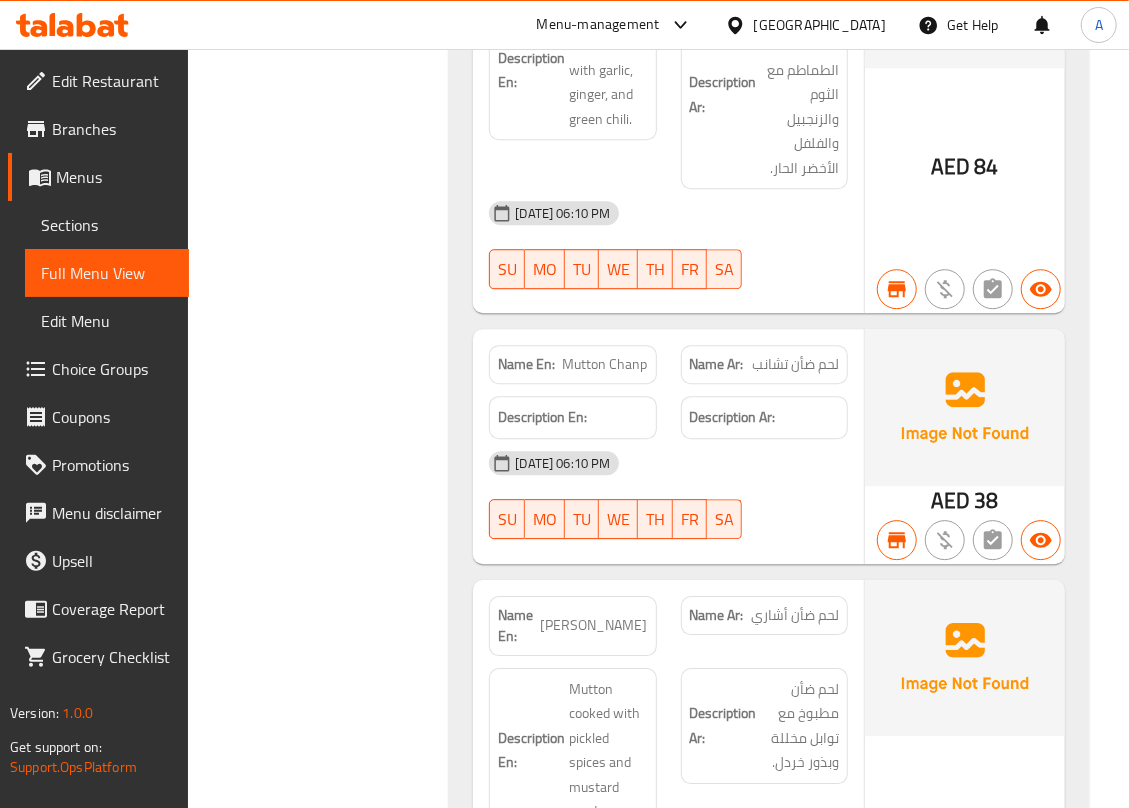 click on "Filter Branches Kitchen Cuisine, Al Jubail Branches Popular filters Free items Branch specific items Has choices Upsell items Availability filters Available Not available View filters Collapse sections Collapse categories Collapse Choices" at bounding box center [326, 10477] 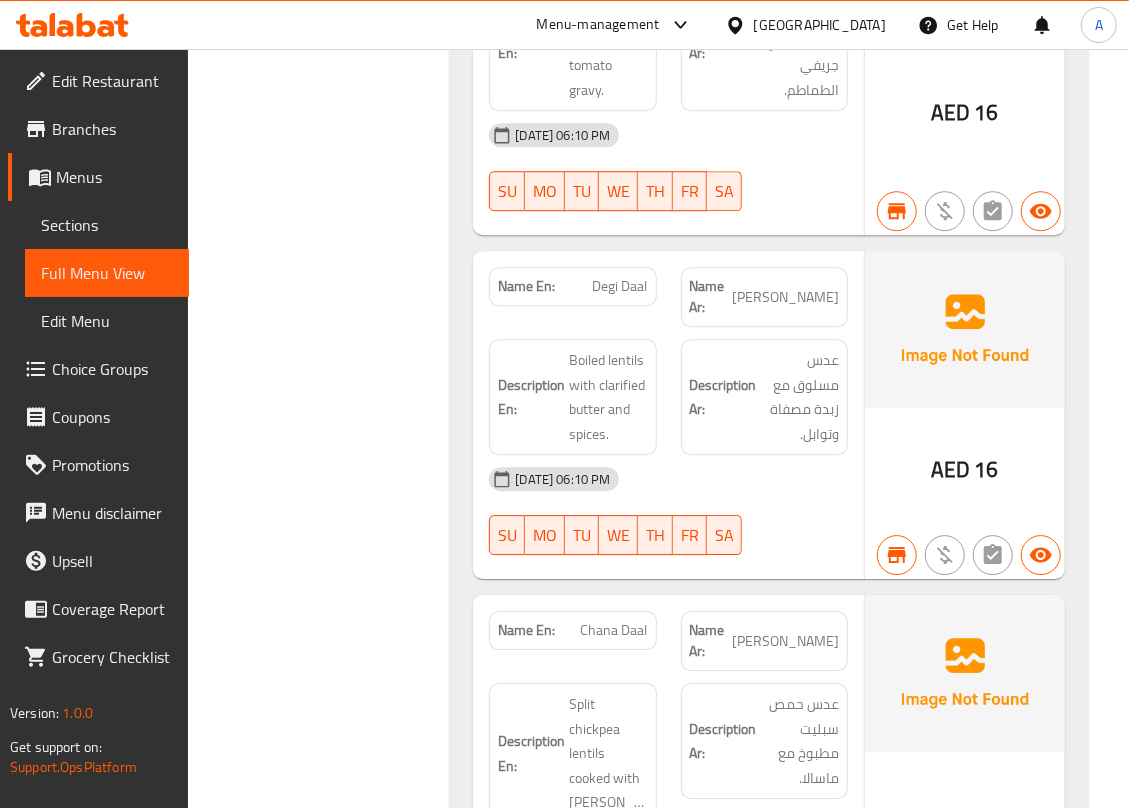 scroll, scrollTop: 16064, scrollLeft: 0, axis: vertical 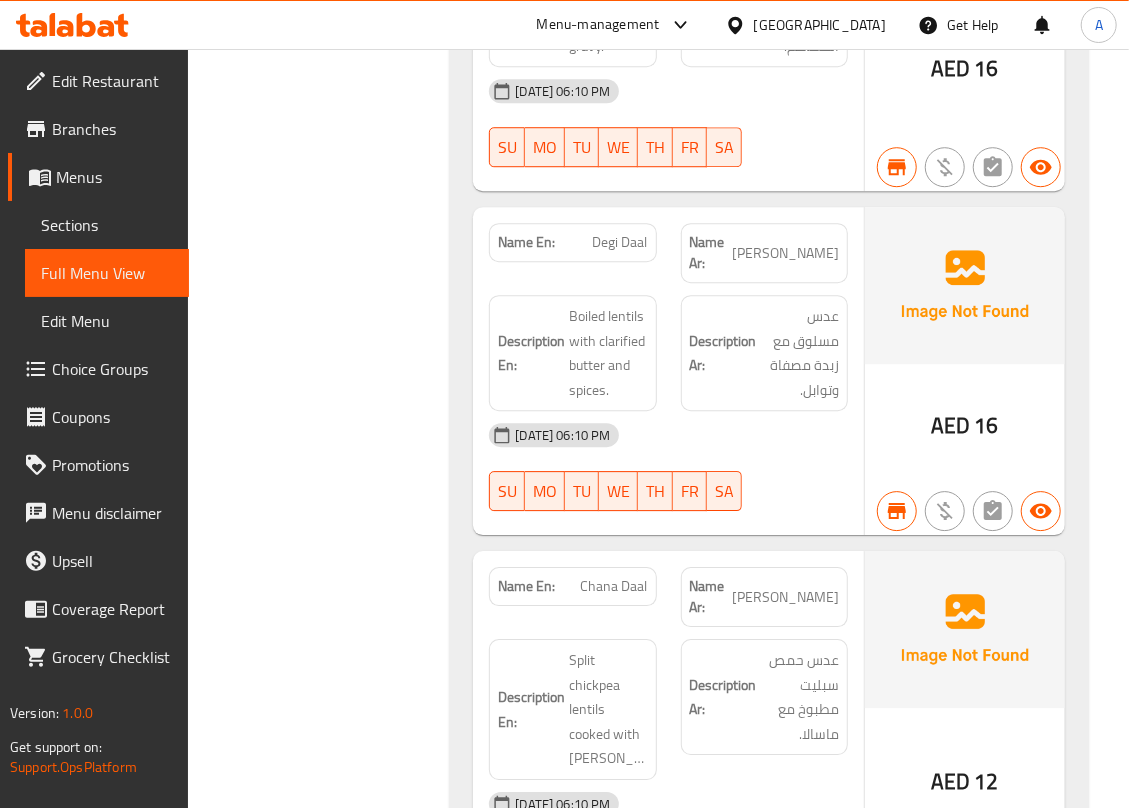 click on "Chana Daal" at bounding box center (594, -13713) 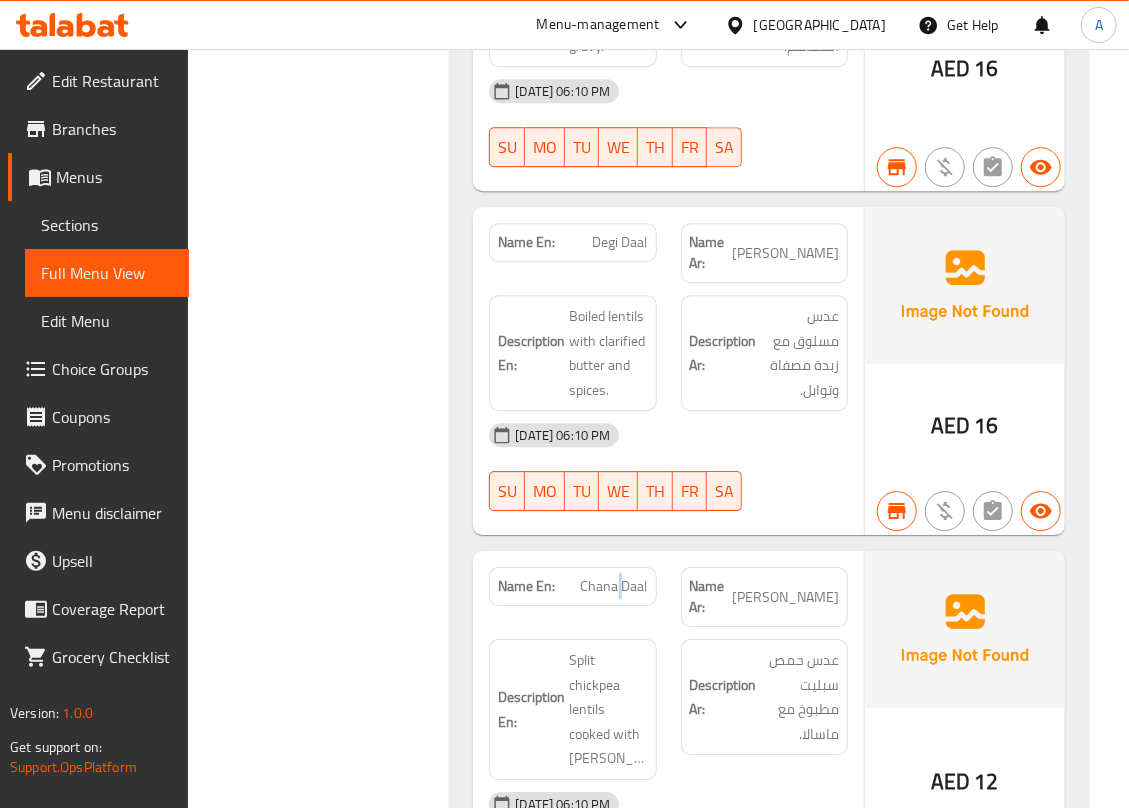 click on "Chana Daal" at bounding box center (594, -13713) 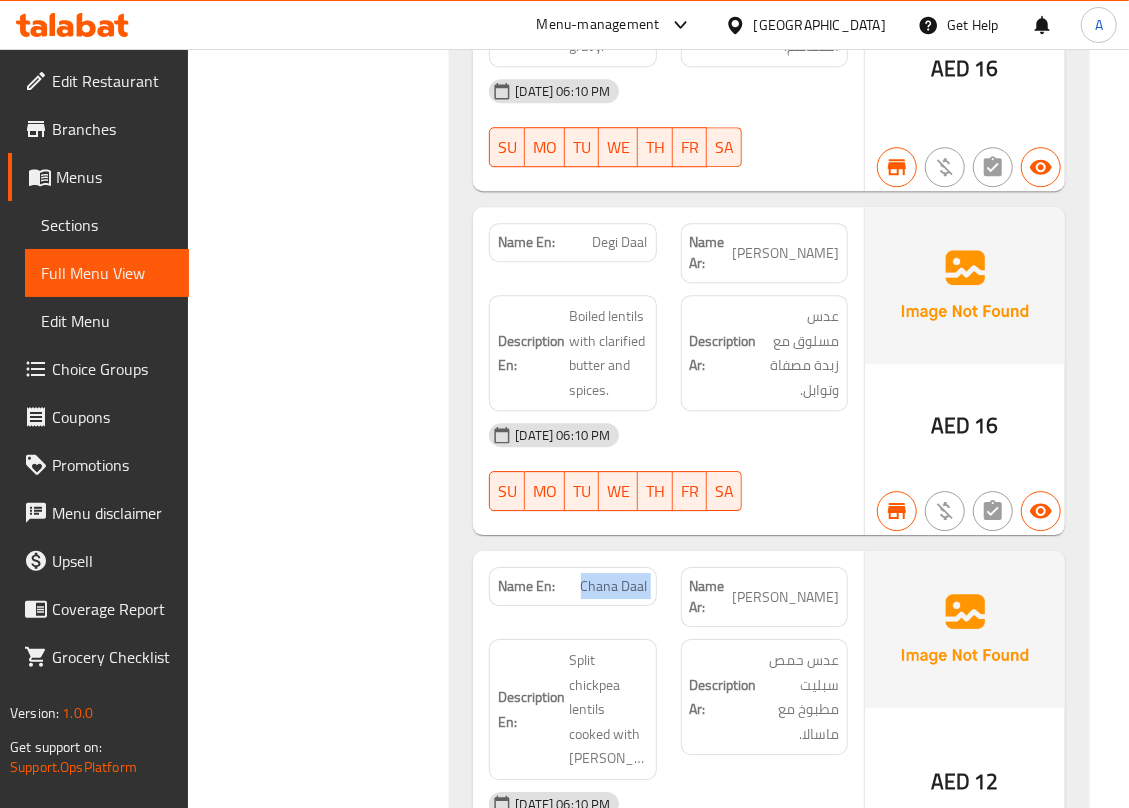 click on "Chana Daal" at bounding box center [594, -13713] 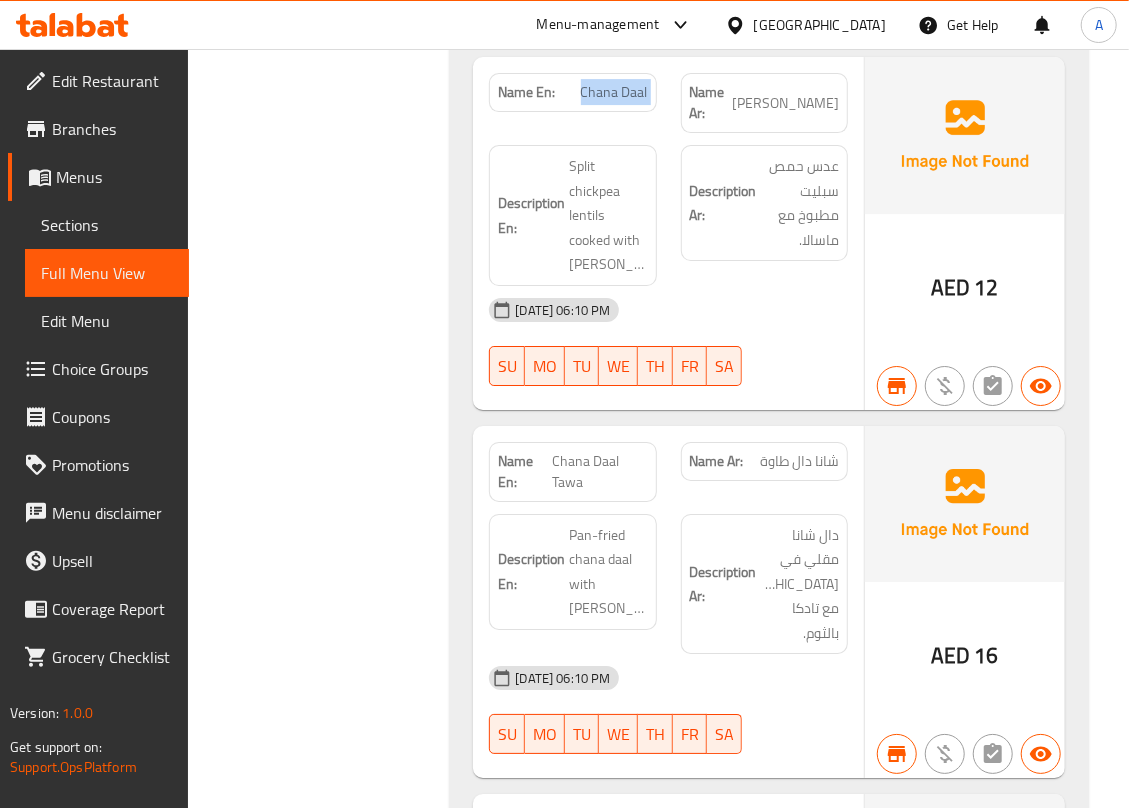 scroll, scrollTop: 16597, scrollLeft: 0, axis: vertical 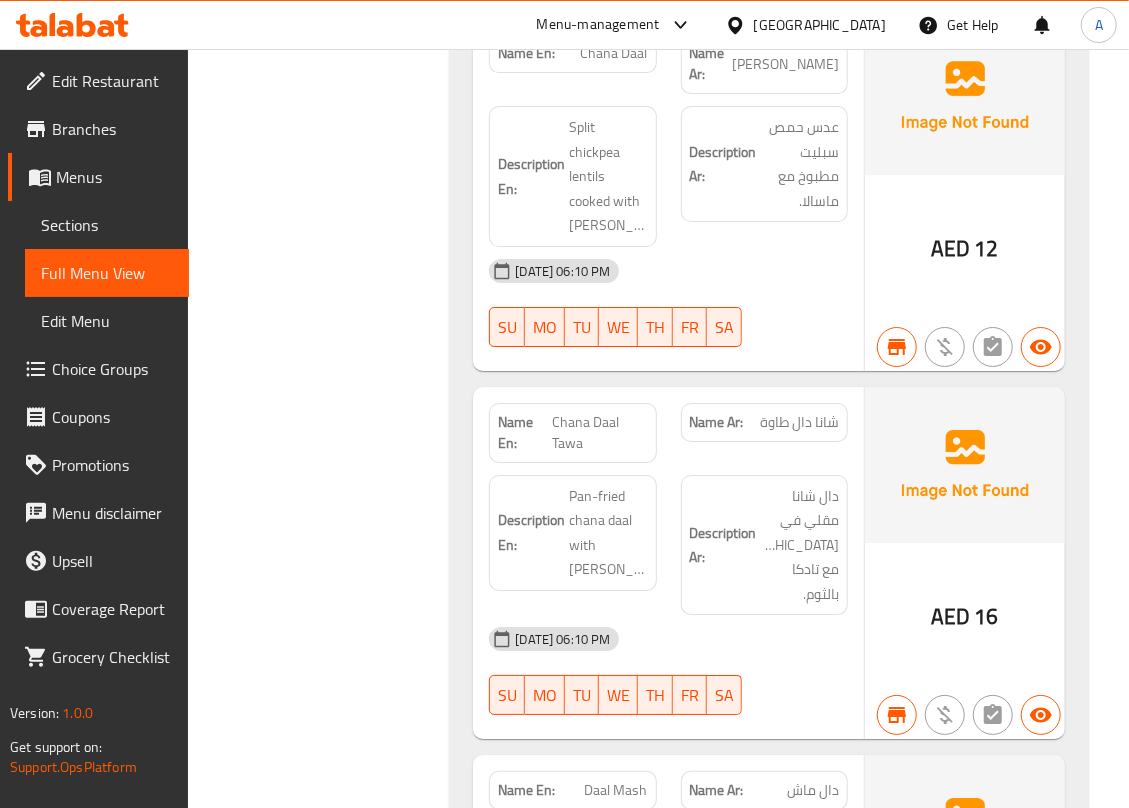 click on "Chana Daal Tawa" at bounding box center [605, -13839] 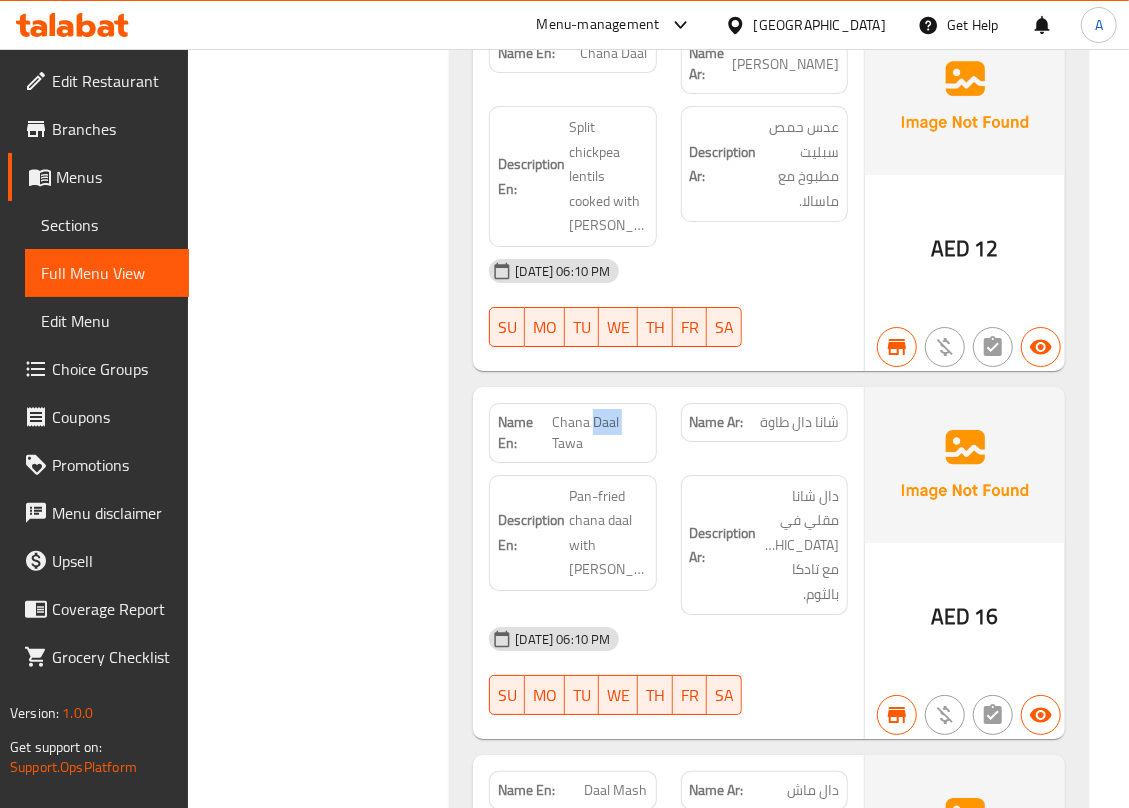 click on "Chana Daal Tawa" at bounding box center (605, -13839) 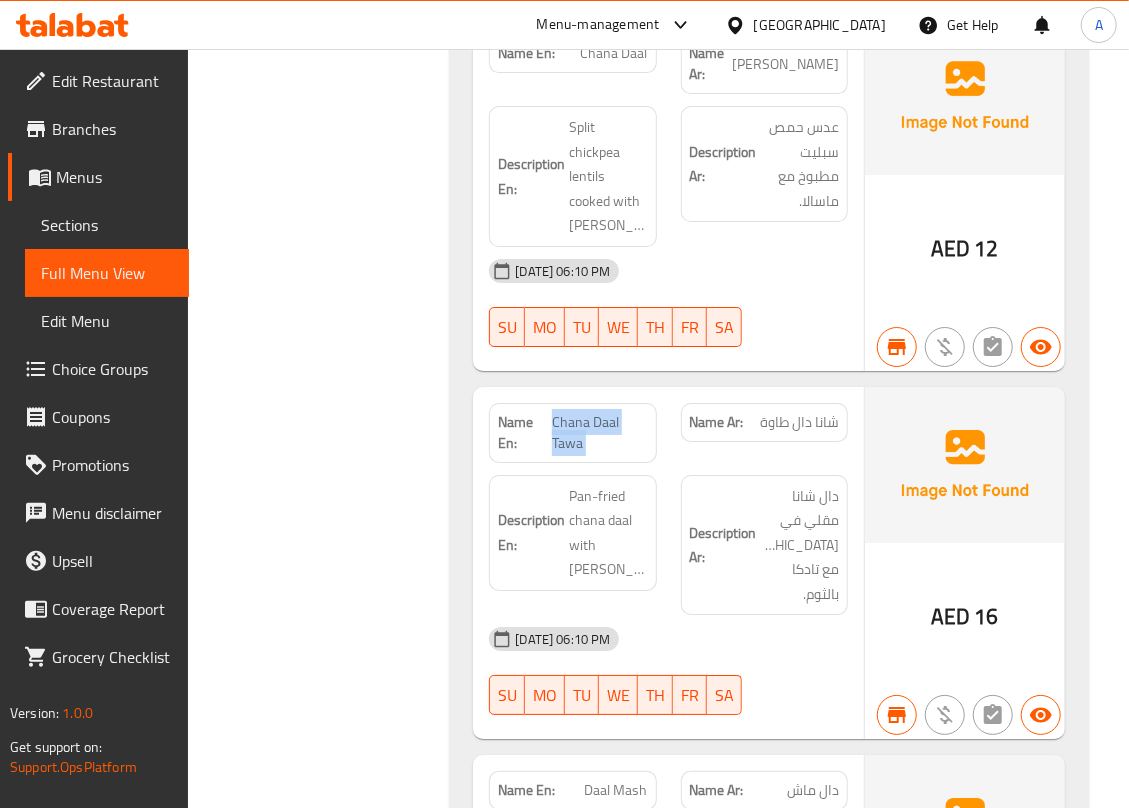 click on "Chana Daal Tawa" at bounding box center (605, -13839) 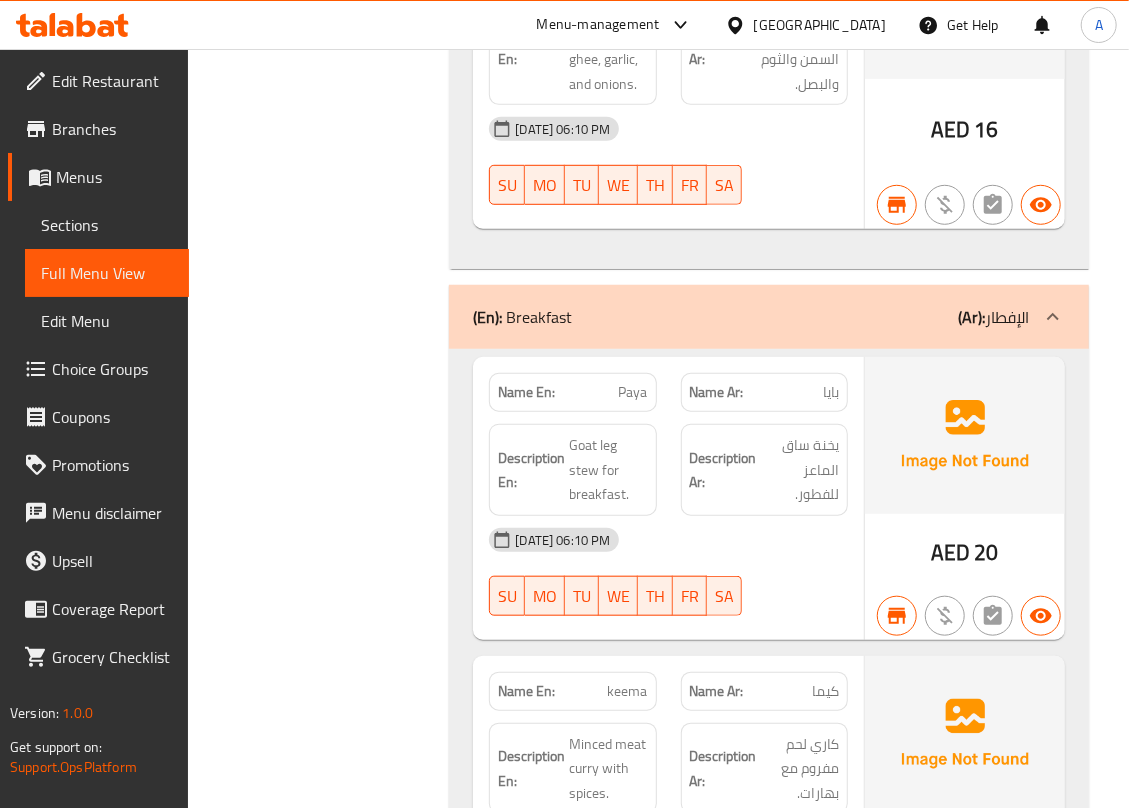 scroll, scrollTop: 22422, scrollLeft: 0, axis: vertical 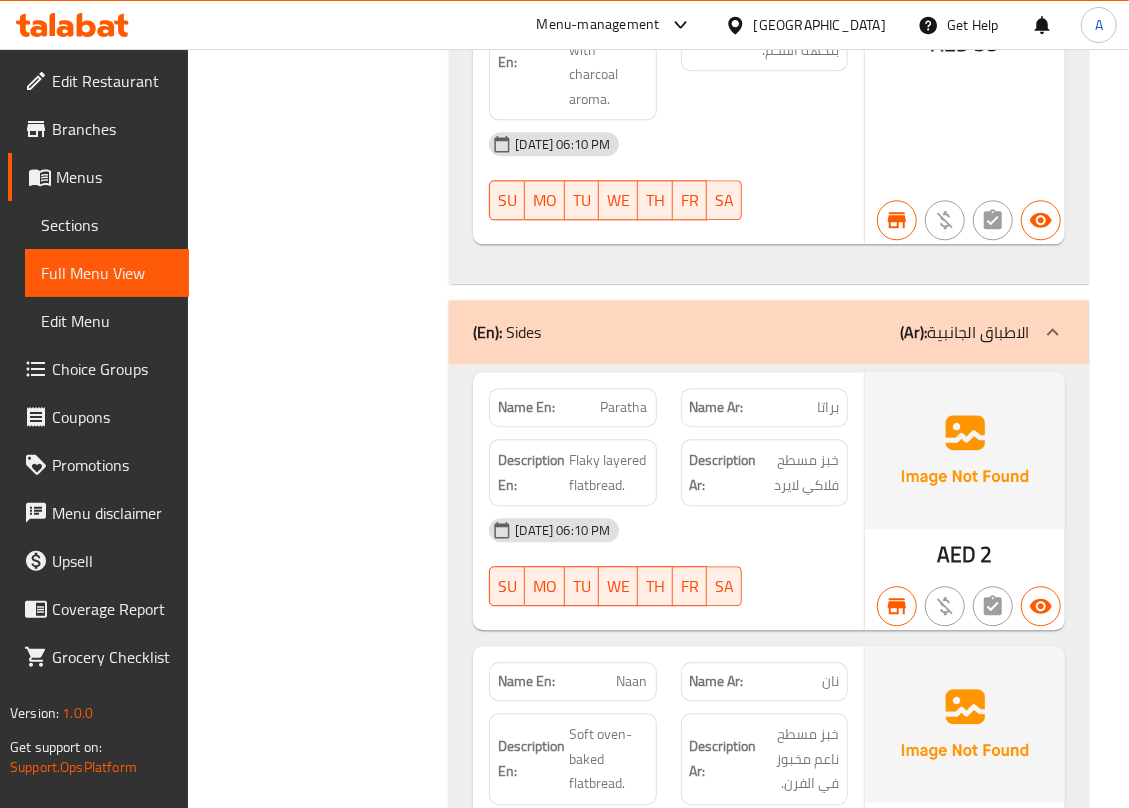 click on "Paratha" at bounding box center (598, -22035) 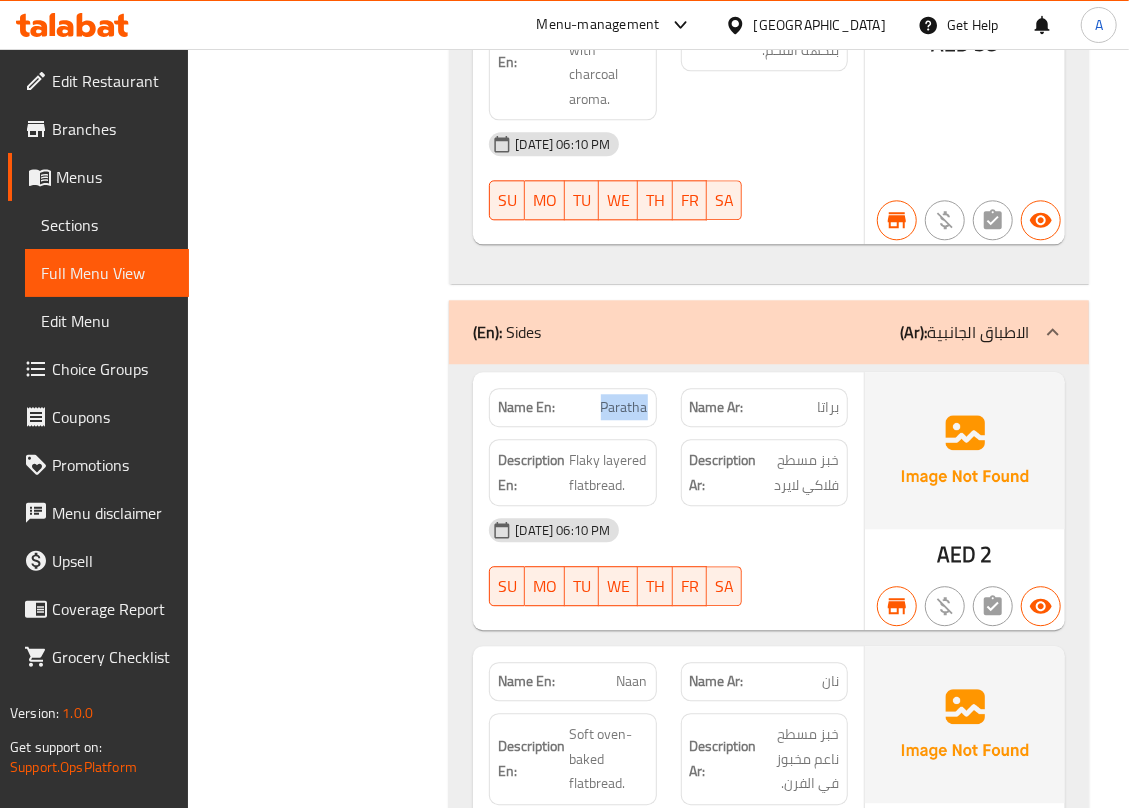 click on "Paratha" at bounding box center (598, -22035) 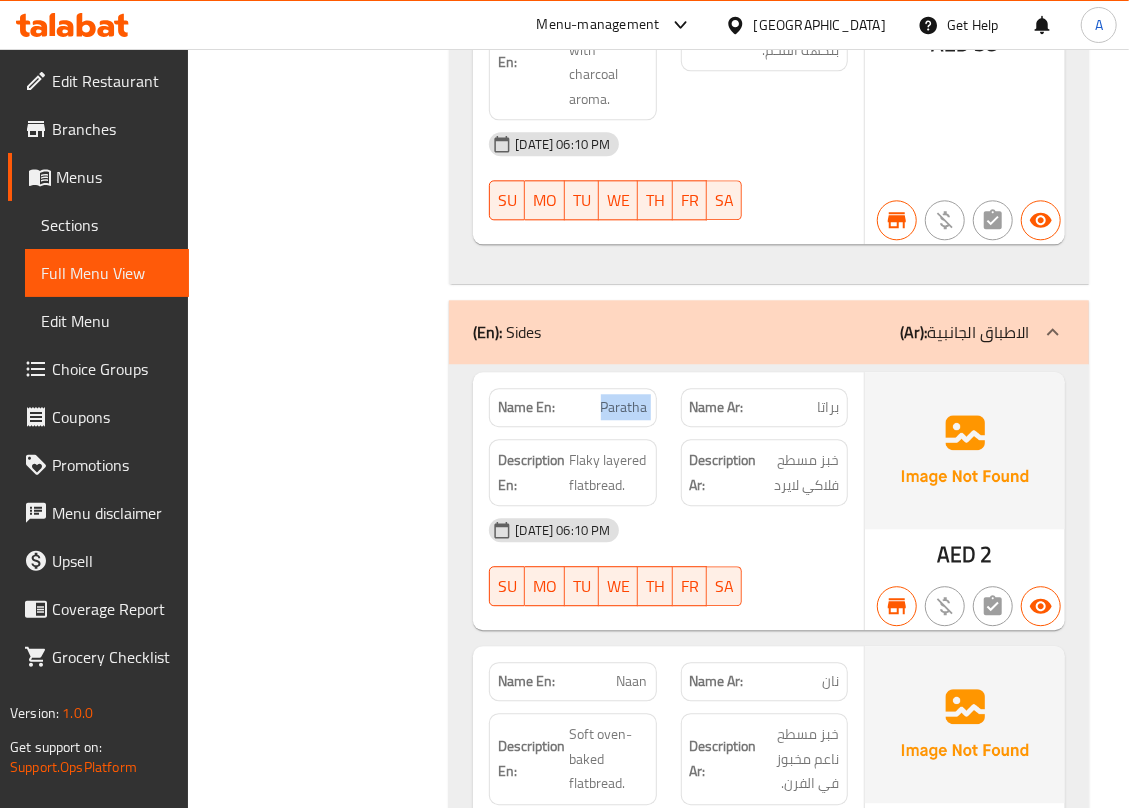 click on "Paratha" at bounding box center (598, -22035) 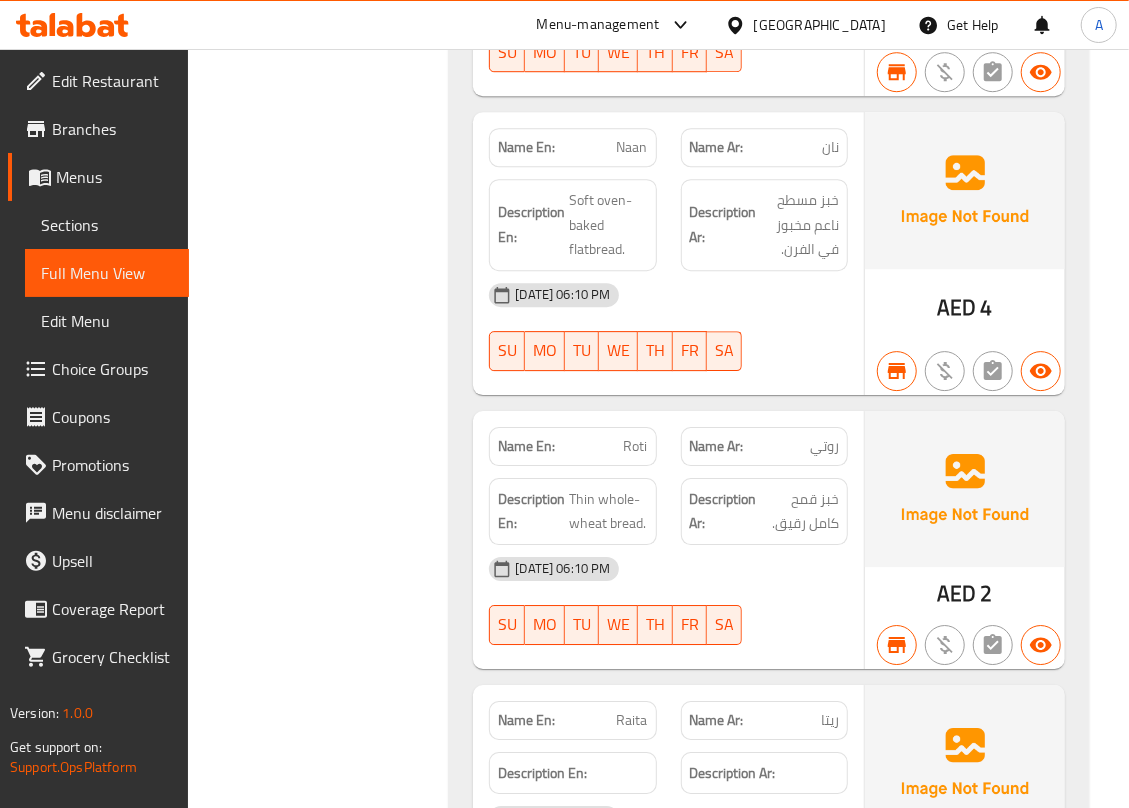 scroll, scrollTop: 23573, scrollLeft: 0, axis: vertical 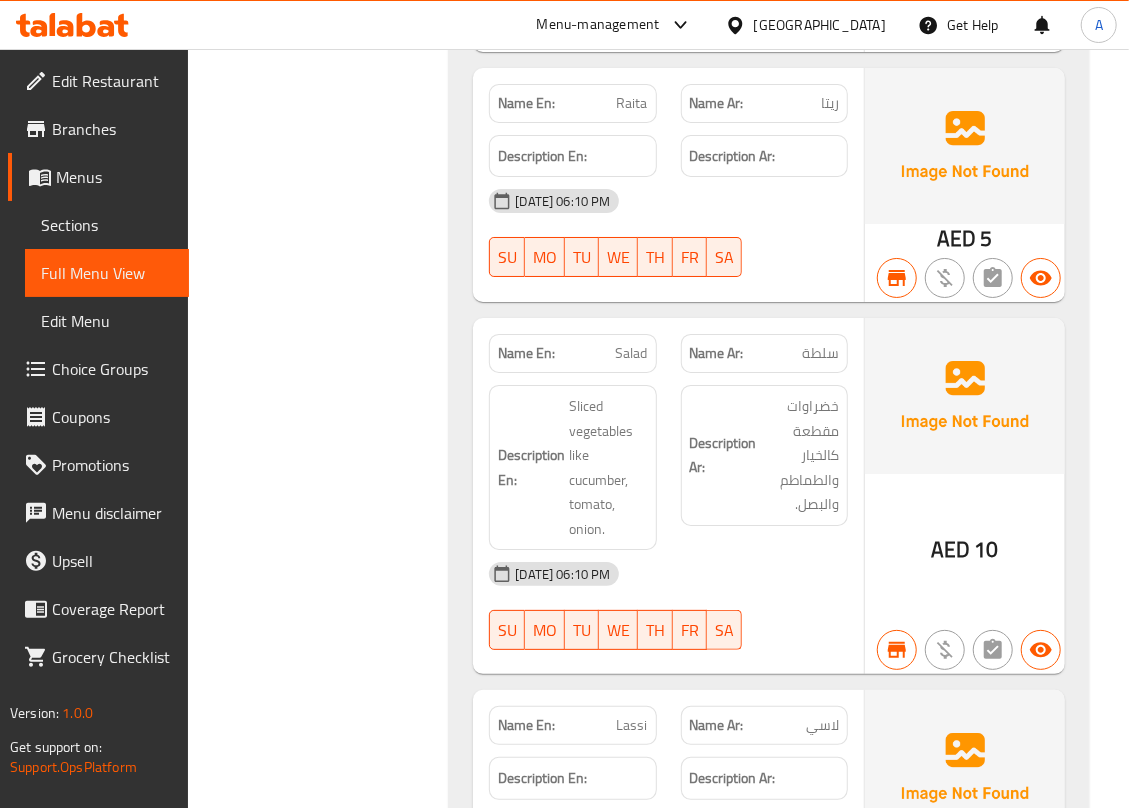 click on "Salad" at bounding box center (597, -21590) 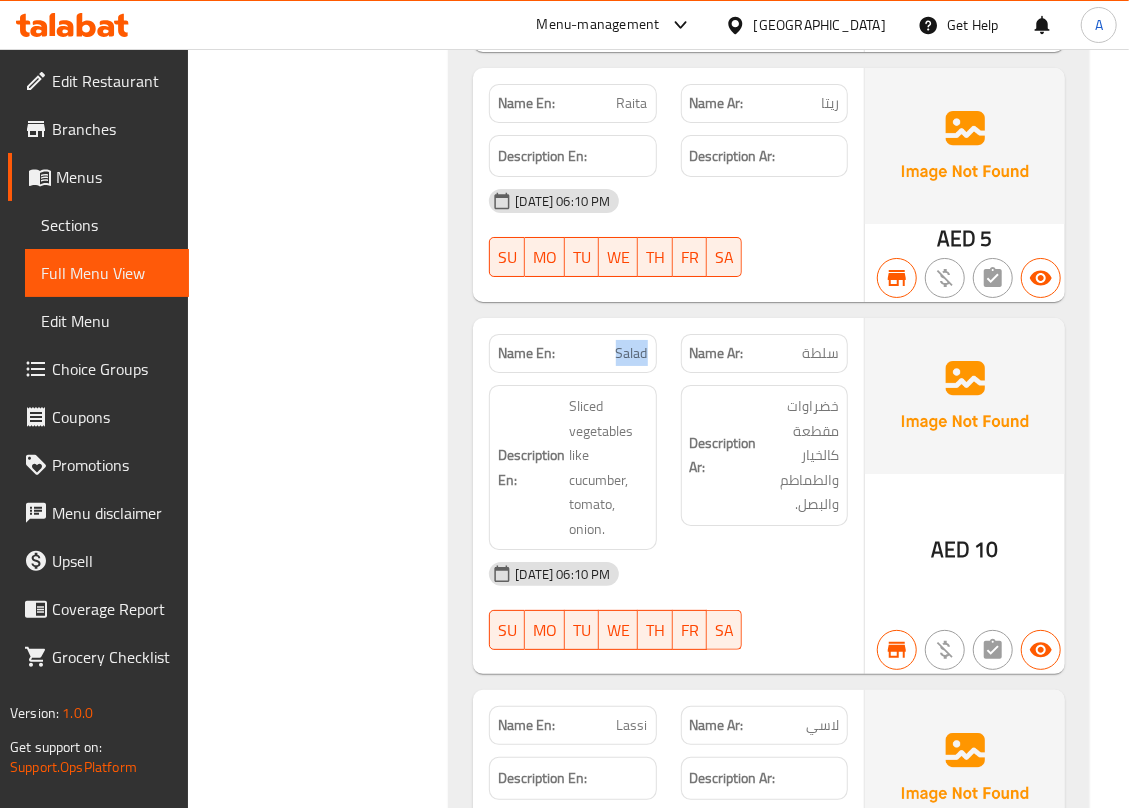 click on "Salad" at bounding box center [597, -21590] 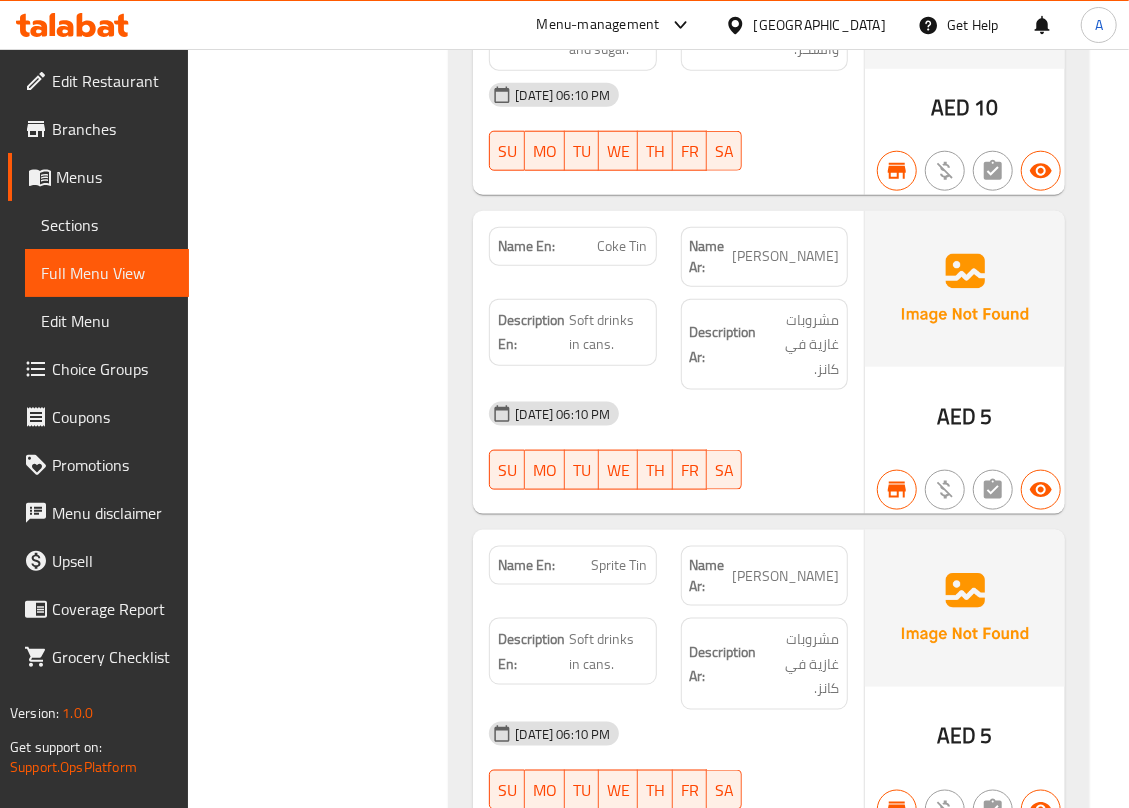 scroll, scrollTop: 24606, scrollLeft: 0, axis: vertical 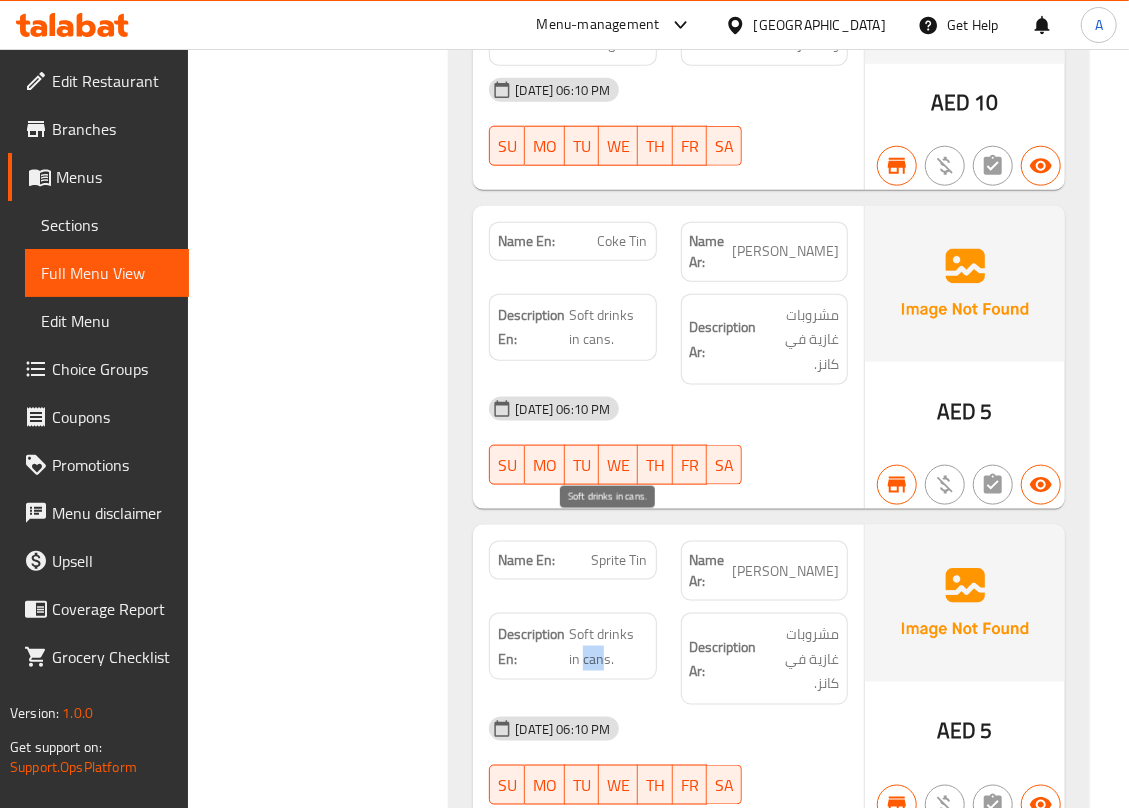 drag, startPoint x: 572, startPoint y: 556, endPoint x: 586, endPoint y: 558, distance: 14.142136 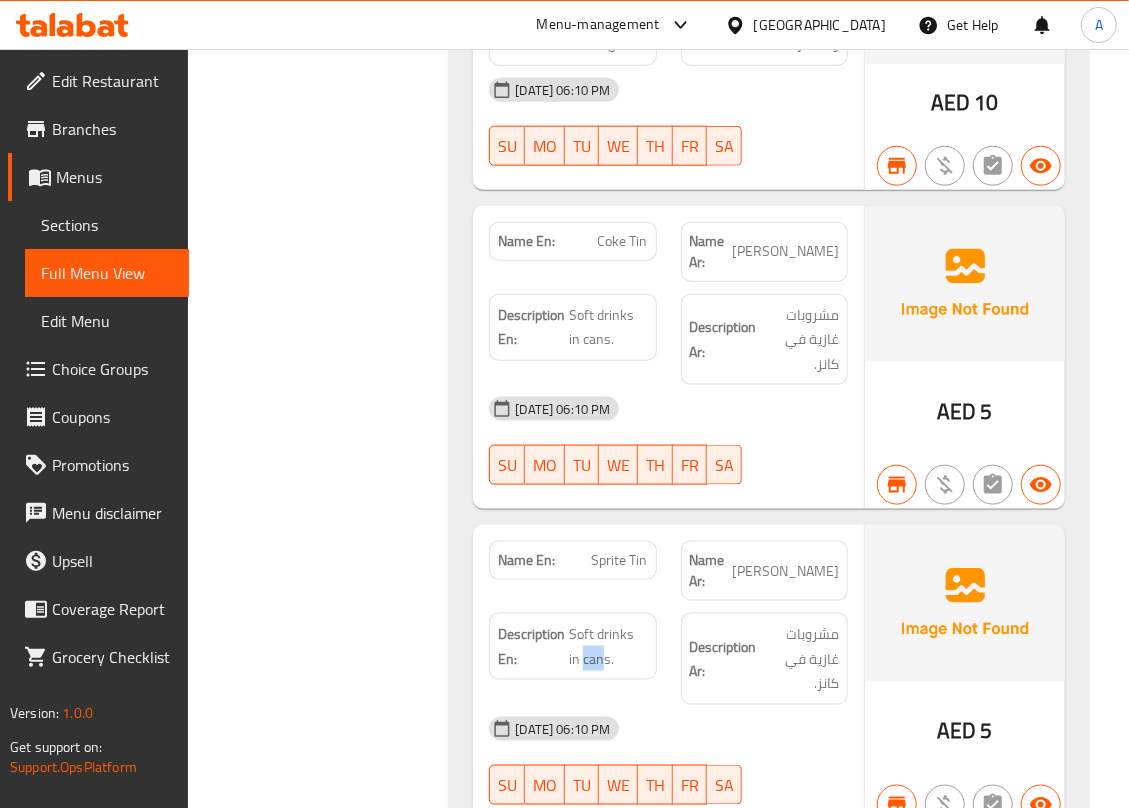 copy on "can" 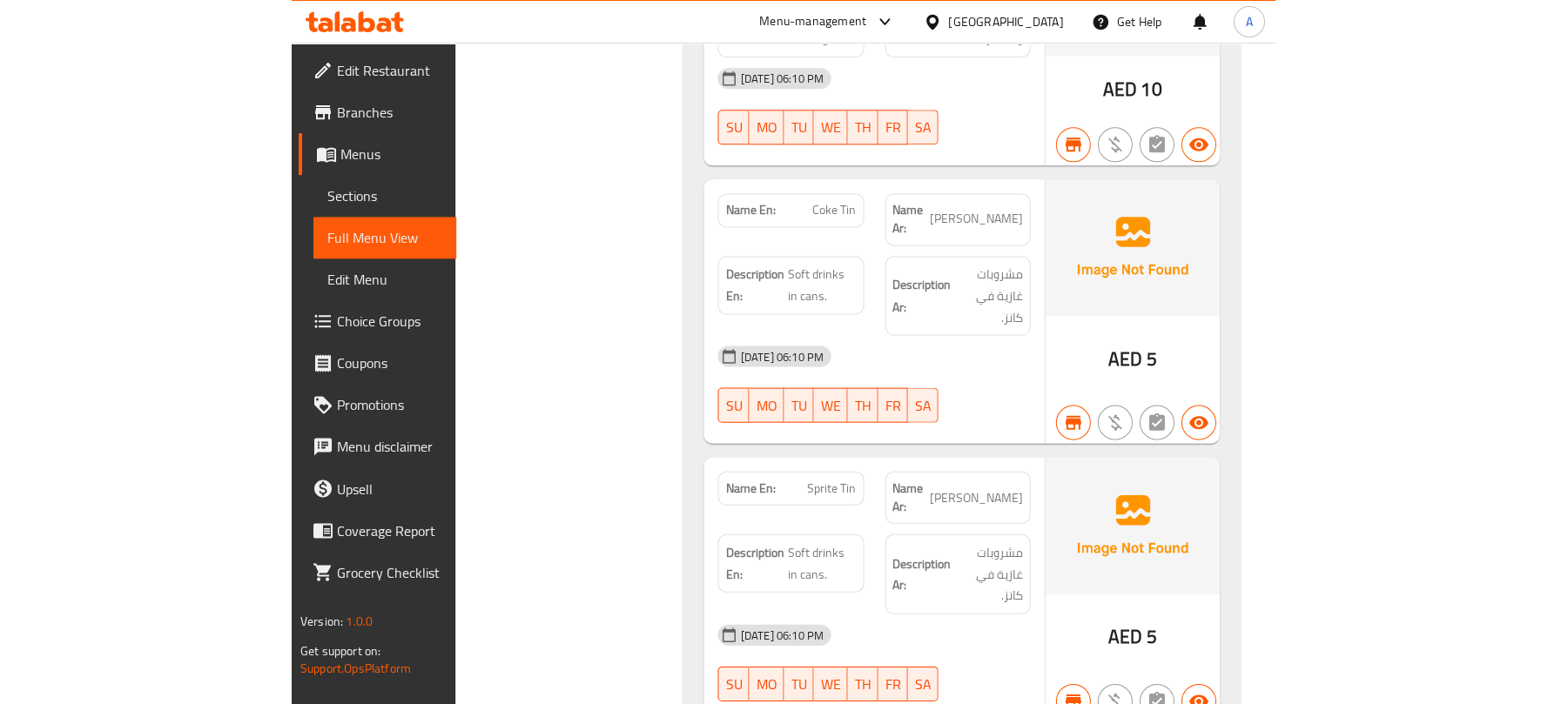 scroll, scrollTop: 16807, scrollLeft: 0, axis: vertical 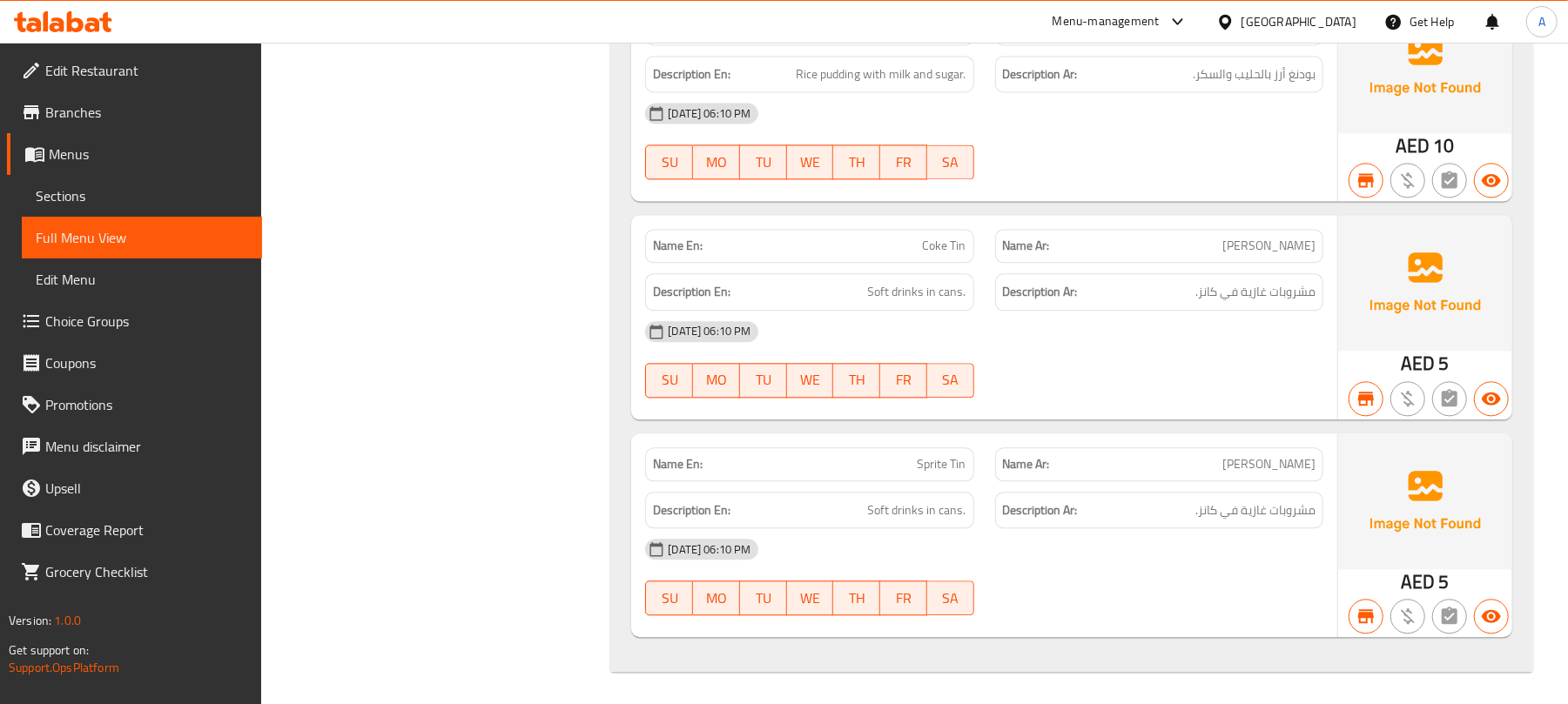 click on "Filter Branches Kitchen Cuisine, Al Jubail Branches Popular filters Free items Branch specific items Has choices Upsell items Availability filters Available Not available View filters Collapse sections Collapse categories Collapse Choices" at bounding box center [442, -7951] 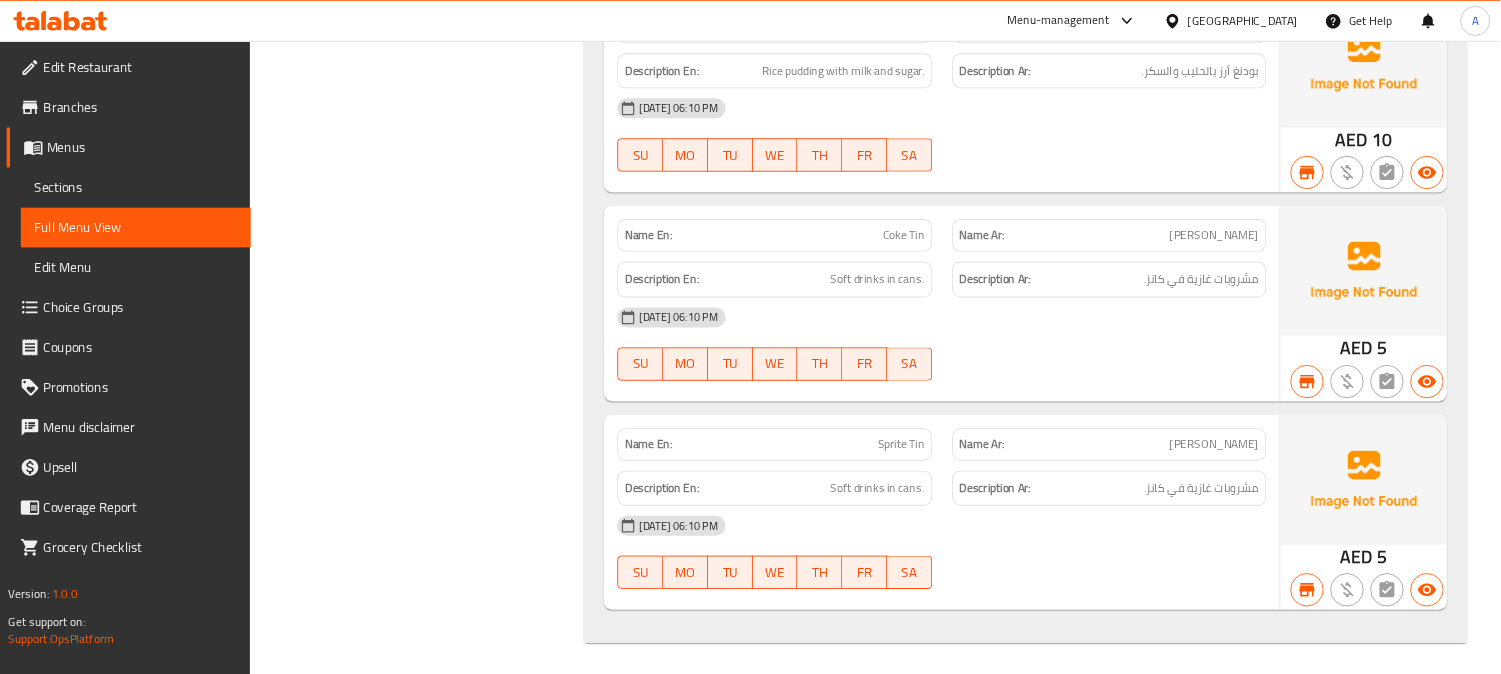 scroll, scrollTop: 19315, scrollLeft: 0, axis: vertical 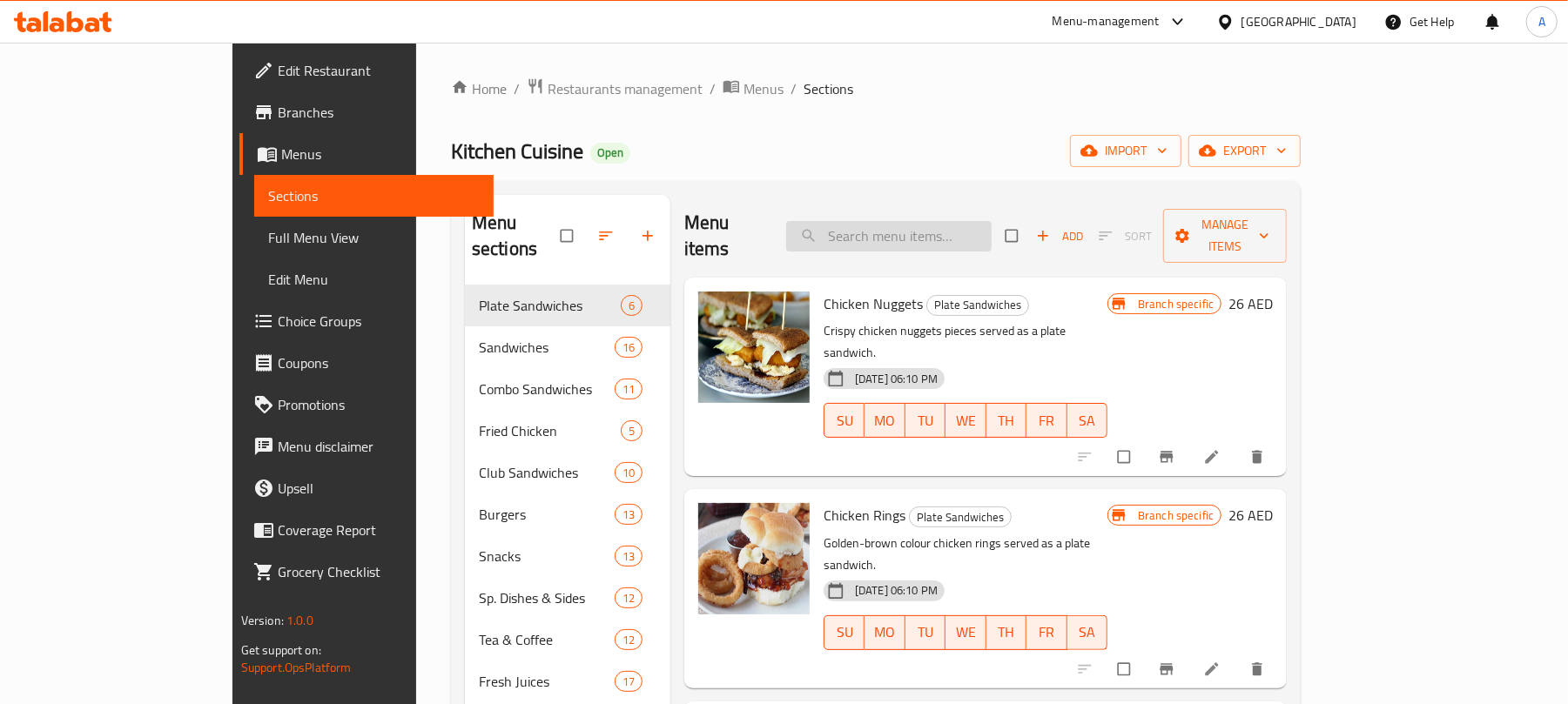 click at bounding box center (889, 236) 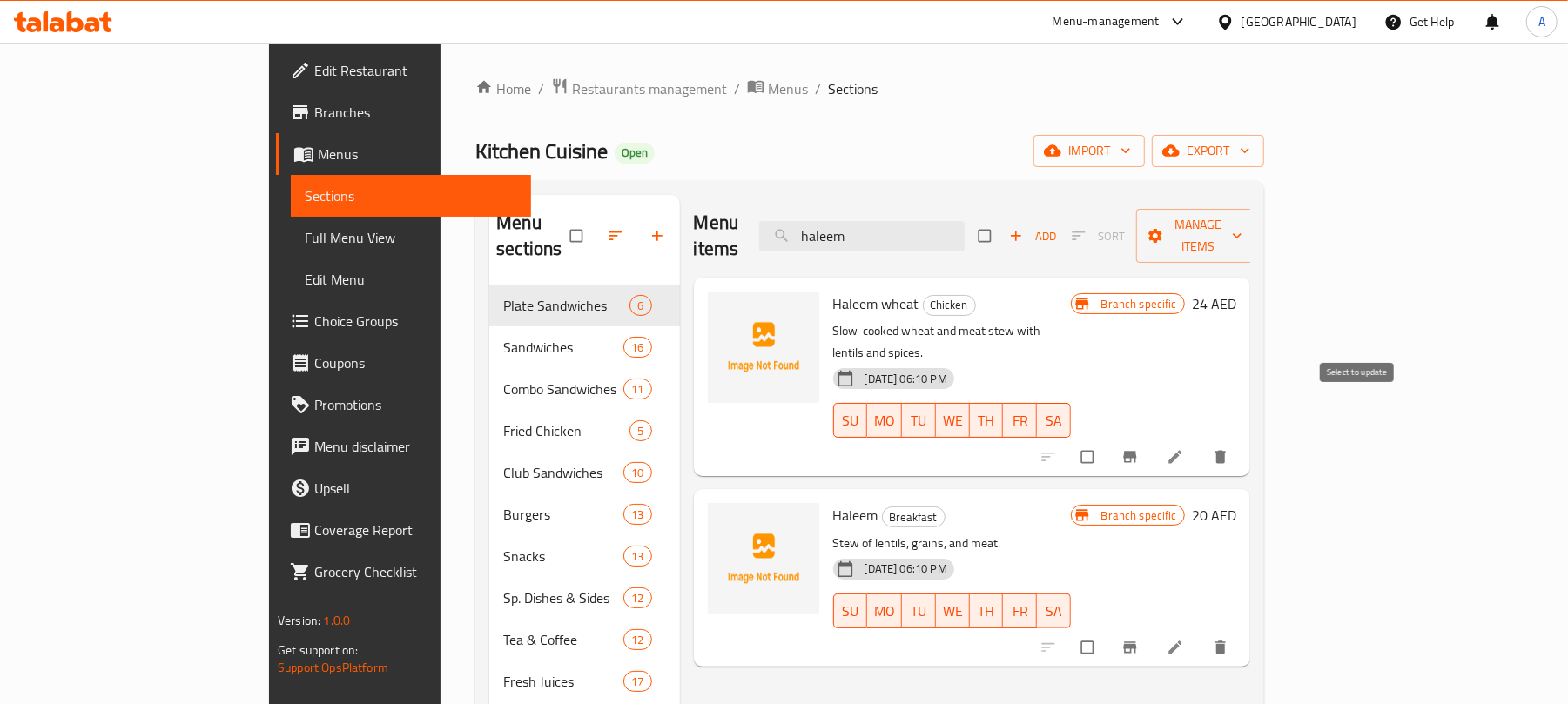 type on "haleem" 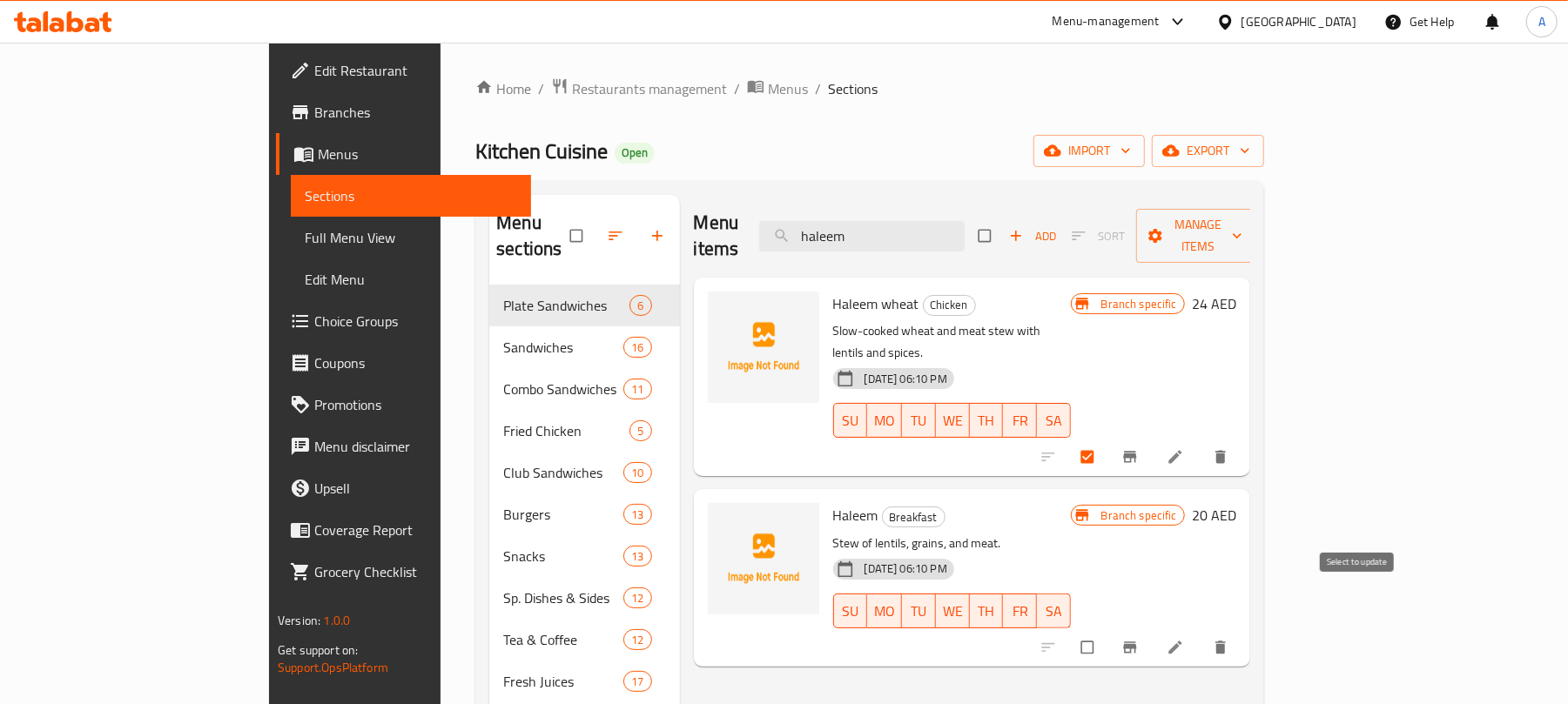 click at bounding box center (1089, 647) 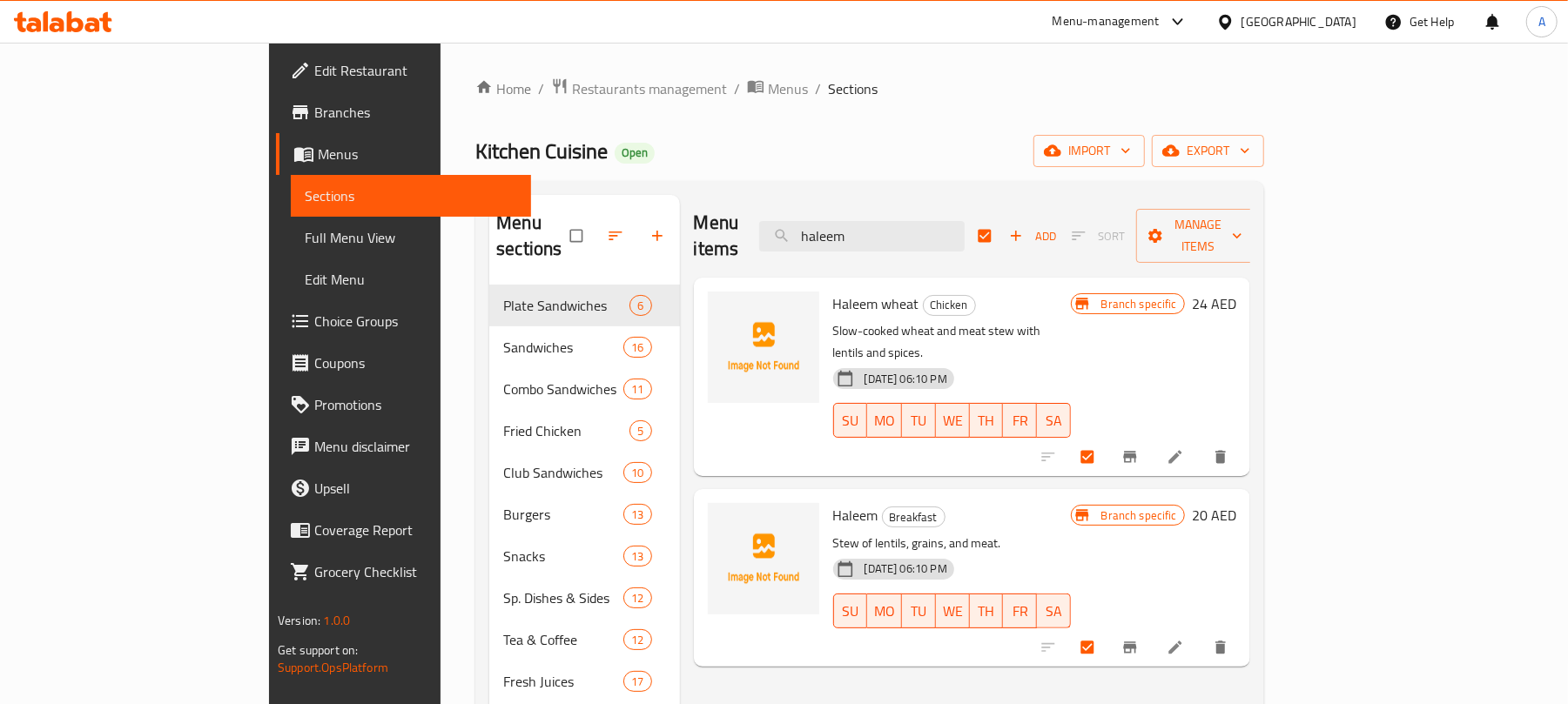 click on "Haleem wheat" at bounding box center [876, 304] 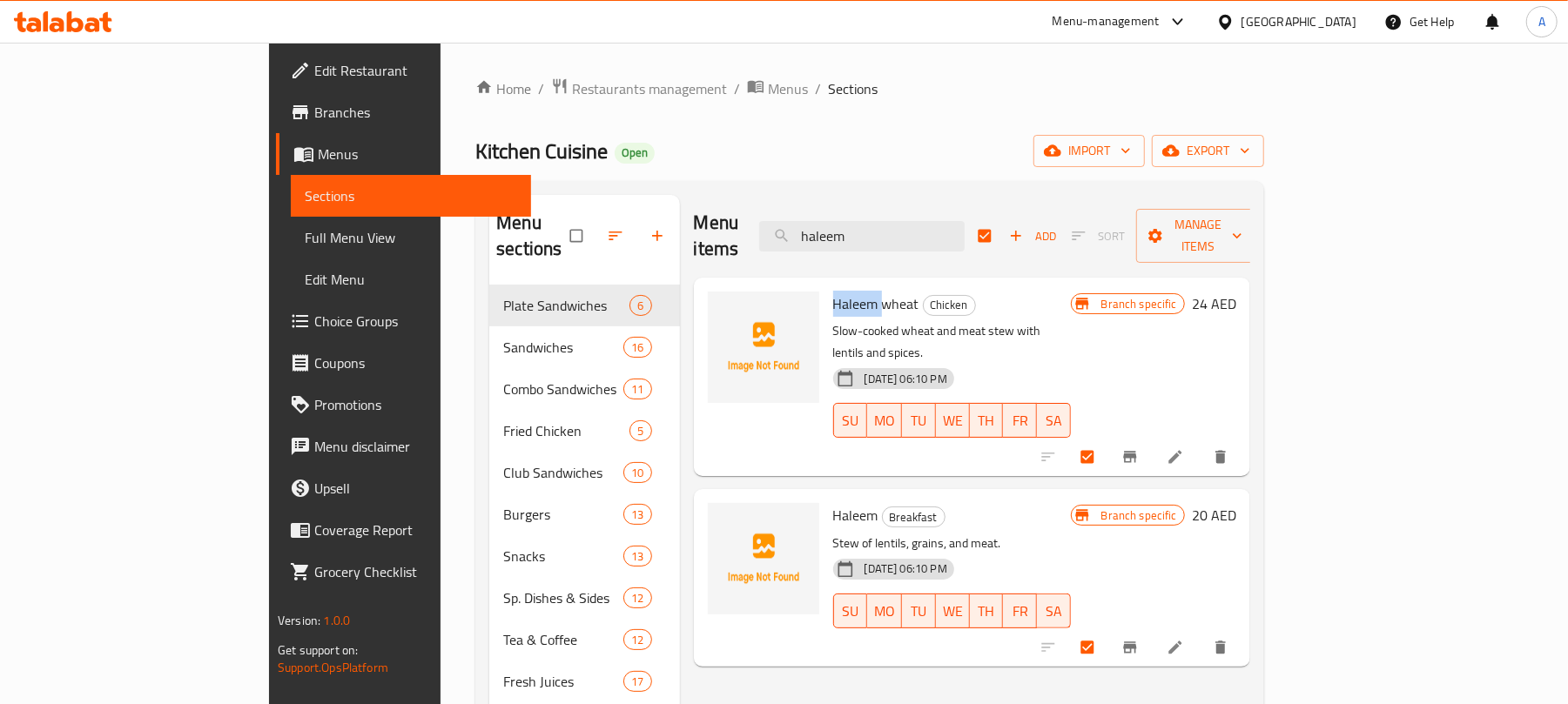 click on "Haleem wheat" at bounding box center [876, 304] 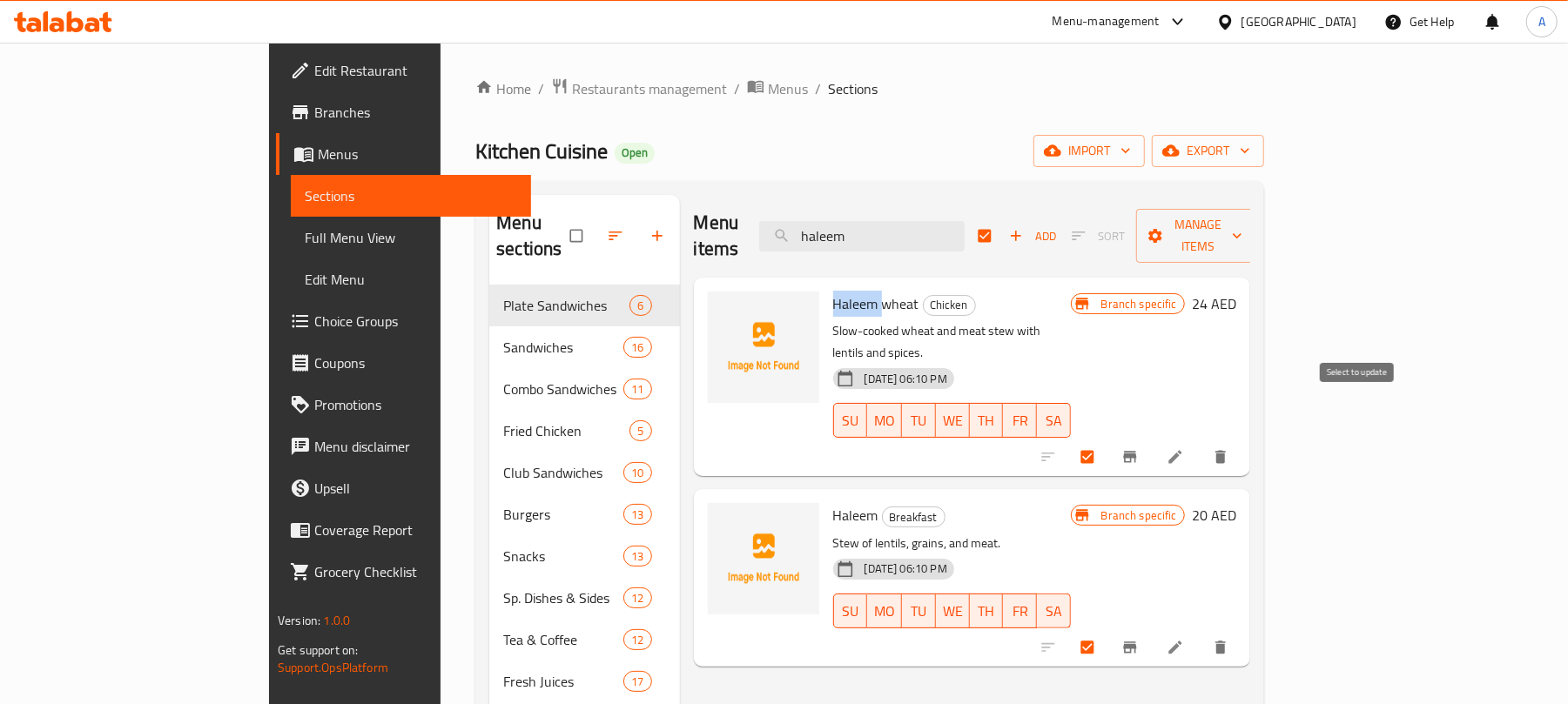 click at bounding box center (1089, 457) 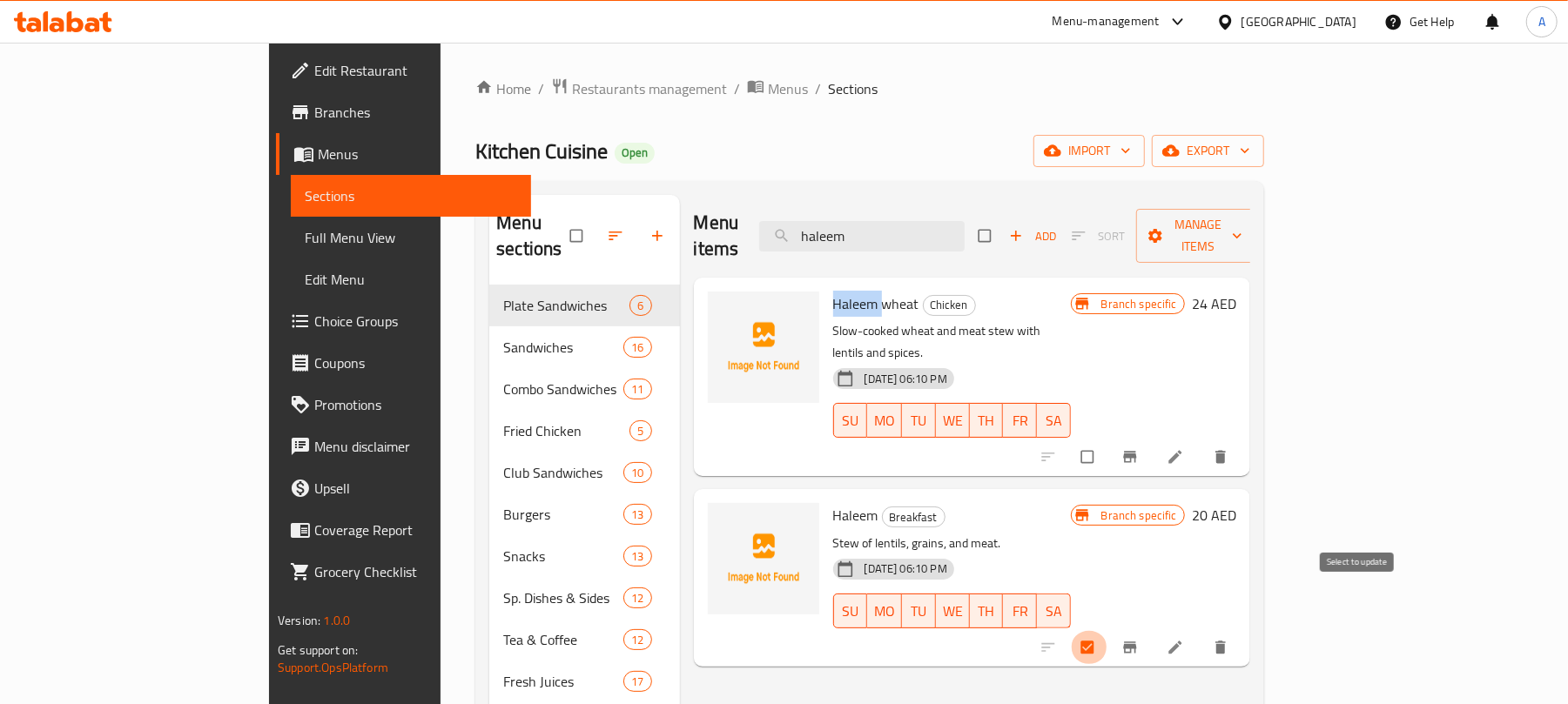 click at bounding box center [1089, 647] 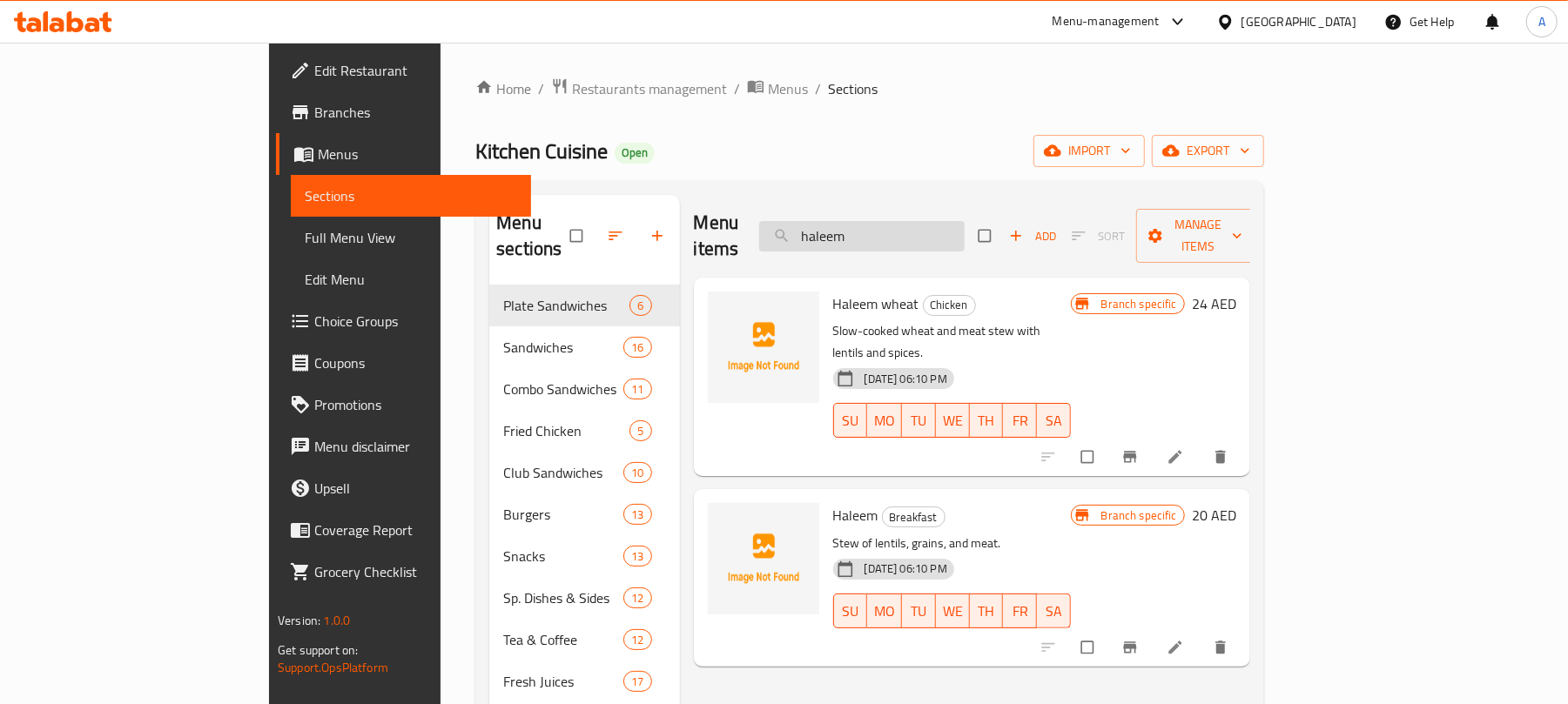 click on "haleem" at bounding box center [862, 236] 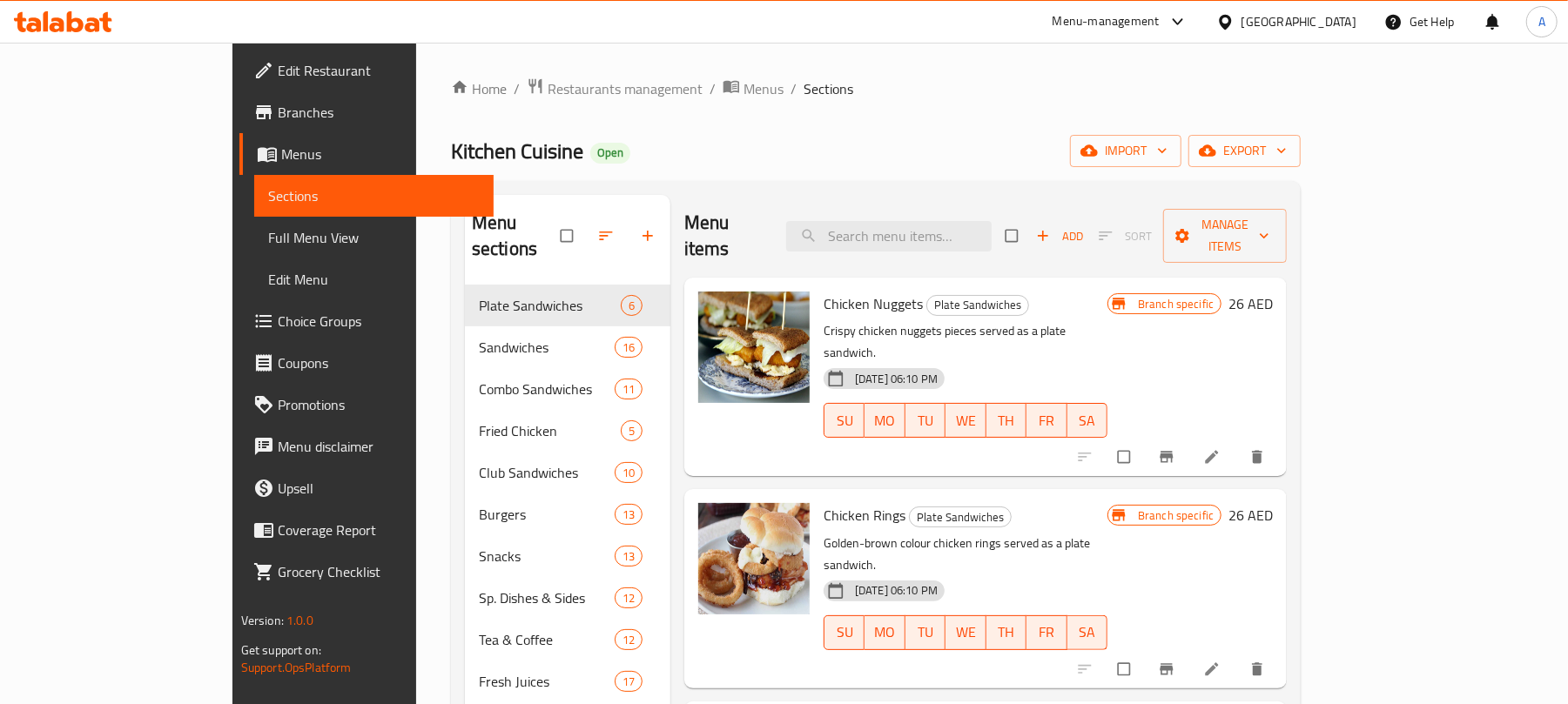 type 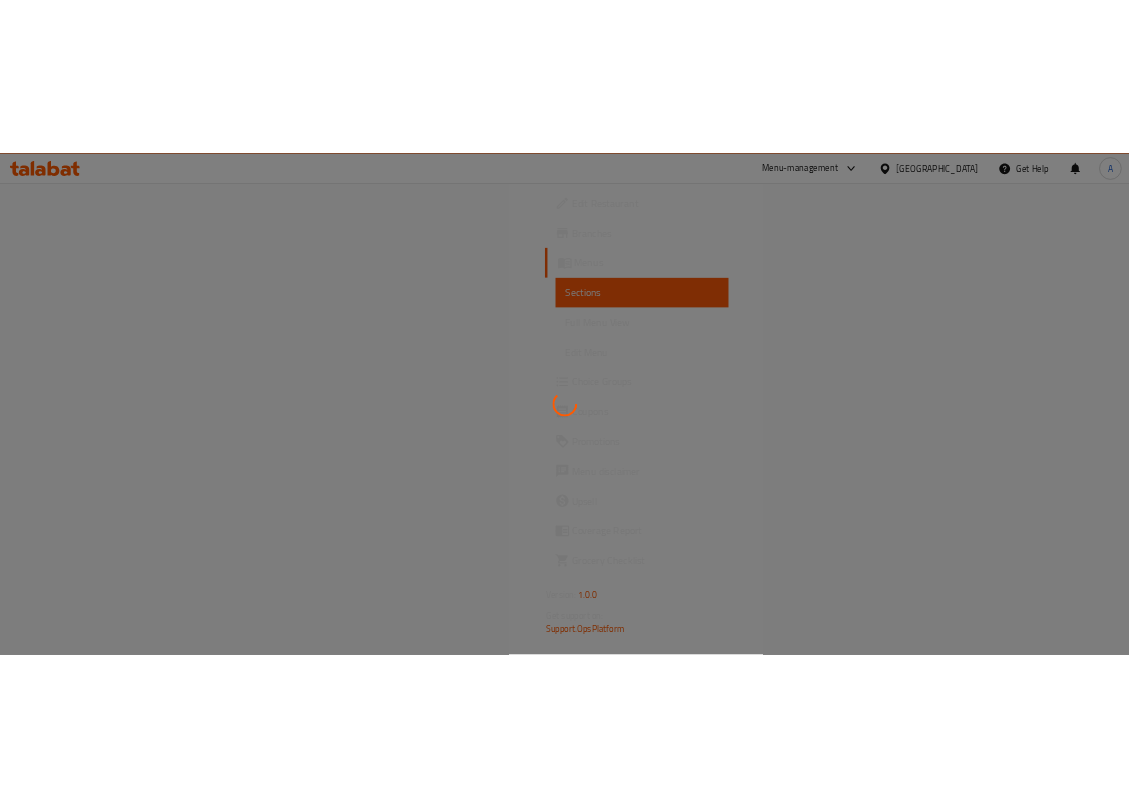 scroll, scrollTop: 0, scrollLeft: 0, axis: both 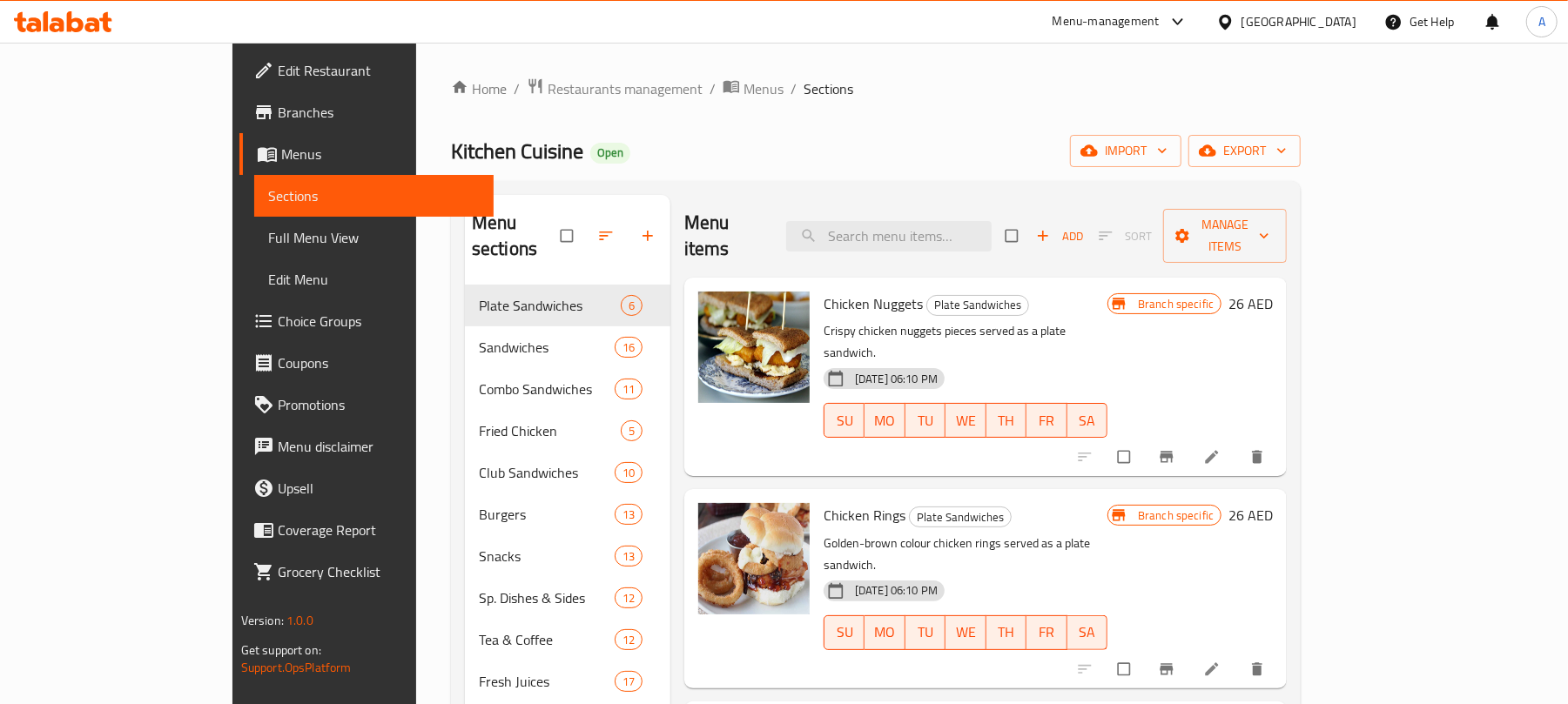 click at bounding box center [889, 236] 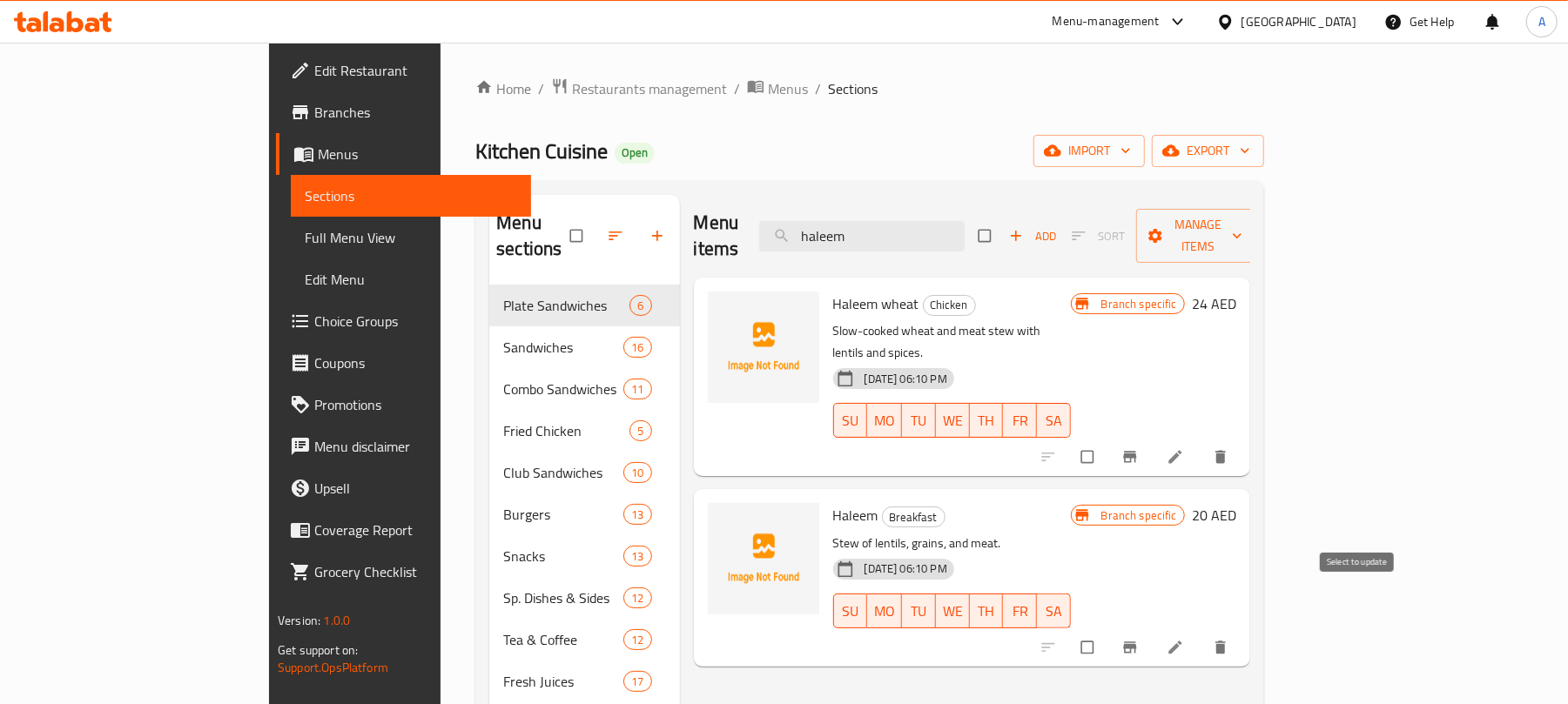 type on "haleem" 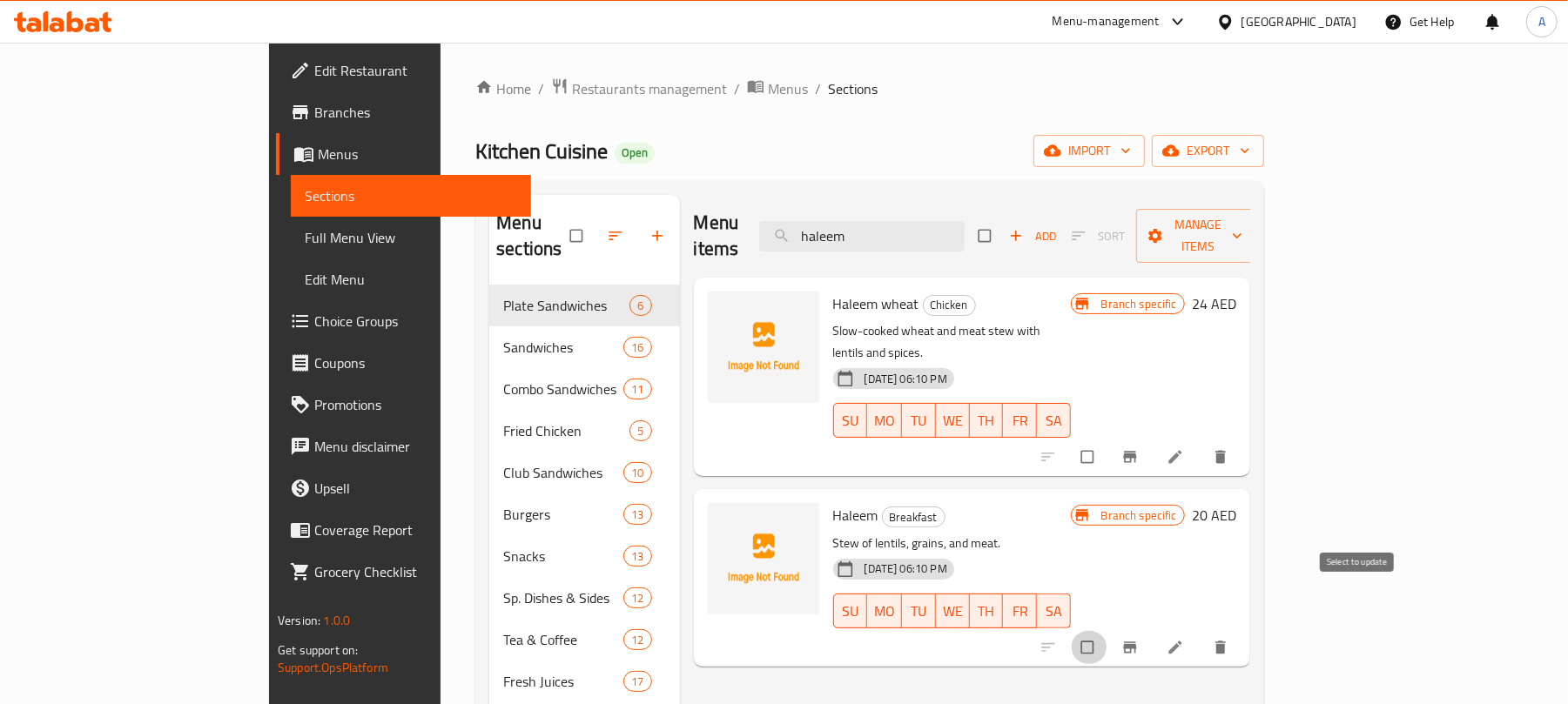 click at bounding box center (1089, 647) 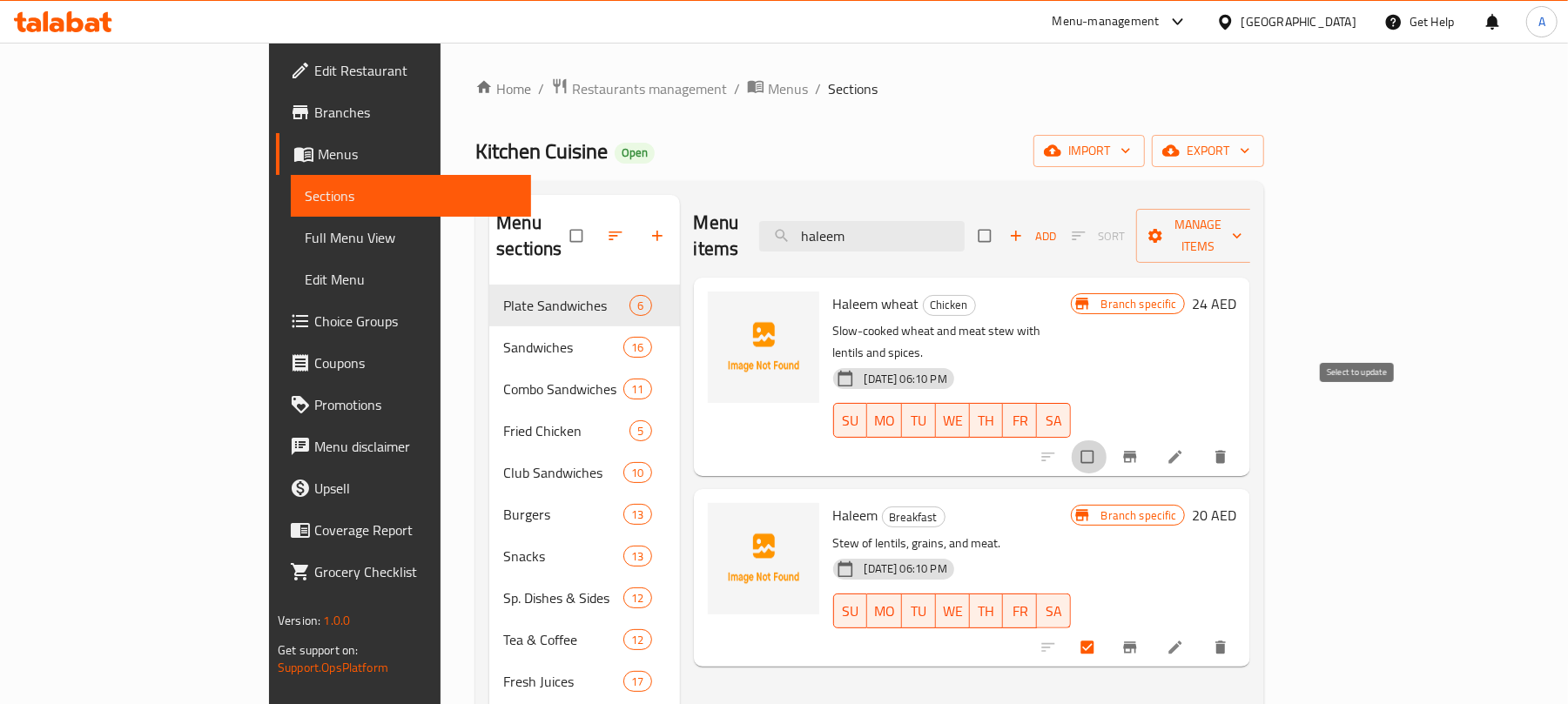 click at bounding box center (1089, 457) 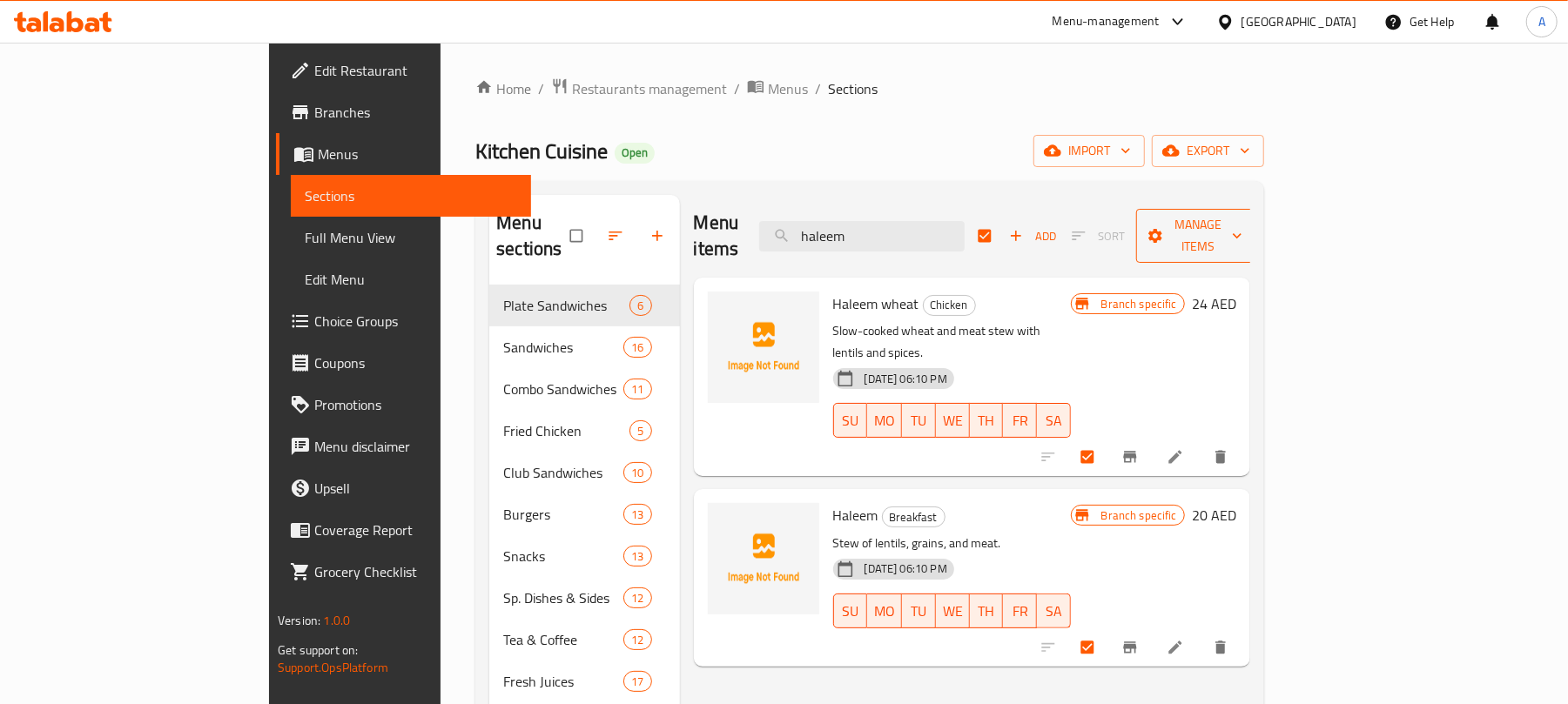 click 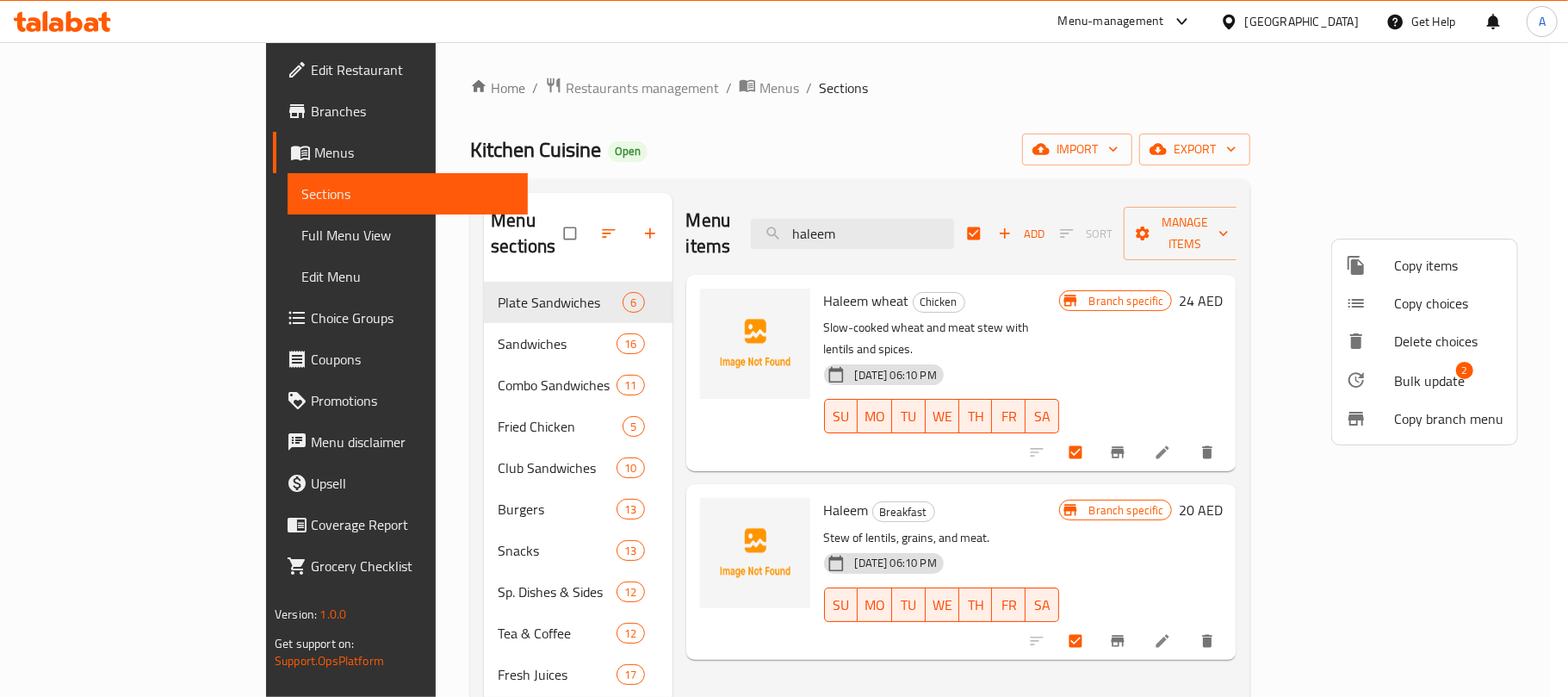 click at bounding box center [784, 348] 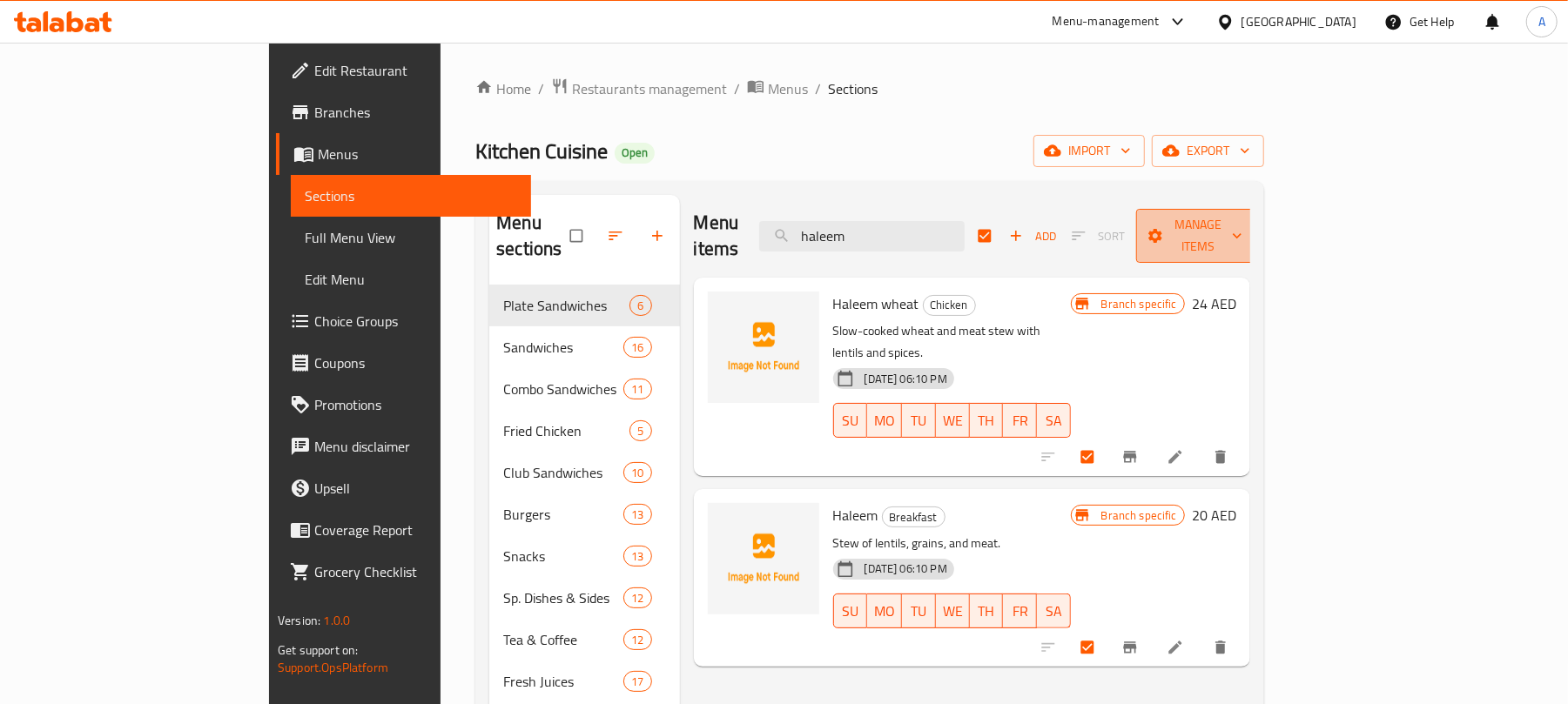 click on "Manage items" at bounding box center [1198, 236] 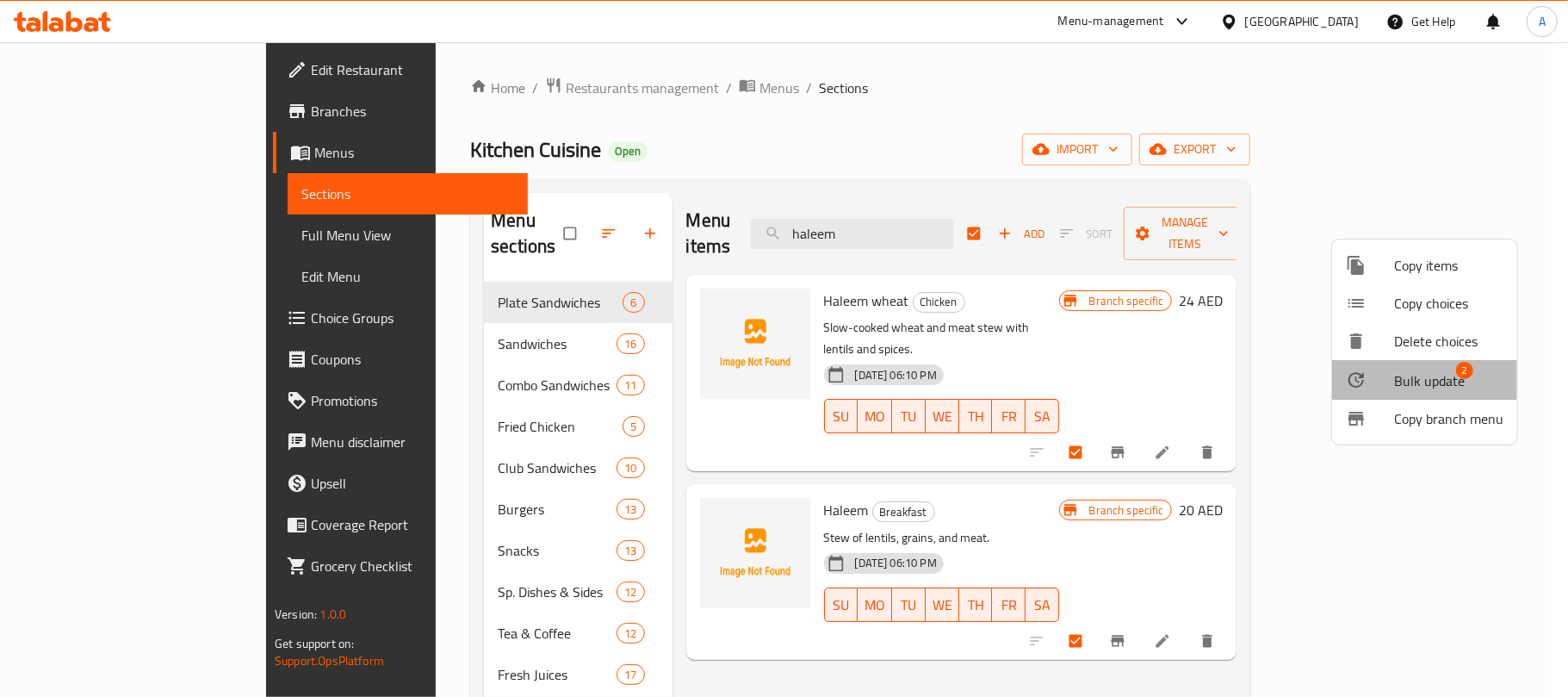 click on "Bulk update" at bounding box center (1429, 381) 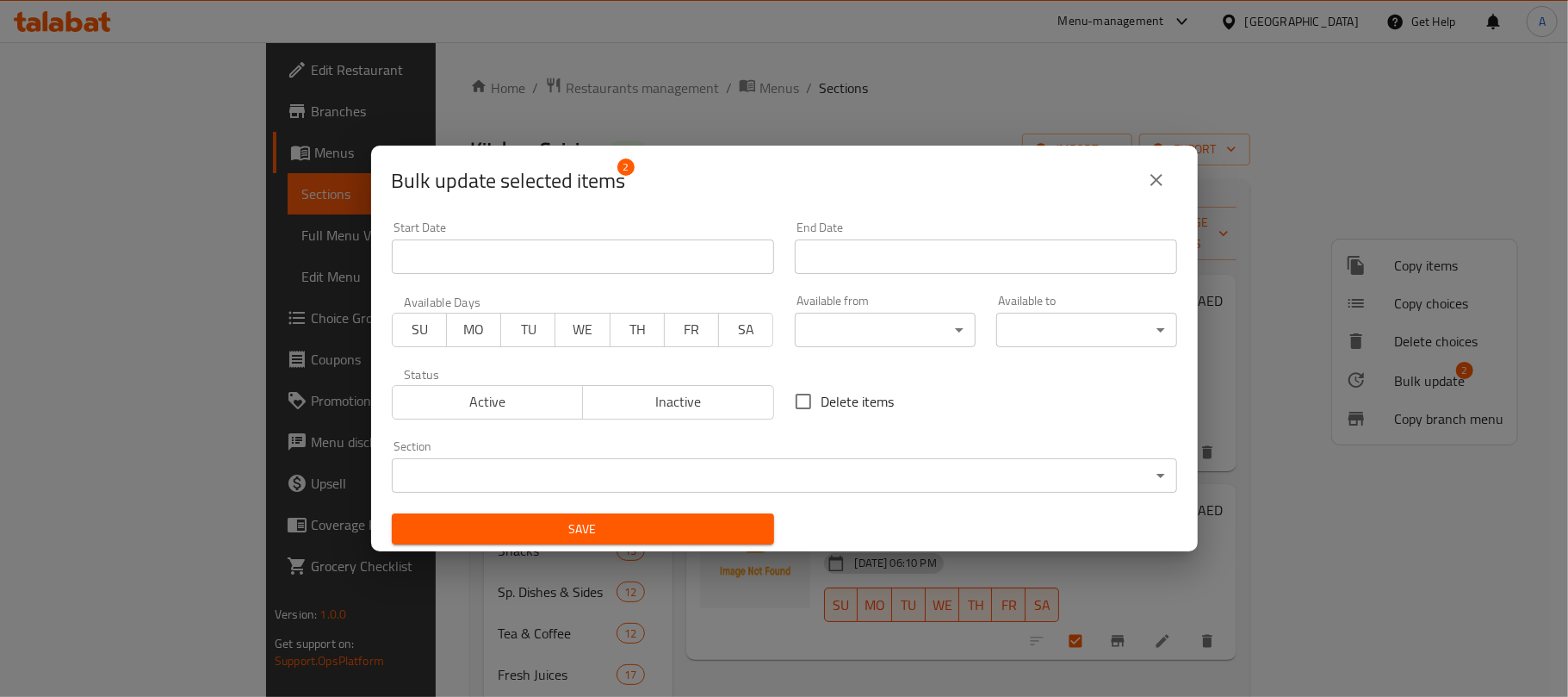 click on "Delete items" at bounding box center (858, 401) 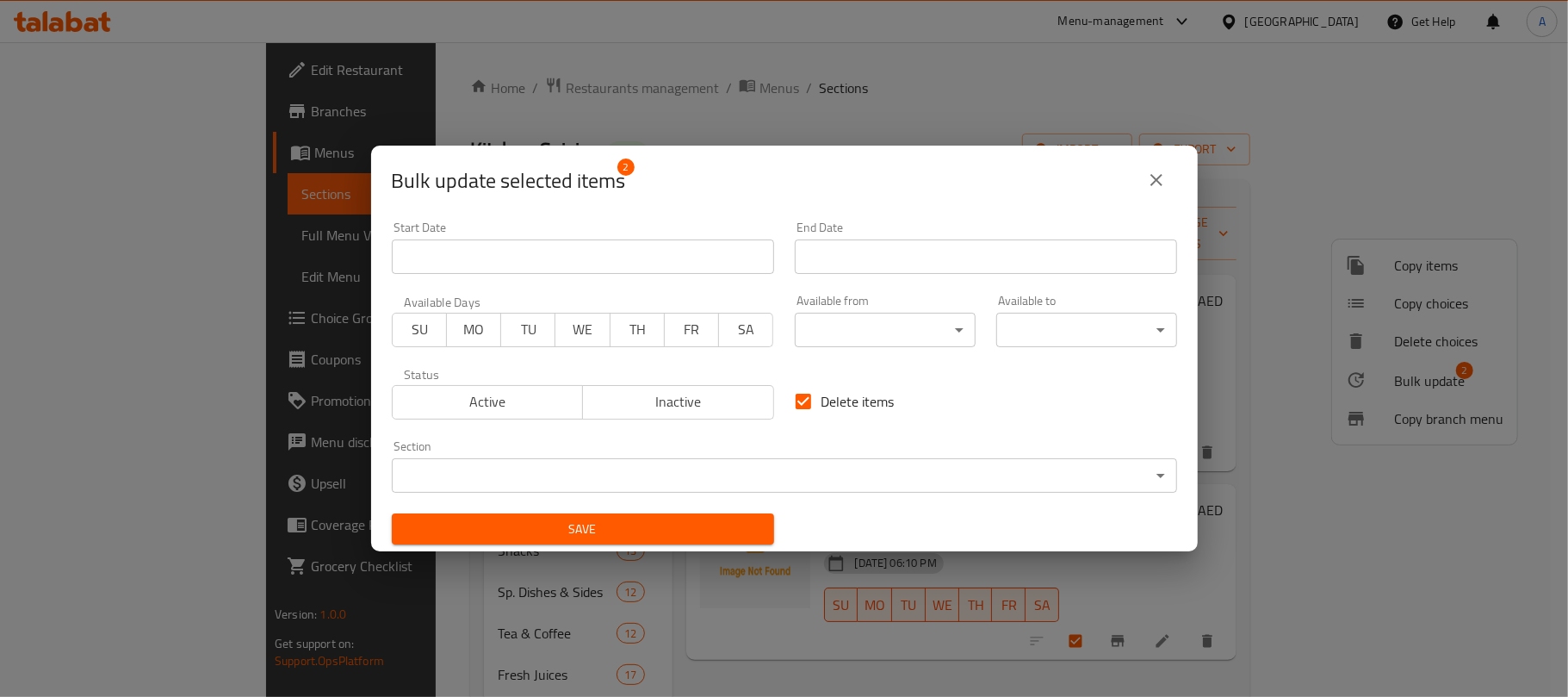 click on "Save" at bounding box center [583, 529] 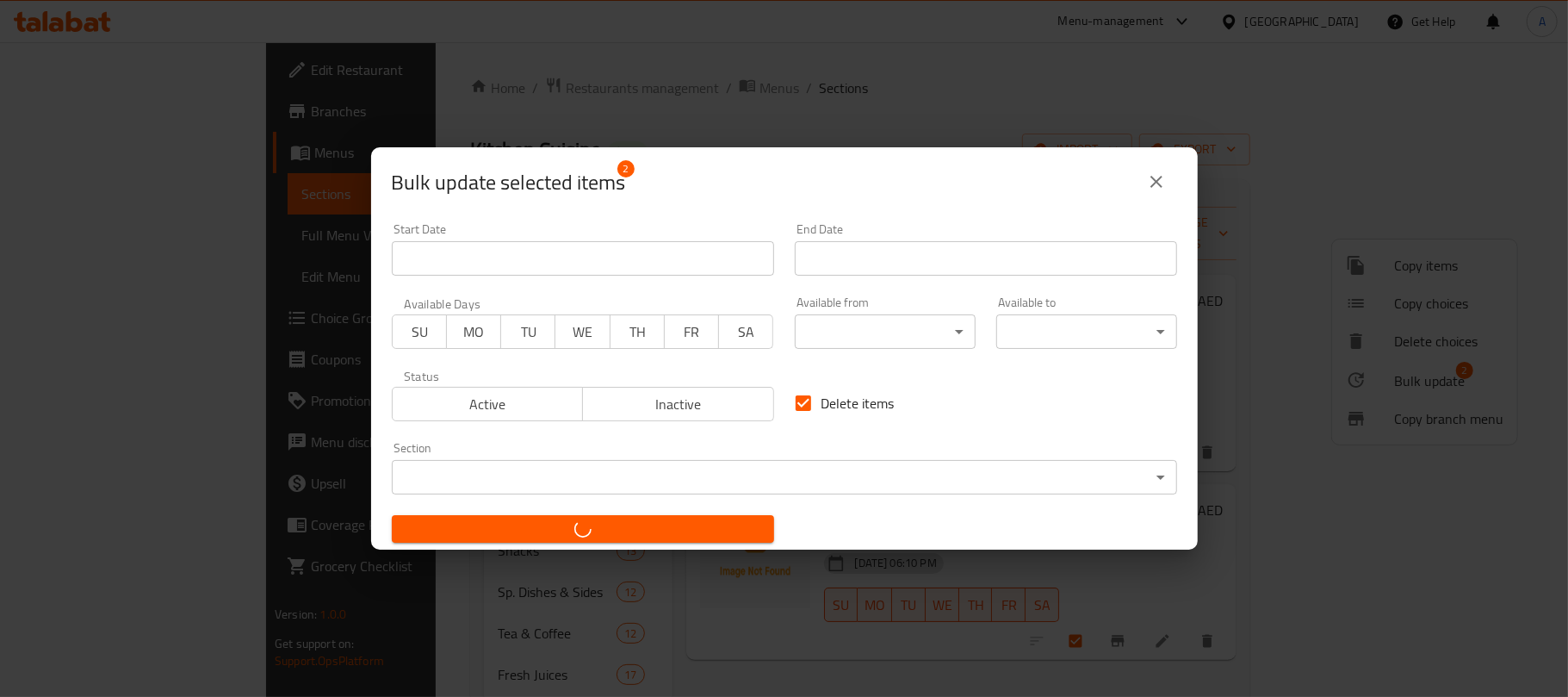 checkbox on "false" 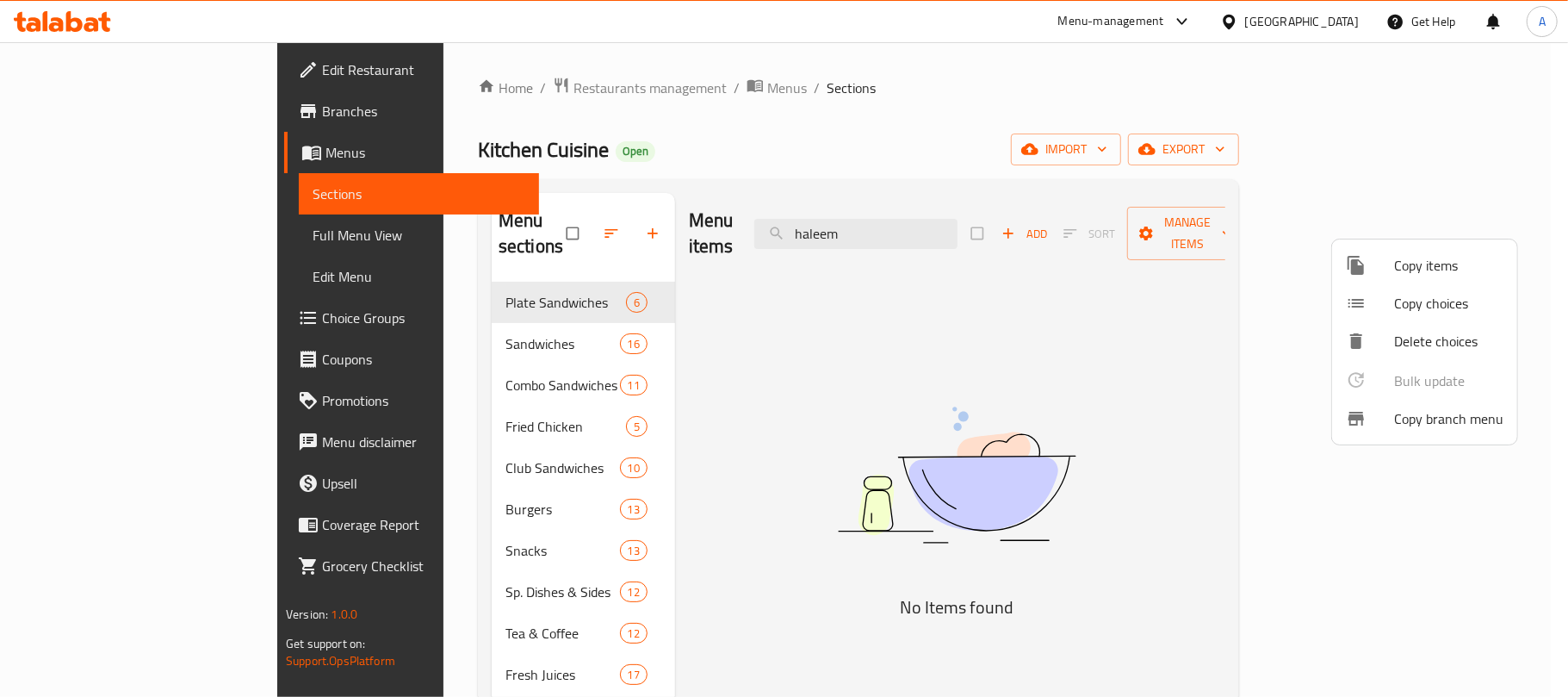 click at bounding box center (784, 348) 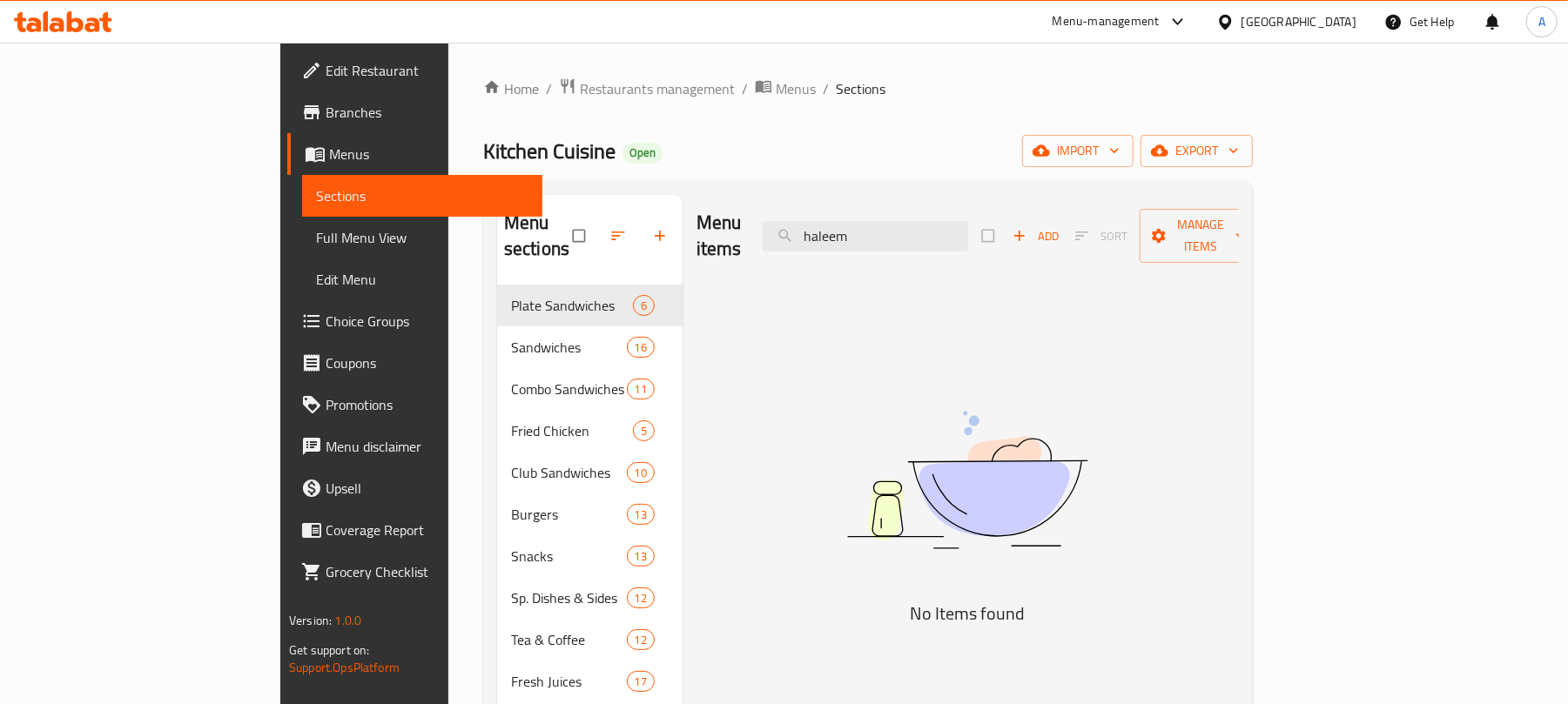 drag, startPoint x: 966, startPoint y: 220, endPoint x: 792, endPoint y: 226, distance: 174.10342 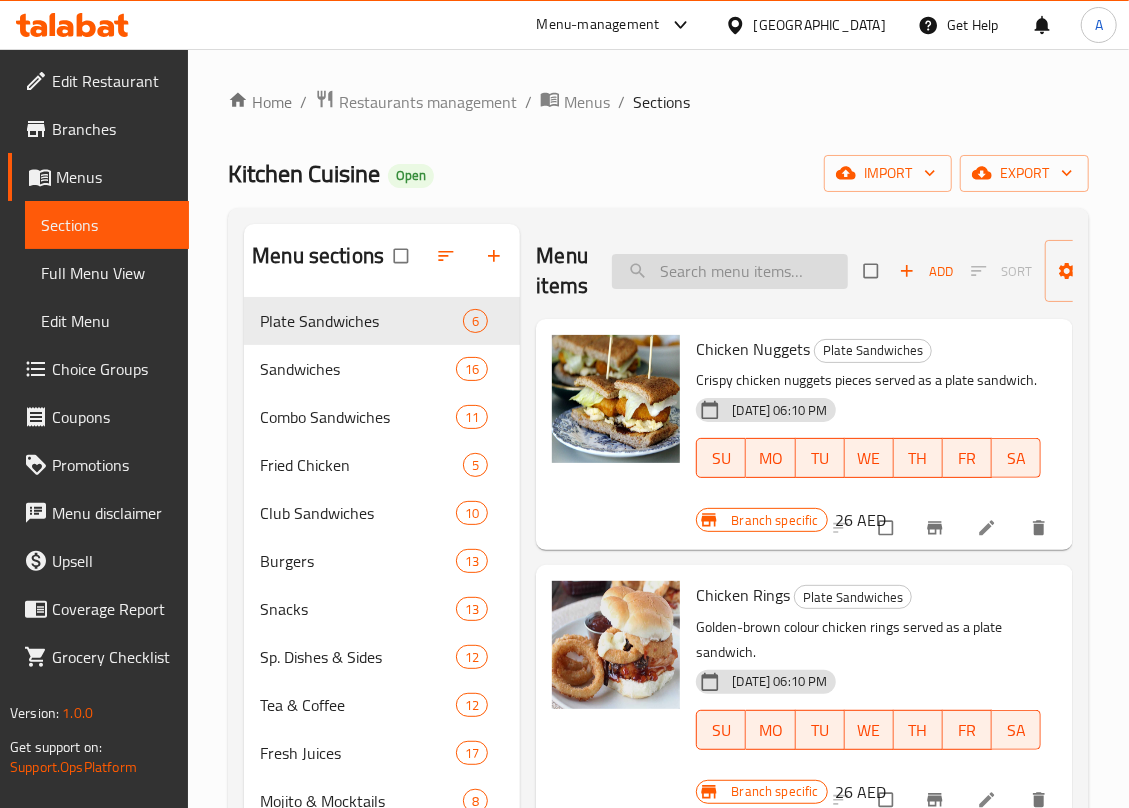 click at bounding box center [730, 271] 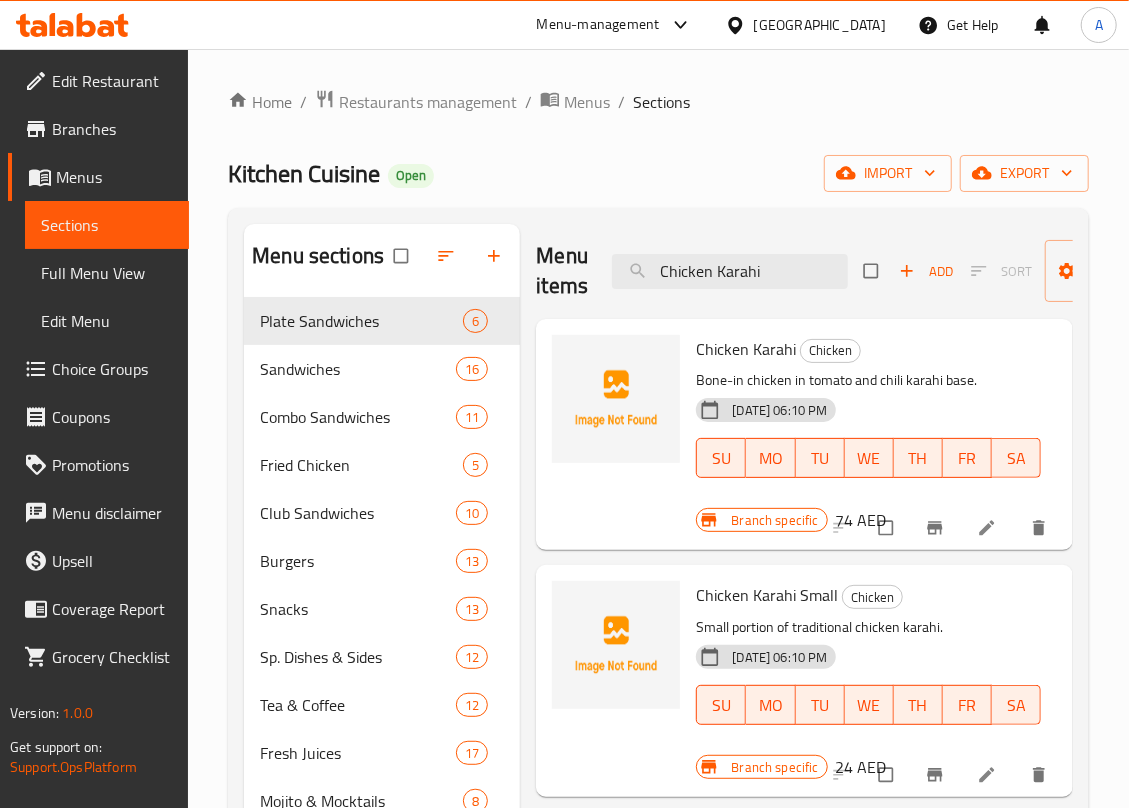 scroll, scrollTop: 133, scrollLeft: 0, axis: vertical 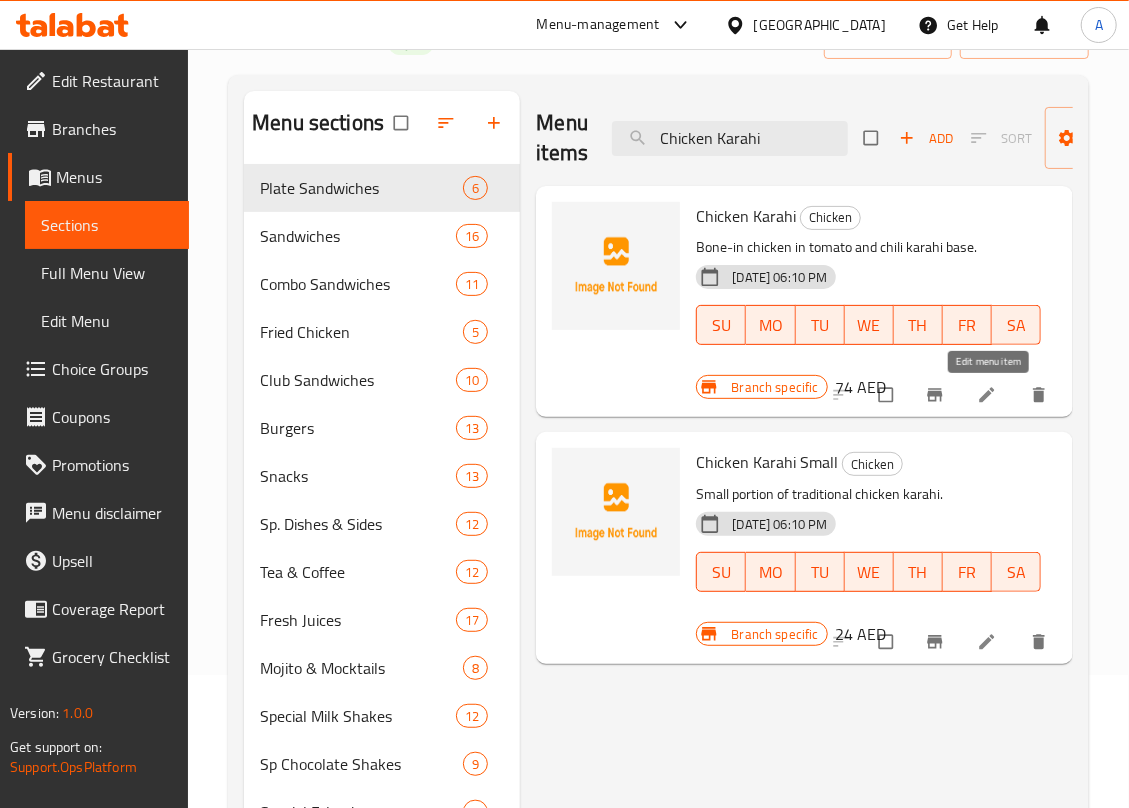 type on "Chicken Karahi" 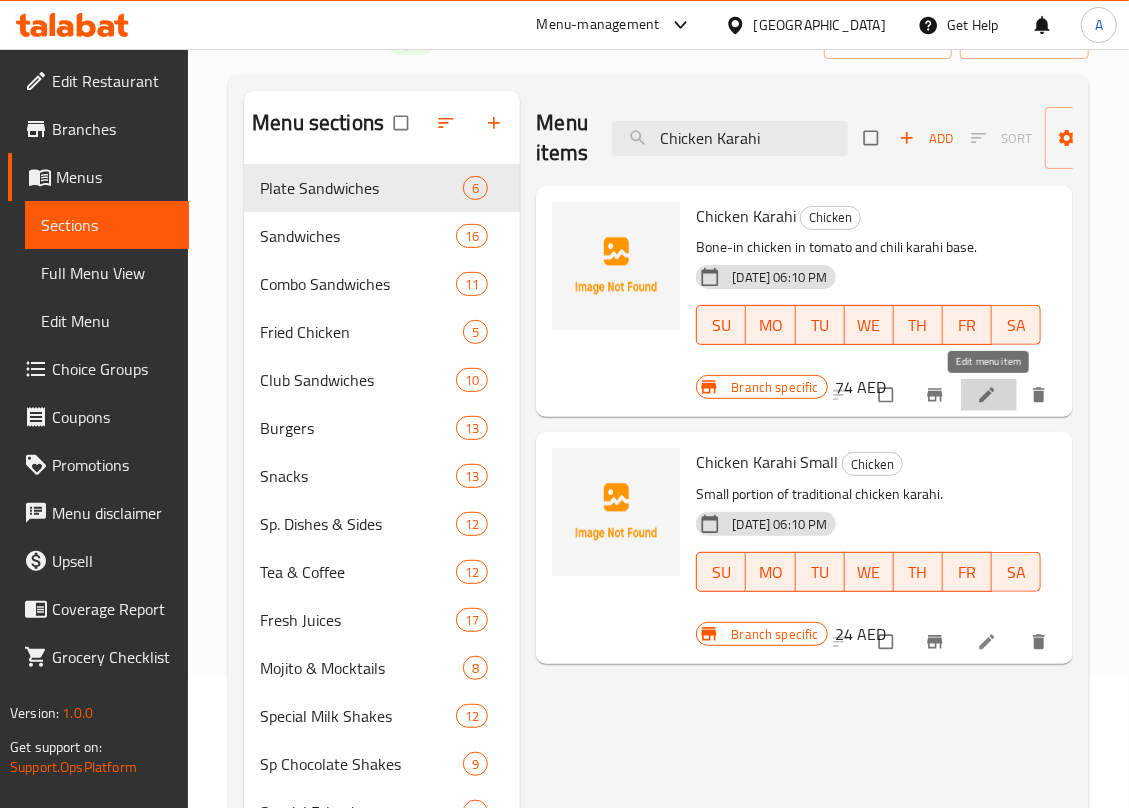 click 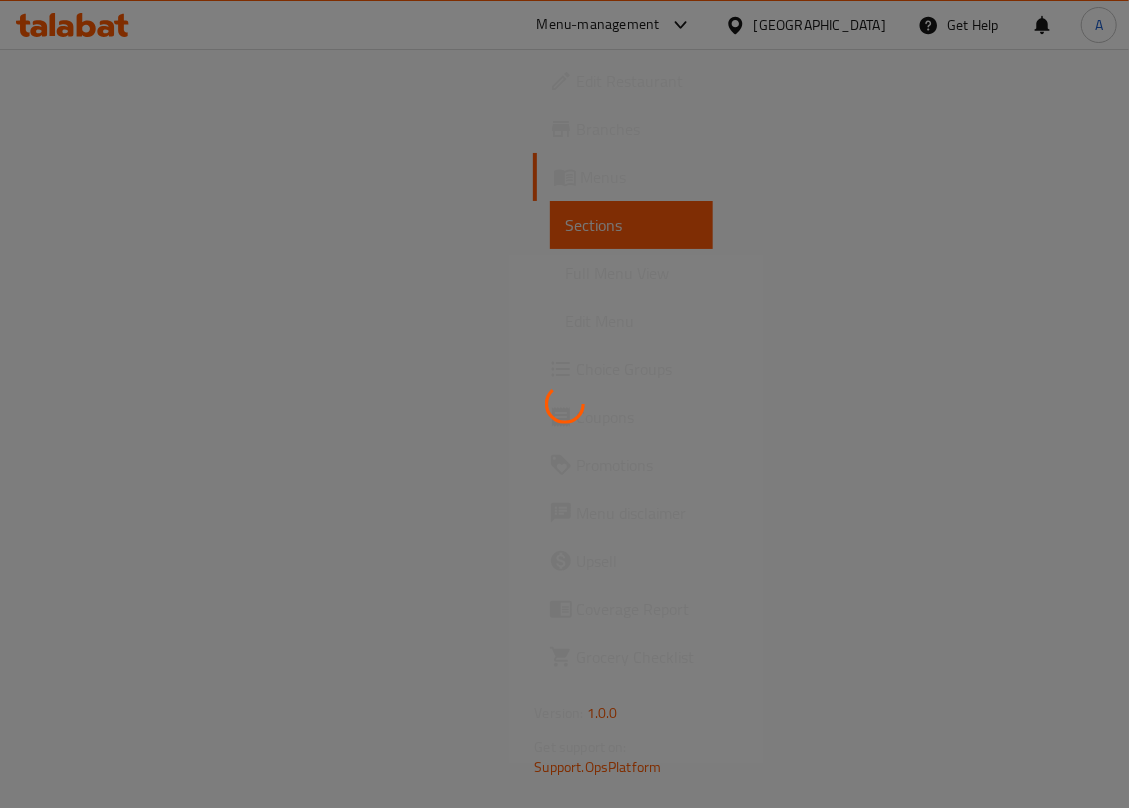 scroll, scrollTop: 0, scrollLeft: 0, axis: both 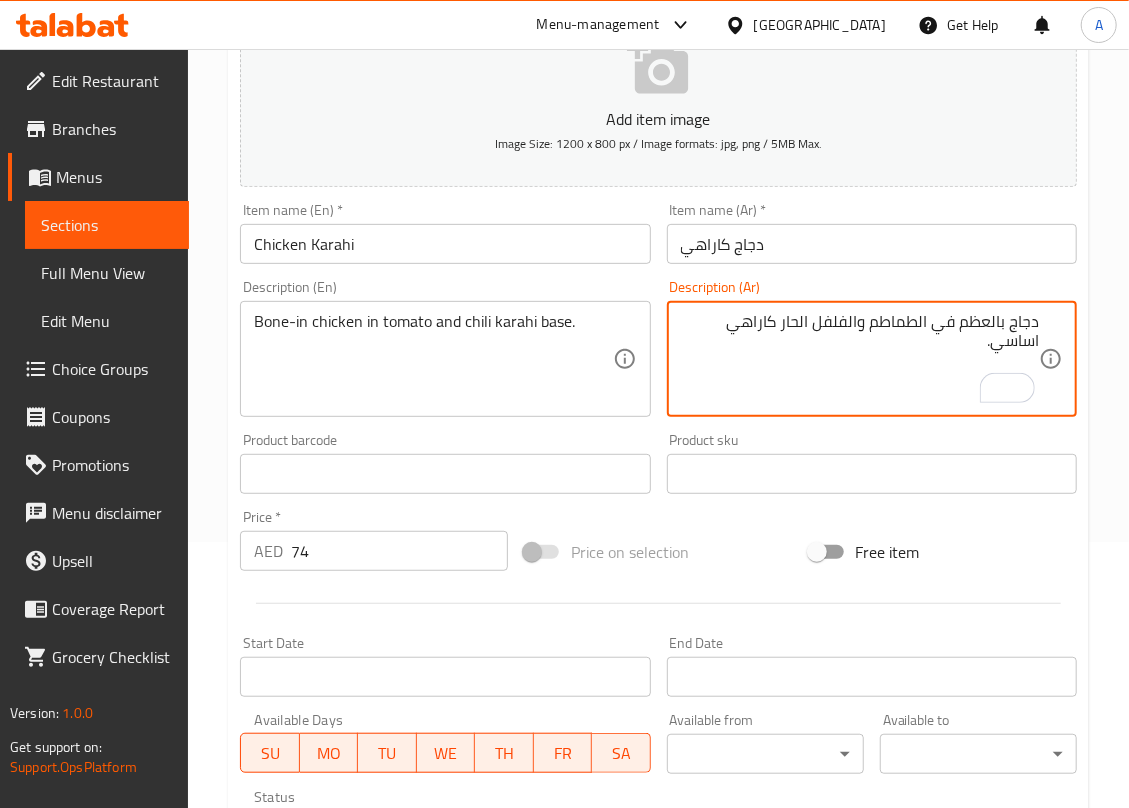 click on "دجاج بالعظم في الطماطم والفلفل الحار كاراهي اساسي." at bounding box center [860, 359] 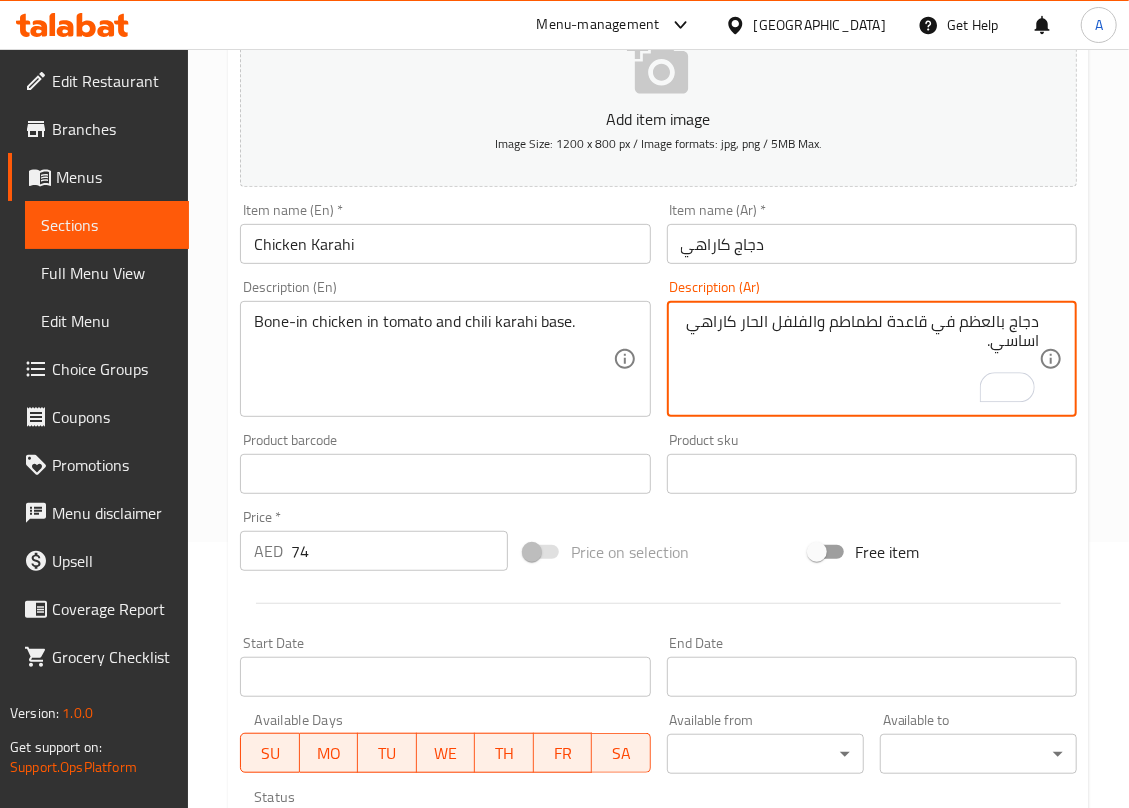 click on "دجاج بالعظم في قاعدة لطماطم والفلفل الحار كاراهي اساسي." at bounding box center (860, 359) 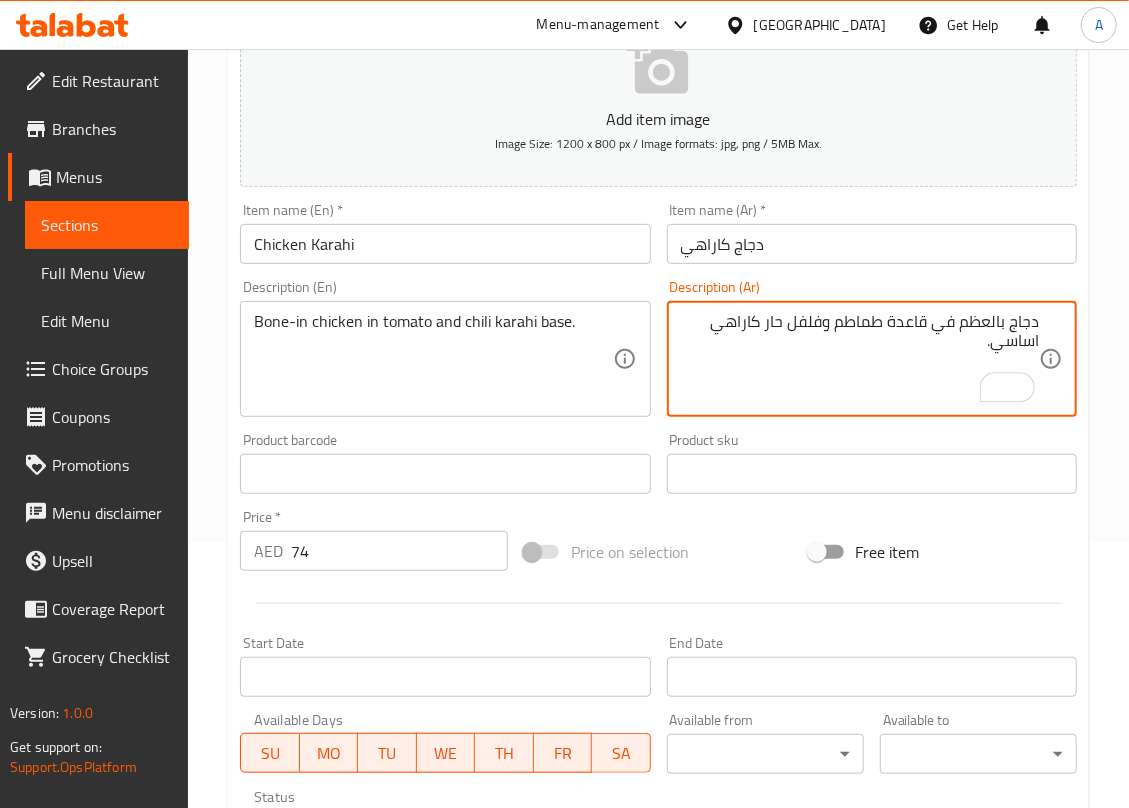 click on "دجاج بالعظم في قاعدة طماطم وفلفل حار كاراهي اساسي." at bounding box center [860, 359] 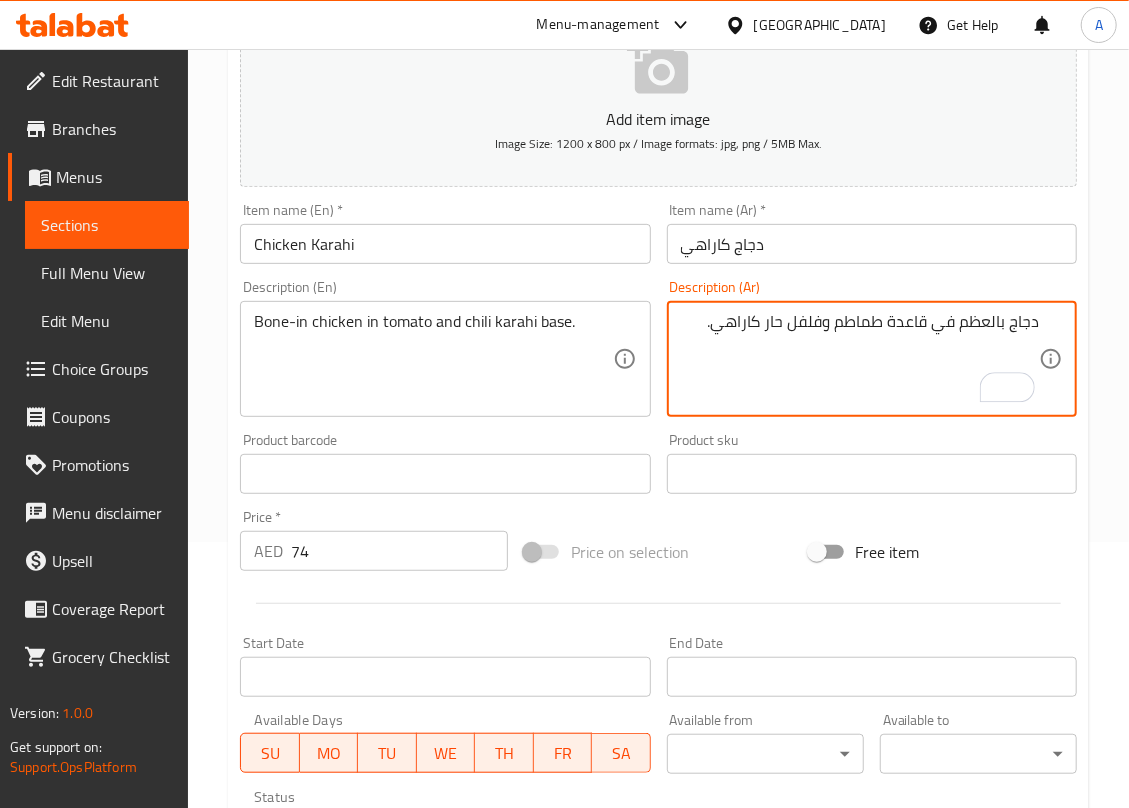 type on "دجاج بالعظم في قاعدة طماطم وفلفل حار كاراهي." 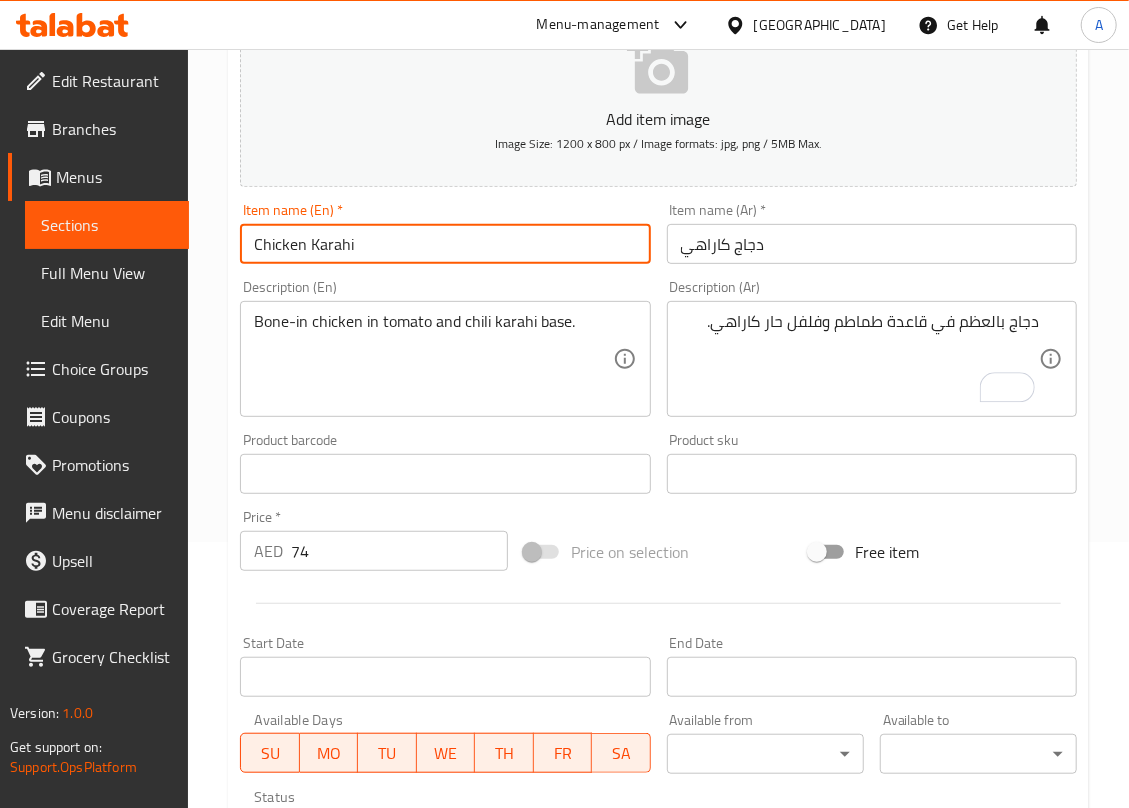 click on "Update" at bounding box center (338, 1060) 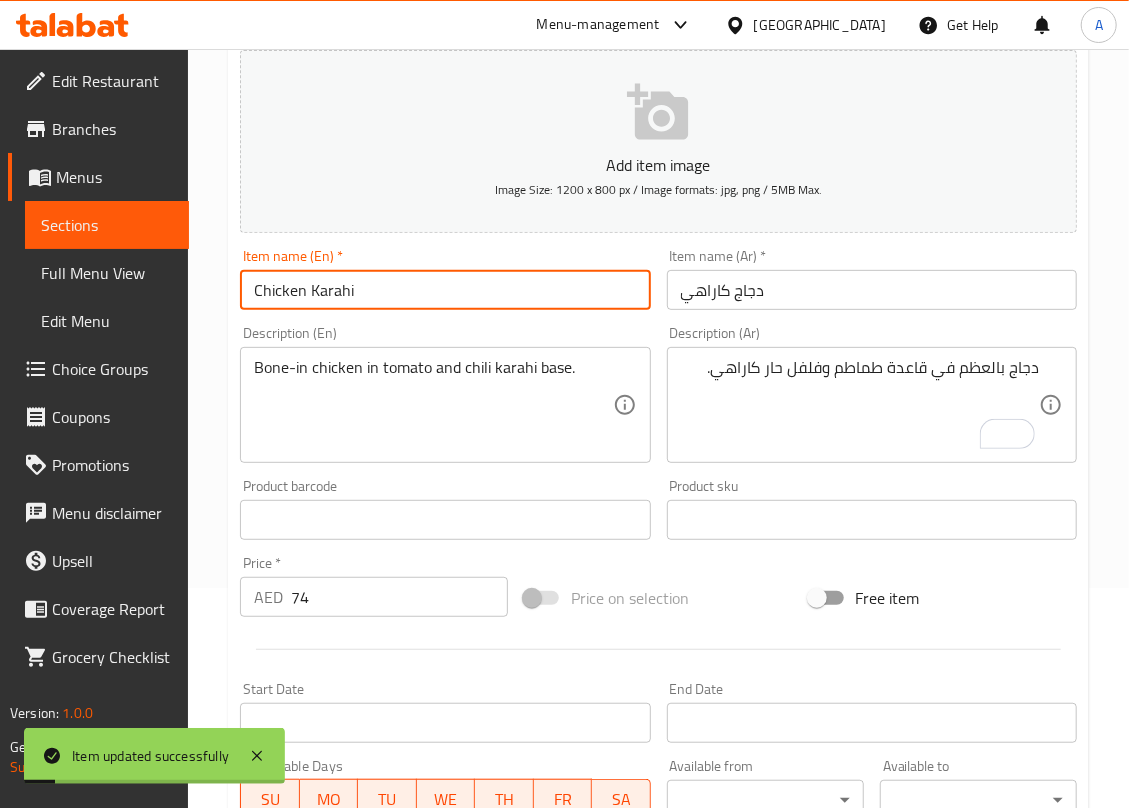 scroll, scrollTop: 0, scrollLeft: 0, axis: both 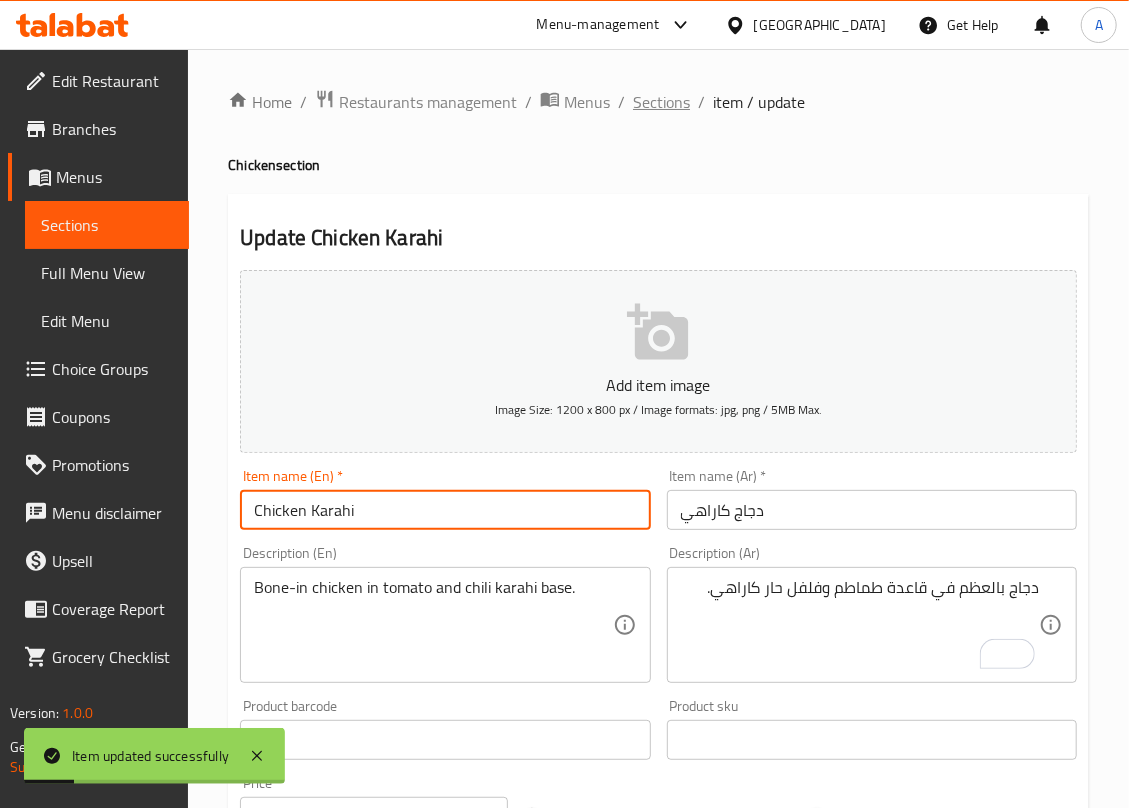click on "Sections" at bounding box center (661, 102) 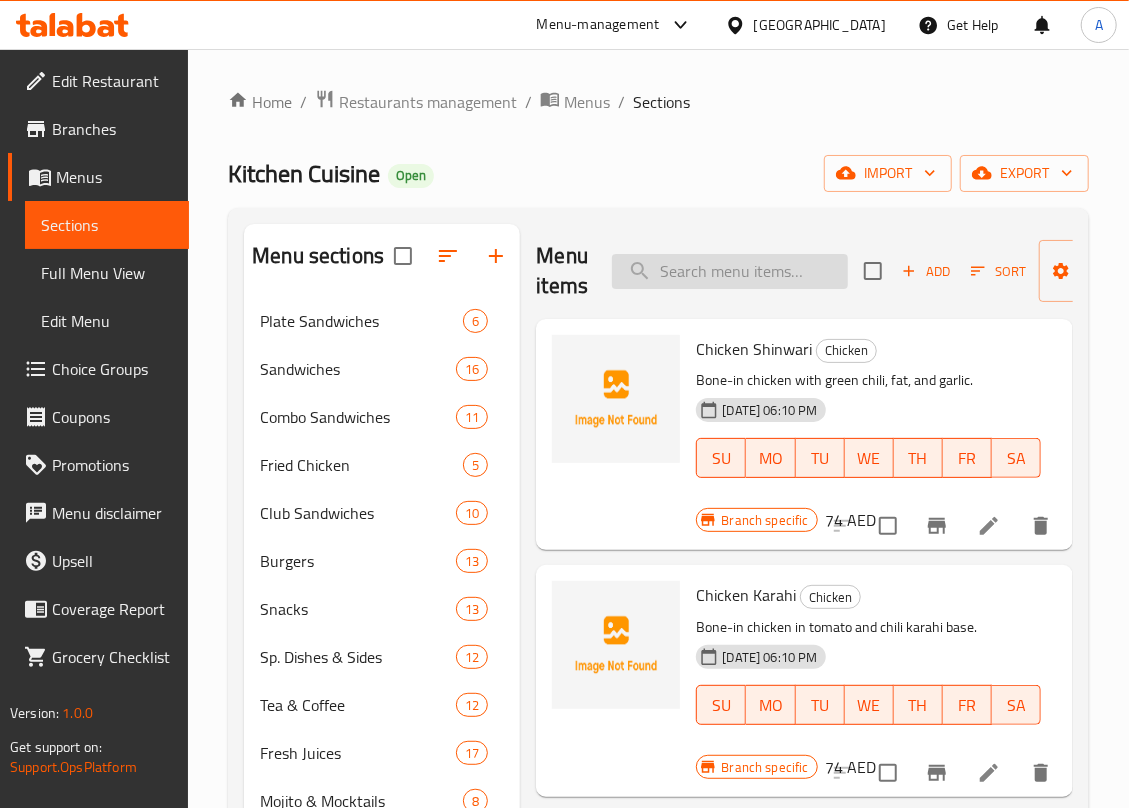 click at bounding box center (730, 271) 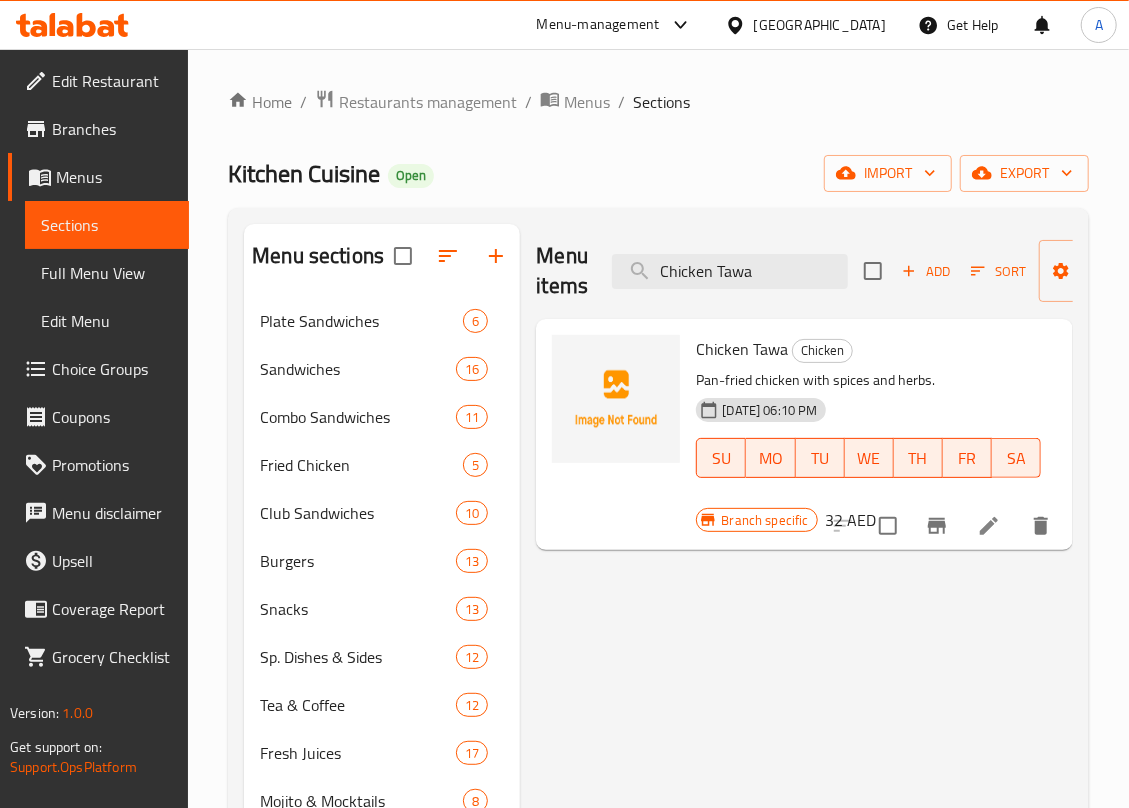 type on "Chicken Tawa" 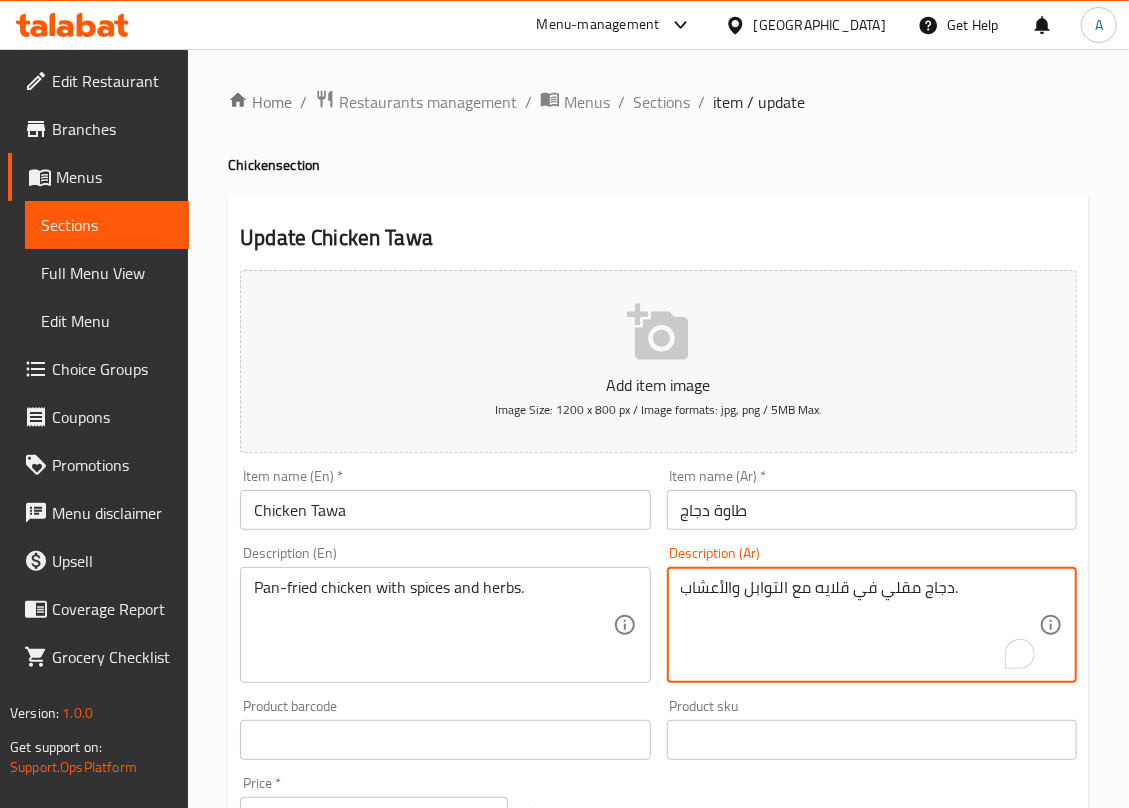 click on "دجاج مقلي في قلايه مع التوابل والأعشاب." at bounding box center [860, 625] 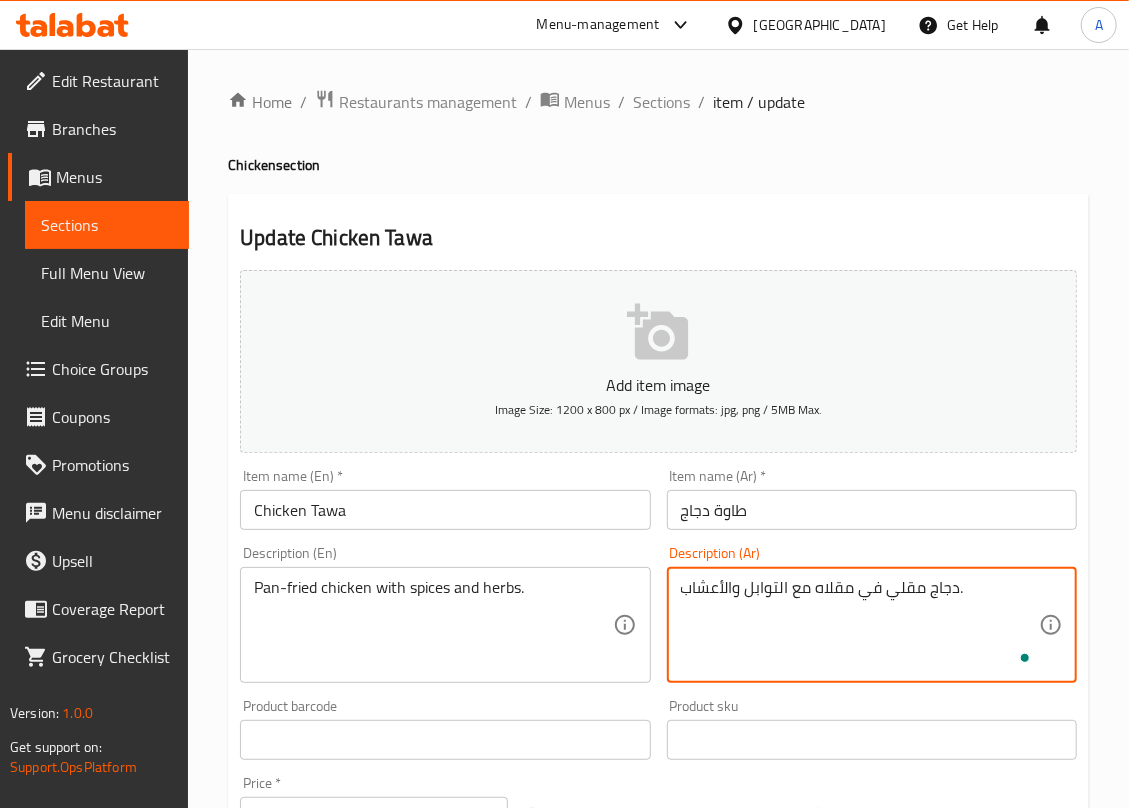 type on "دجاج مقلي في مقلاه مع التوابل والأعشاب." 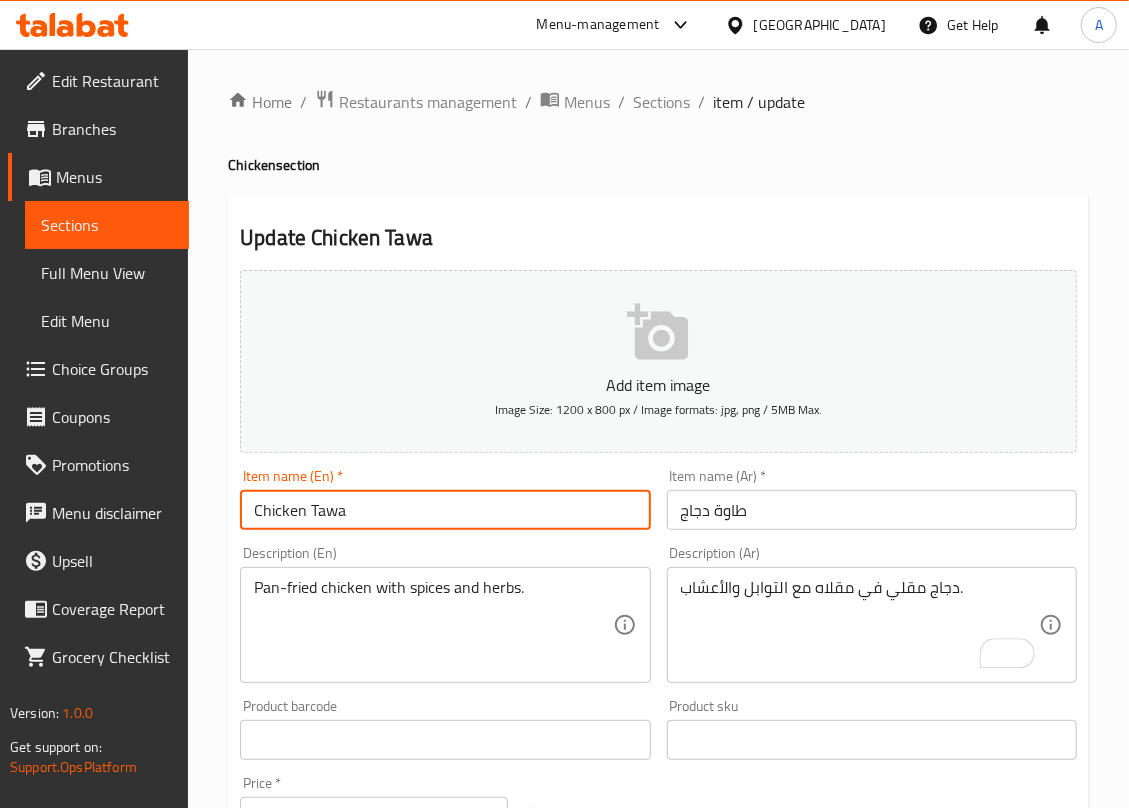 click on "Update" at bounding box center [338, 1326] 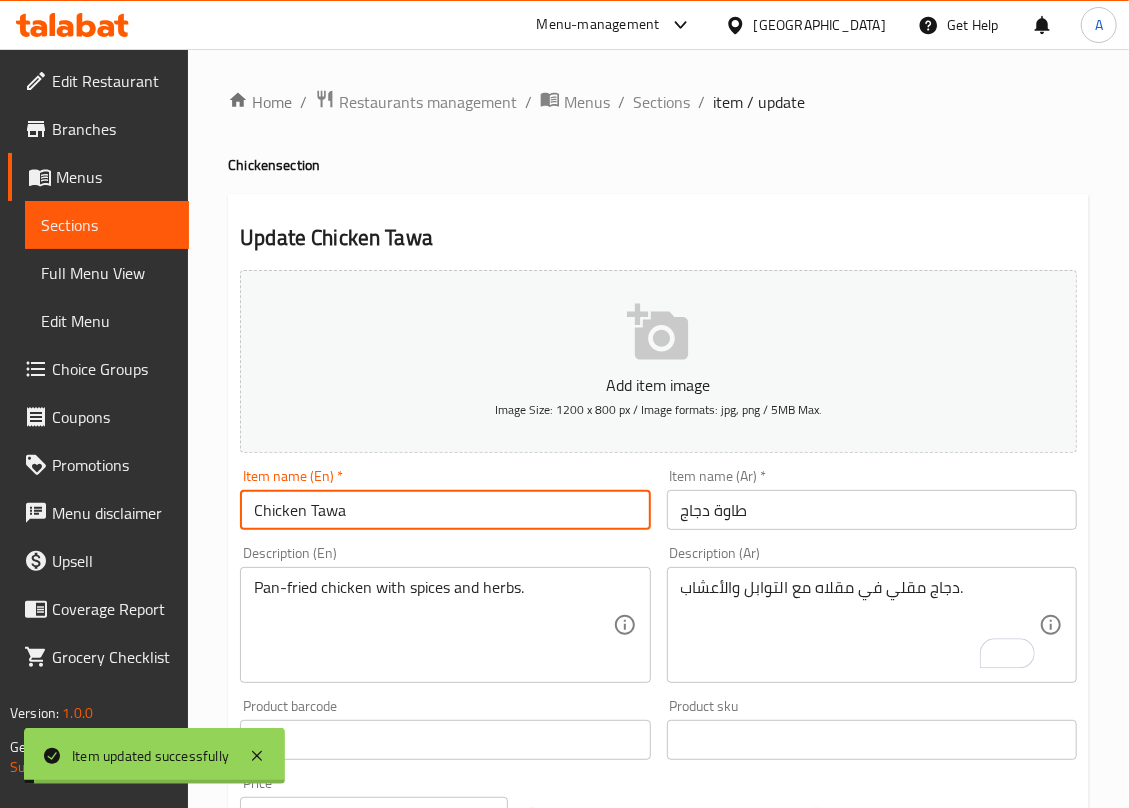 click on "Sections" at bounding box center (661, 102) 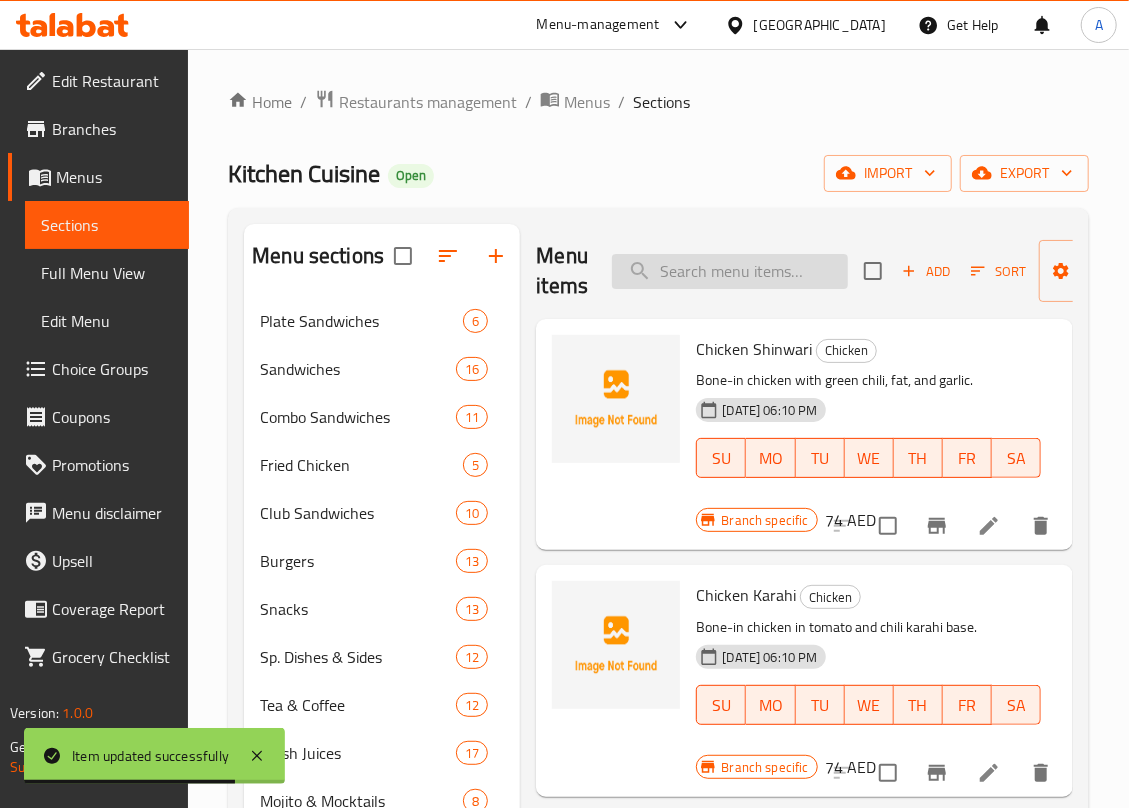 click at bounding box center [730, 271] 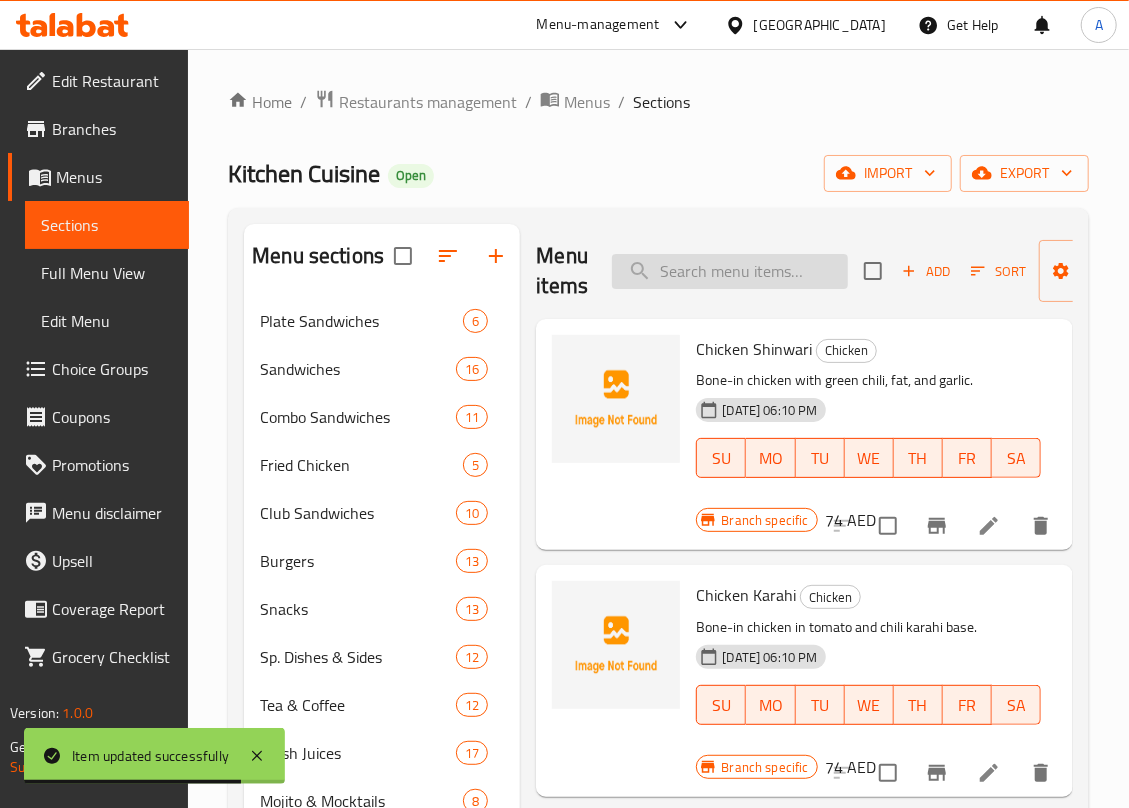 paste on "Chicken Ginger" 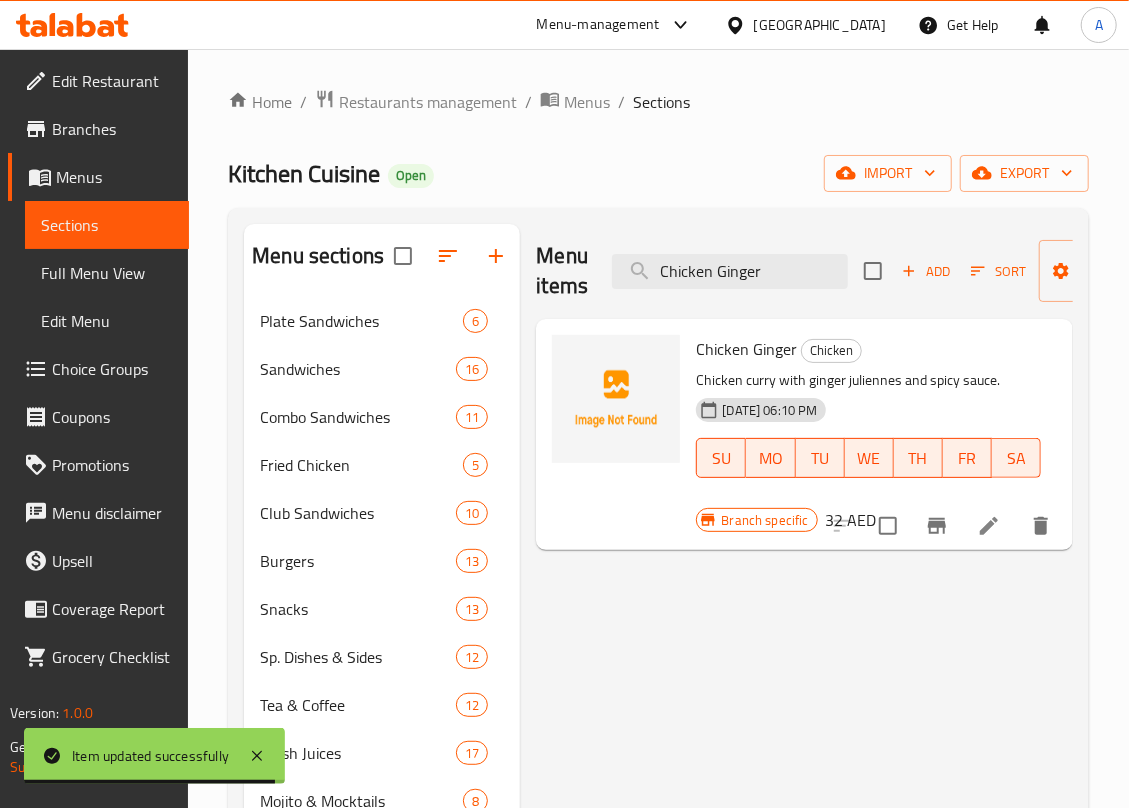 type on "Chicken Ginger" 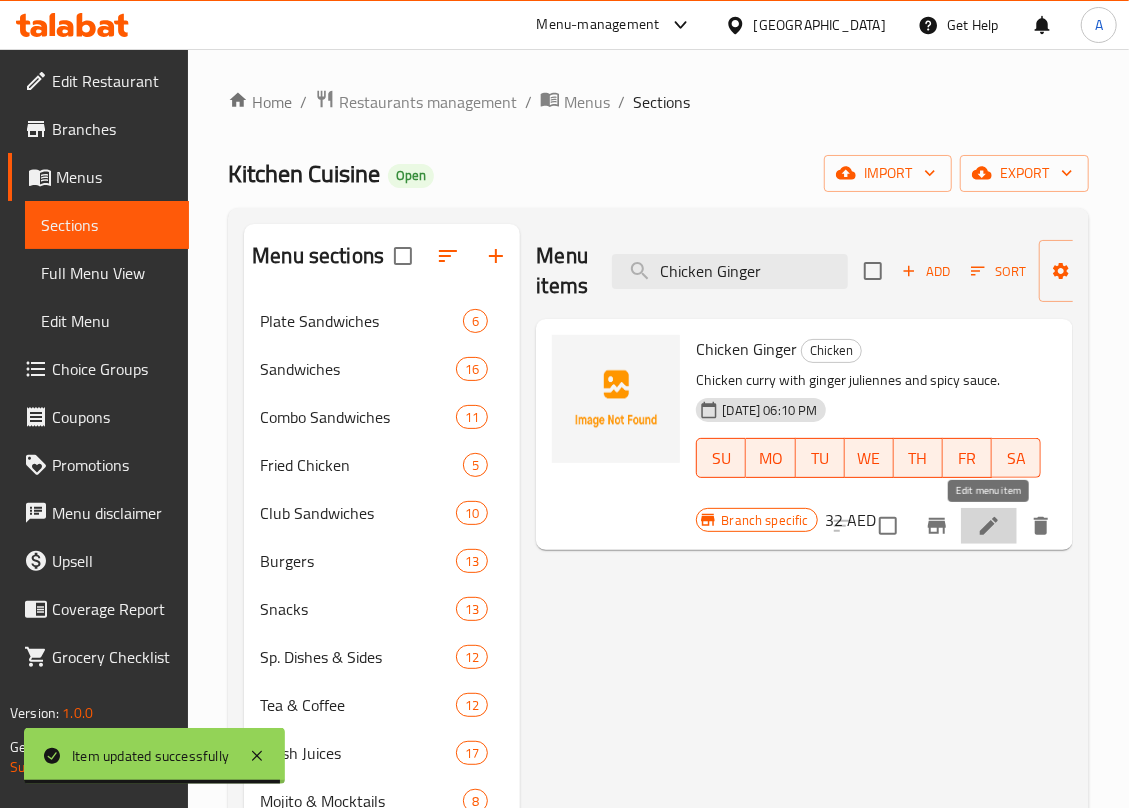 click 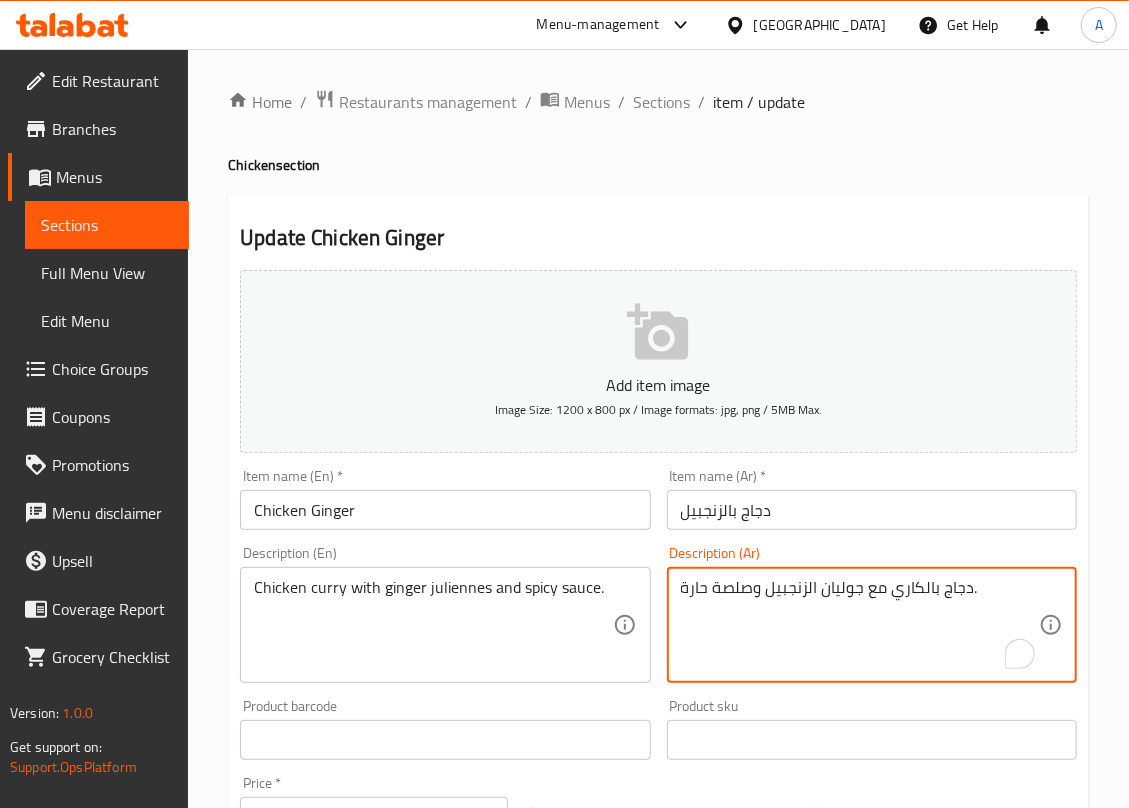 click on "دجاج بالكاري مع جوليان الزنجبيل وصلصة حارة." at bounding box center [860, 625] 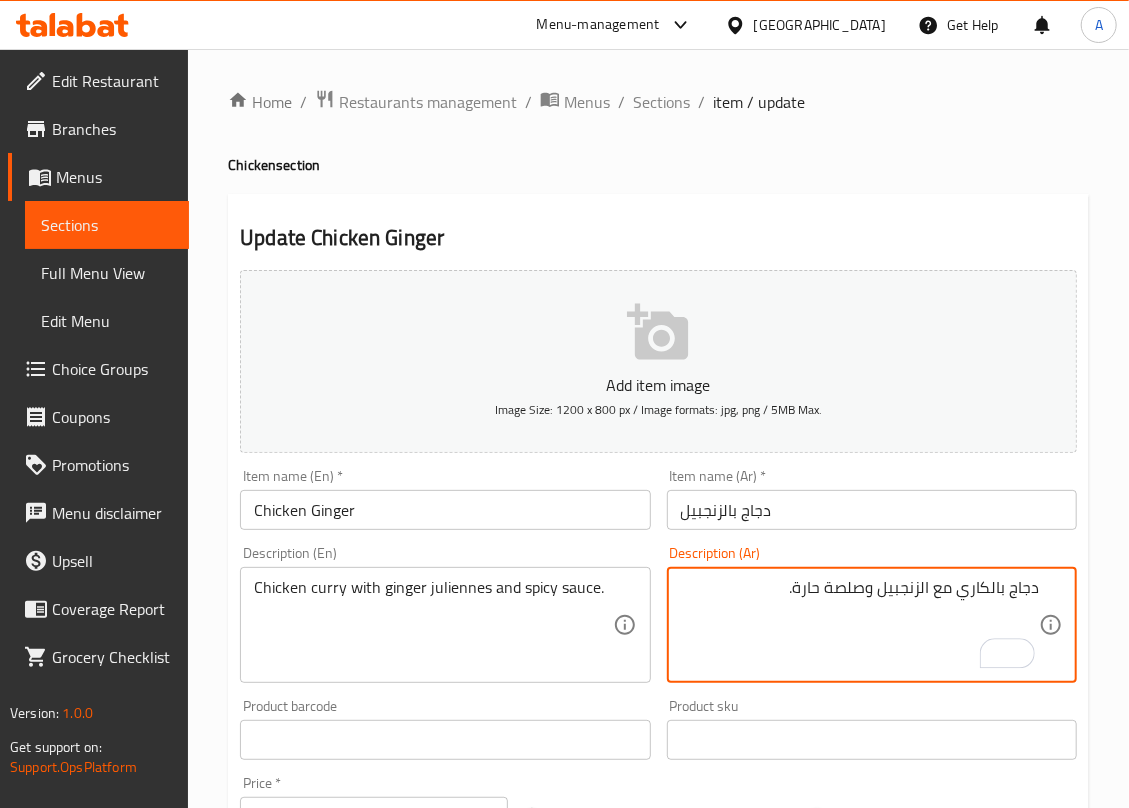 paste on "جوليان" 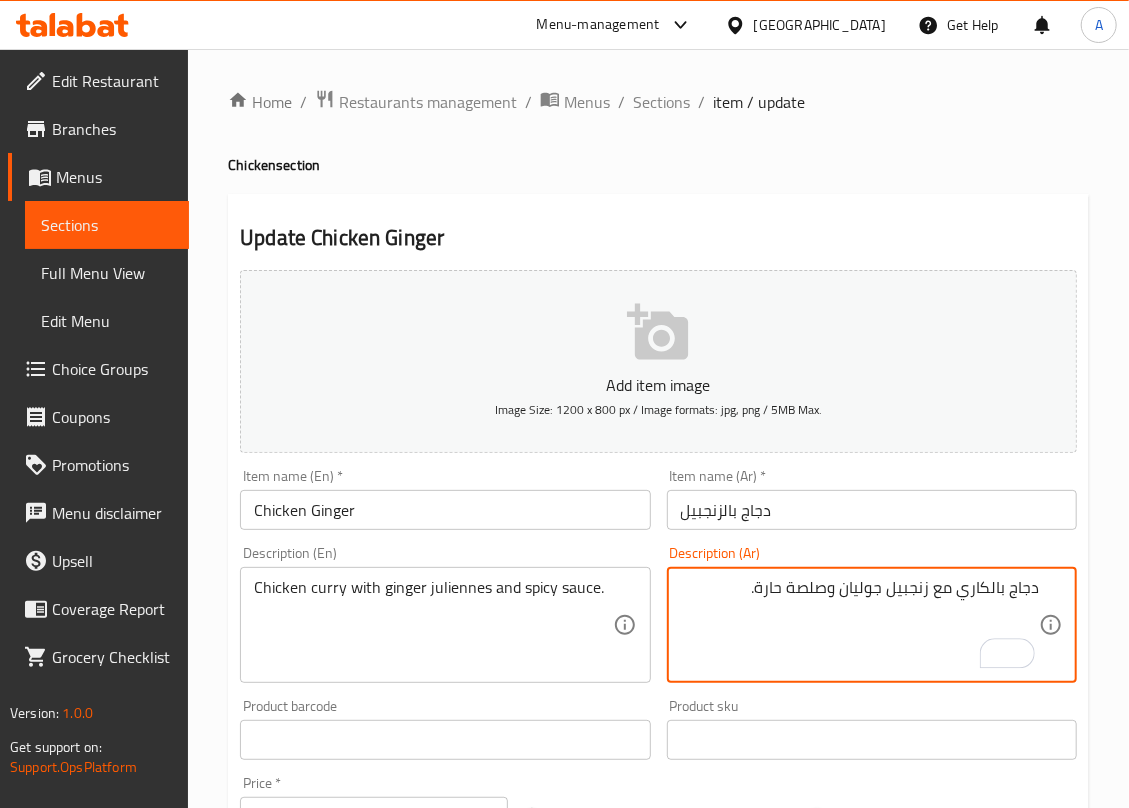 type on "دجاج بالكاري مع زنجبيل جوليان وصلصة حارة." 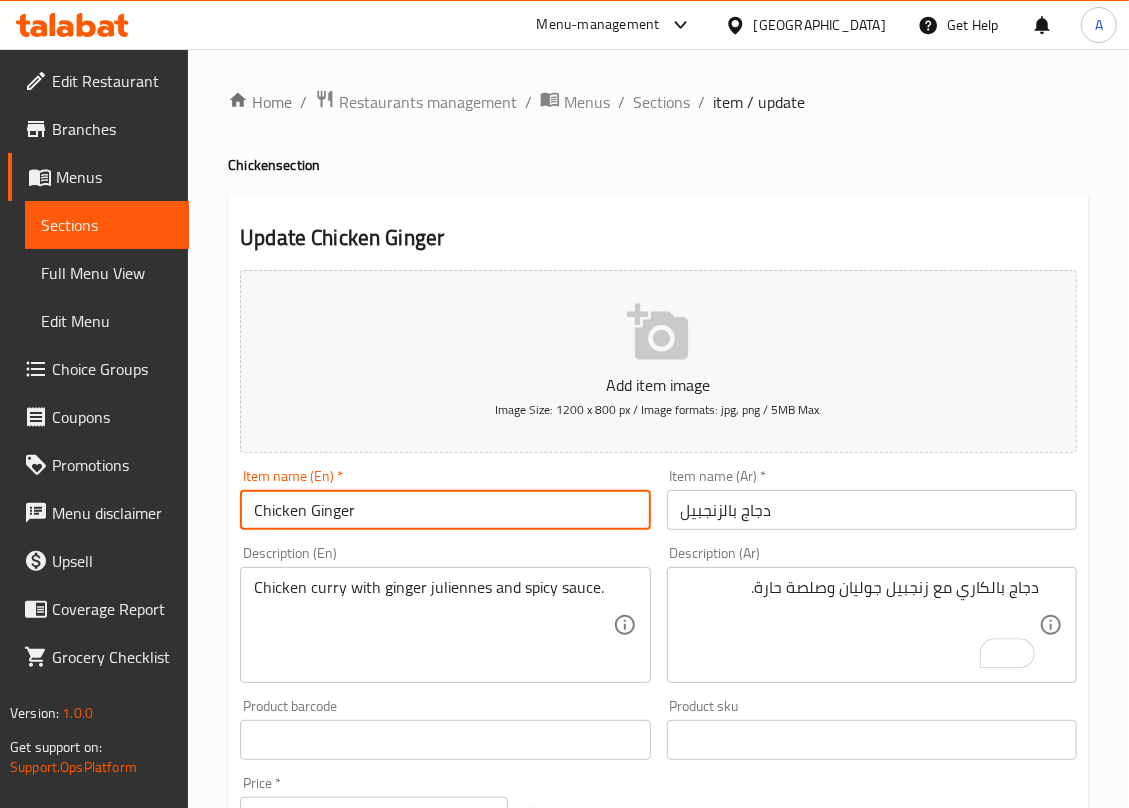 click on "Update" at bounding box center [338, 1326] 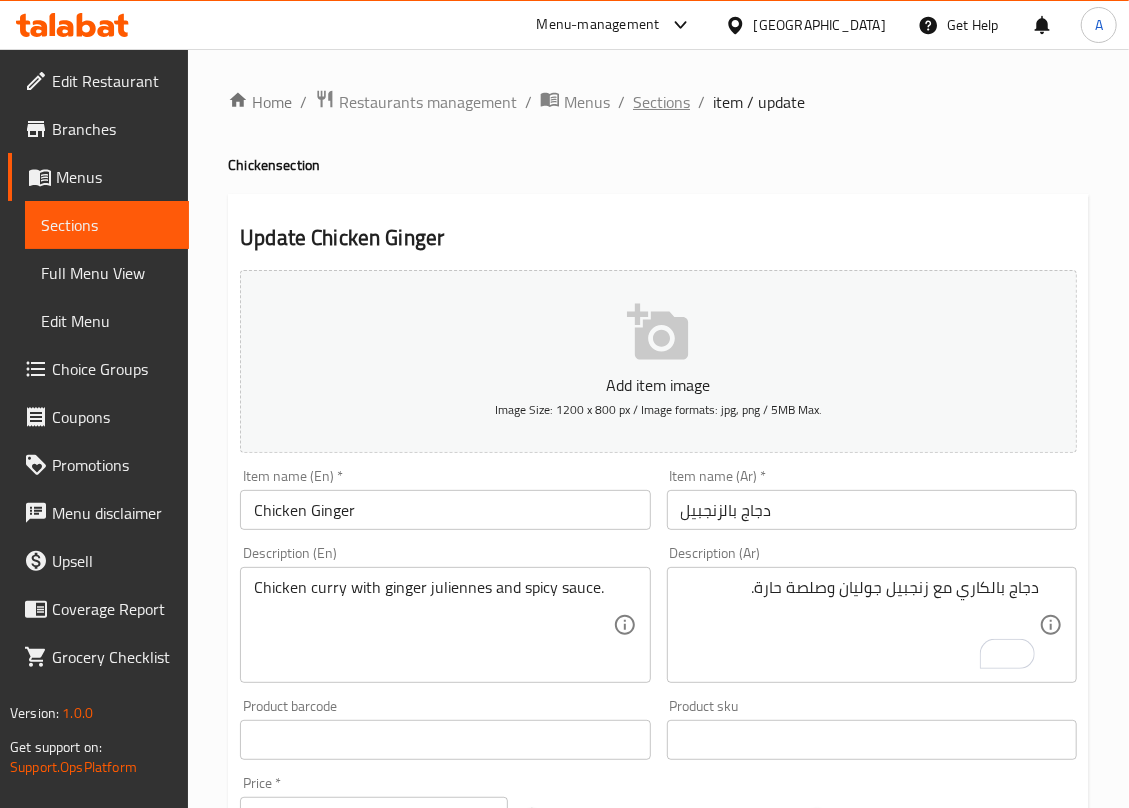 click on "Sections" at bounding box center (661, 102) 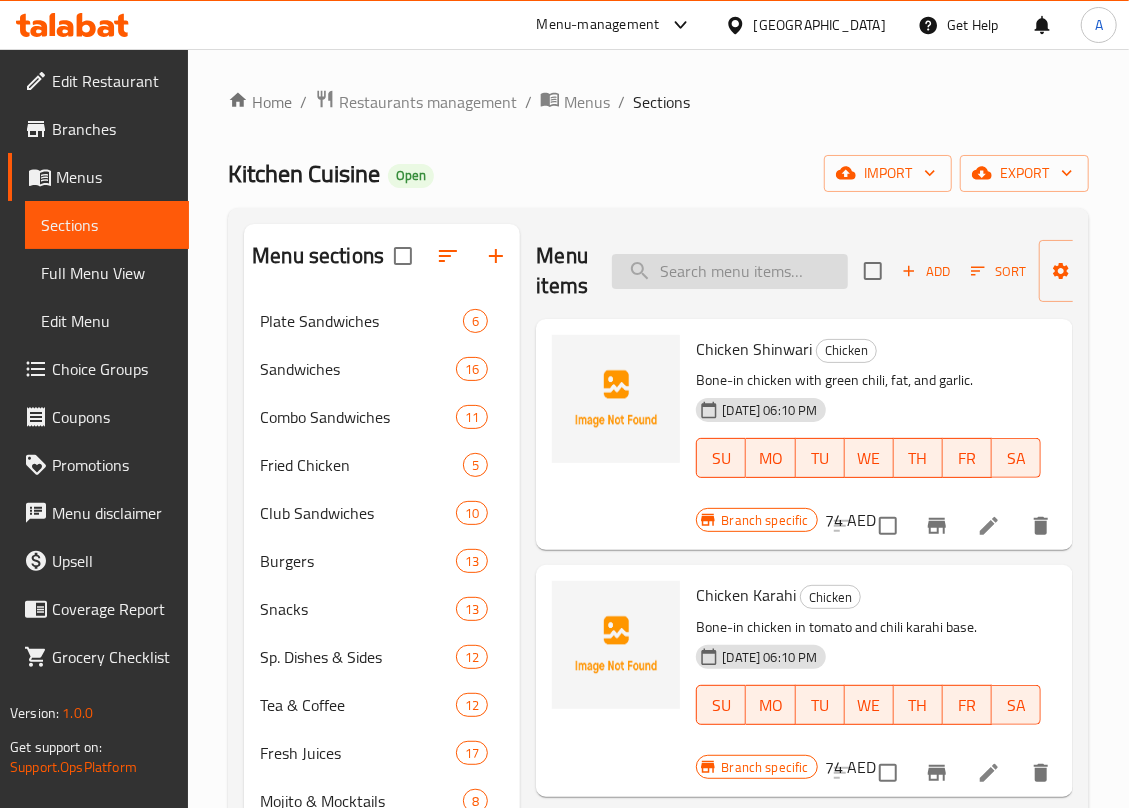 click at bounding box center [730, 271] 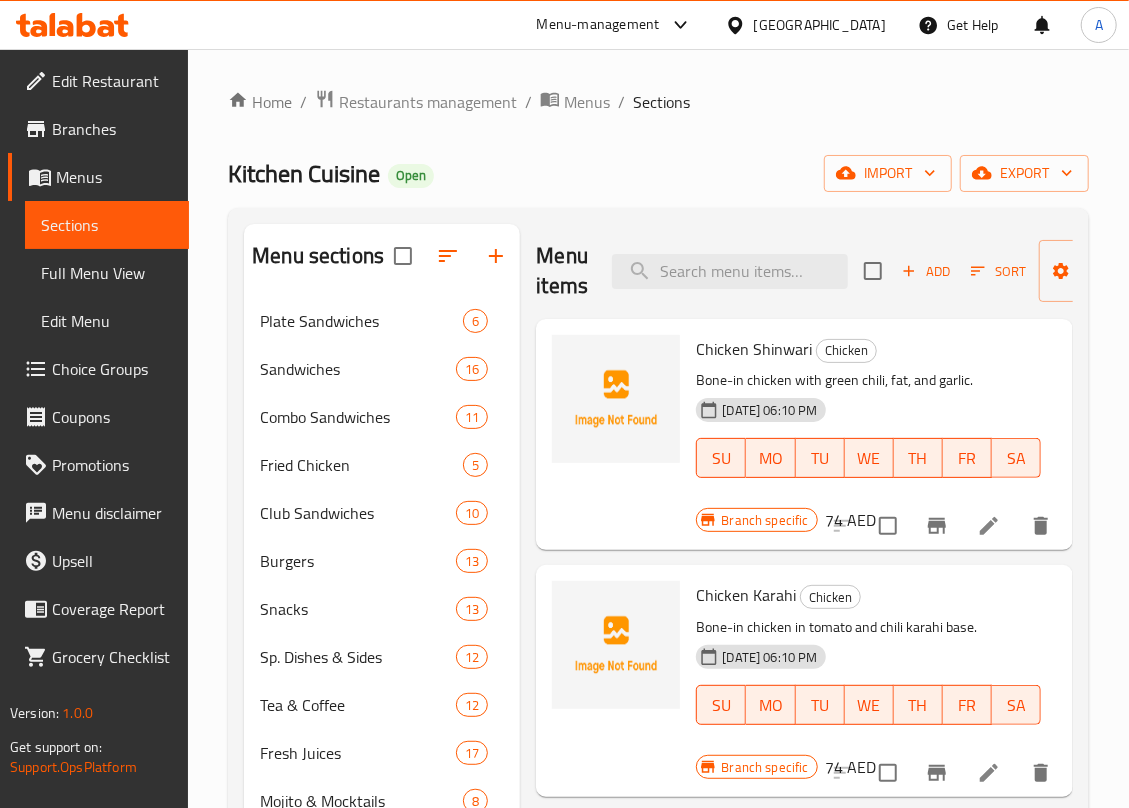paste on "Chana Daal" 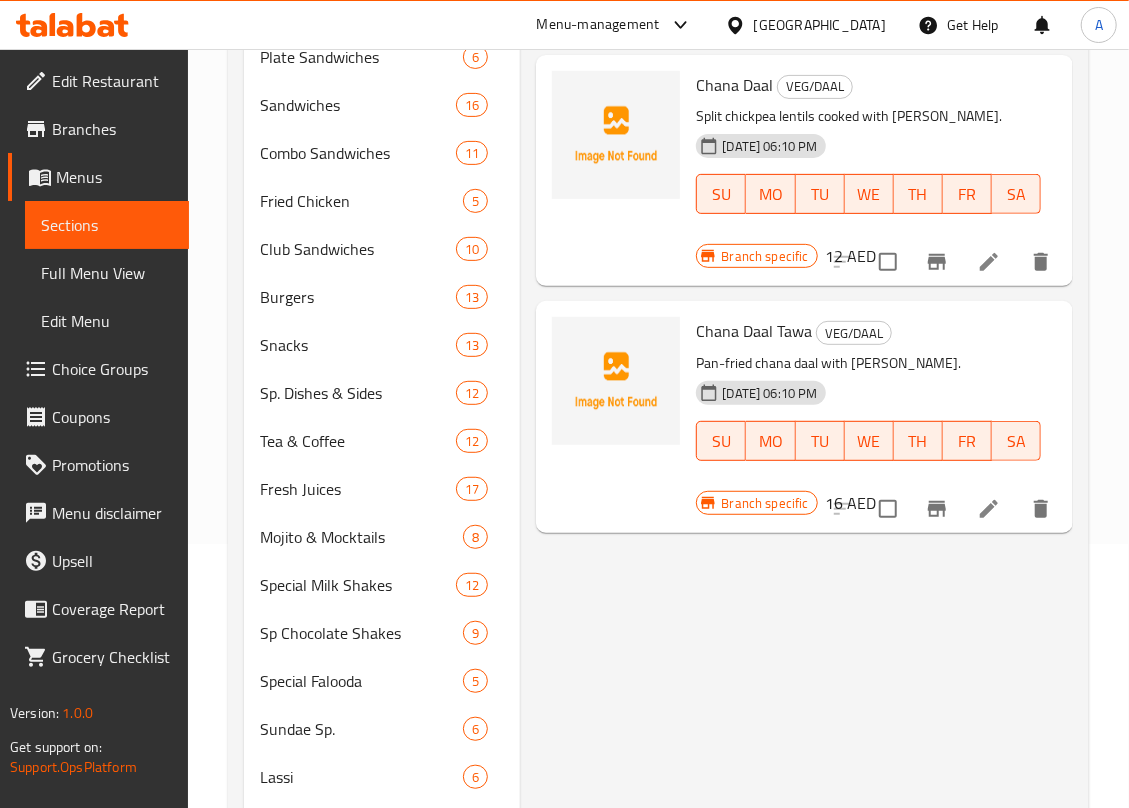 scroll, scrollTop: 266, scrollLeft: 0, axis: vertical 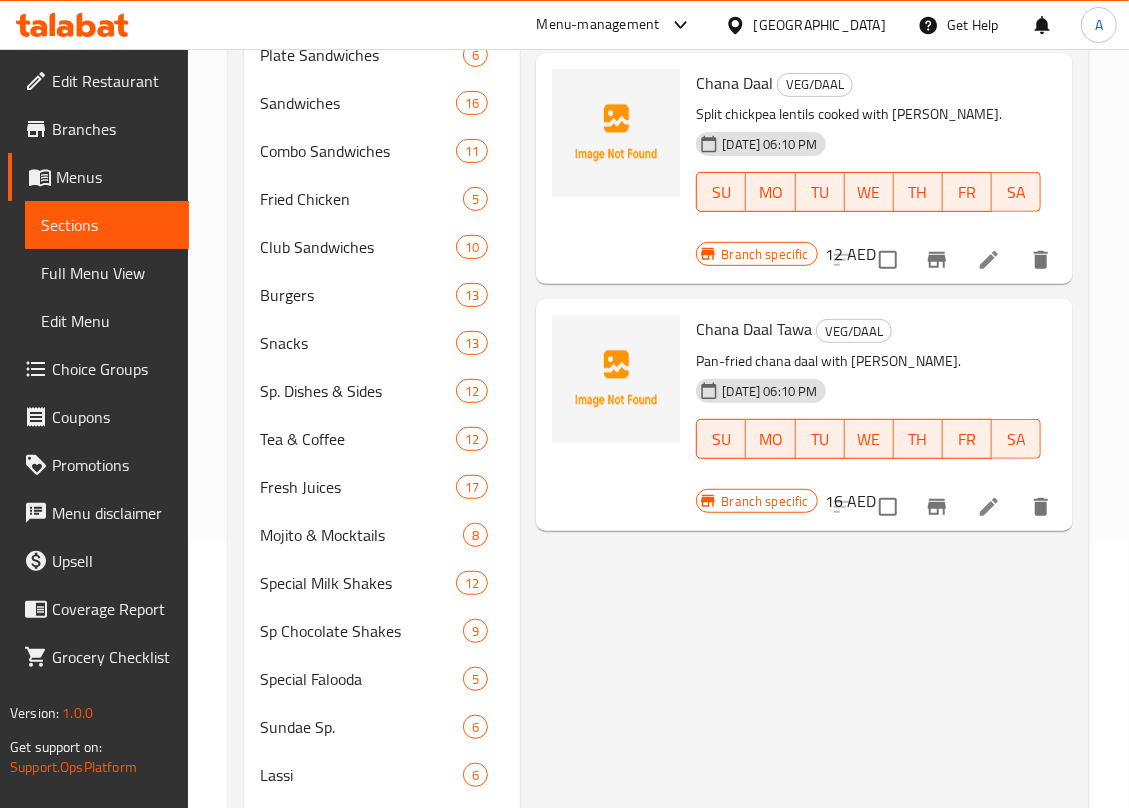 type on "Chana Daal" 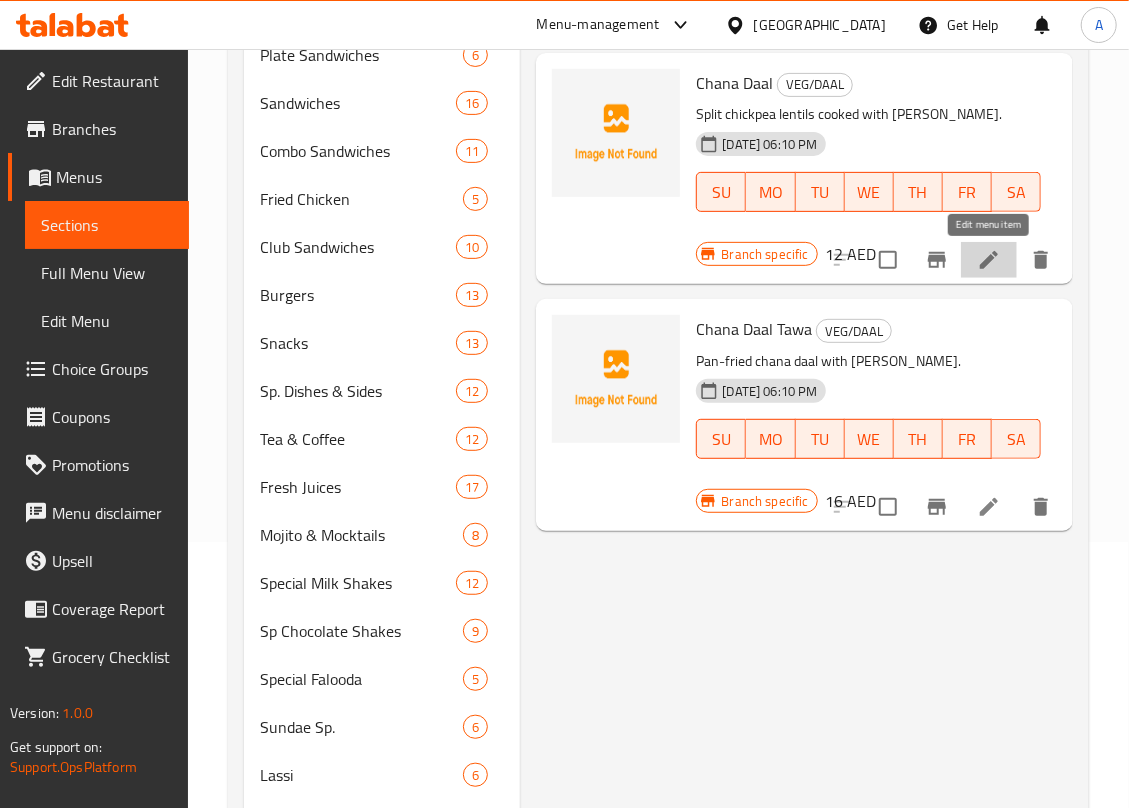 click 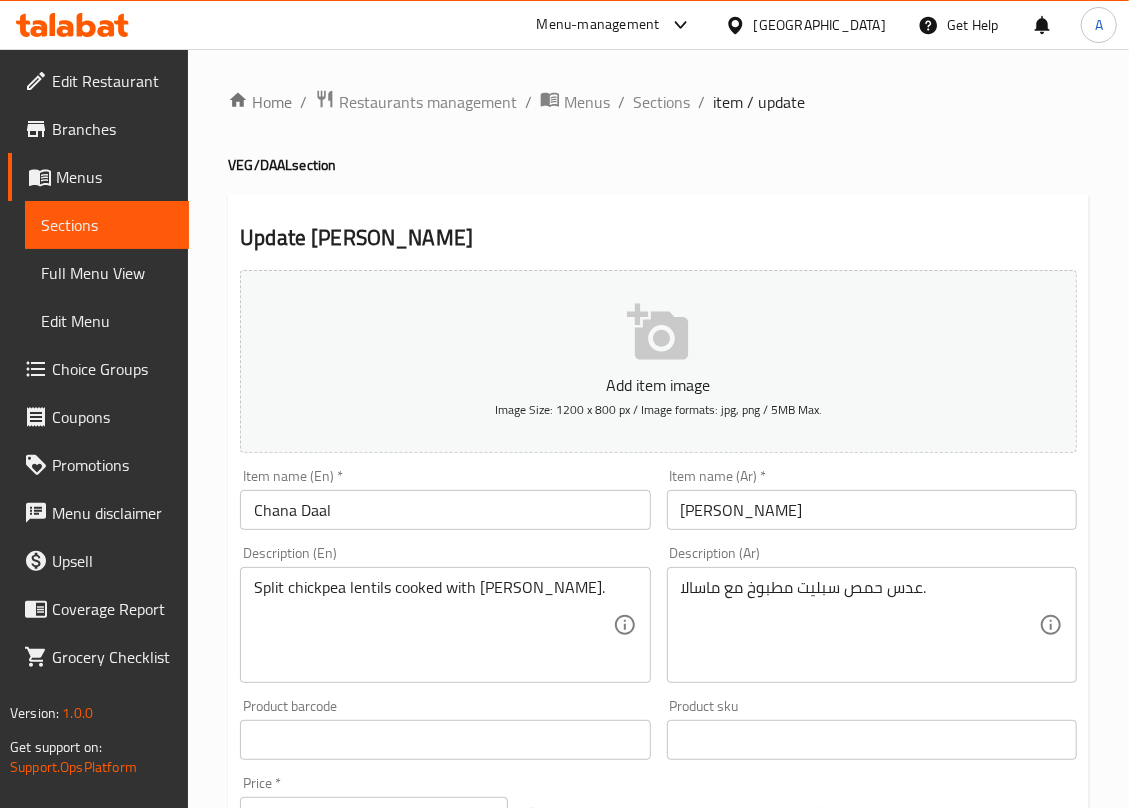 drag, startPoint x: 661, startPoint y: 93, endPoint x: 662, endPoint y: 5, distance: 88.005684 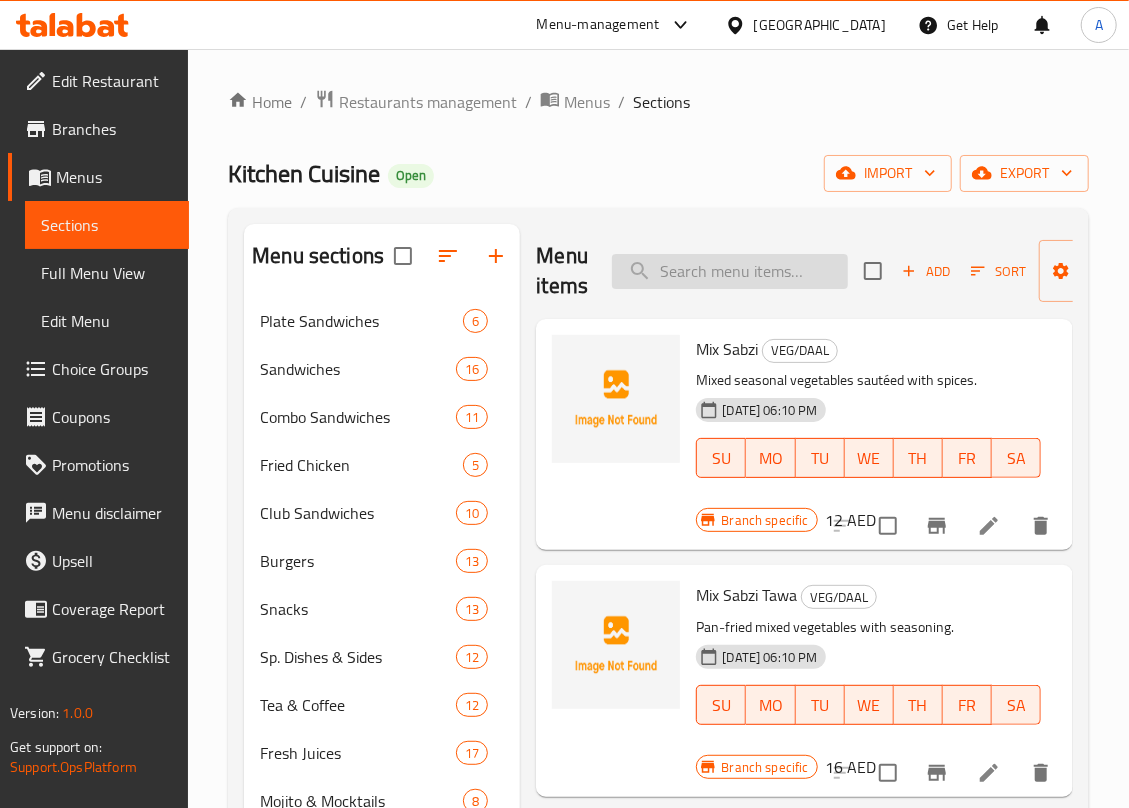 drag, startPoint x: 694, startPoint y: 281, endPoint x: 773, endPoint y: 268, distance: 80.06248 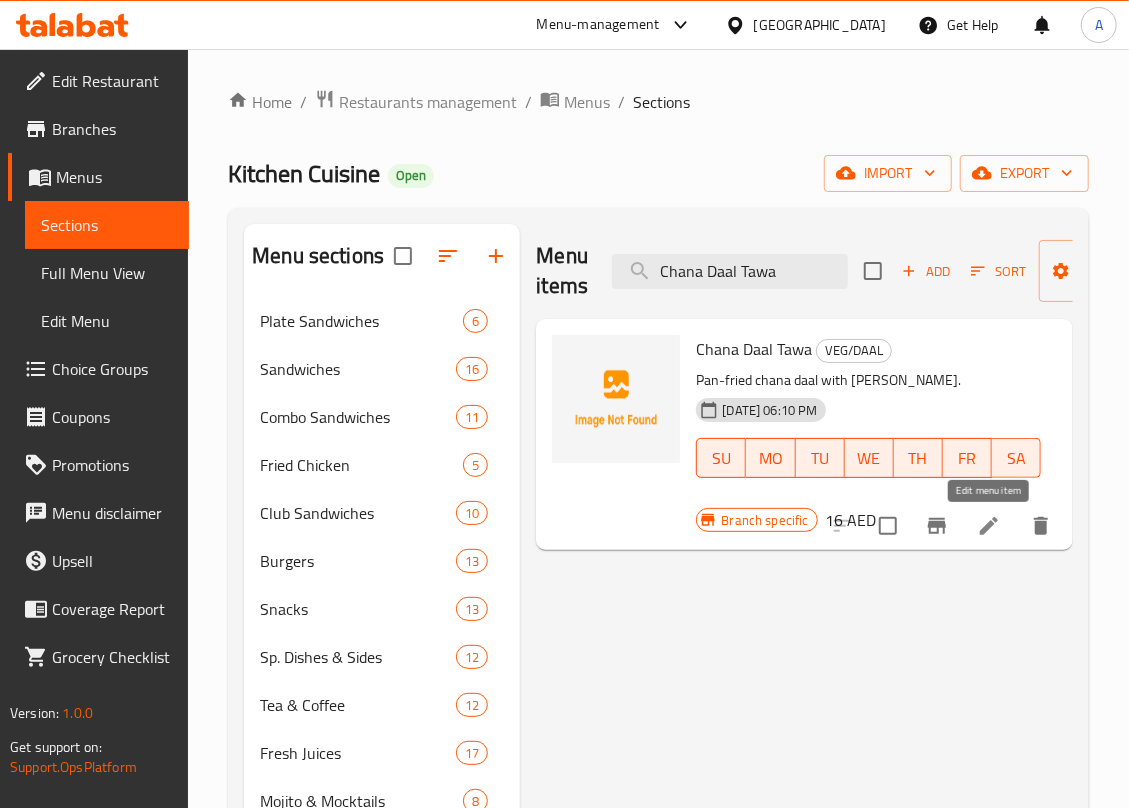 type on "Chana Daal Tawa" 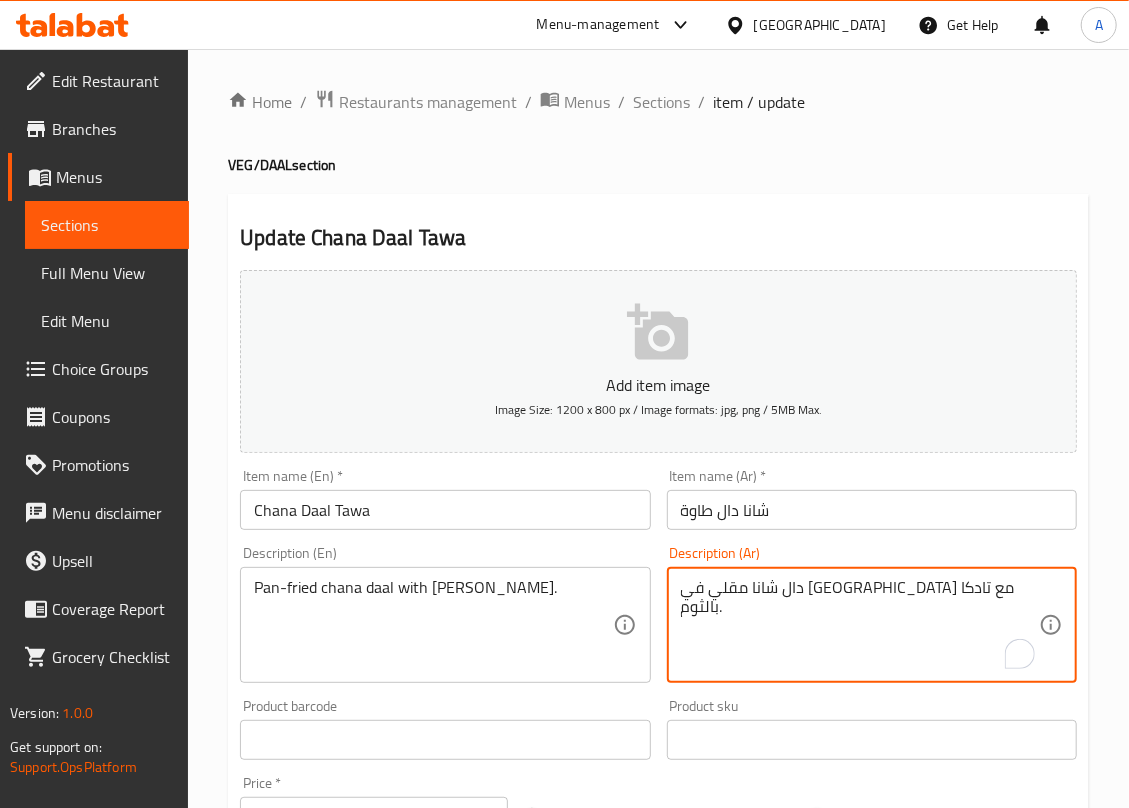 click on "دال شانا مقلي في [GEOGRAPHIC_DATA] مع تادكا بالثوم." at bounding box center (860, 625) 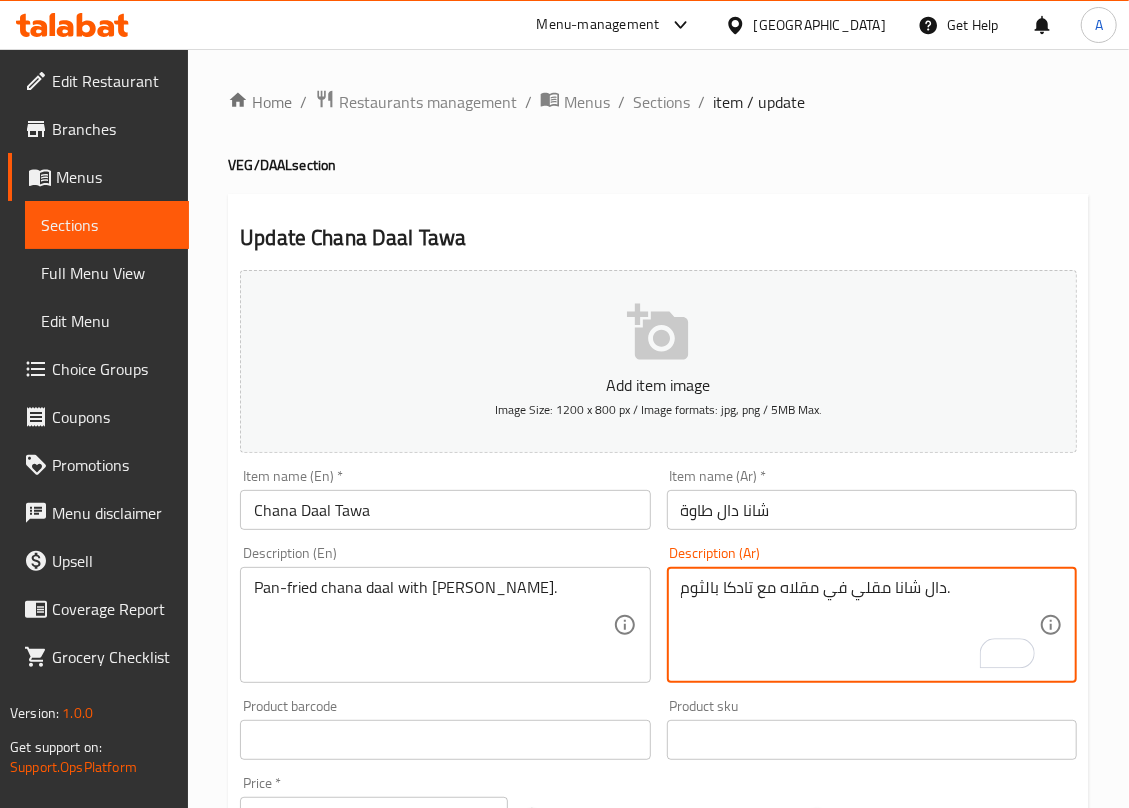 type on "دال شانا مقلي في مقلاه مع تادكا بالثوم." 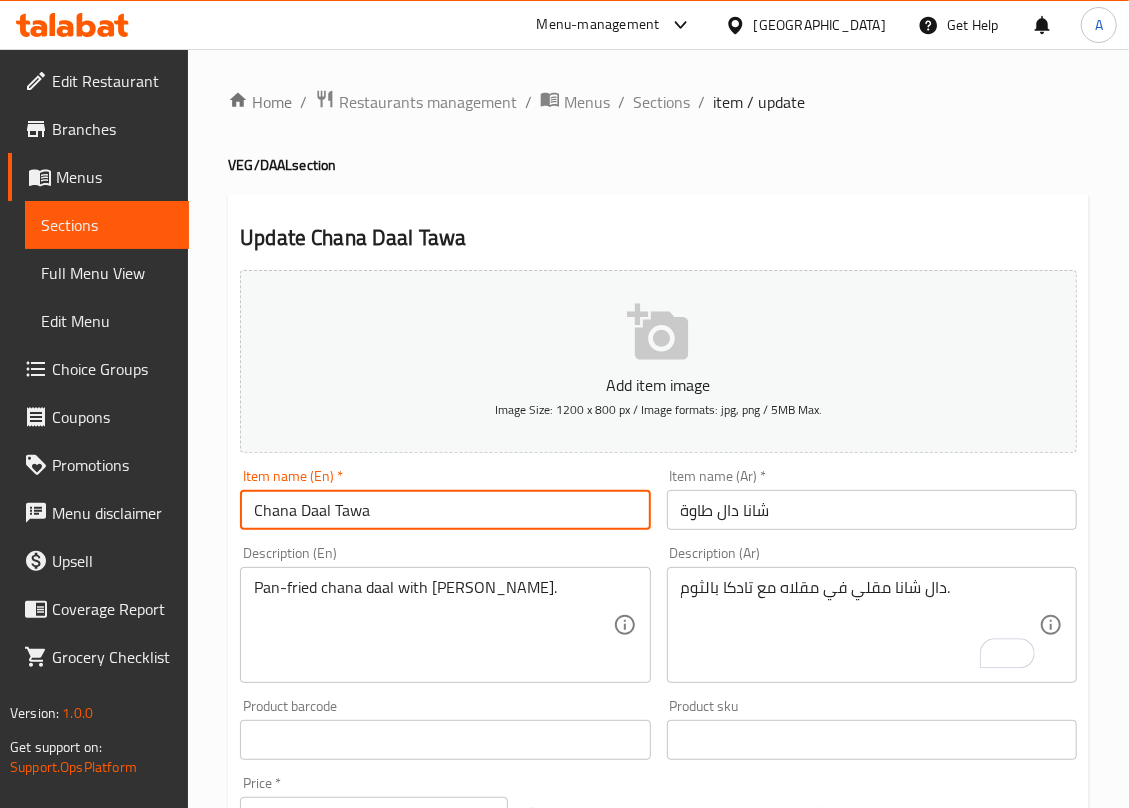 click on "Update" at bounding box center (338, 1326) 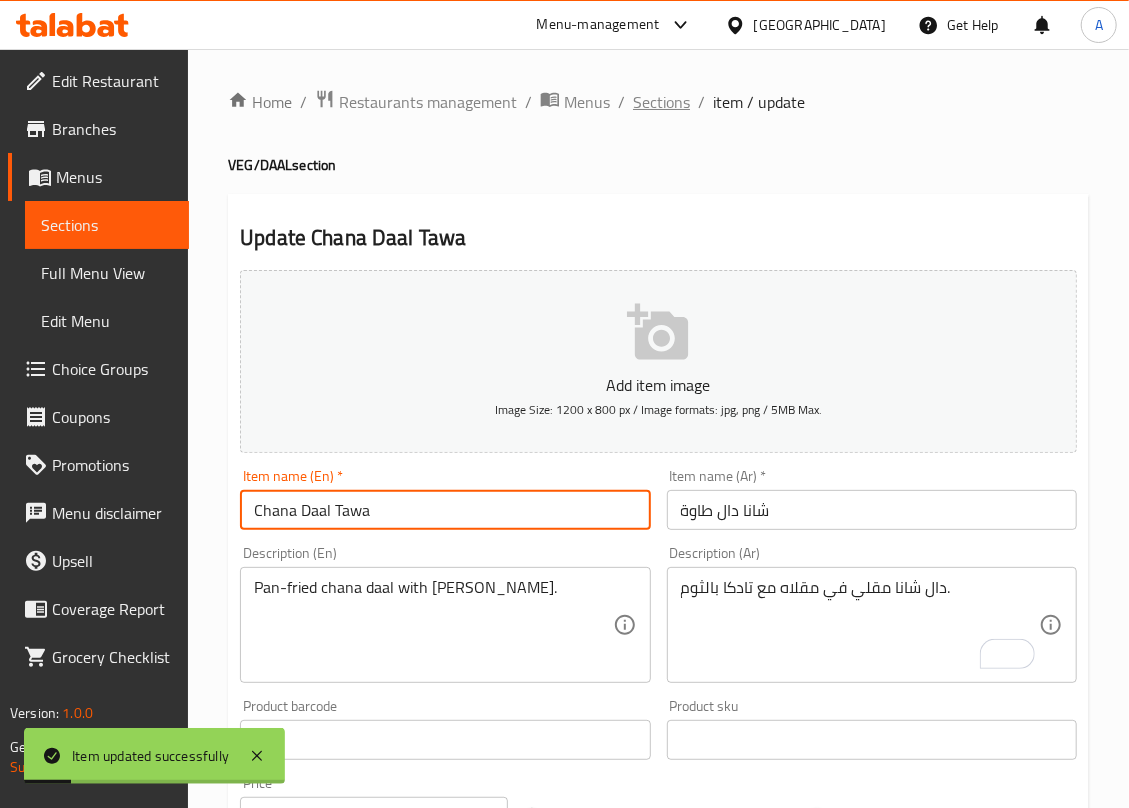 click on "Sections" at bounding box center [661, 102] 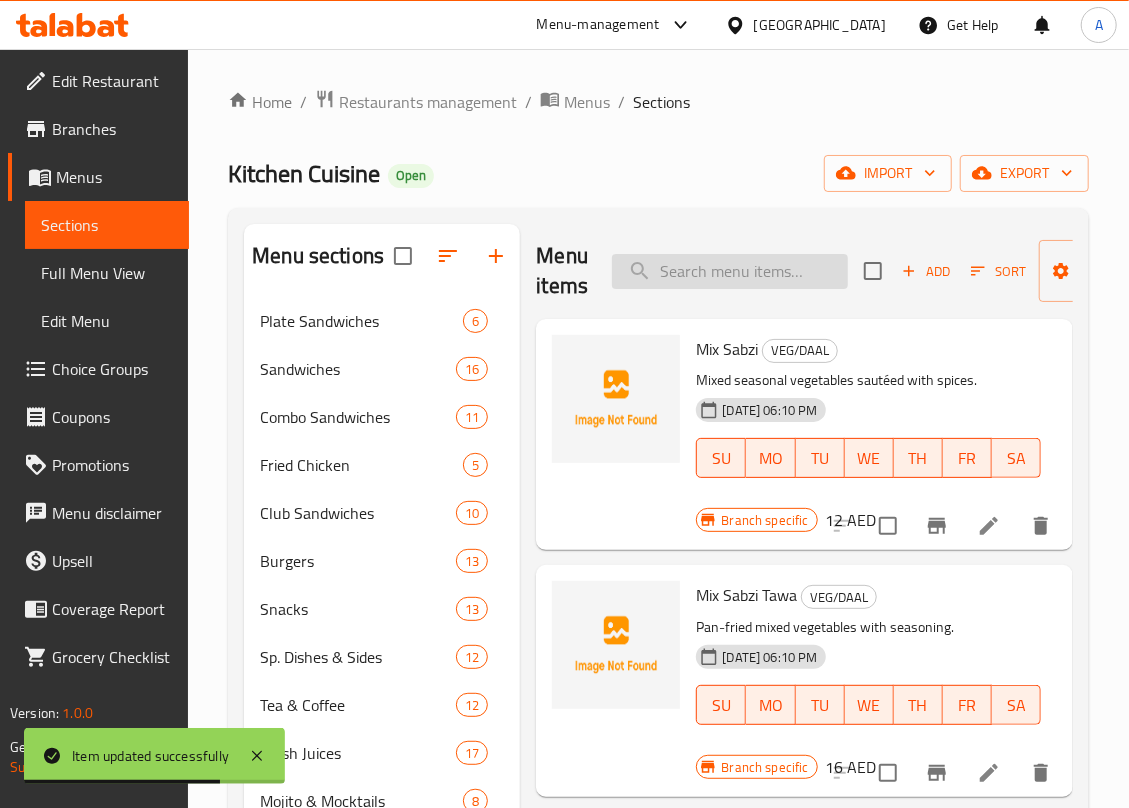 click at bounding box center [730, 271] 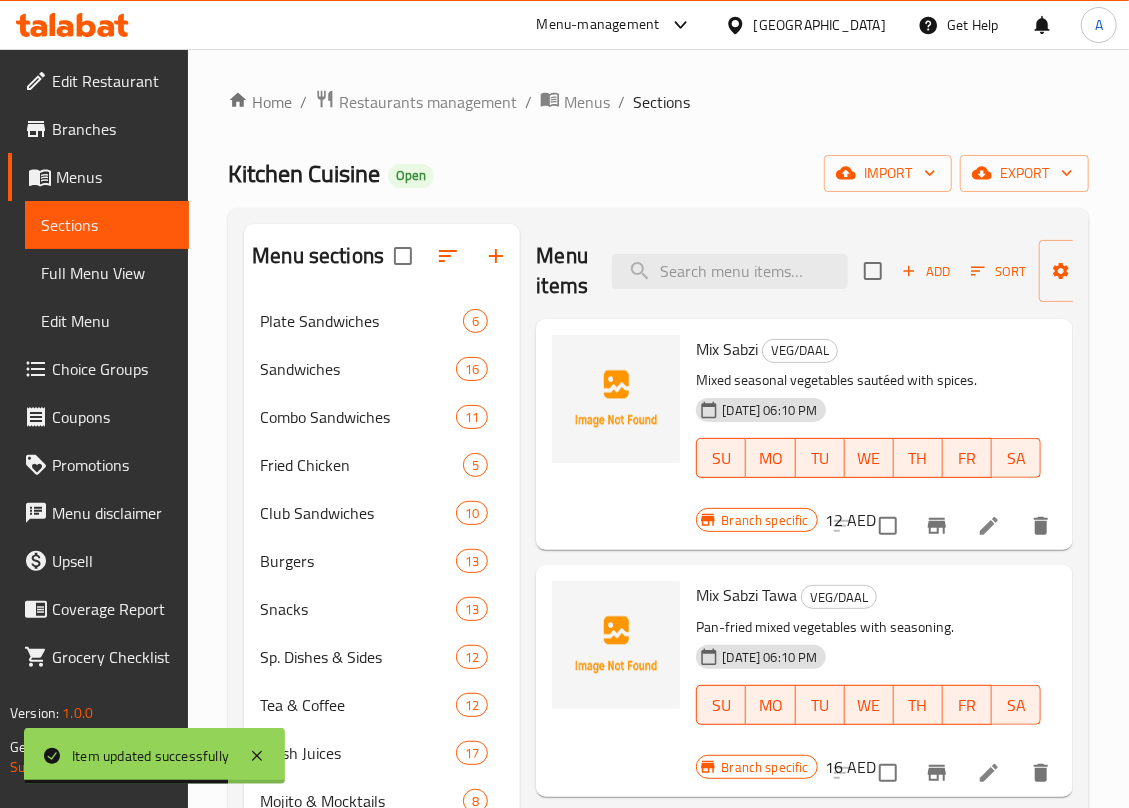 paste on "Paratha" 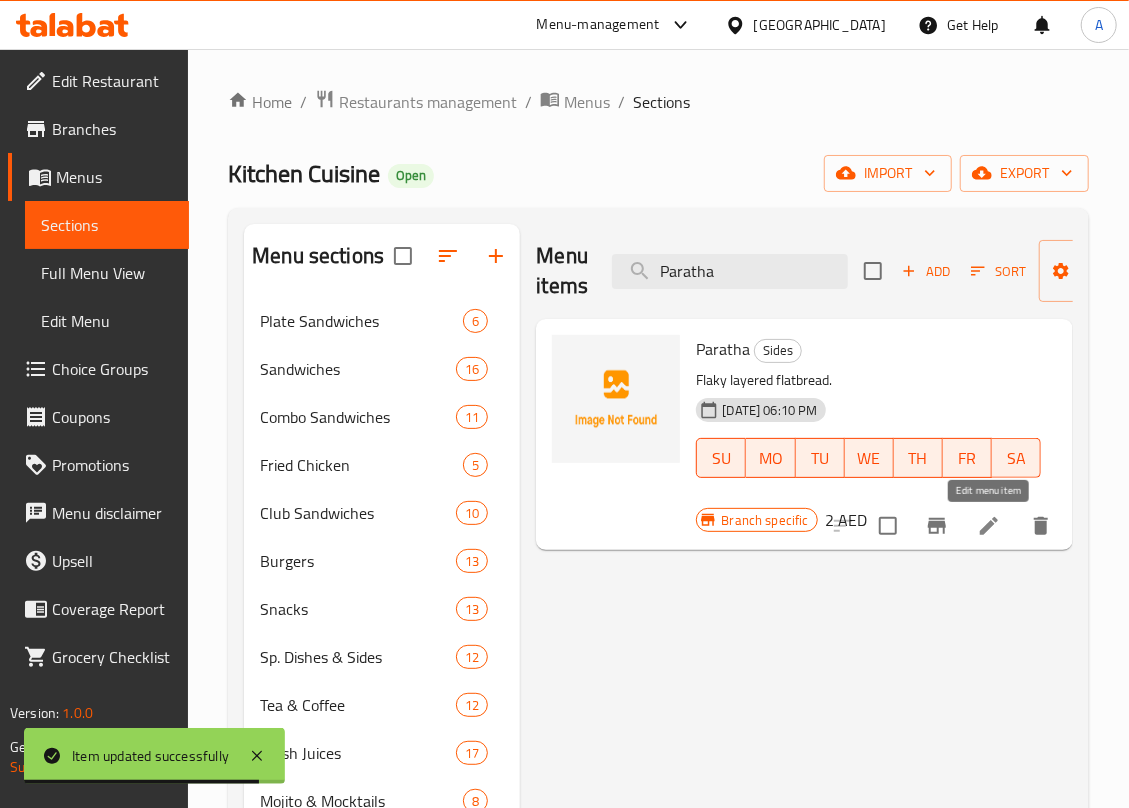 type on "Paratha" 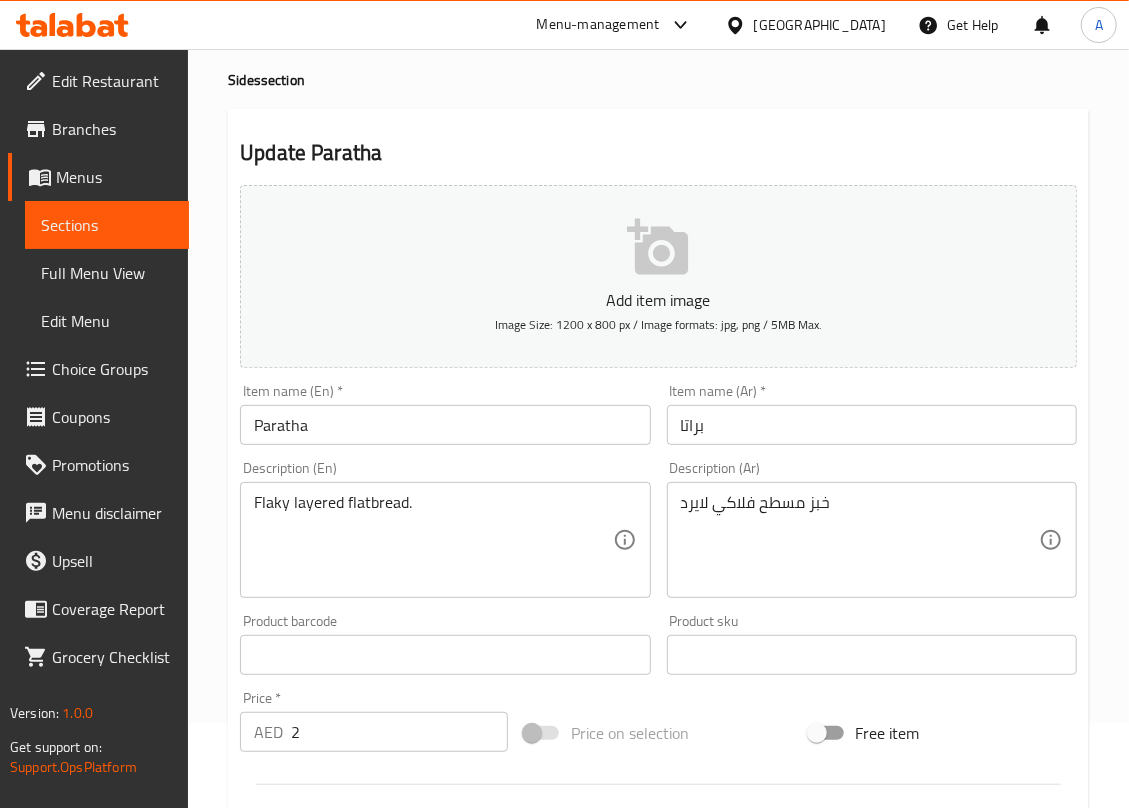 scroll, scrollTop: 133, scrollLeft: 0, axis: vertical 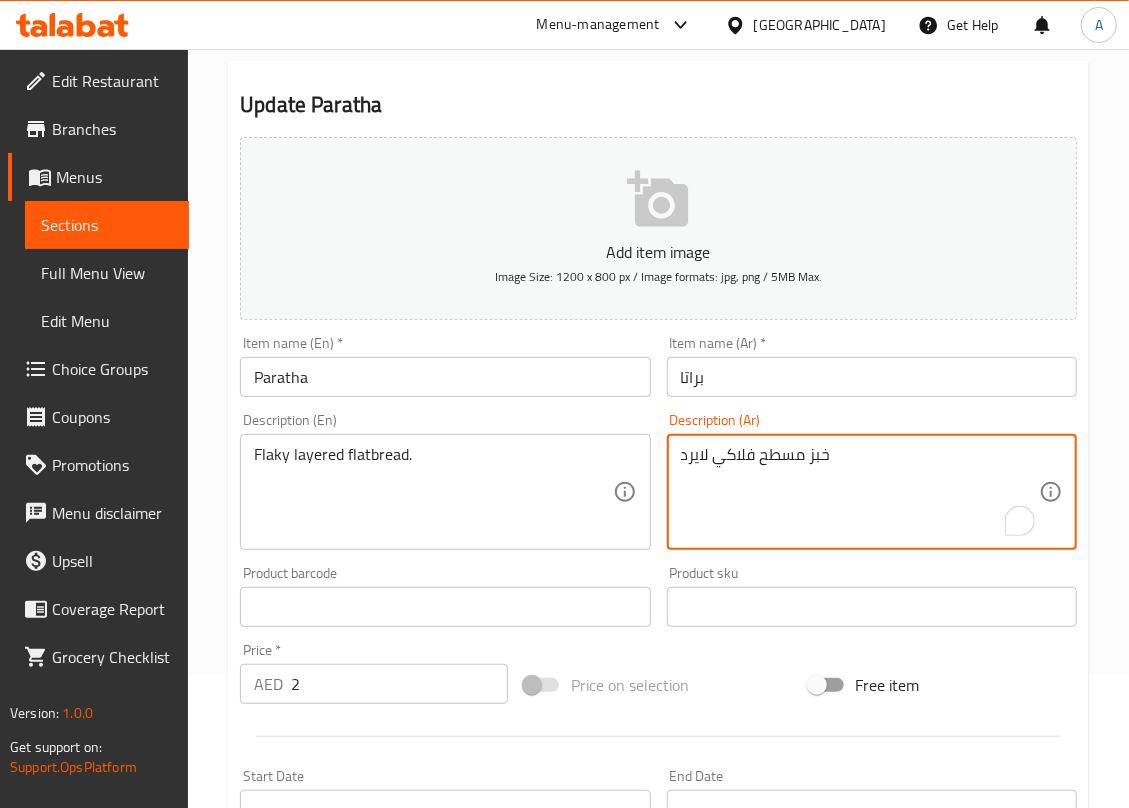 click on "خبز مسطح فلاكي لايرد" at bounding box center [860, 492] 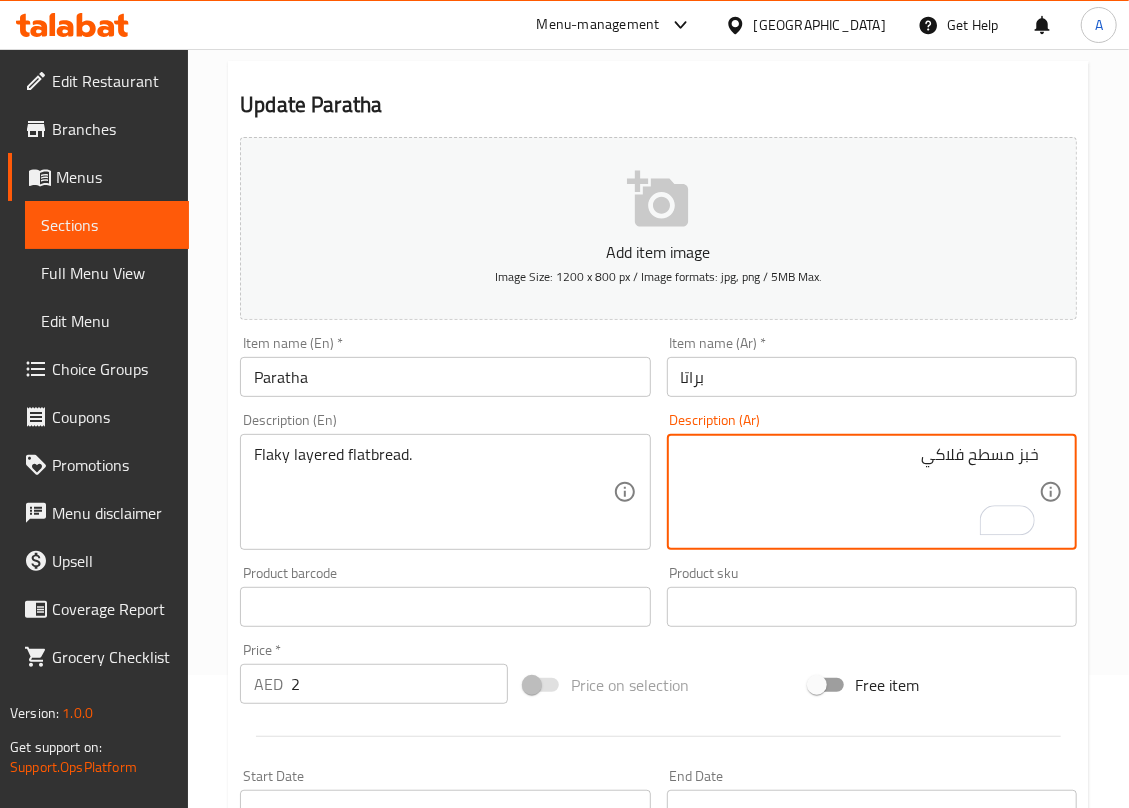 drag, startPoint x: 1048, startPoint y: 452, endPoint x: 1044, endPoint y: 473, distance: 21.377558 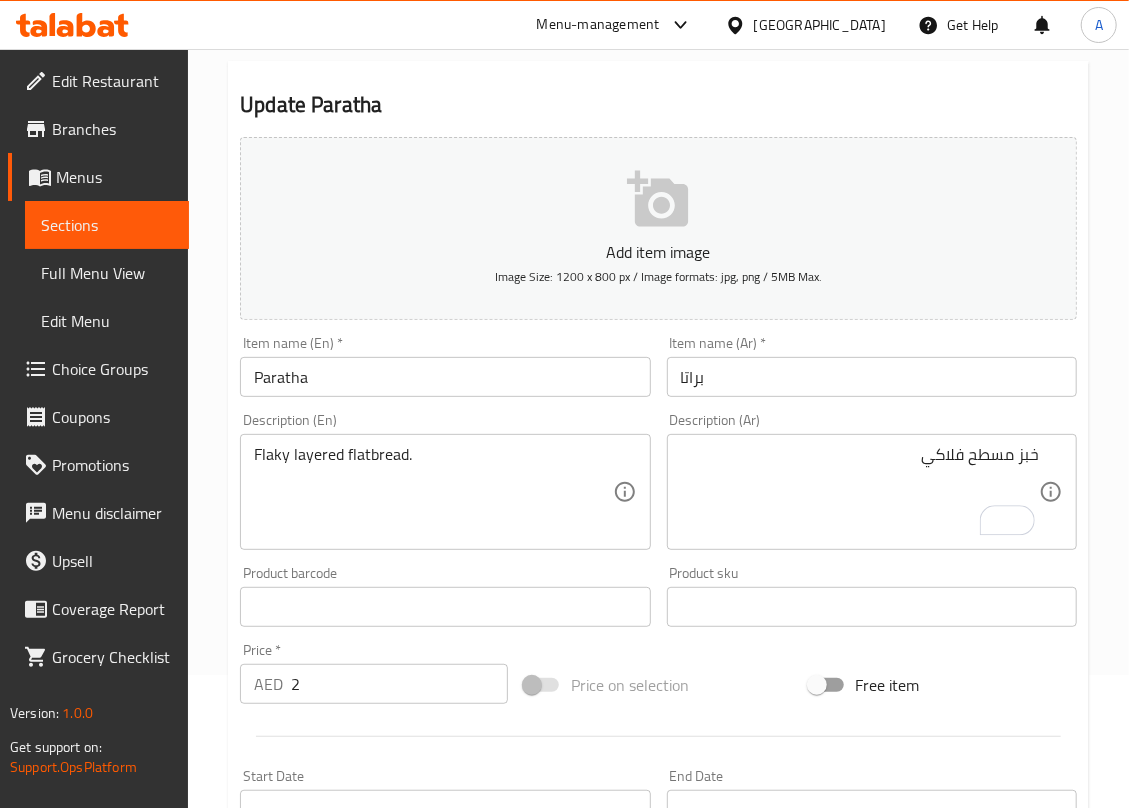 click on "خبز مسطح فلاكي Description (Ar)" at bounding box center [872, 492] 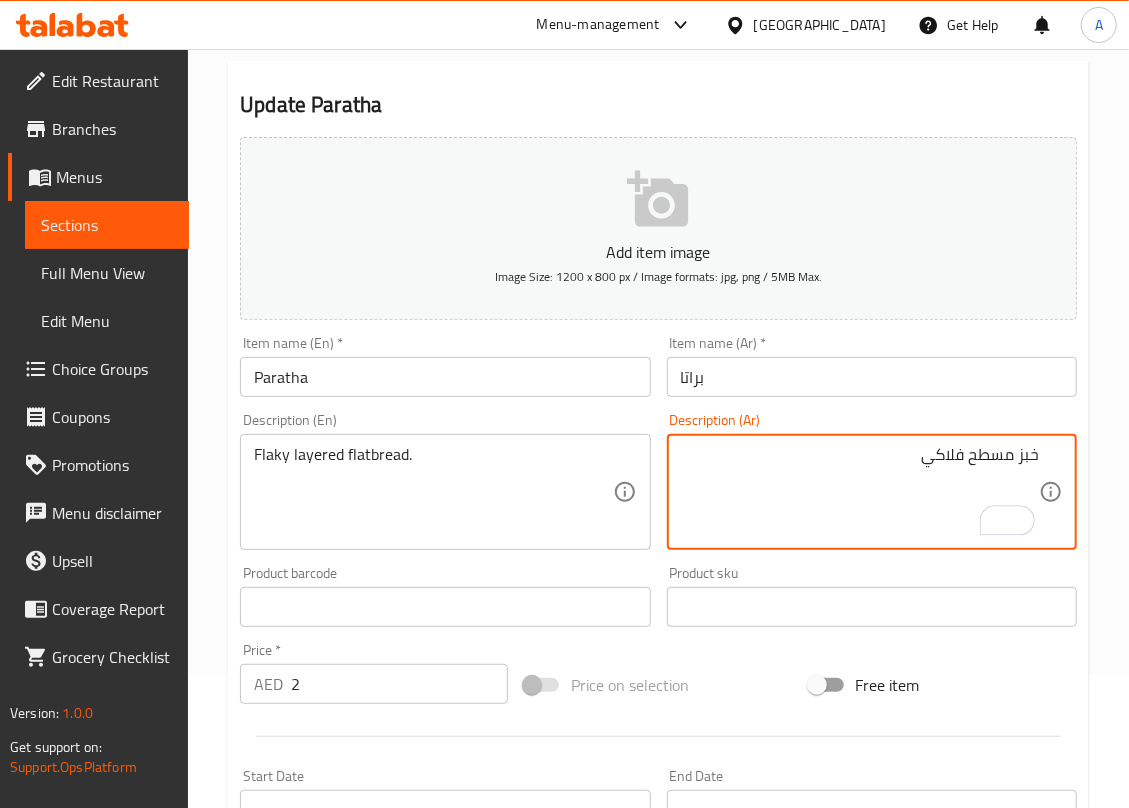 click on "خبز مسطح فلاكي" at bounding box center [860, 492] 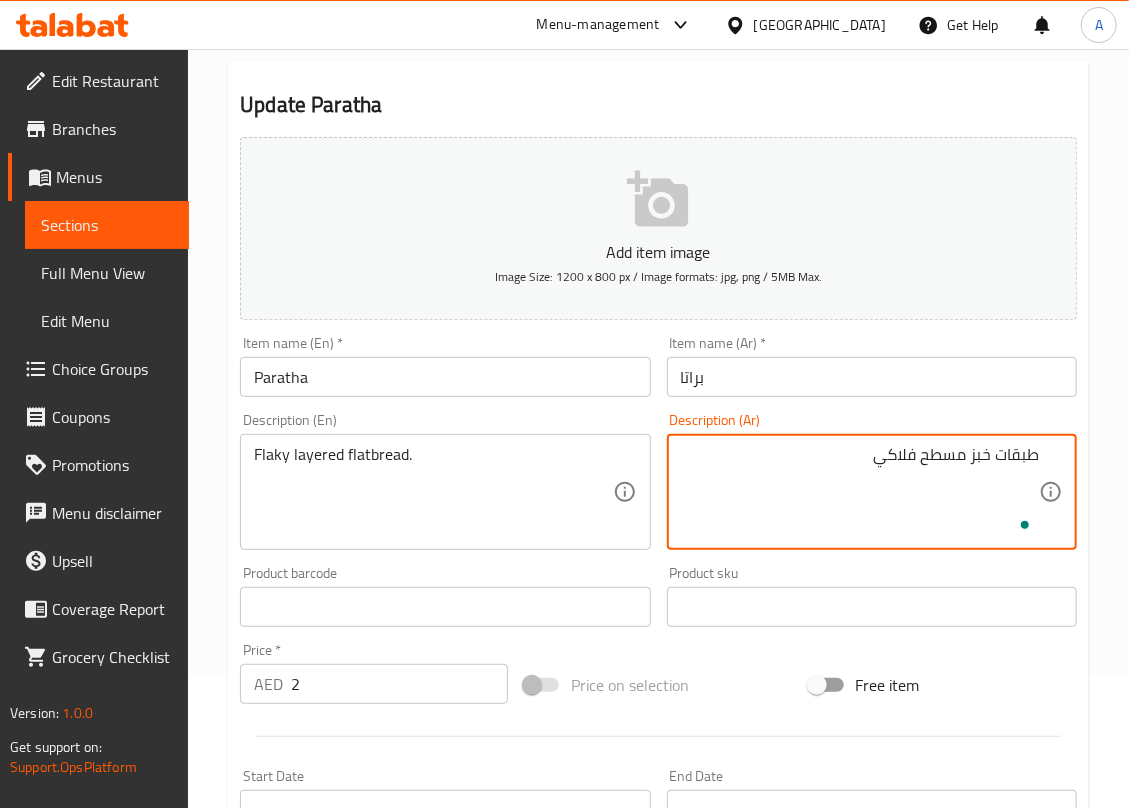 type on "طبقات خبز مسطح فلاكي" 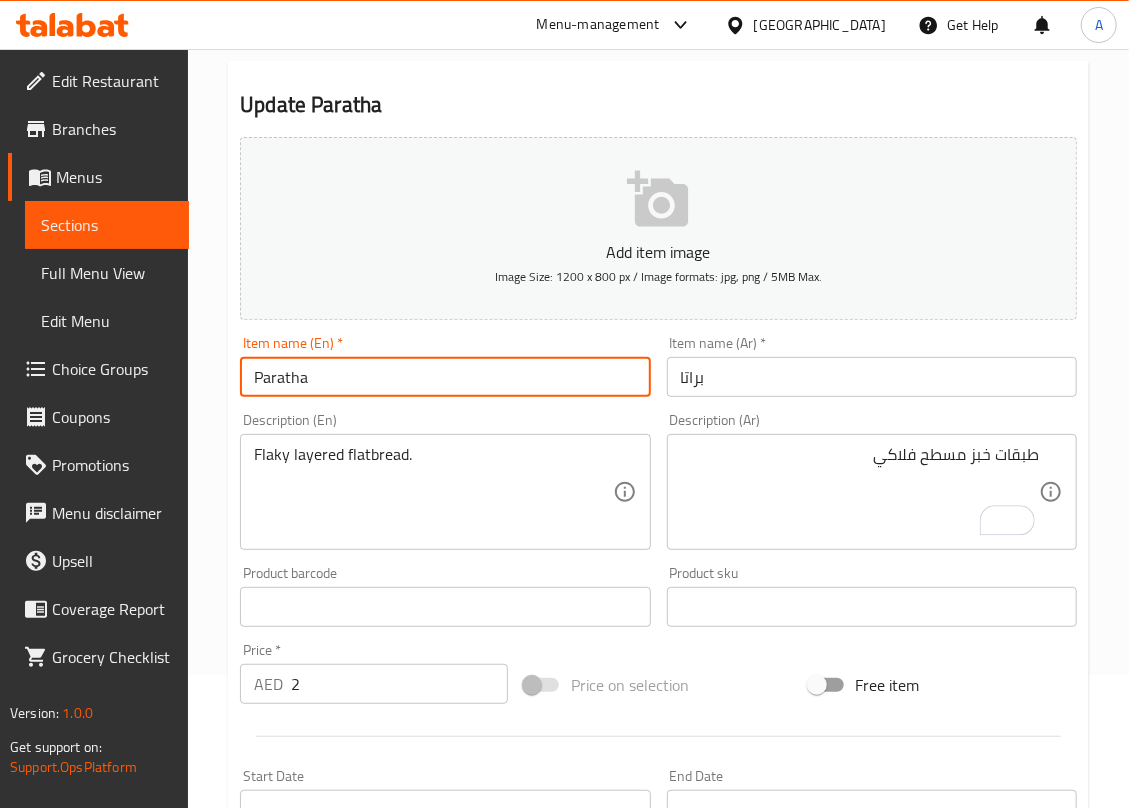 click on "Update" at bounding box center [338, 1193] 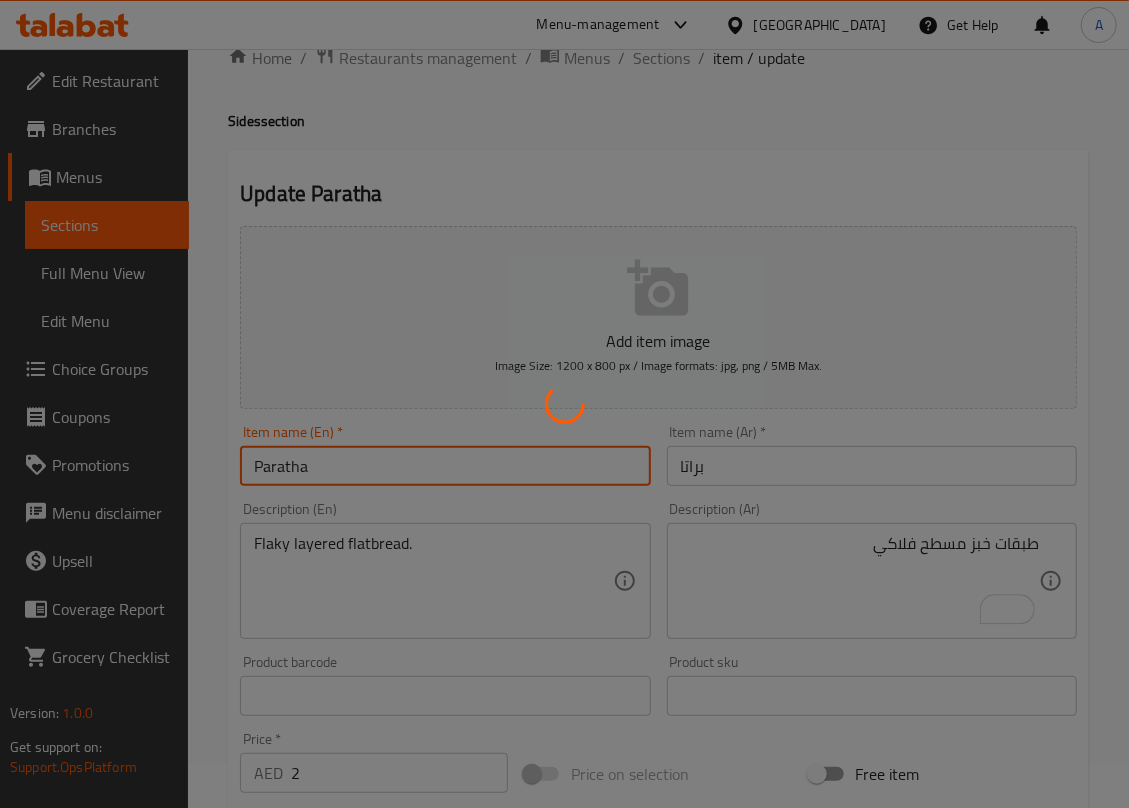 scroll, scrollTop: 0, scrollLeft: 0, axis: both 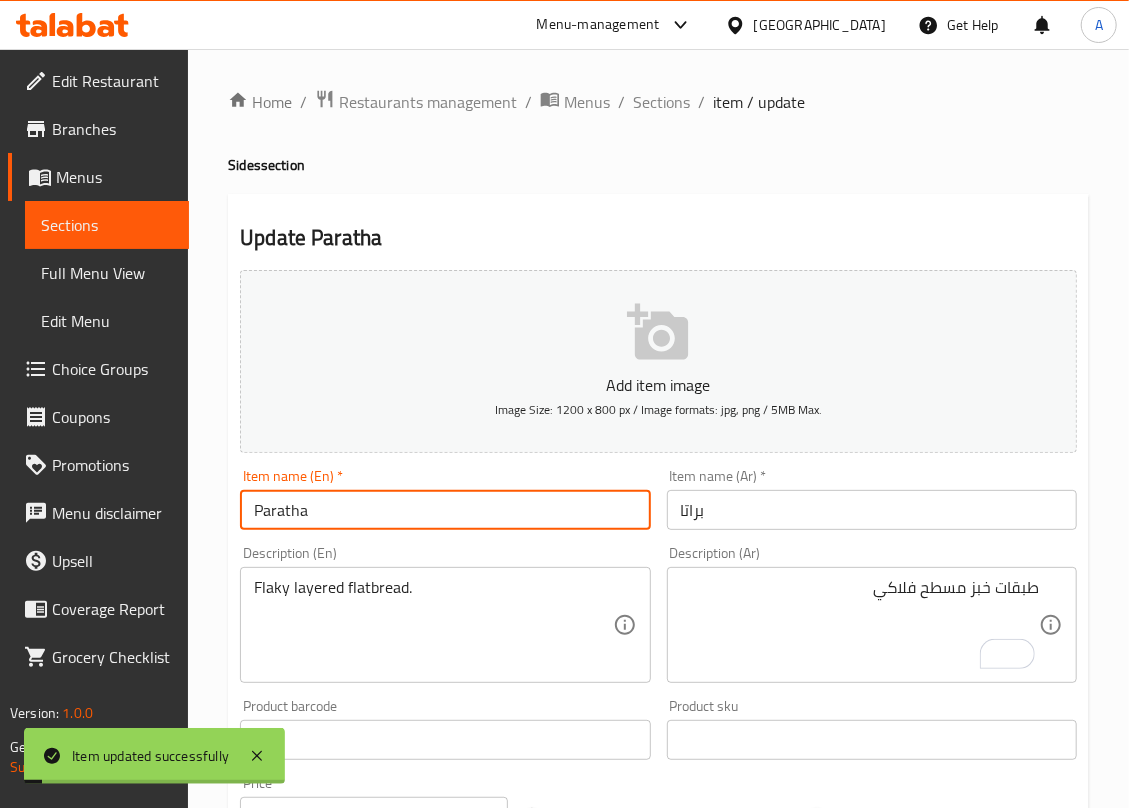 click on "Sections" at bounding box center (661, 102) 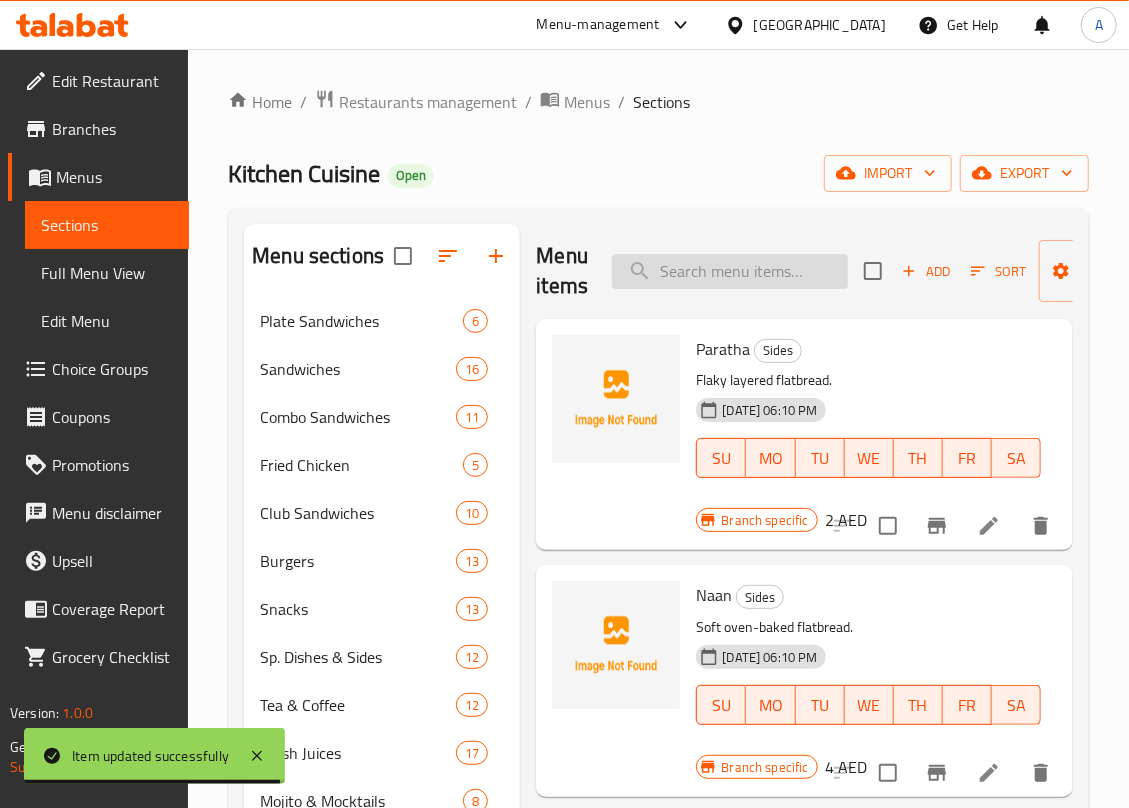 click at bounding box center [730, 271] 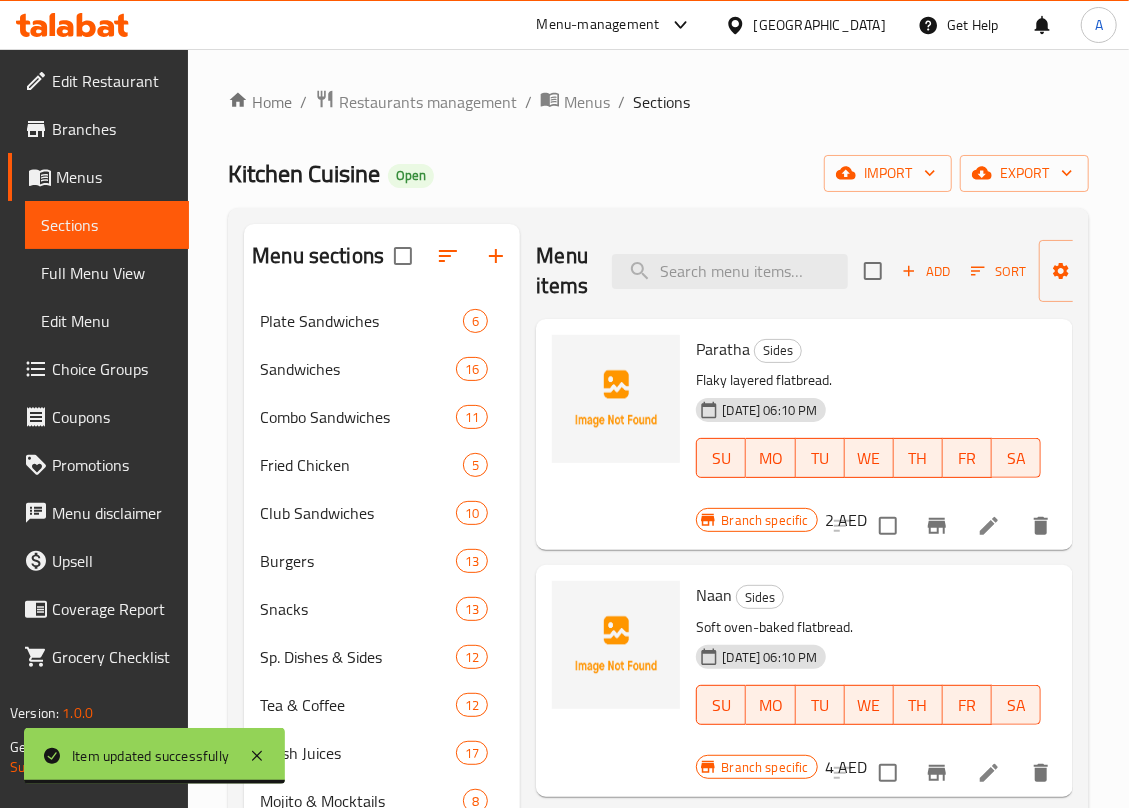 paste on "Salad" 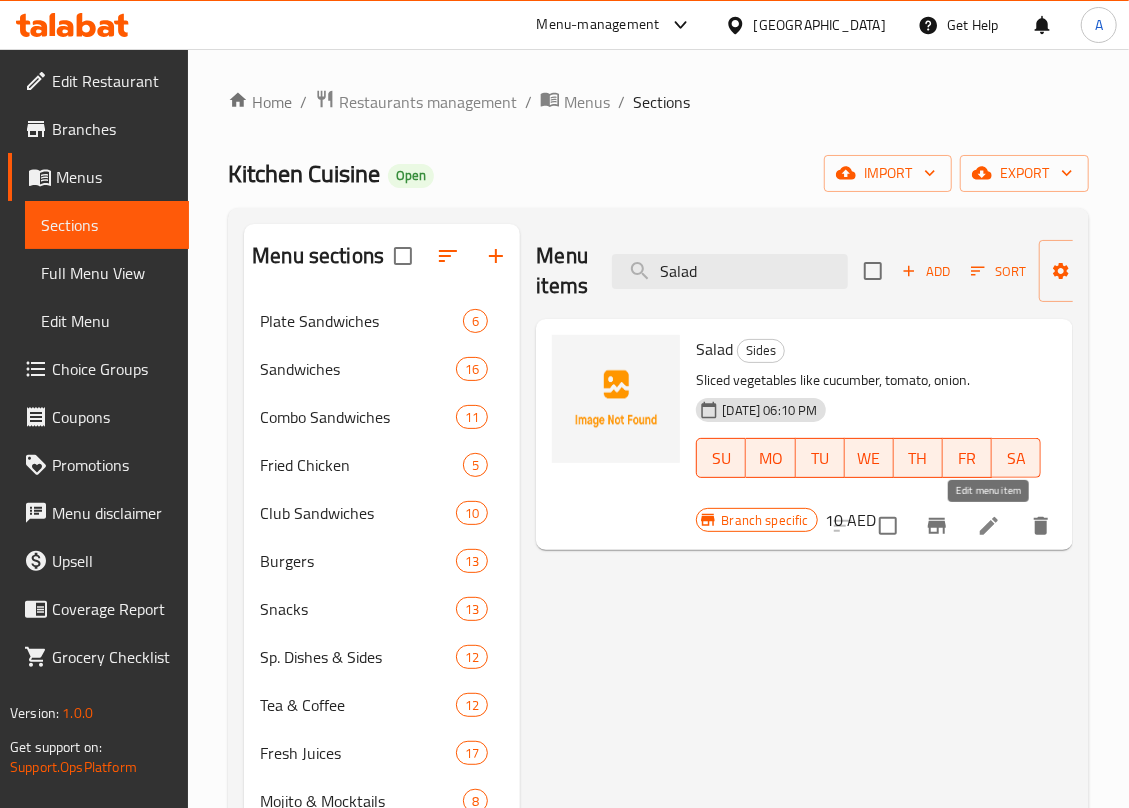 type on "Salad" 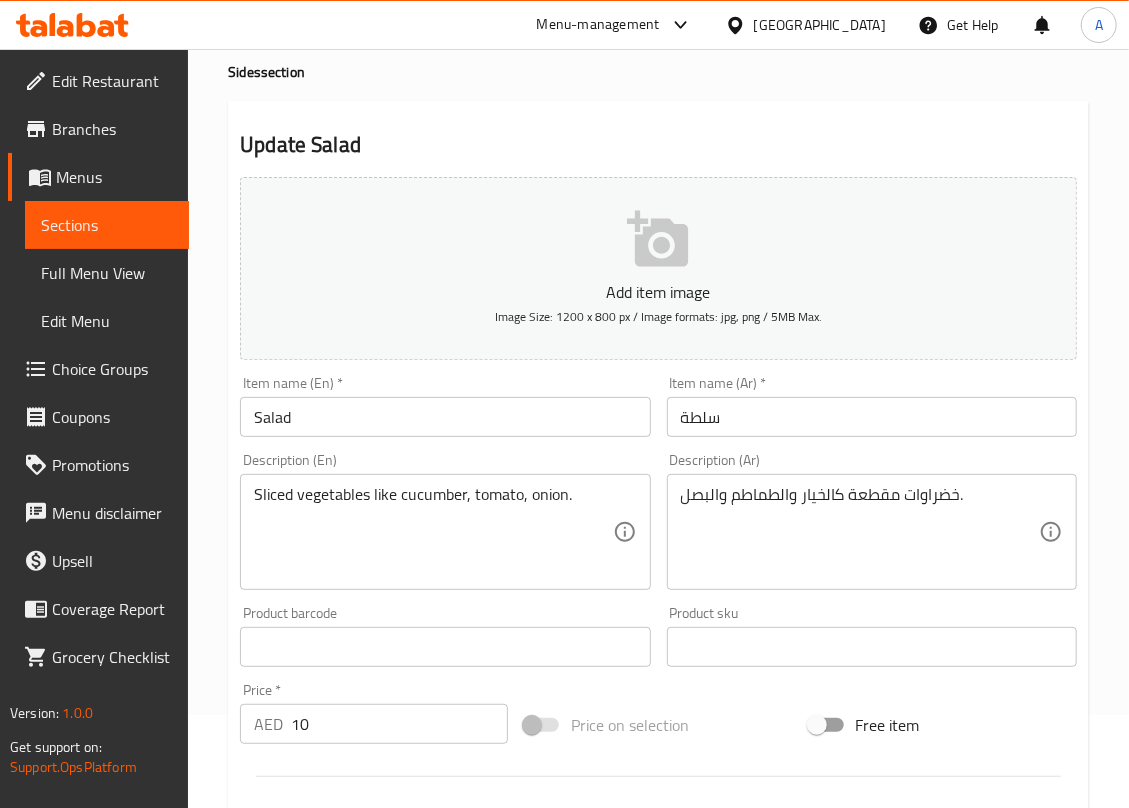 scroll, scrollTop: 133, scrollLeft: 0, axis: vertical 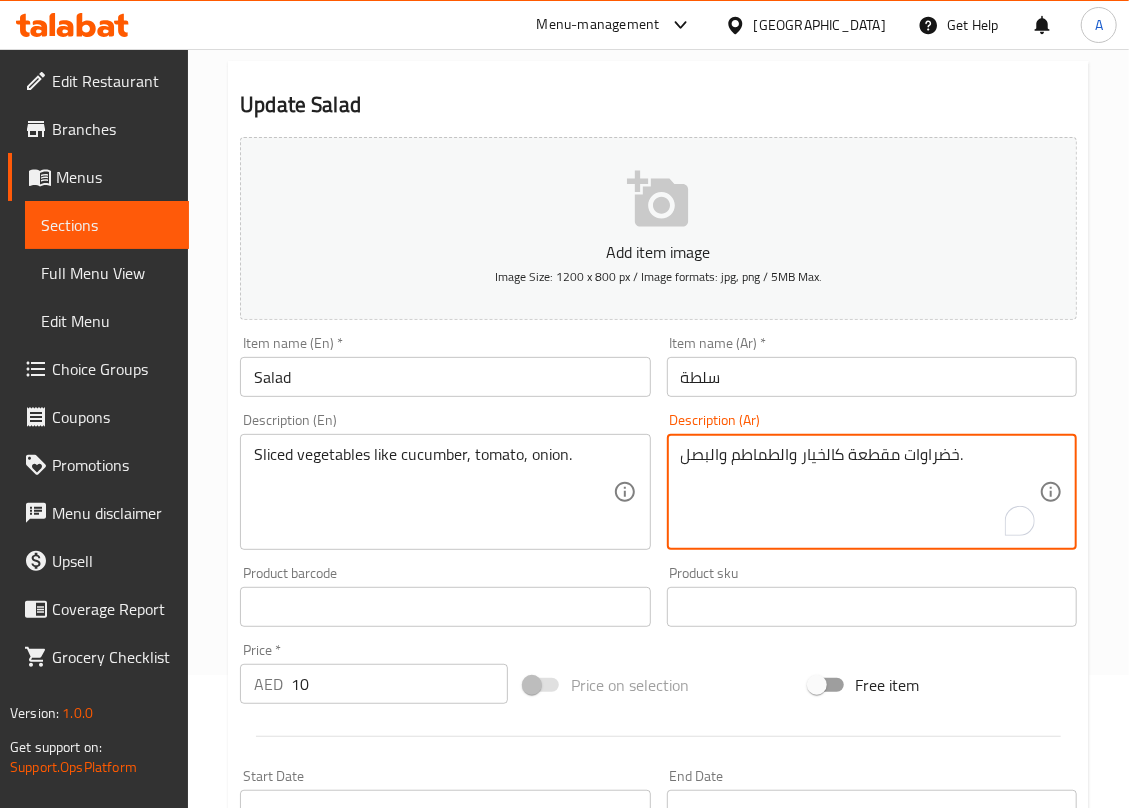 click on "خضراوات مقطعة كالخيار والطماطم والبصل." at bounding box center (860, 492) 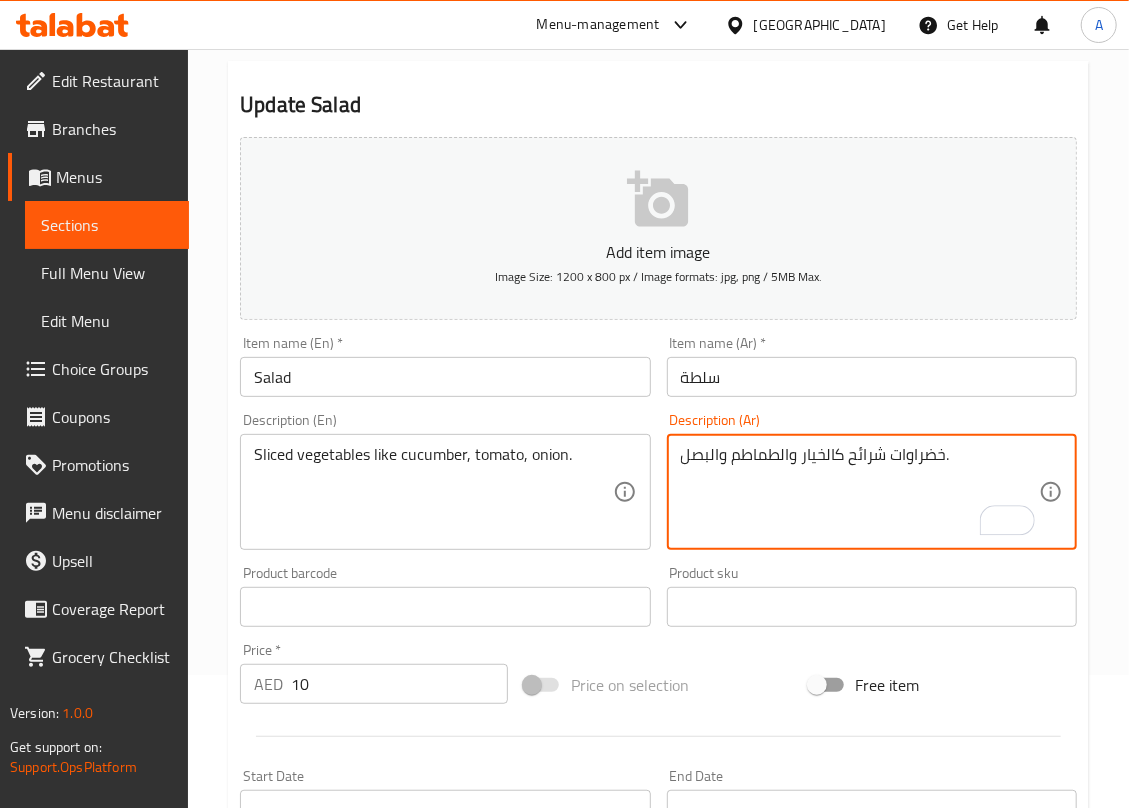 type on "خضراوات شرائح كالخيار والطماطم والبصل." 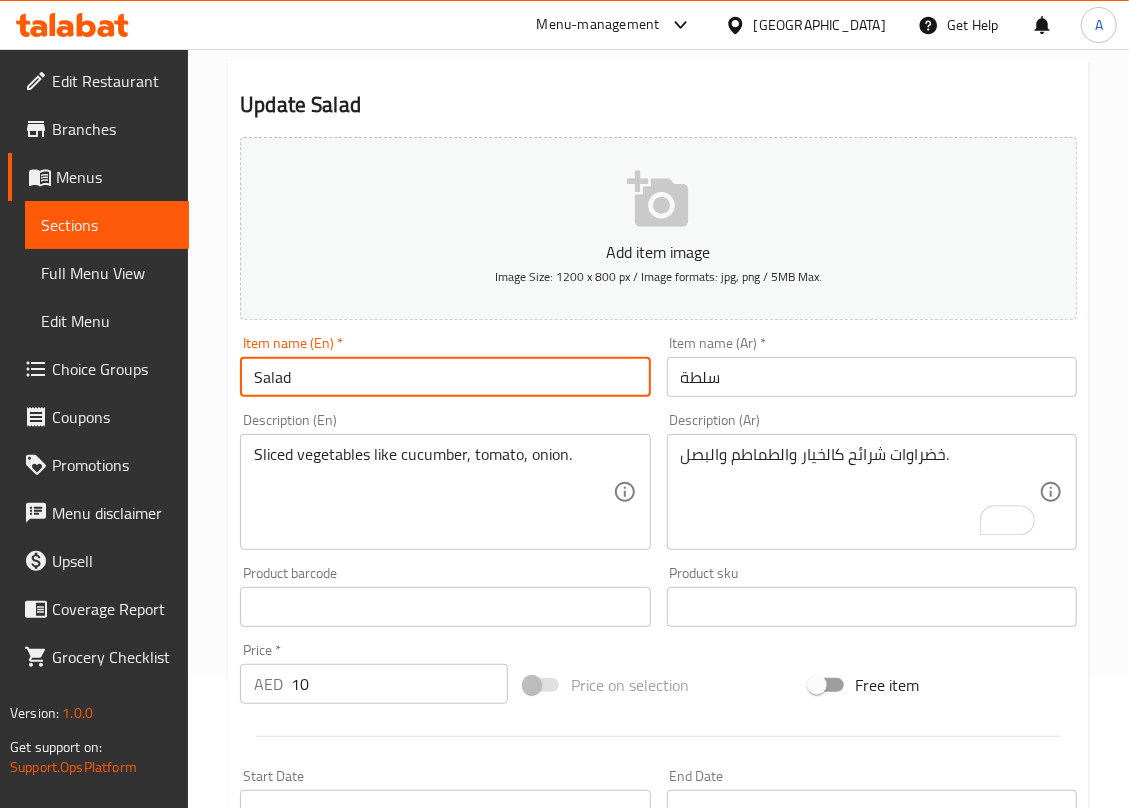 click on "Update" at bounding box center [338, 1193] 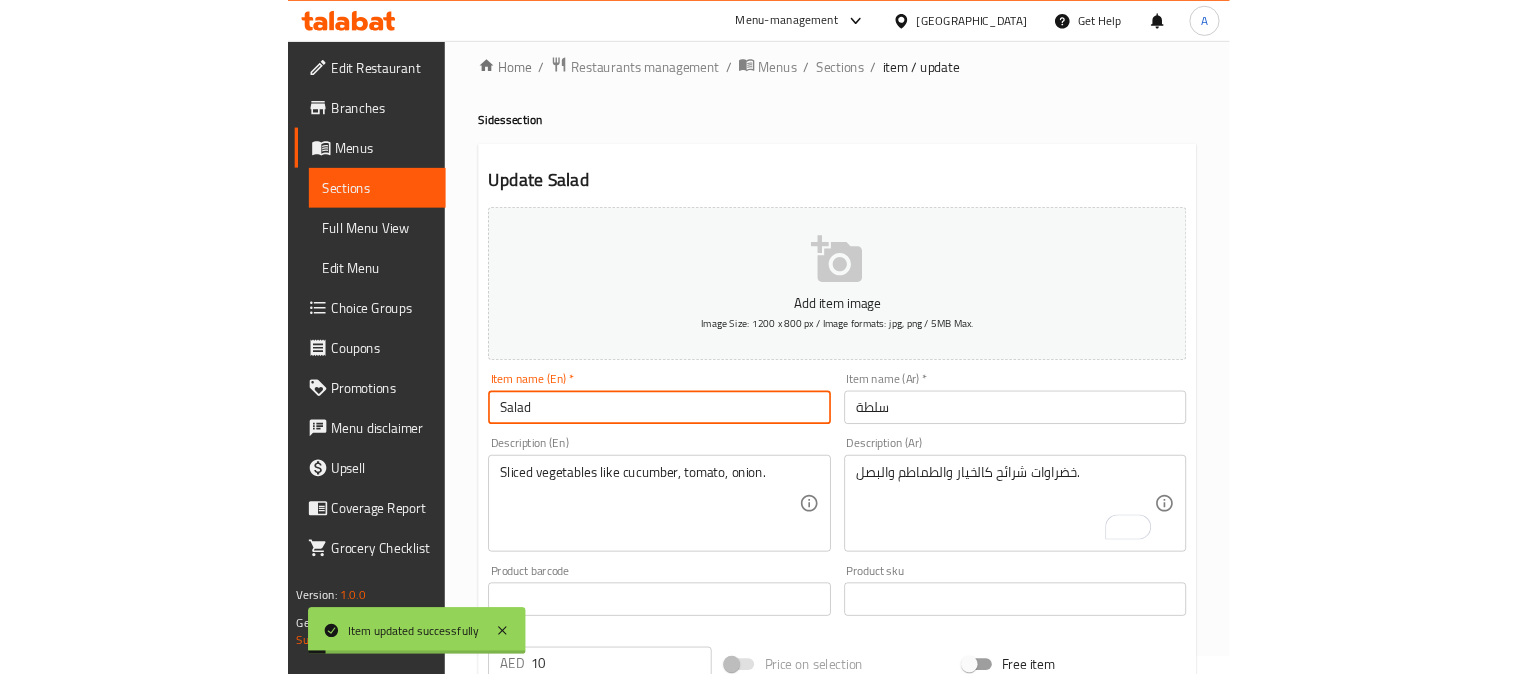 scroll, scrollTop: 0, scrollLeft: 0, axis: both 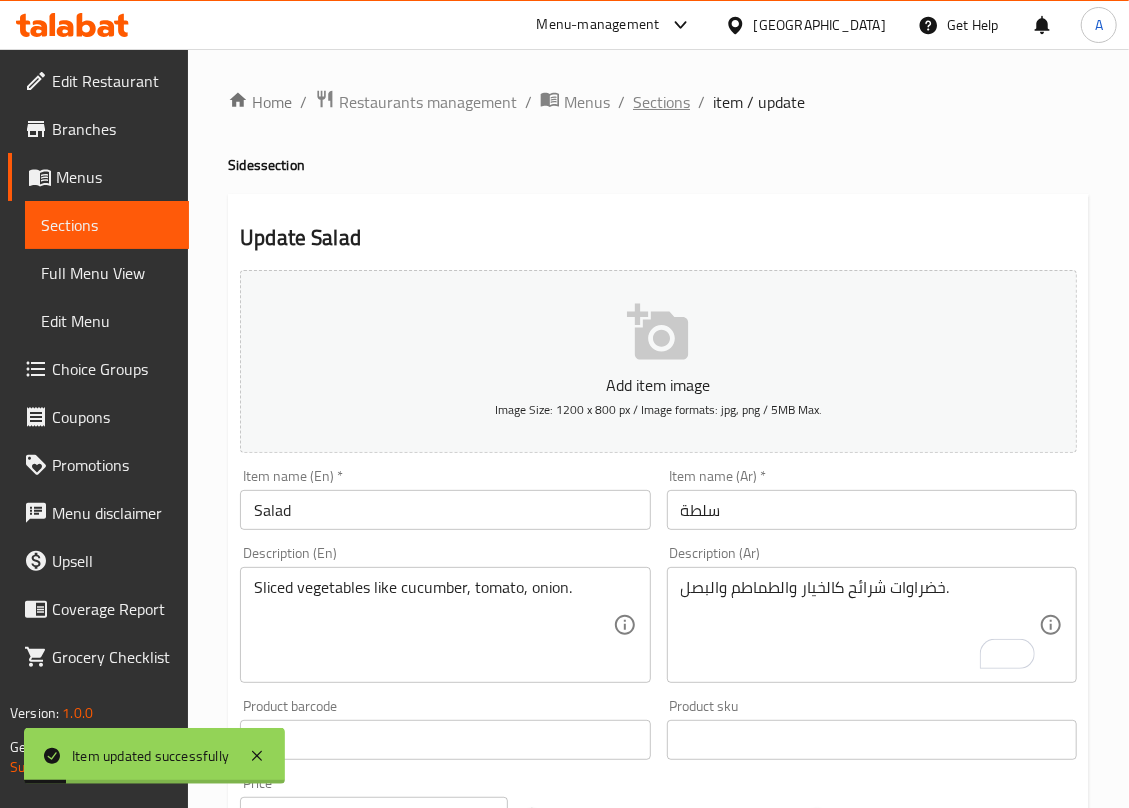 click on "Sections" at bounding box center (661, 102) 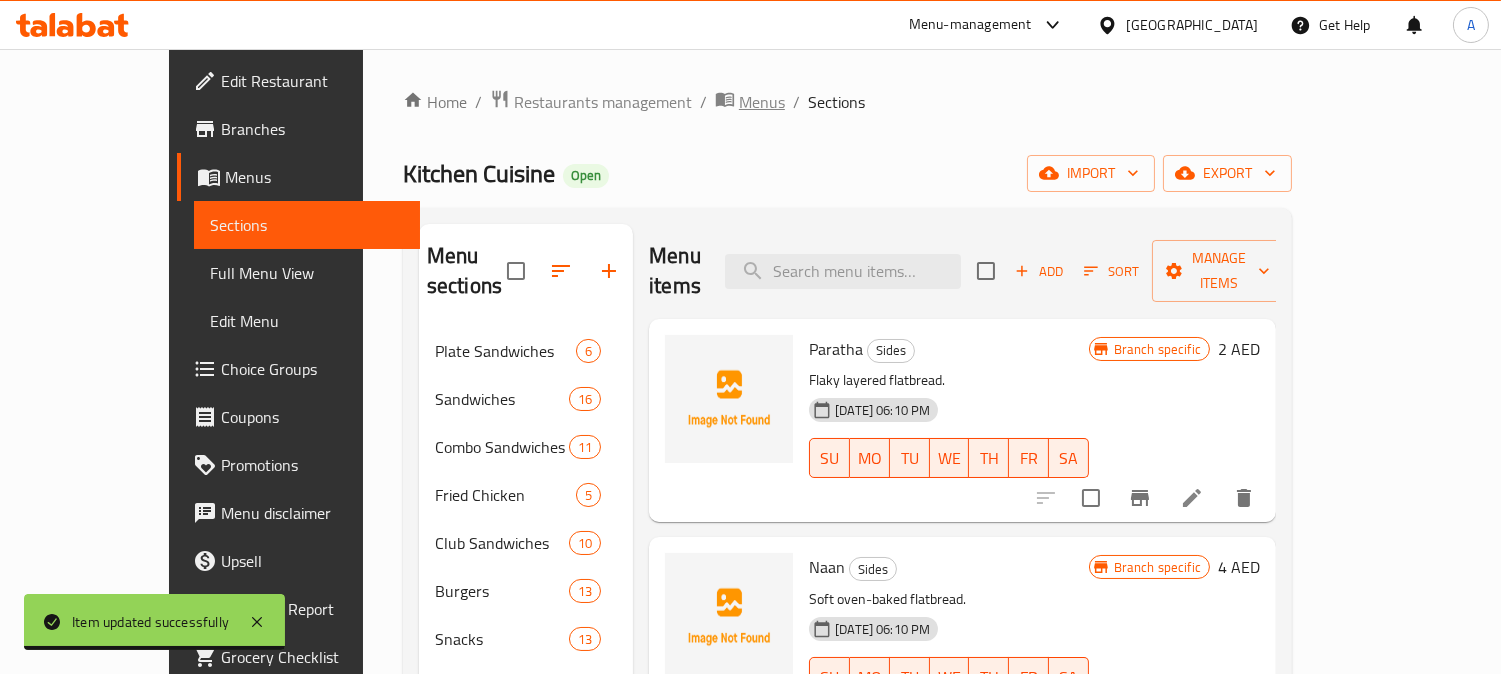 click on "Menus" at bounding box center (762, 102) 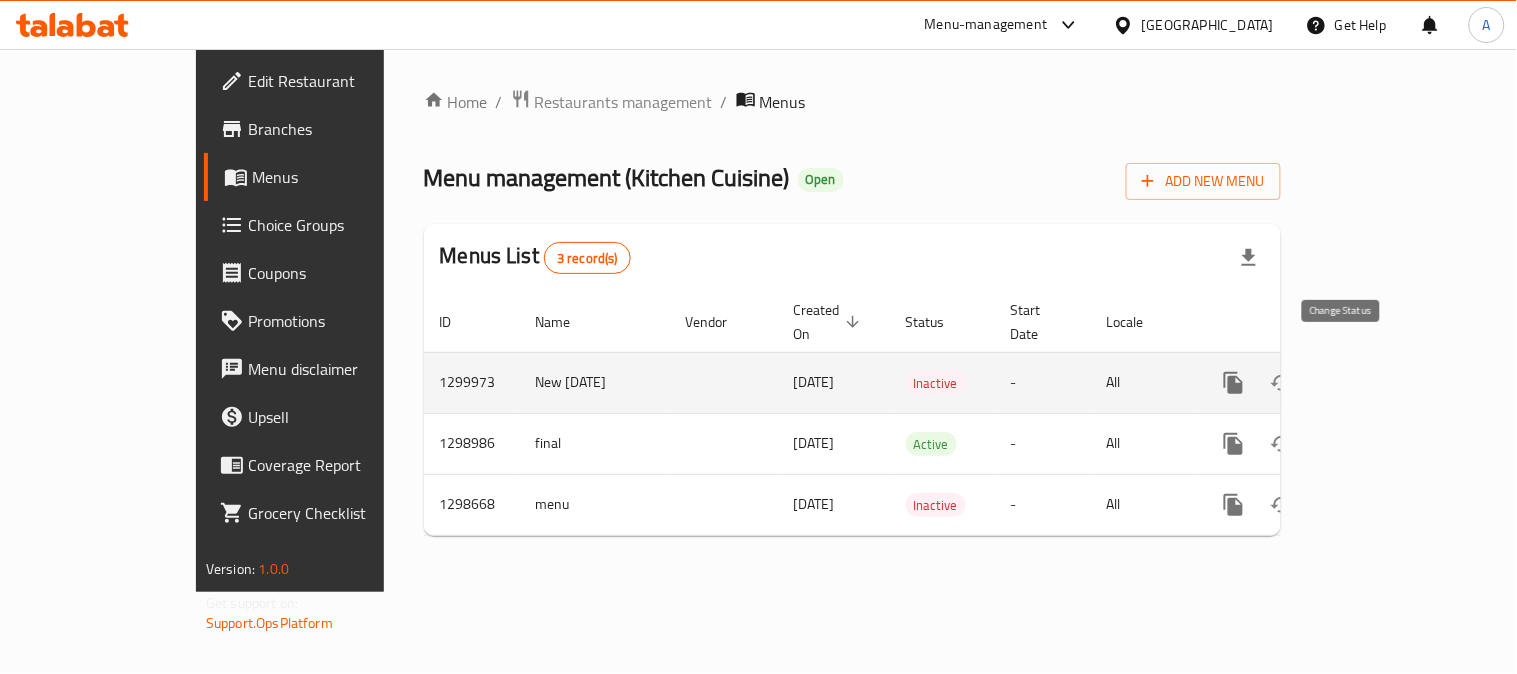 click 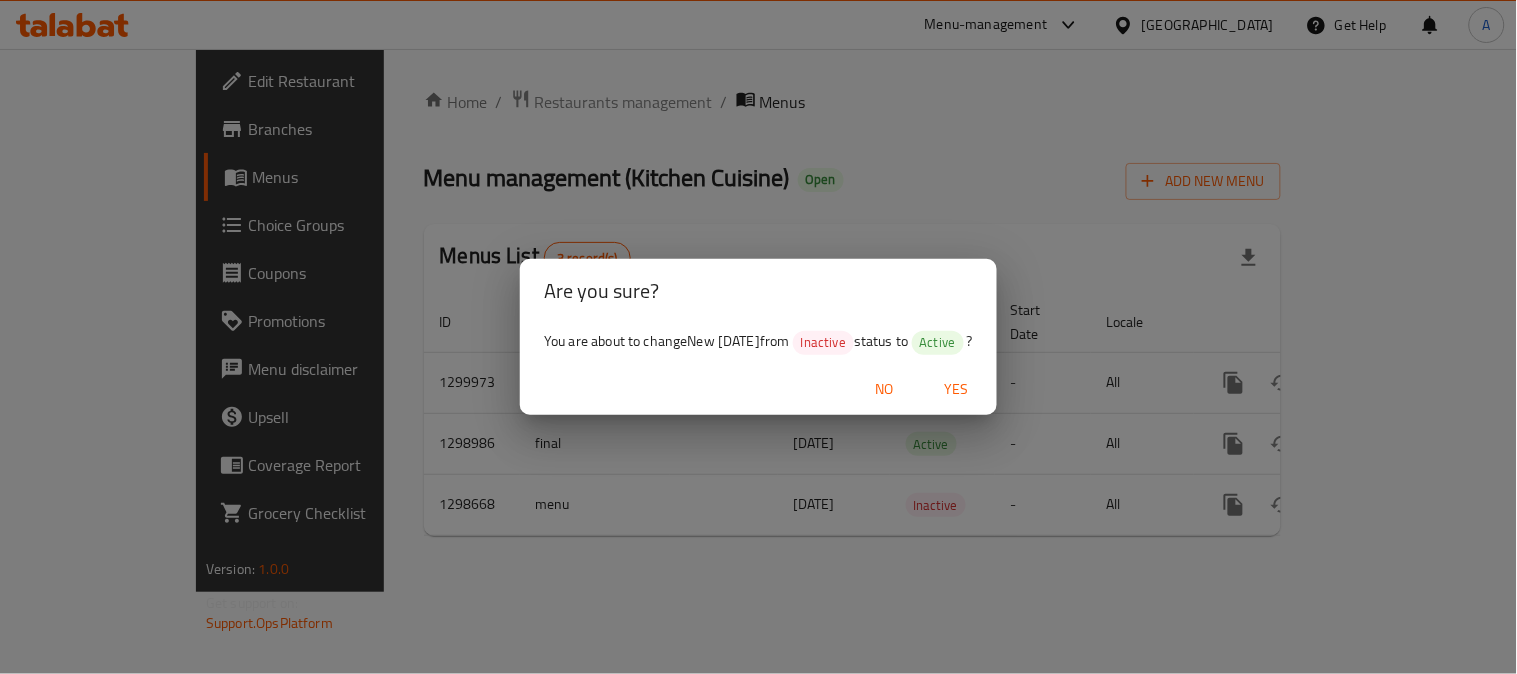click on "Yes" at bounding box center (957, 389) 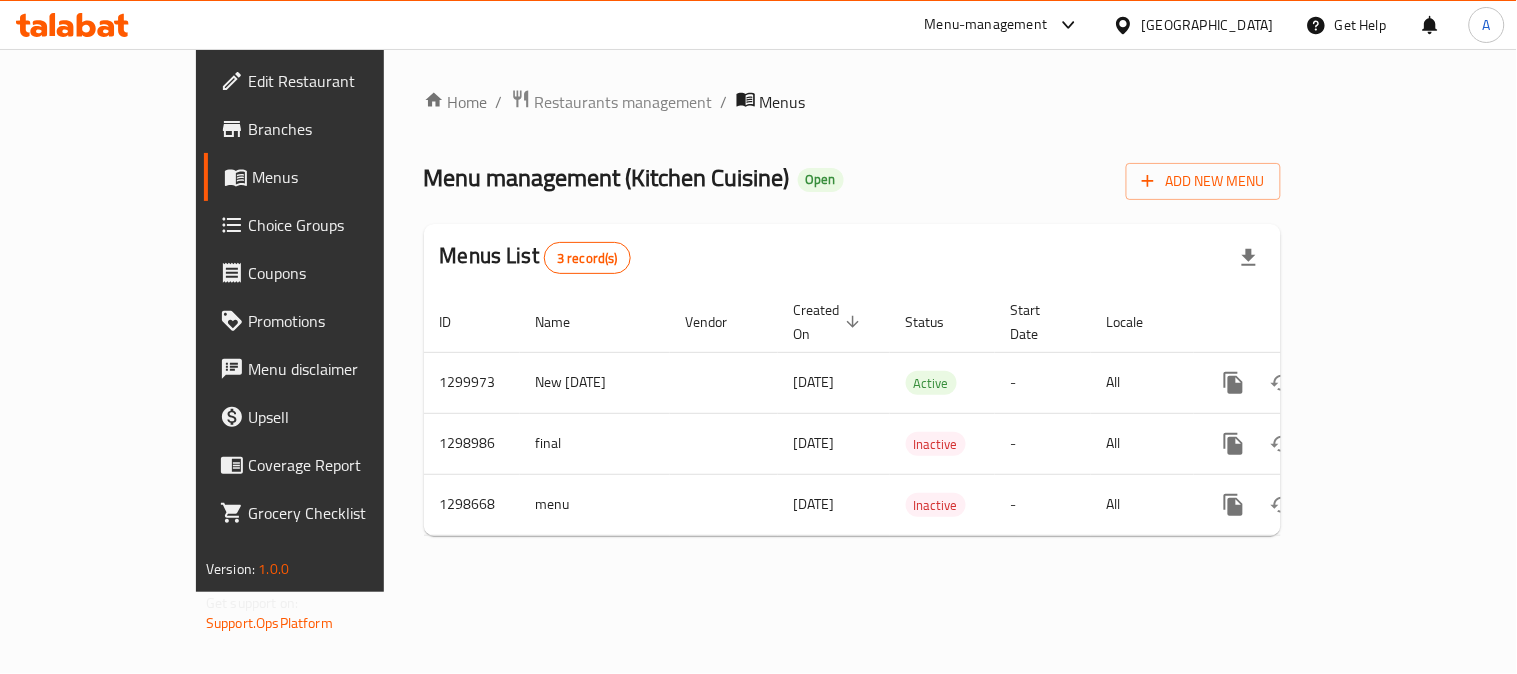 click on "Branches" at bounding box center (326, 129) 